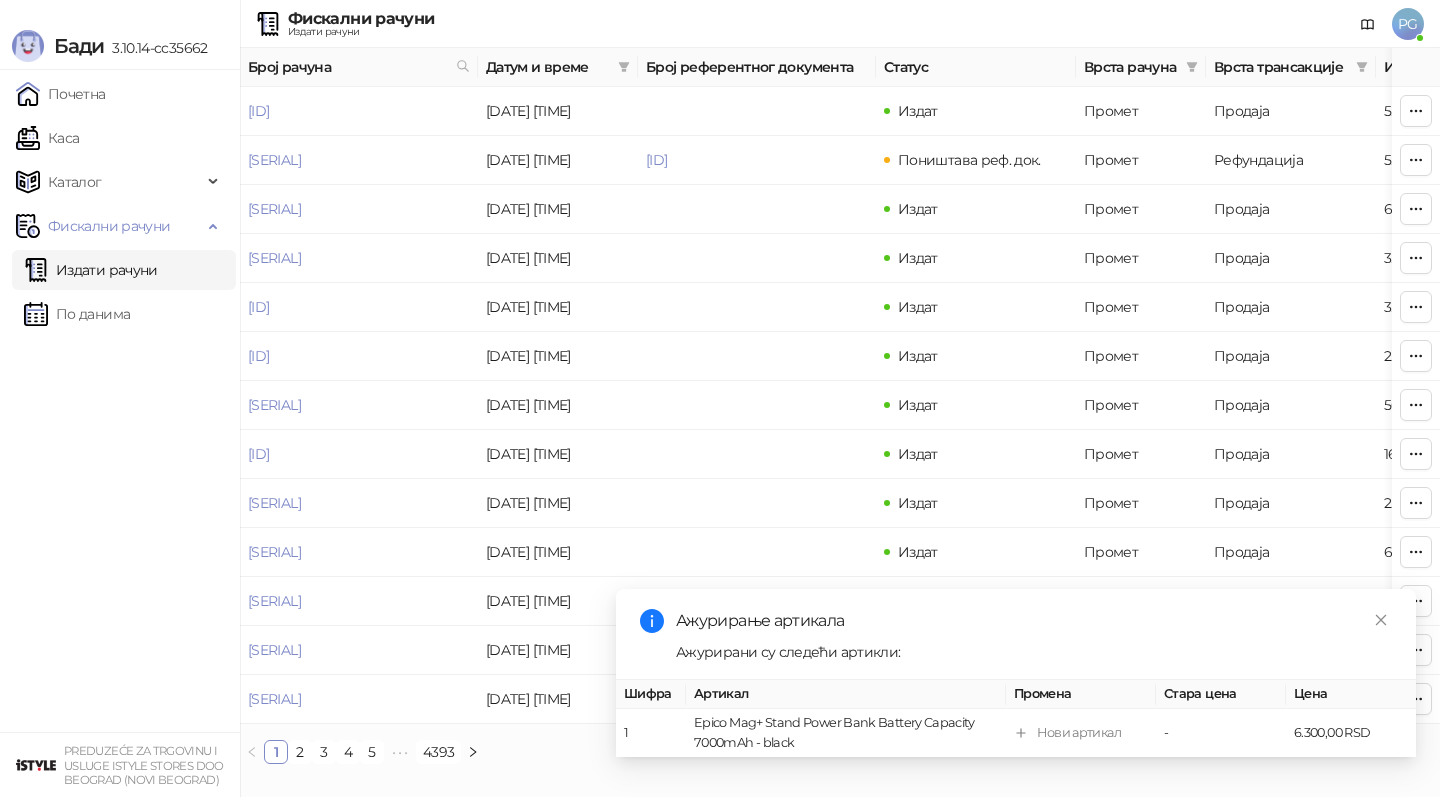 scroll, scrollTop: 0, scrollLeft: 0, axis: both 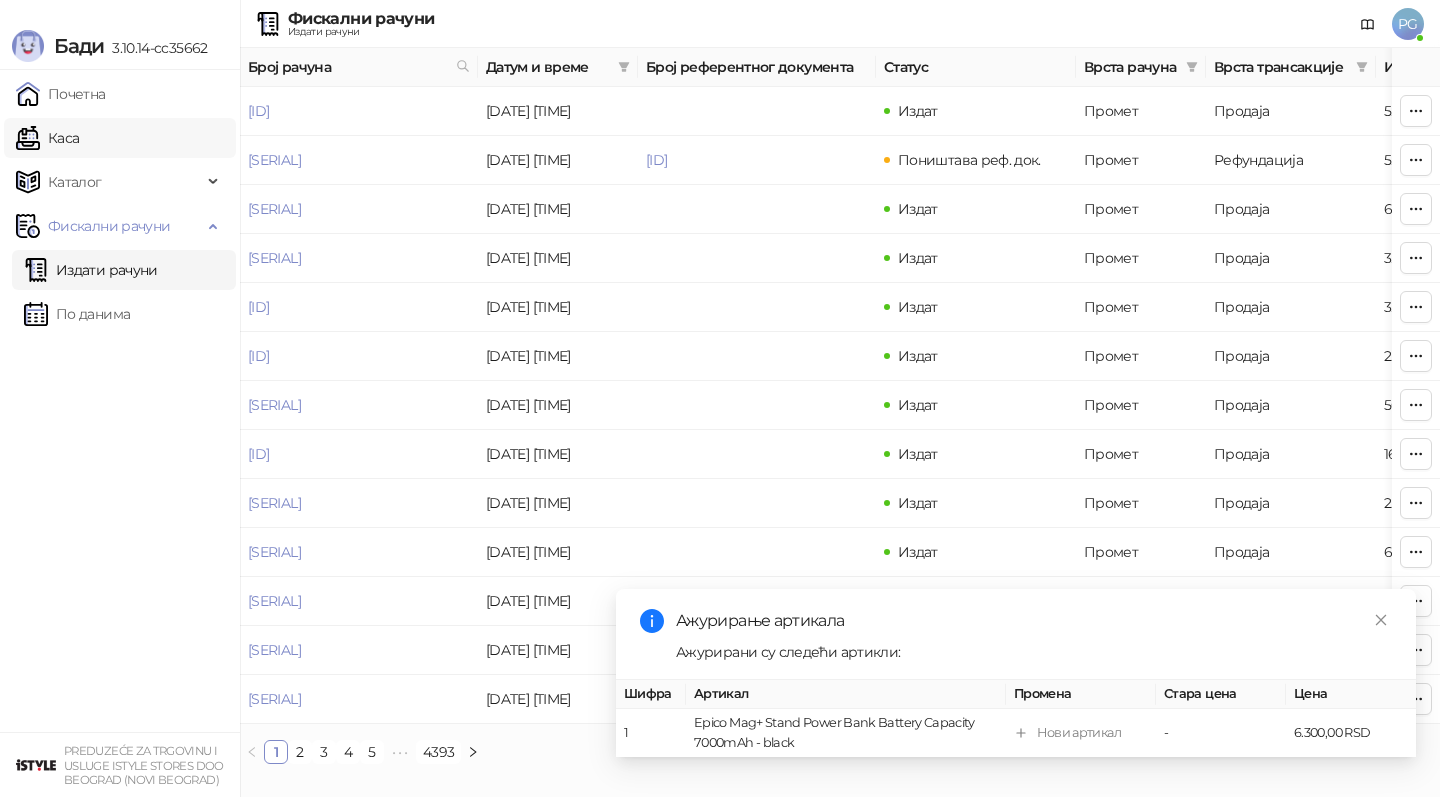 click on "Каса" at bounding box center (47, 138) 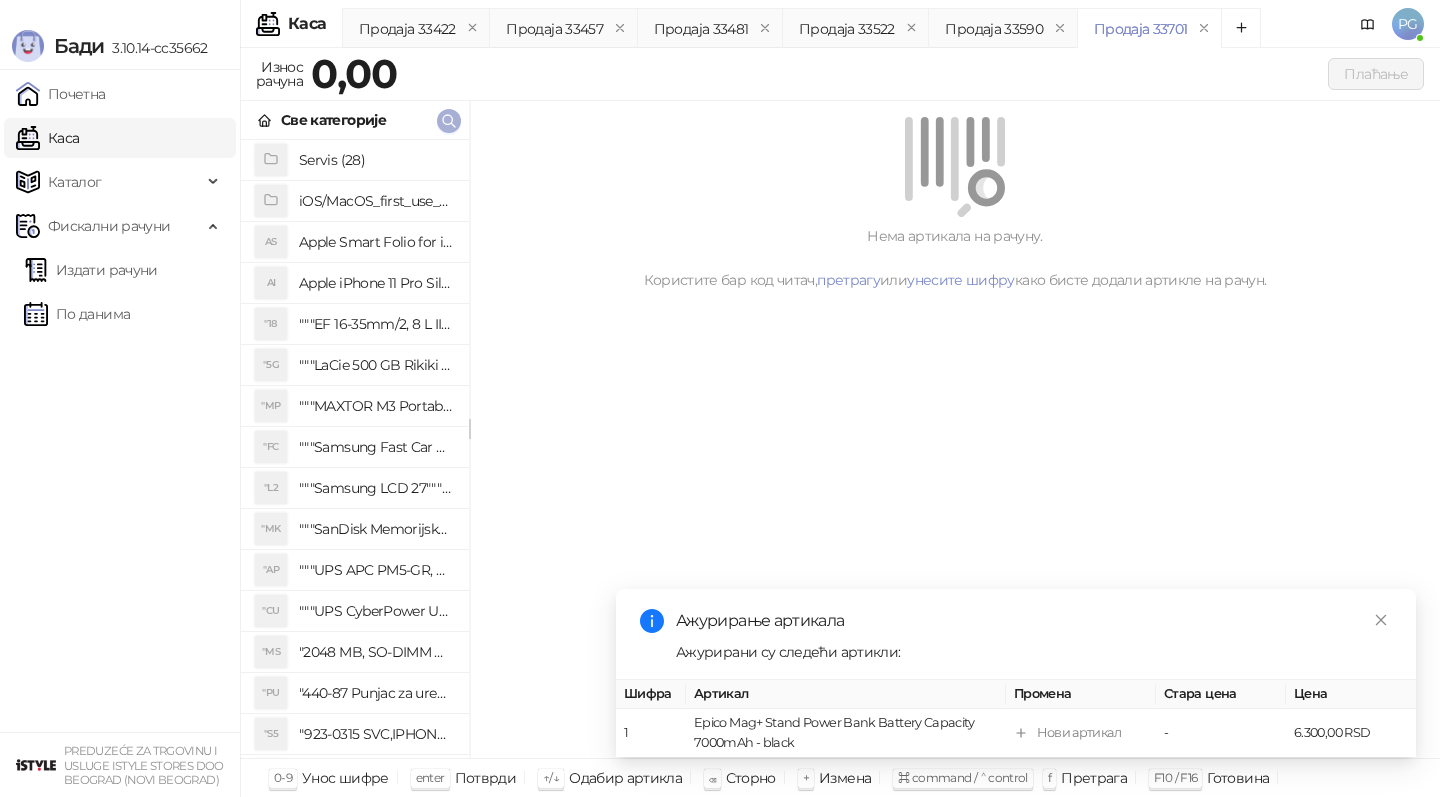 click at bounding box center (449, 120) 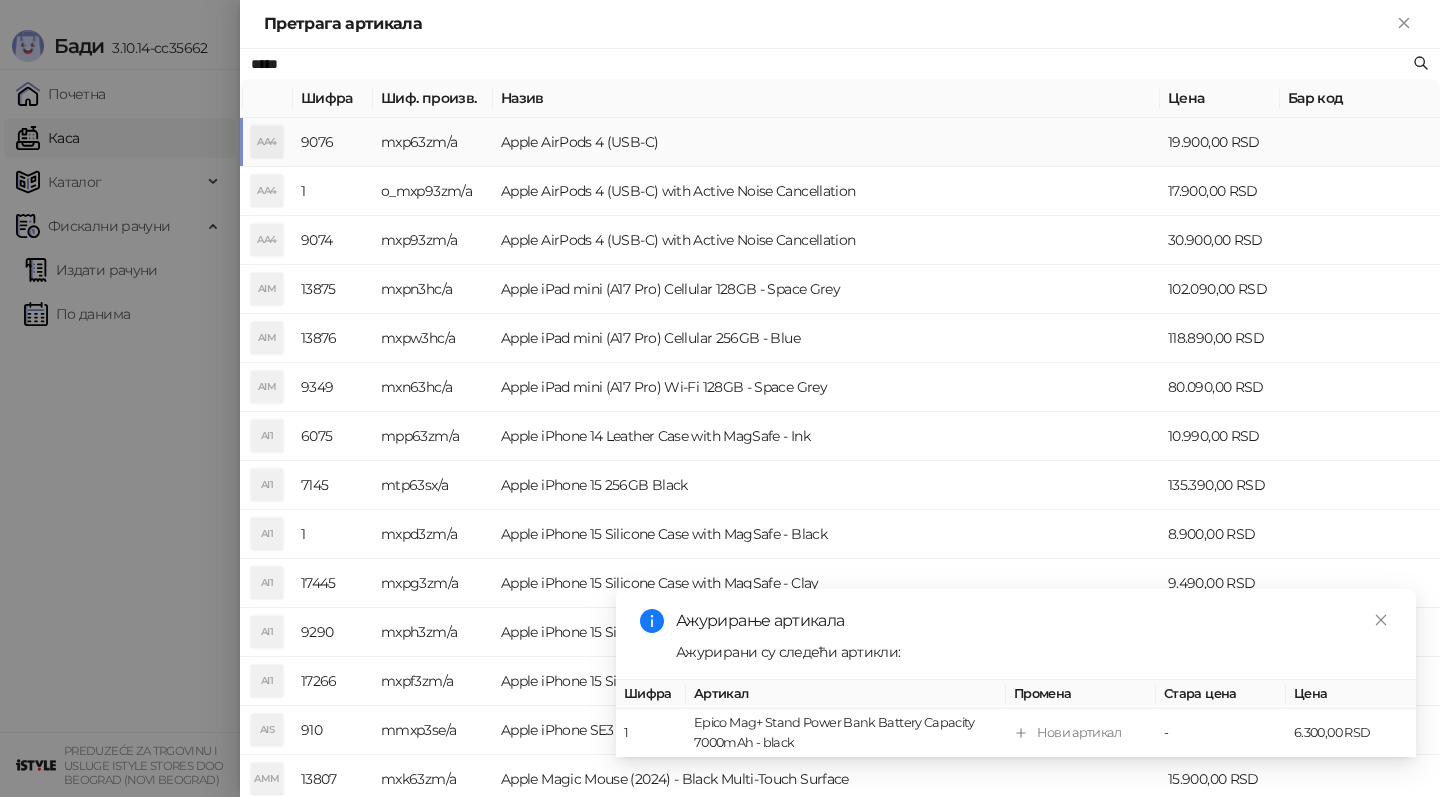 click on "Apple AirPods 4 (USB-C)" at bounding box center (826, 142) 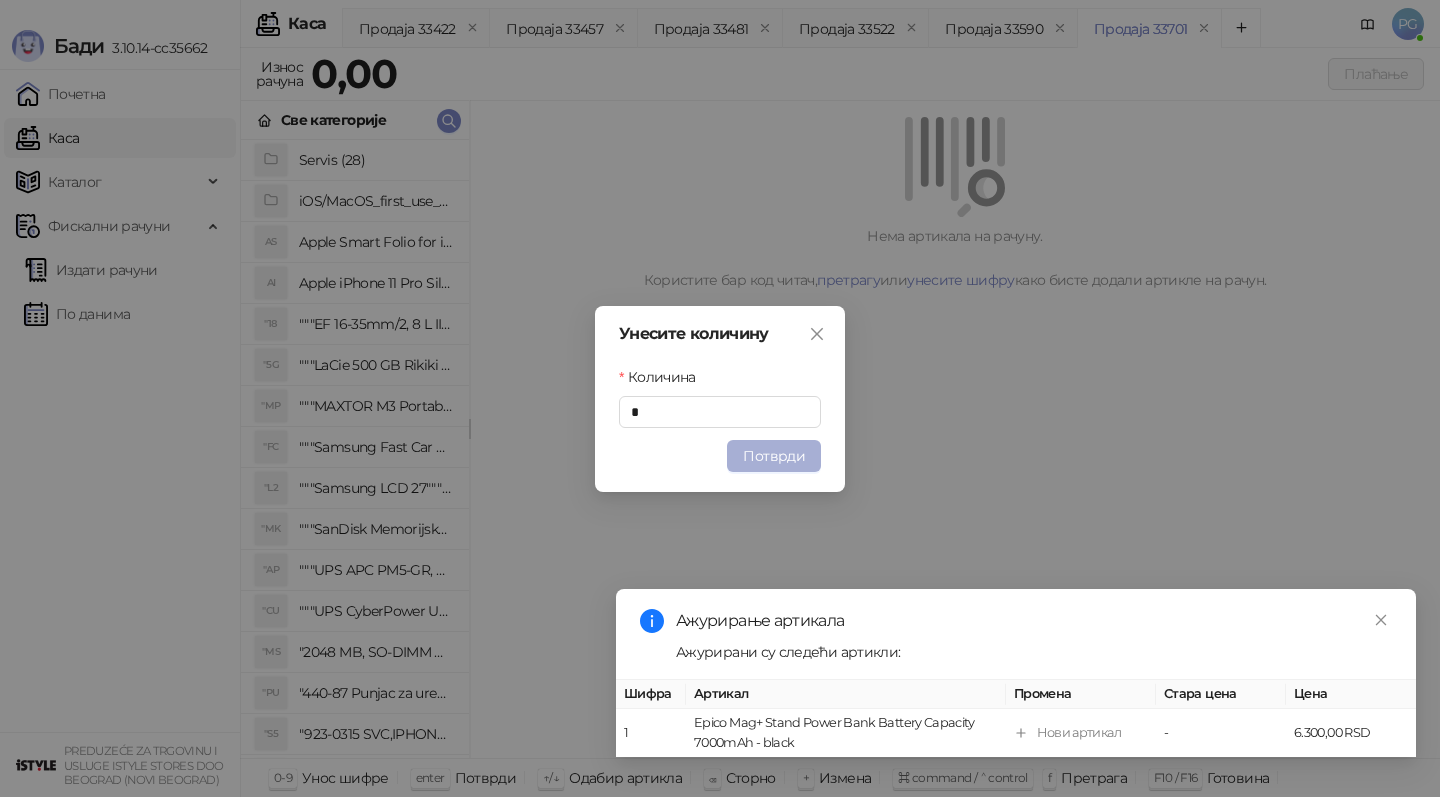 click on "Потврди" at bounding box center [774, 456] 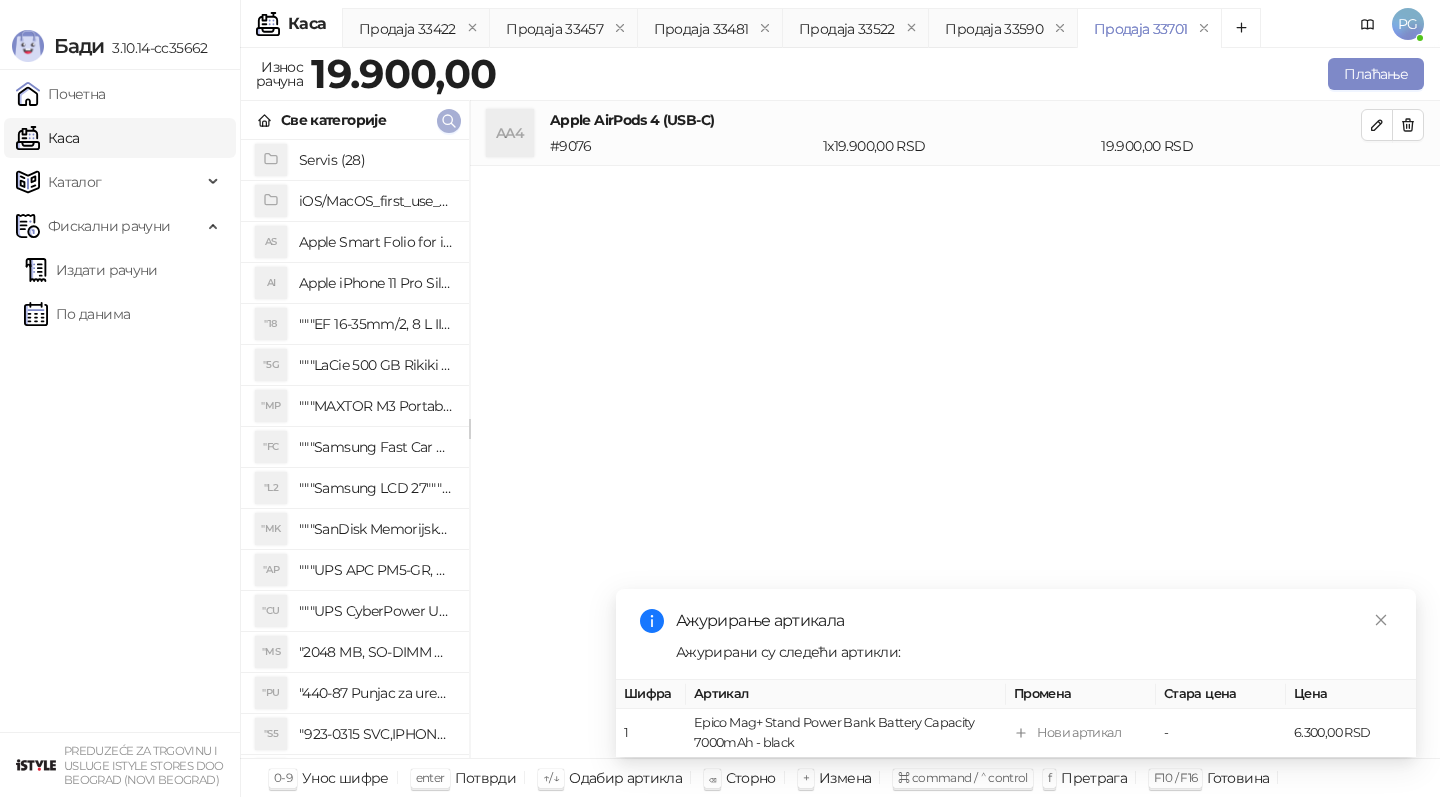 click 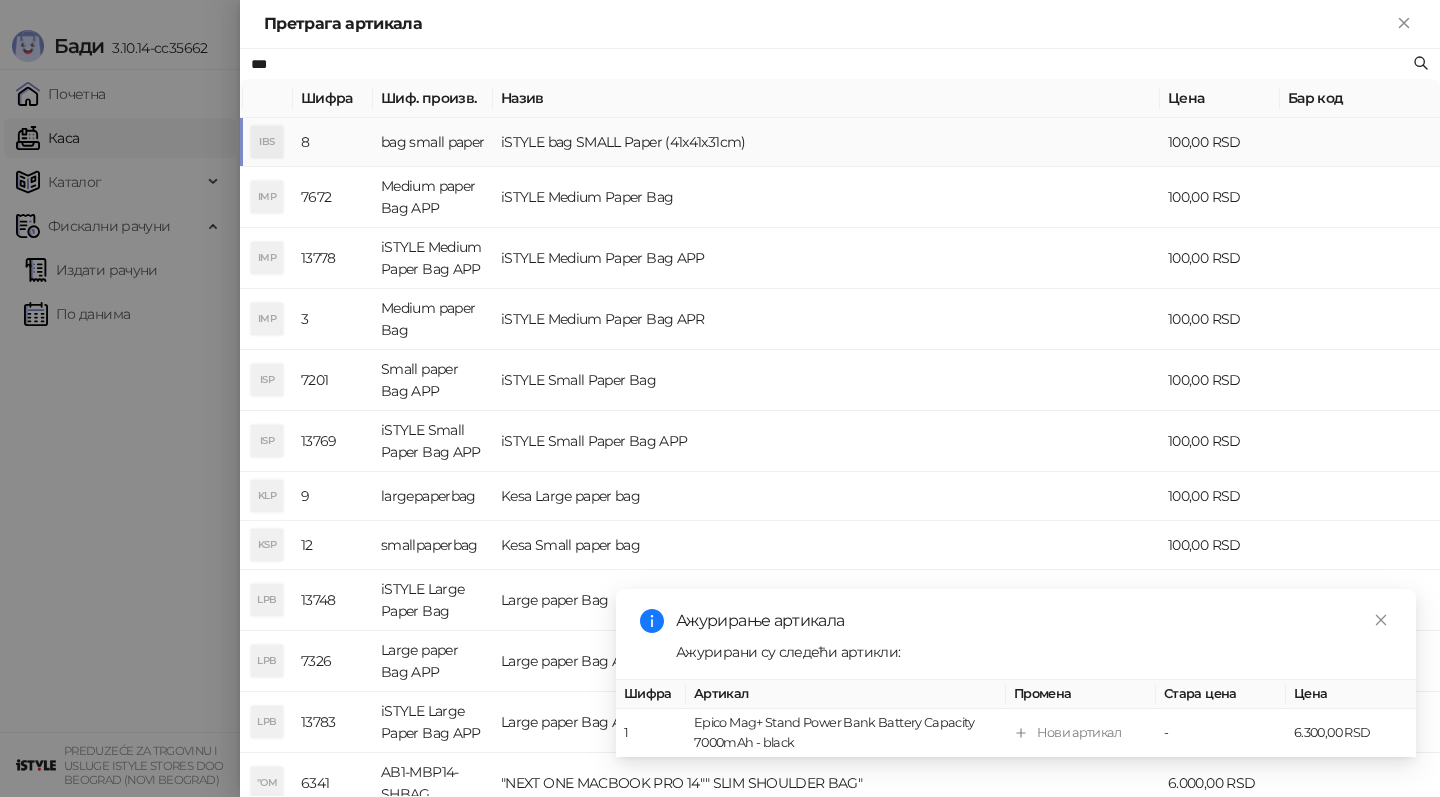 type on "***" 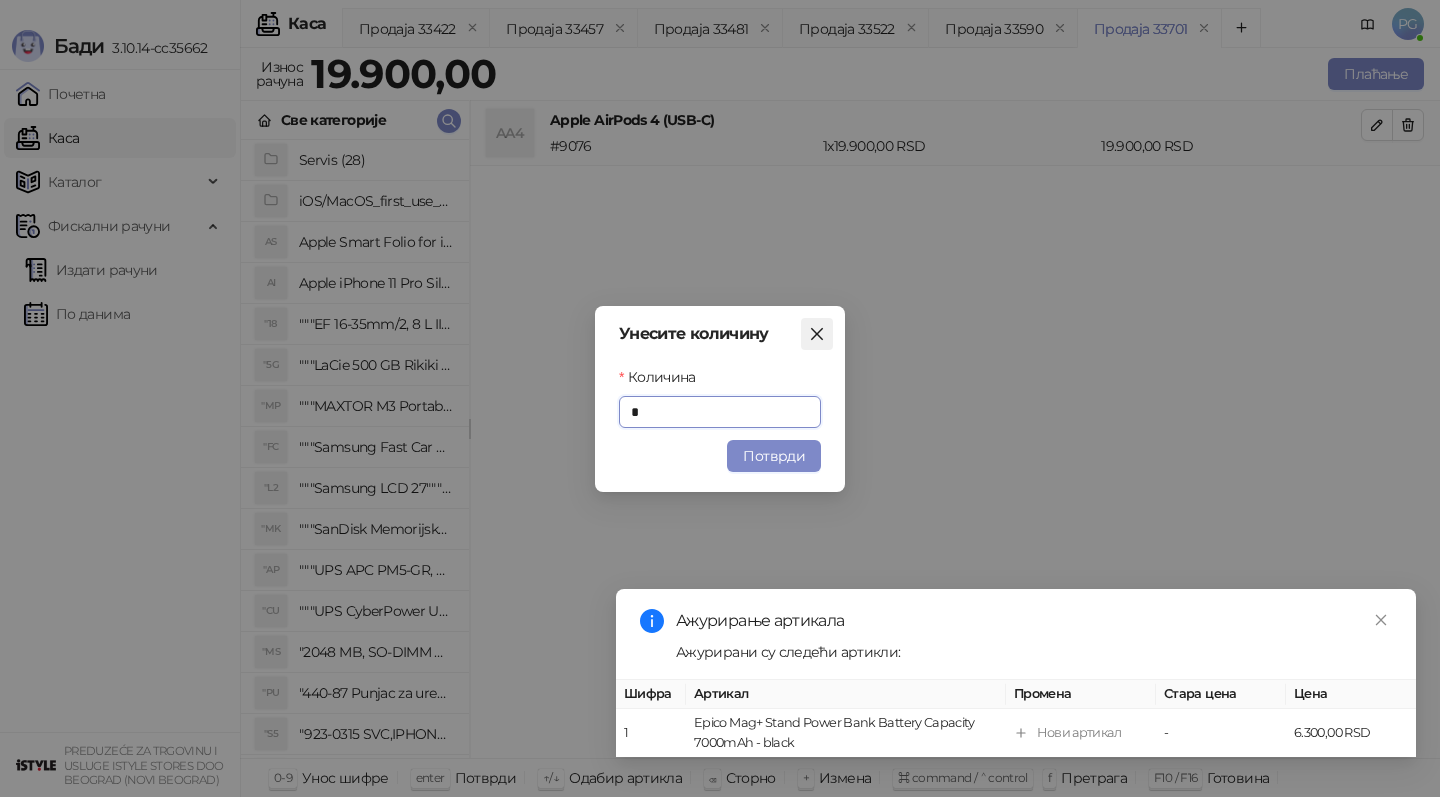 click at bounding box center [817, 334] 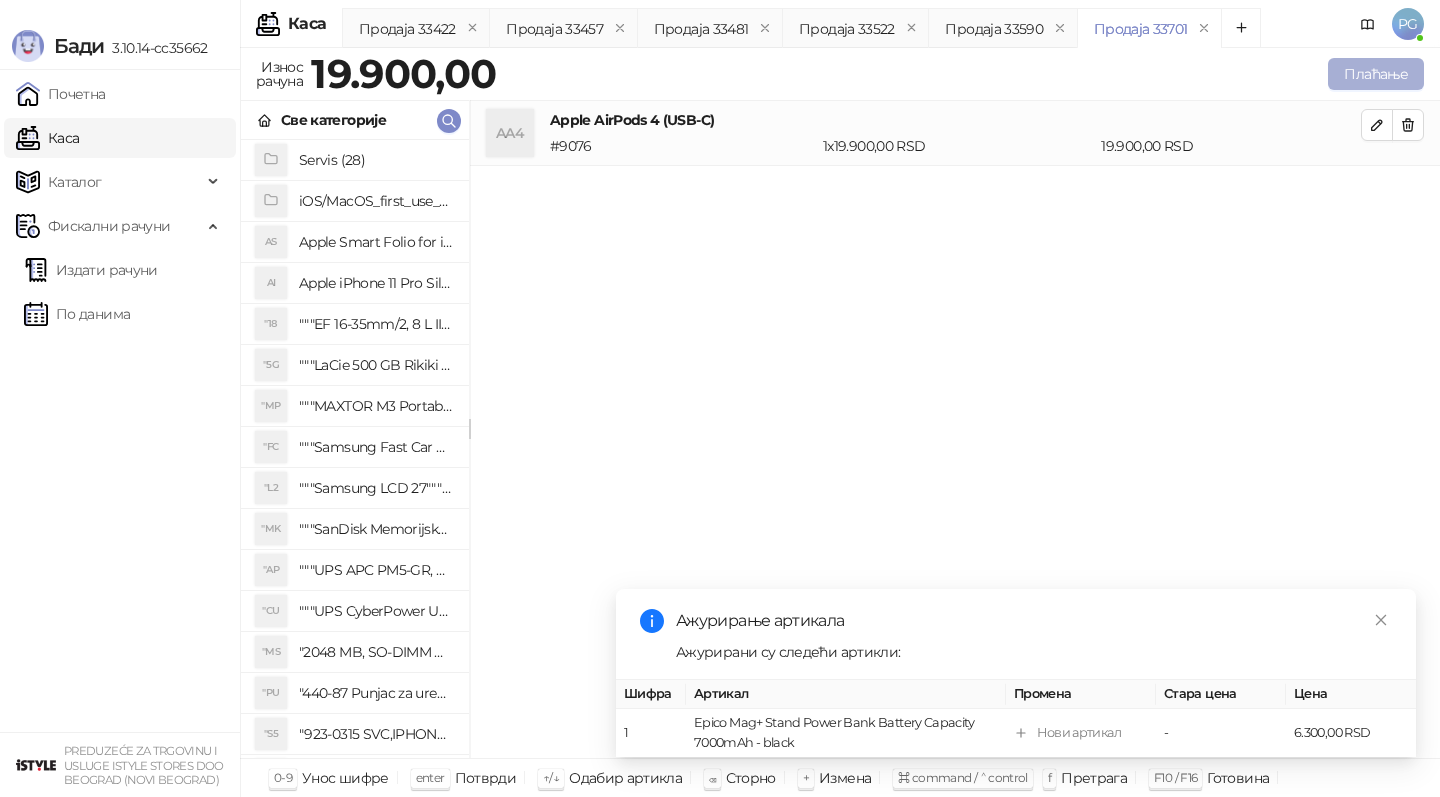 click on "Плаћање" at bounding box center [1376, 74] 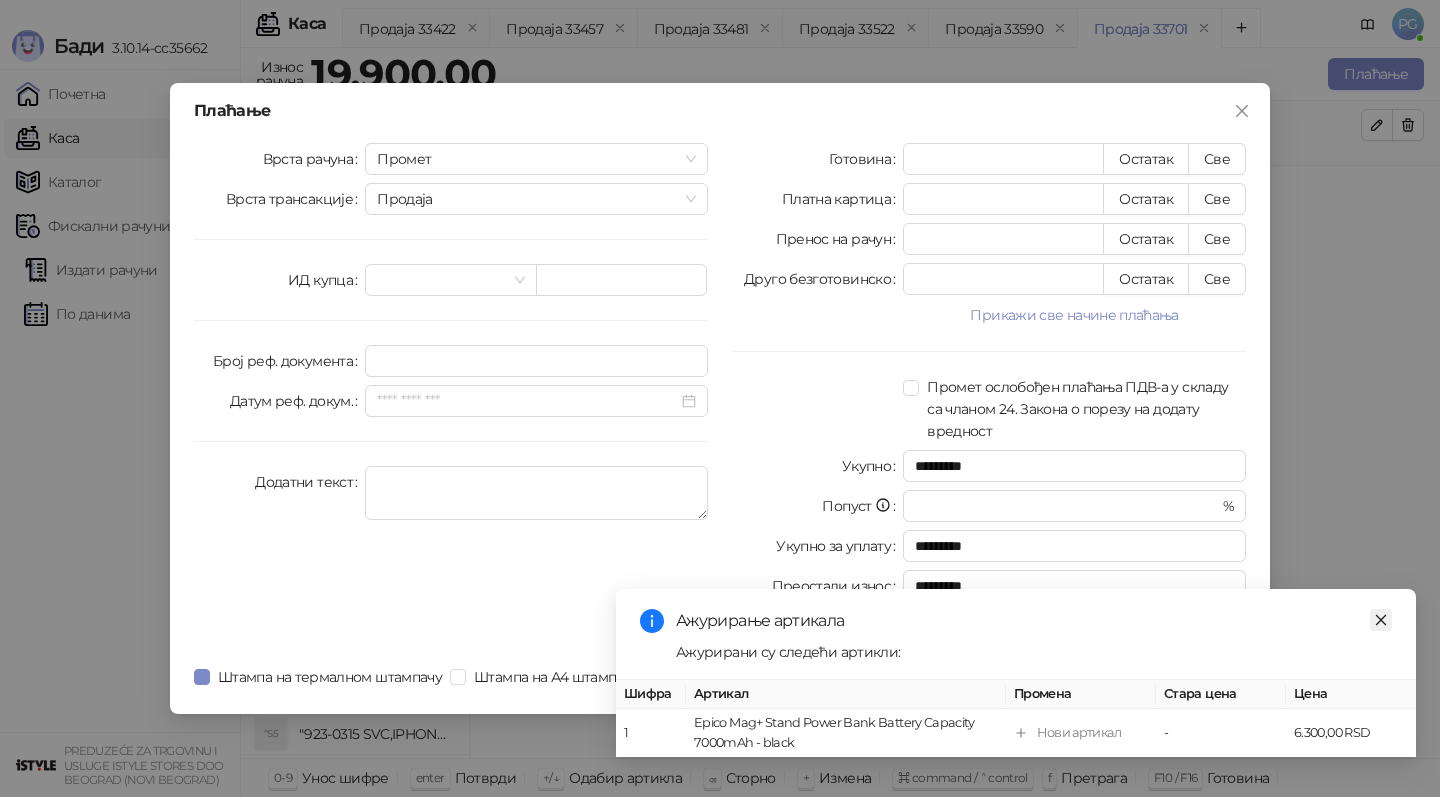 click 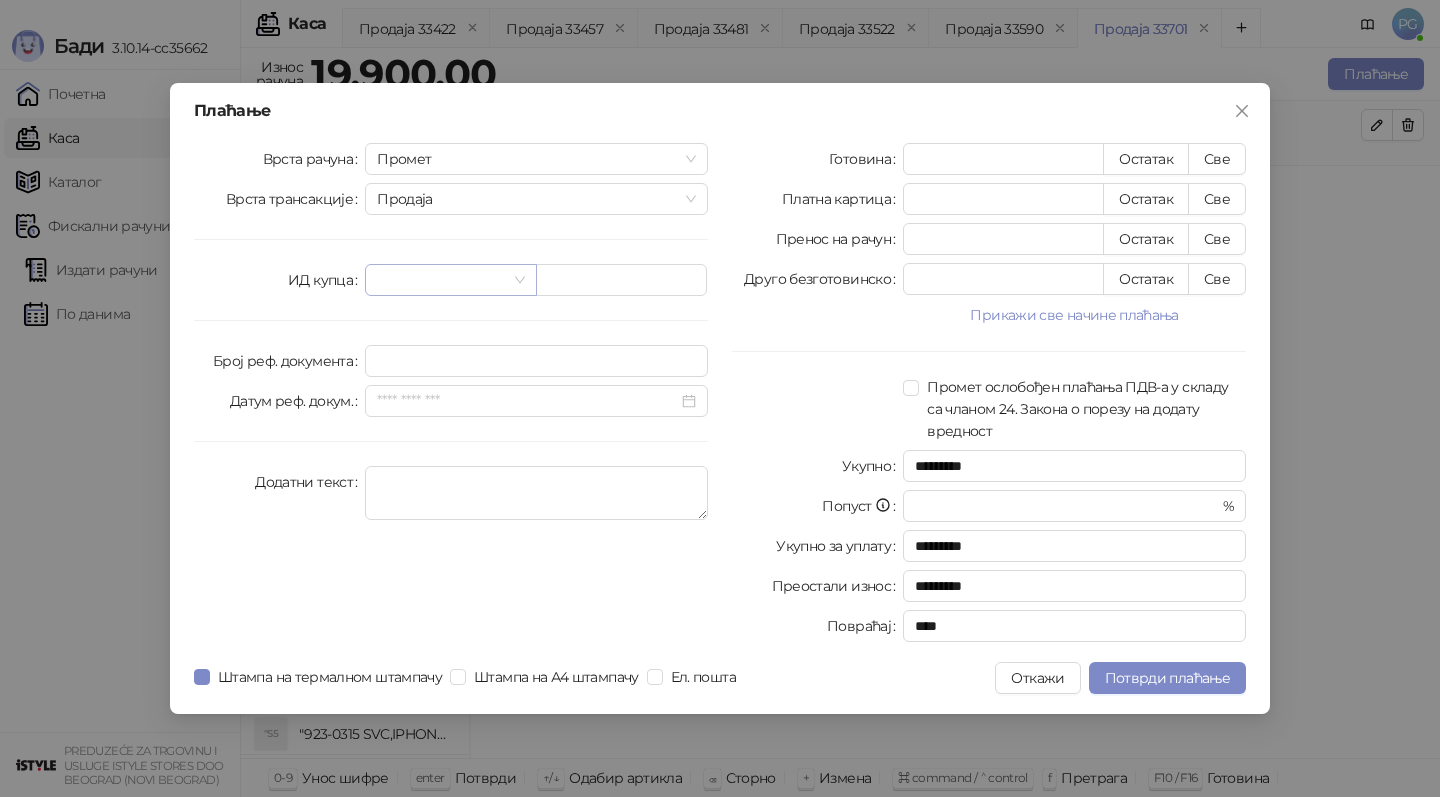 click at bounding box center [441, 280] 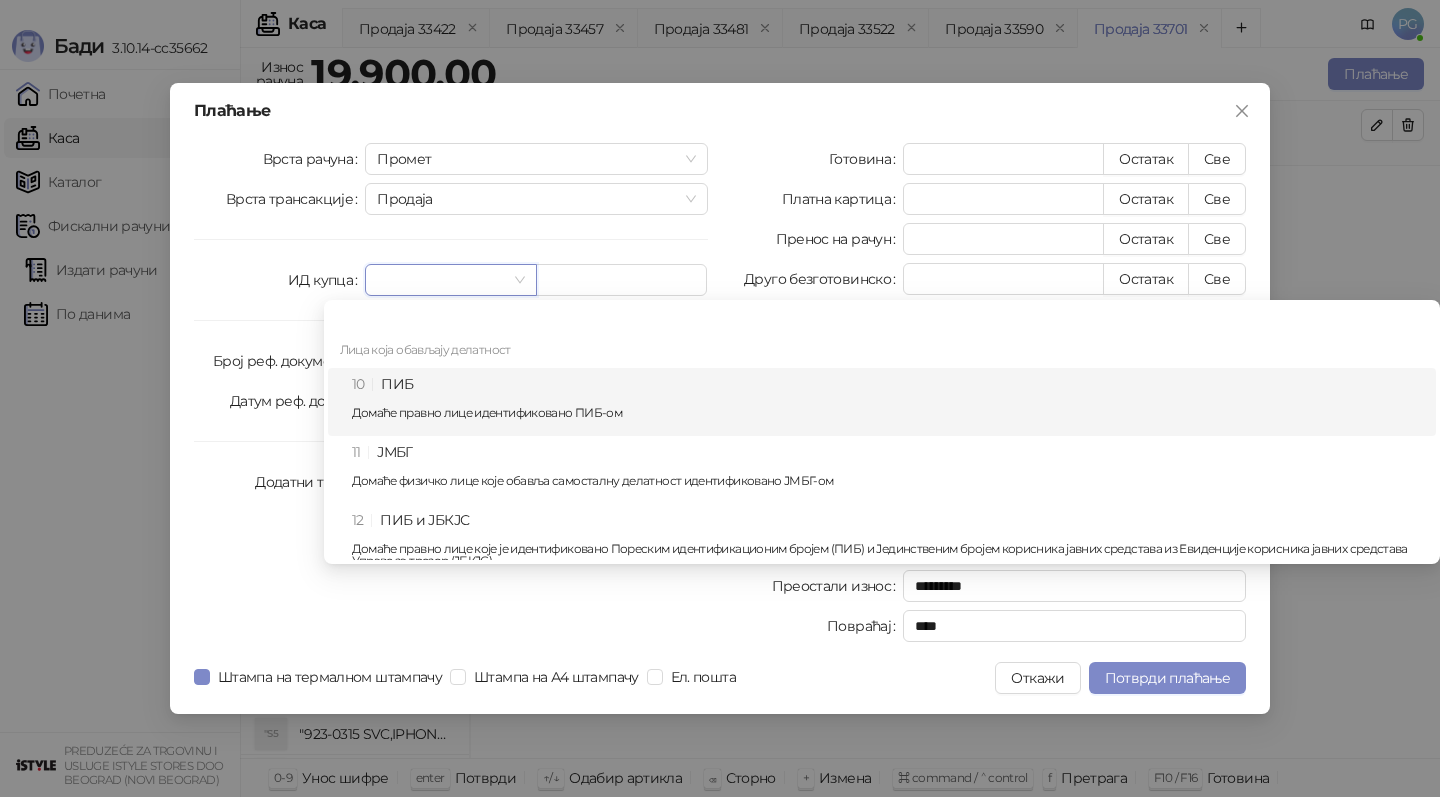 click on "10 ПИБ Домаће правно лице идентификовано ПИБ-ом" at bounding box center (888, 402) 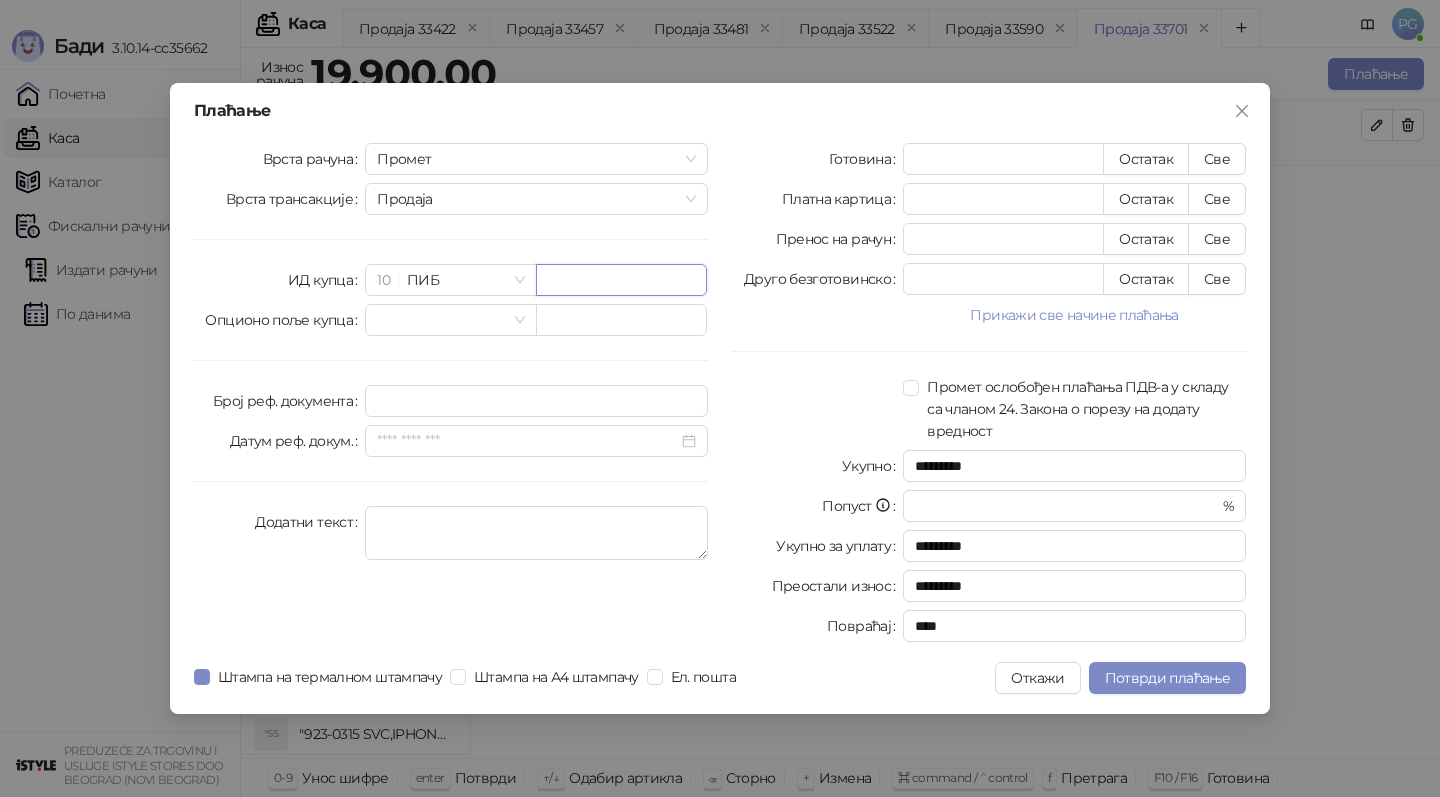 paste on "*********" 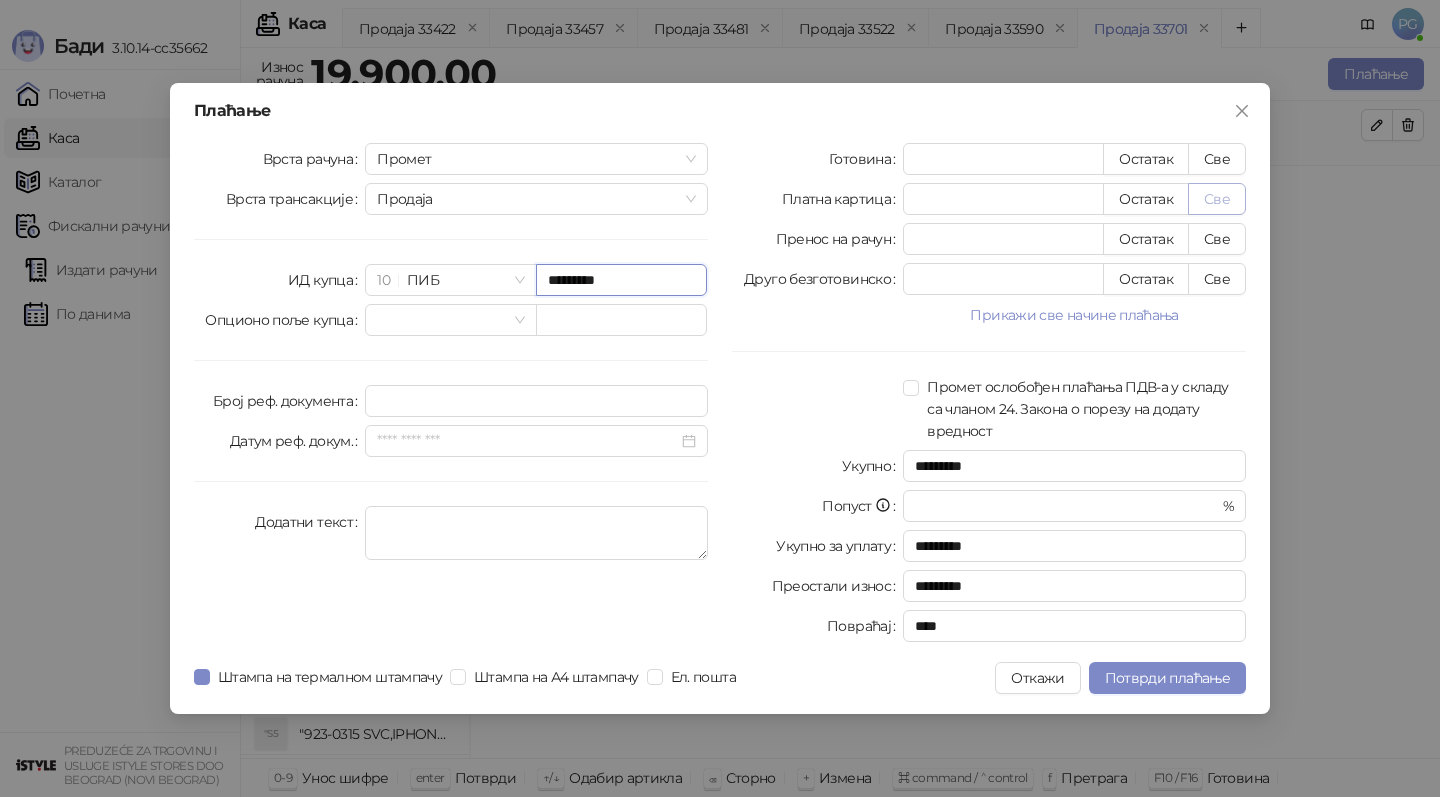 type on "*********" 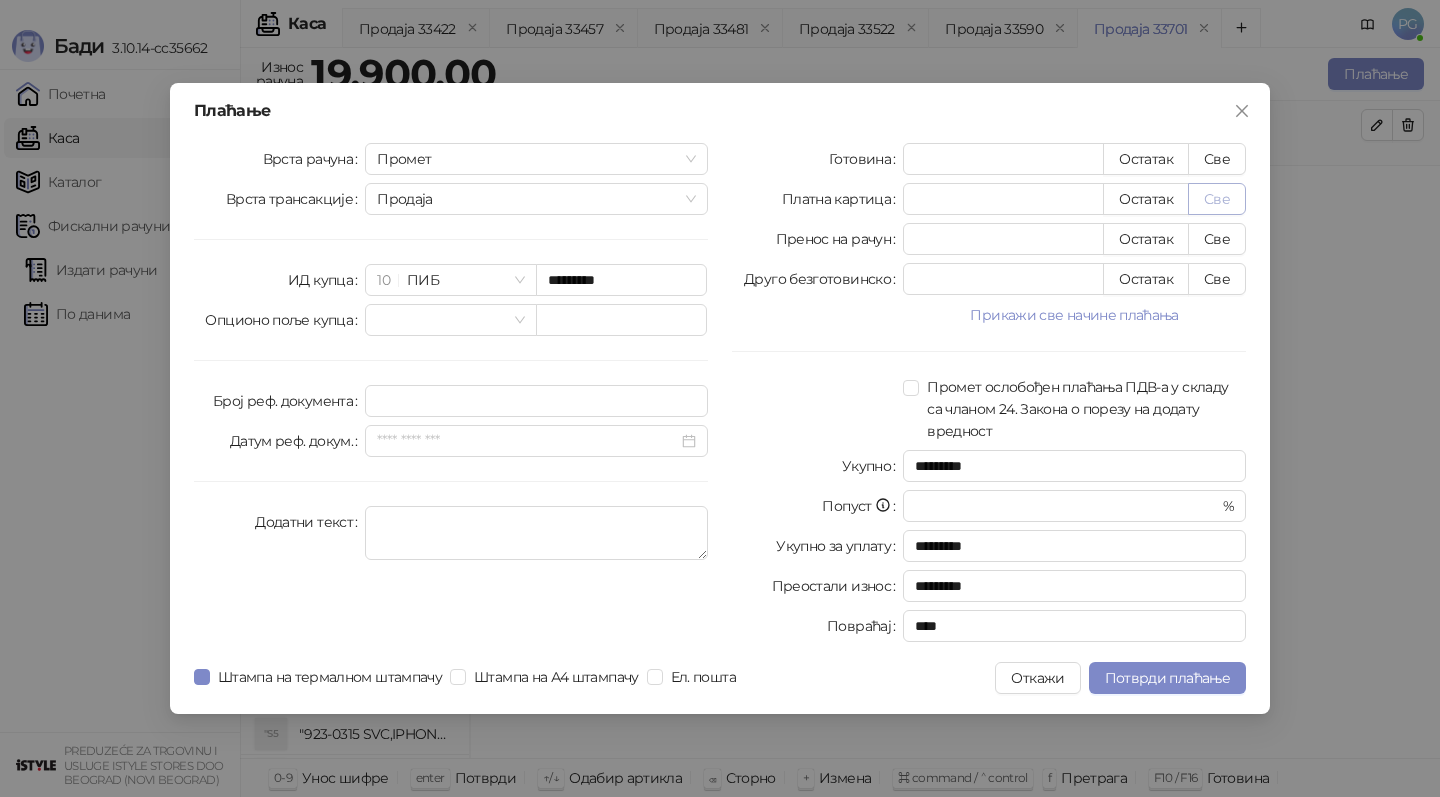 click on "Све" at bounding box center [1217, 199] 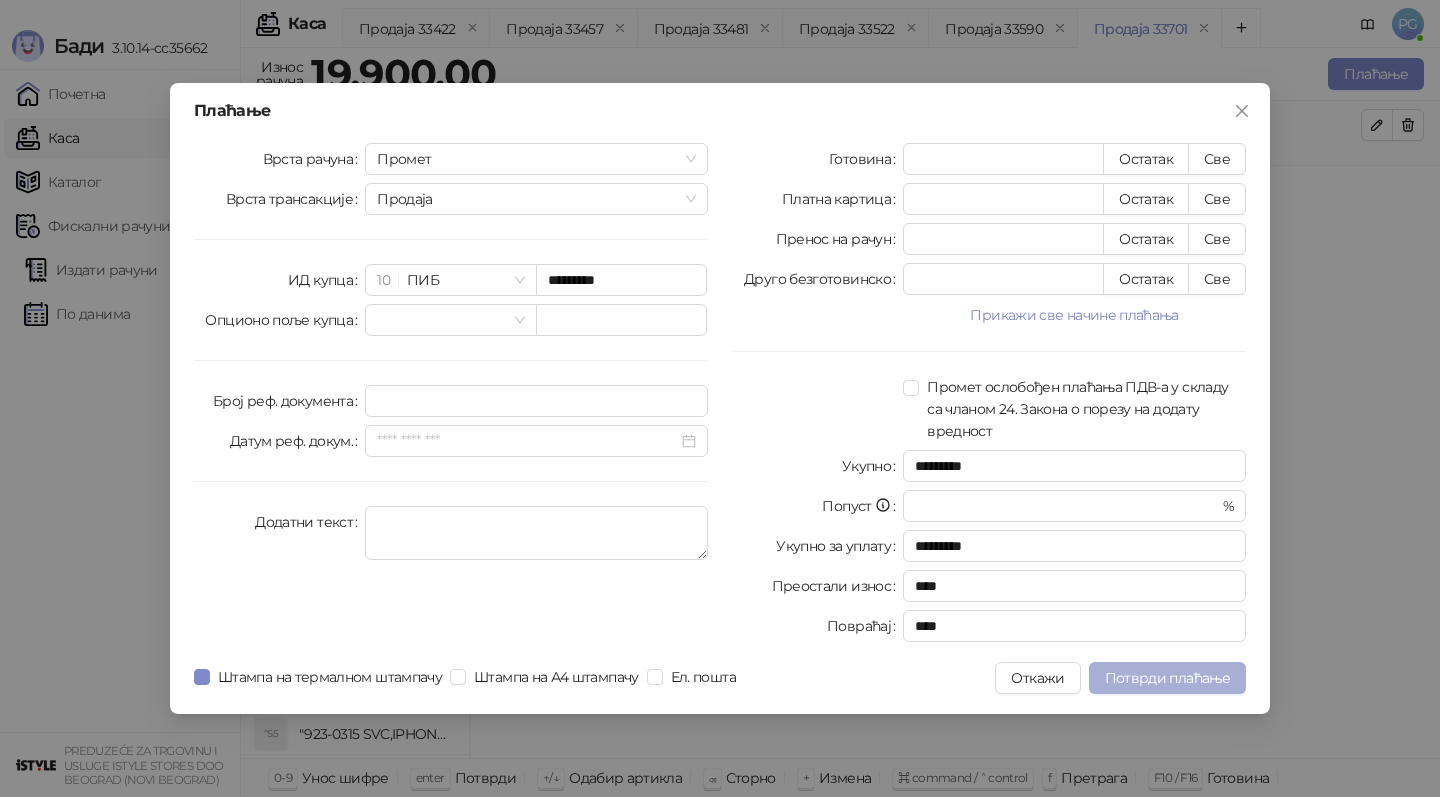 click on "Потврди плаћање" at bounding box center (1167, 678) 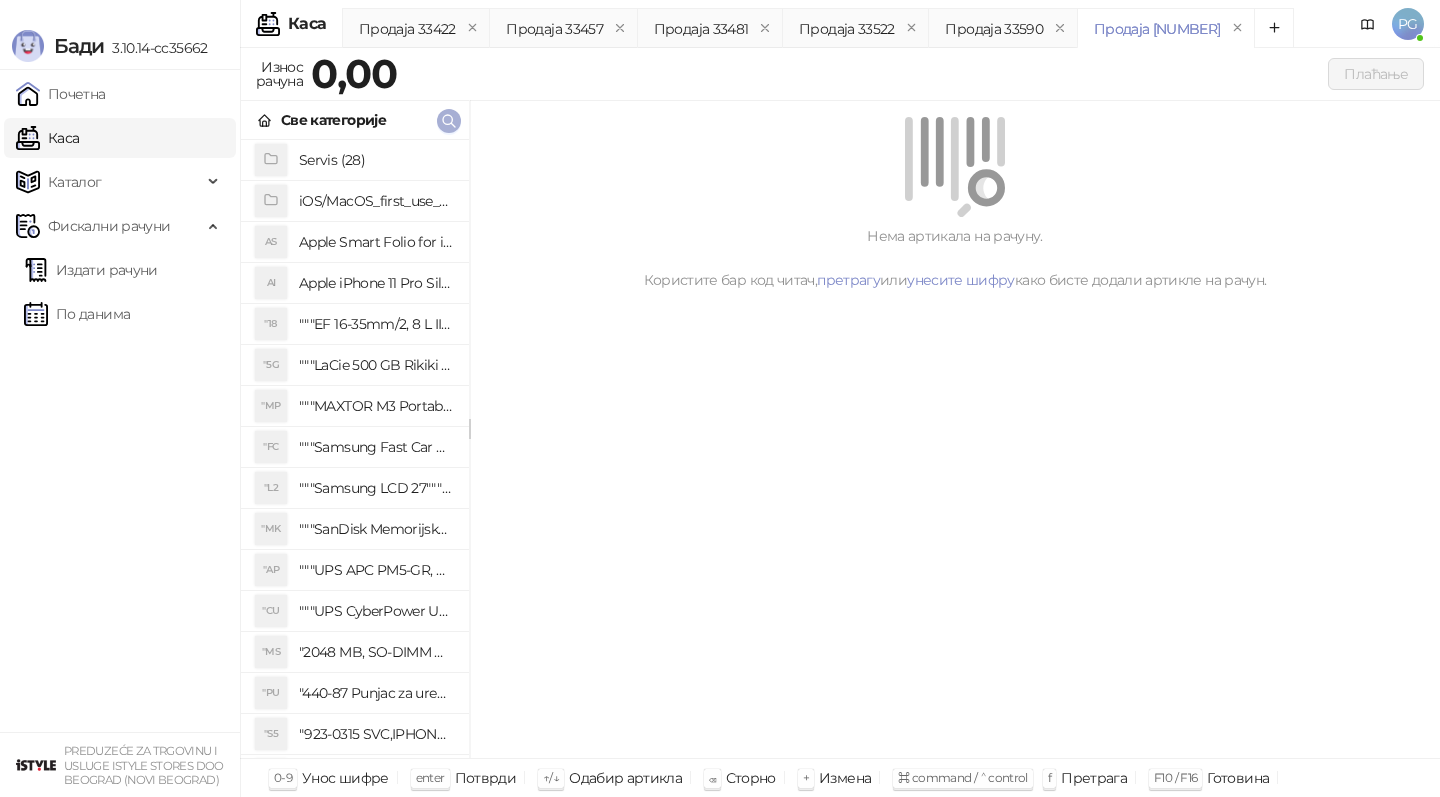 click 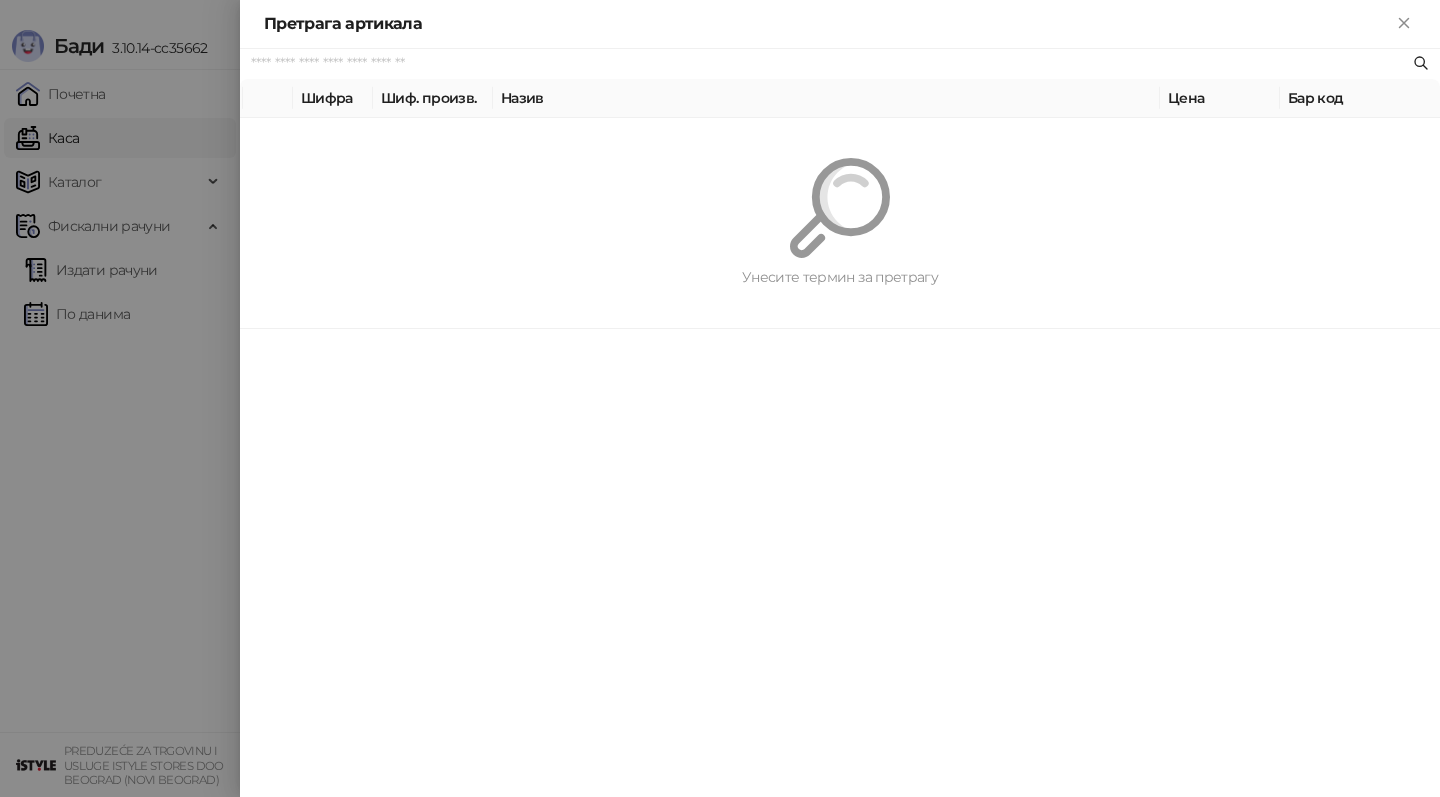 paste on "*********" 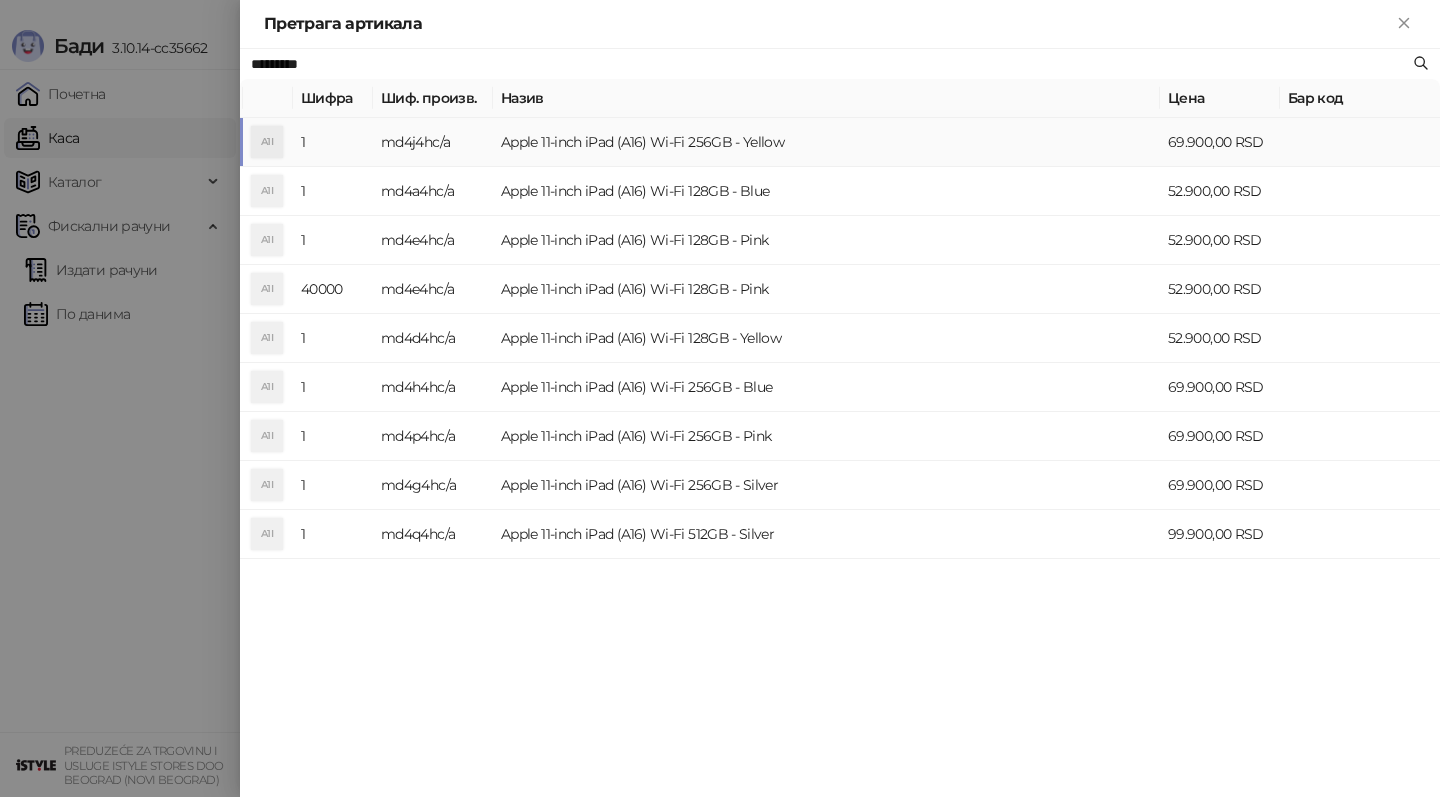 click on "Apple 11-inch iPad (A16) Wi-Fi 256GB - Yellow" at bounding box center (826, 142) 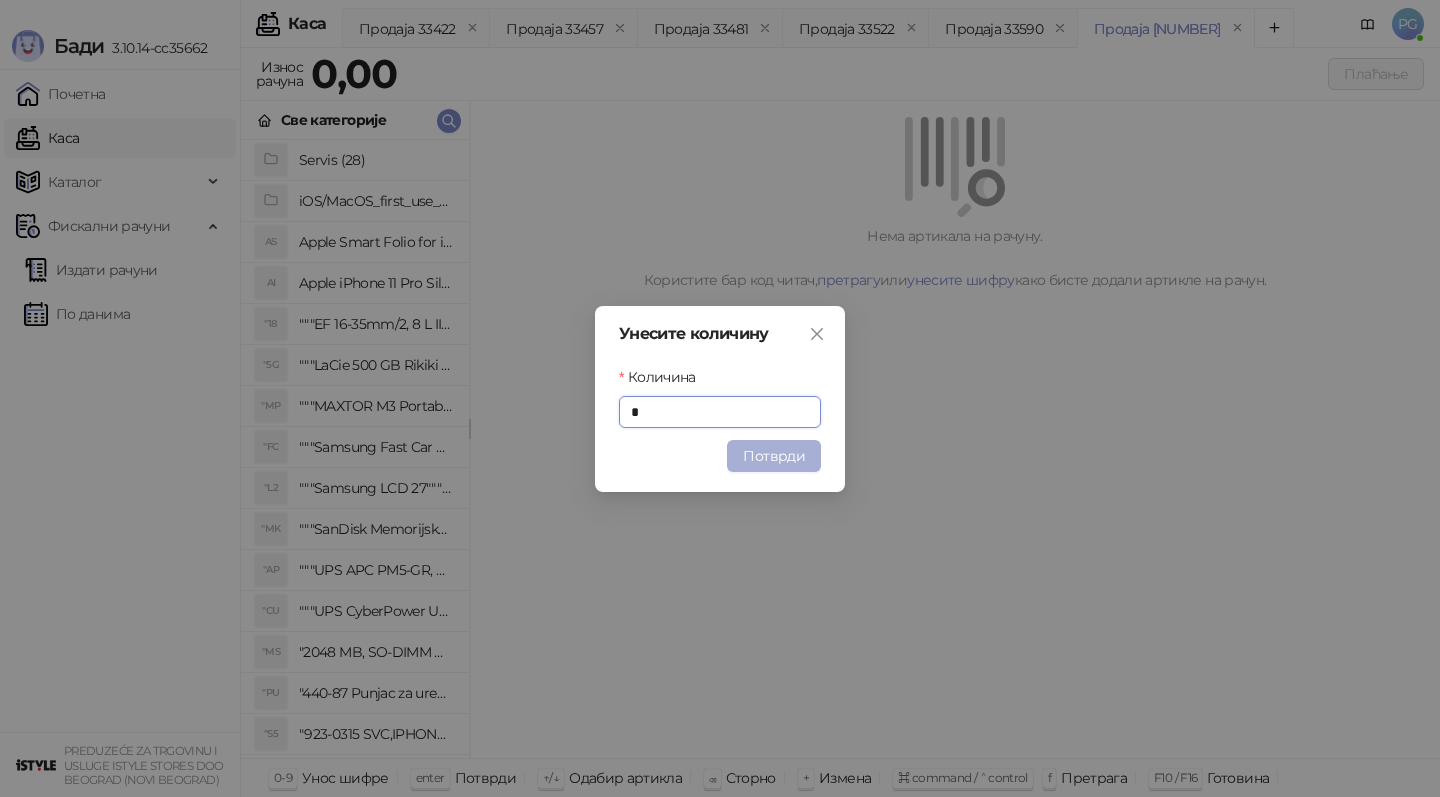click on "Потврди" at bounding box center (774, 456) 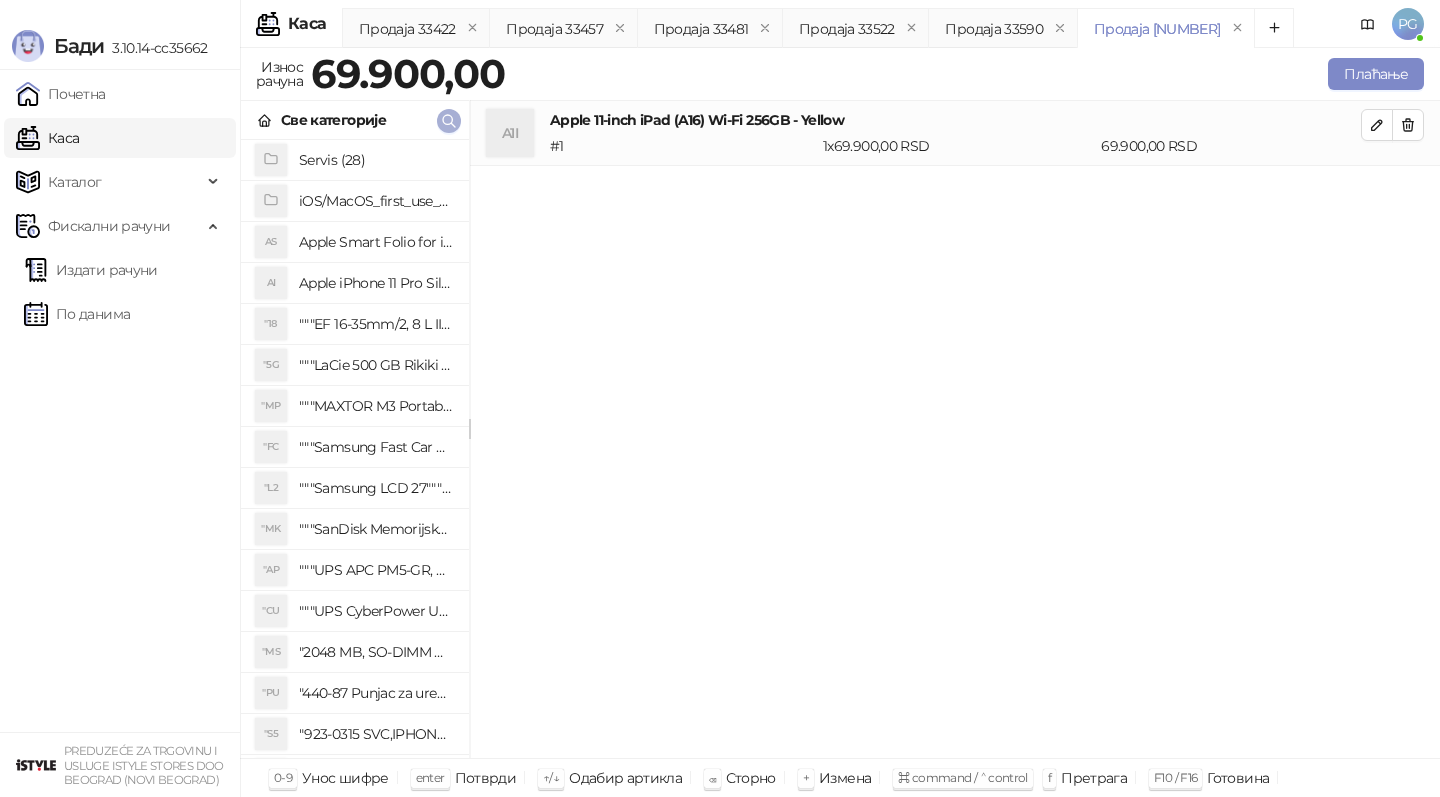 click 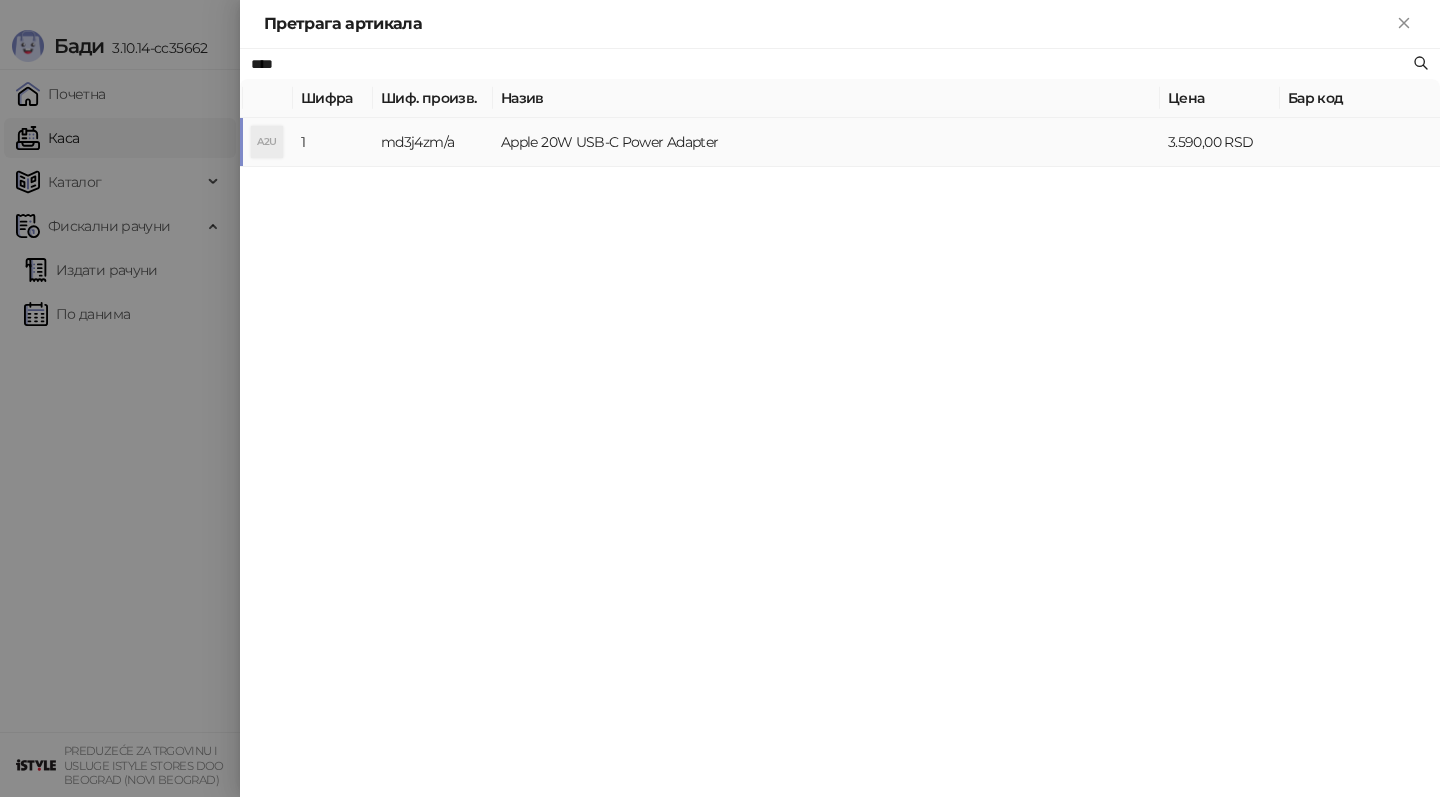 type on "****" 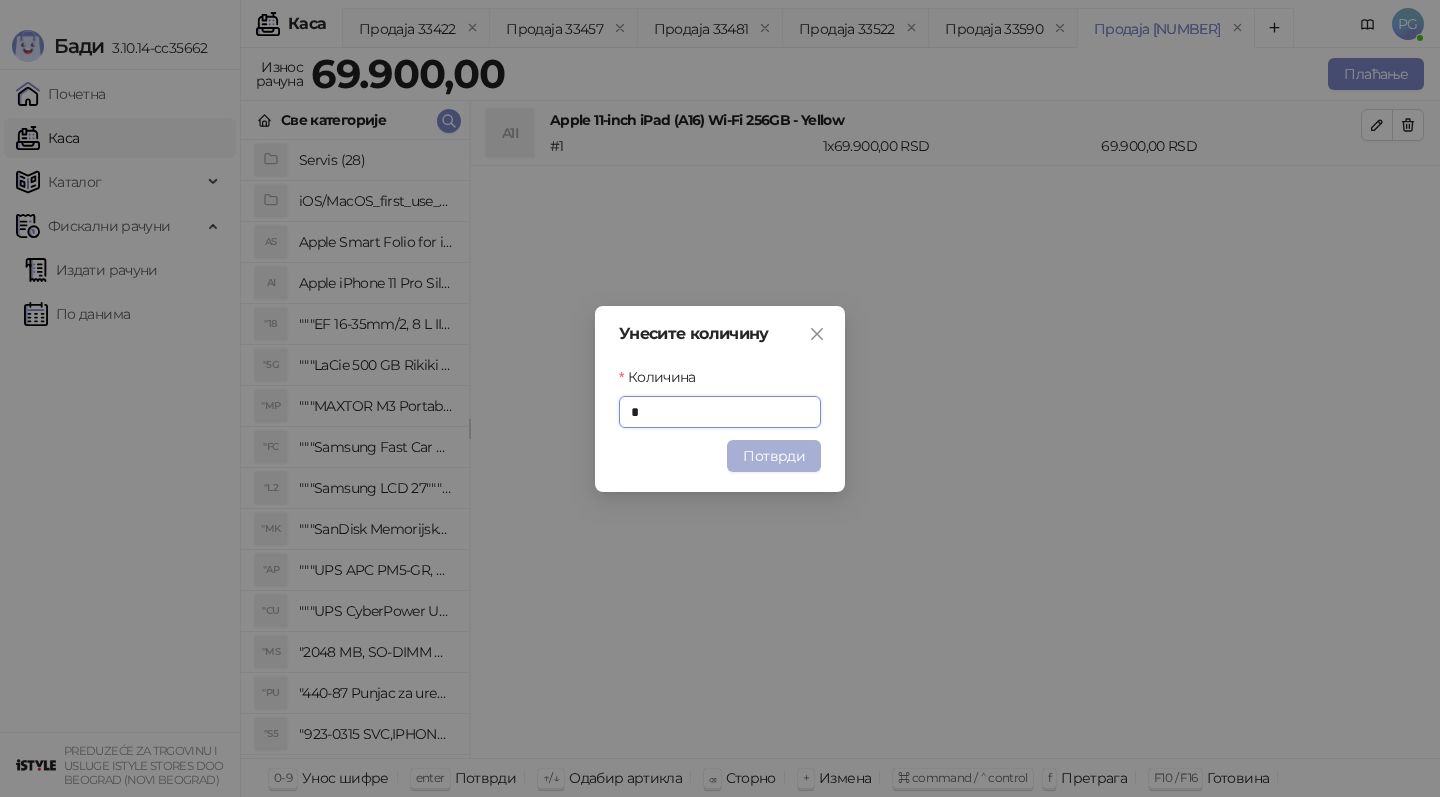 click on "Потврди" at bounding box center (774, 456) 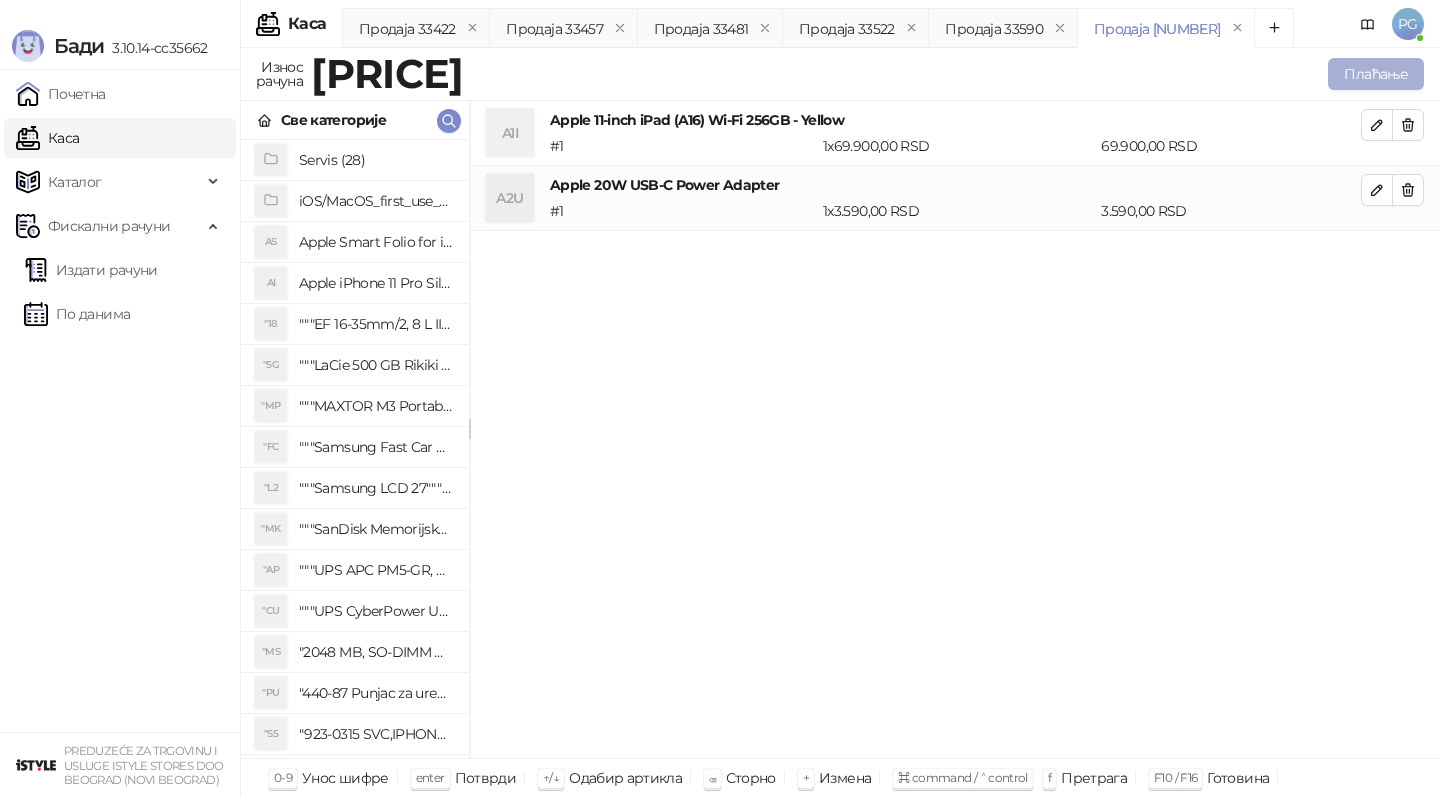 click on "Плаћање" at bounding box center (1376, 74) 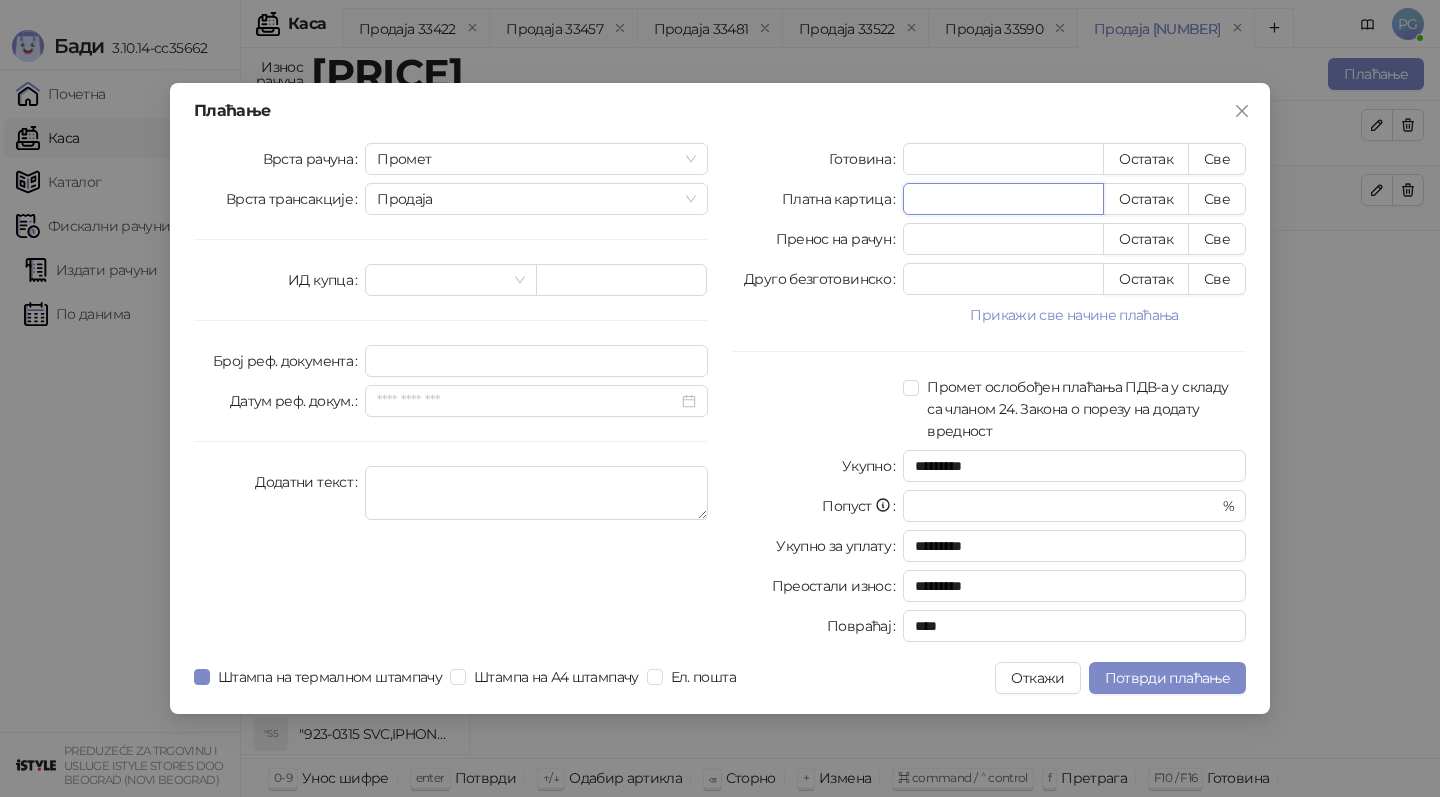 click on "*" at bounding box center [1003, 199] 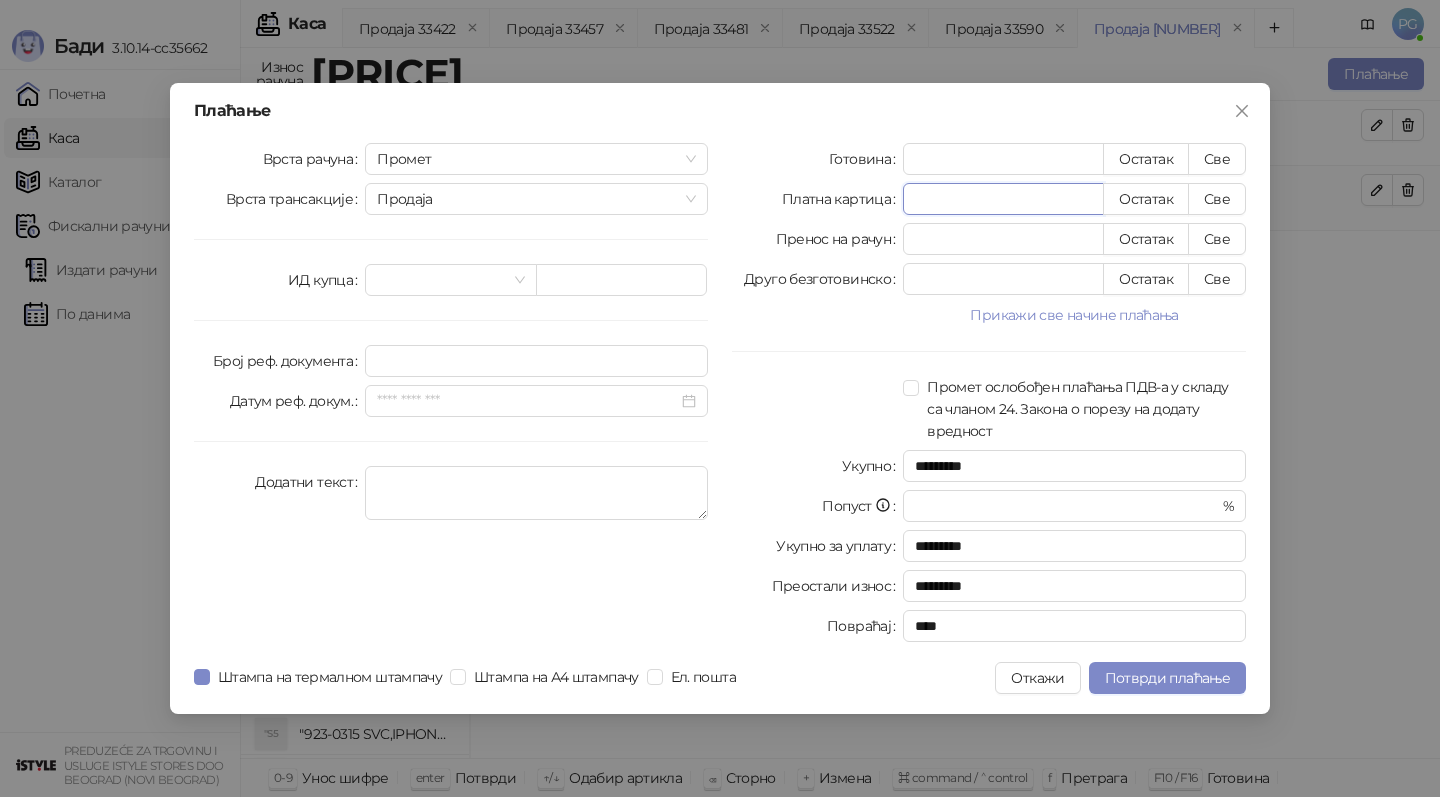 type on "*****" 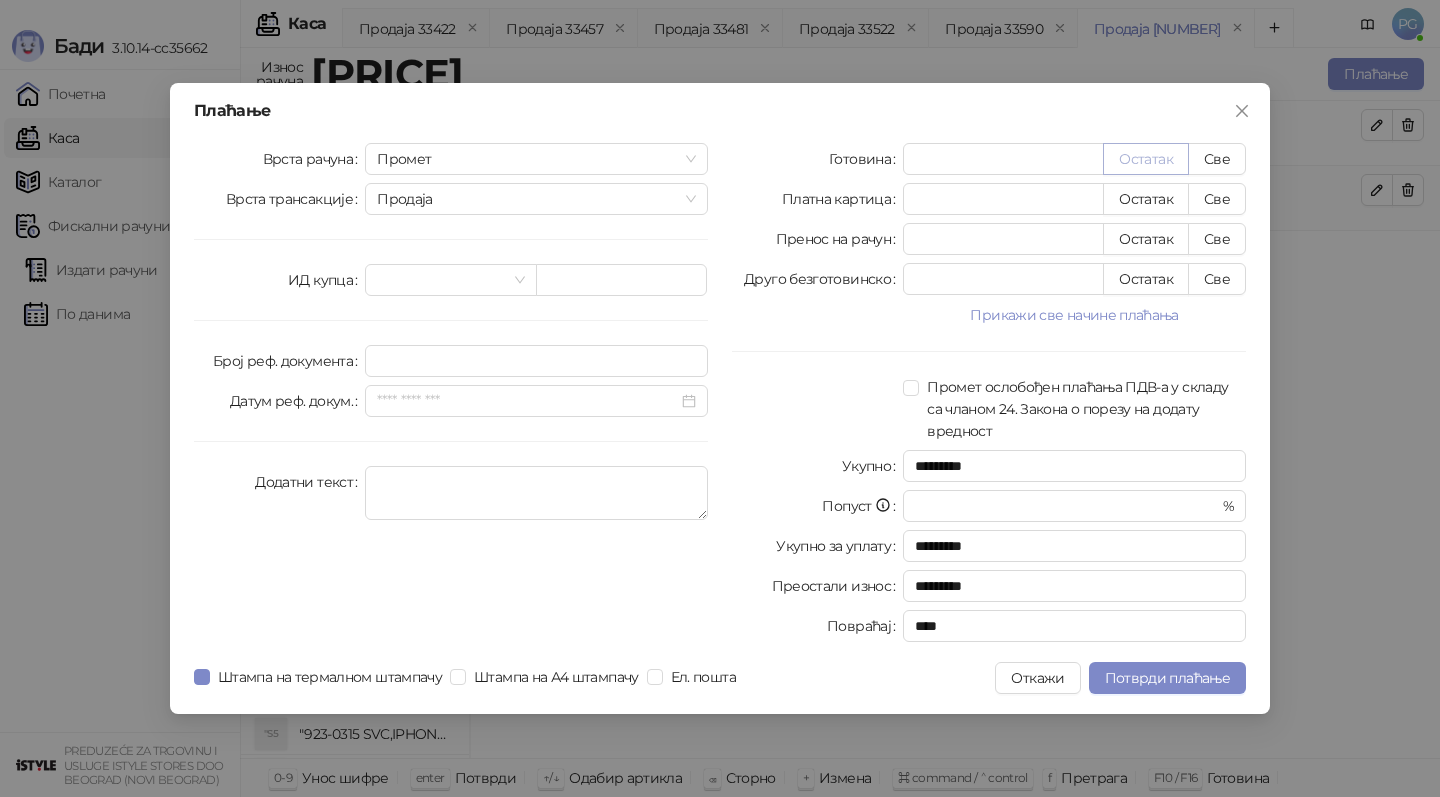 click on "Остатак" at bounding box center (1146, 159) 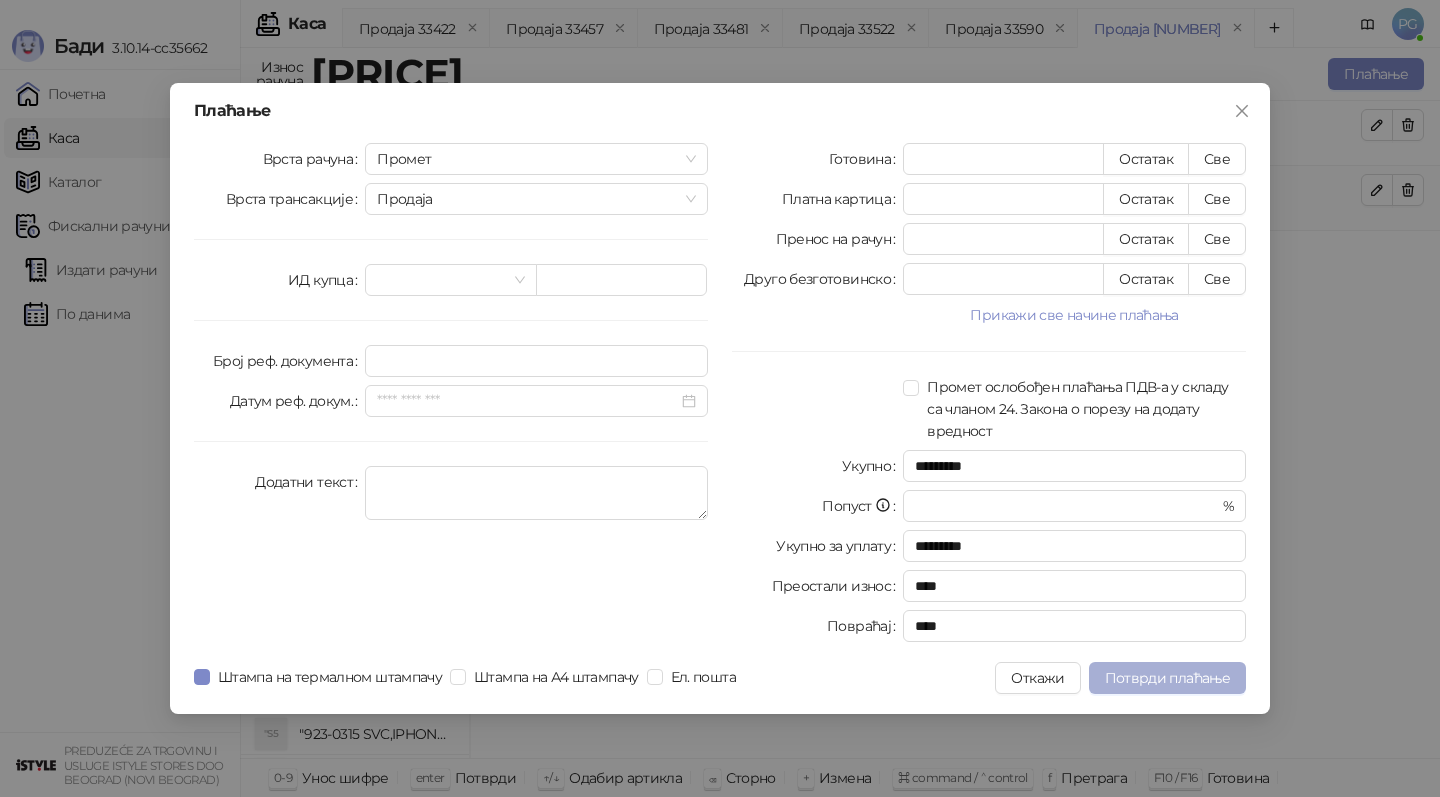 click on "Потврди плаћање" at bounding box center [1167, 678] 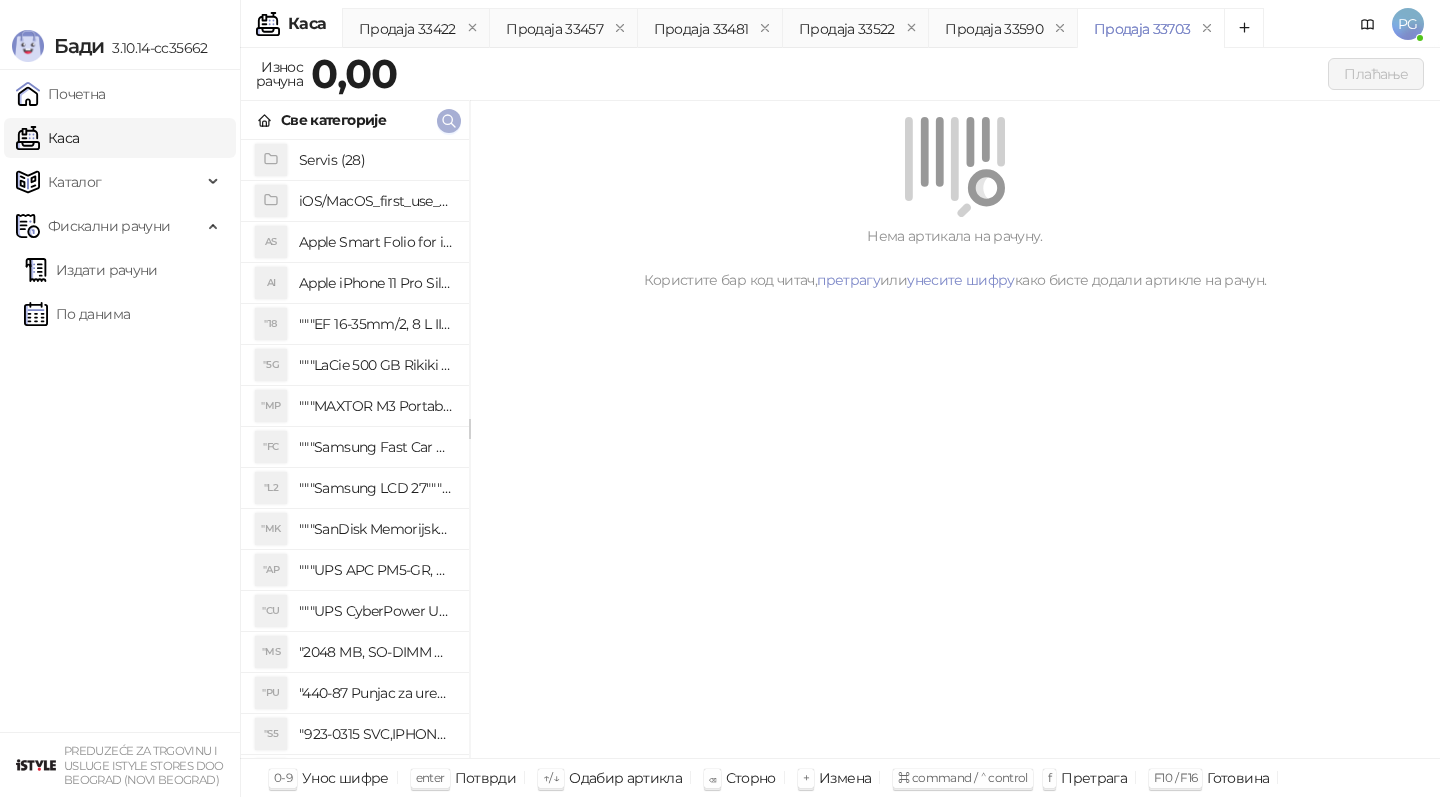 click 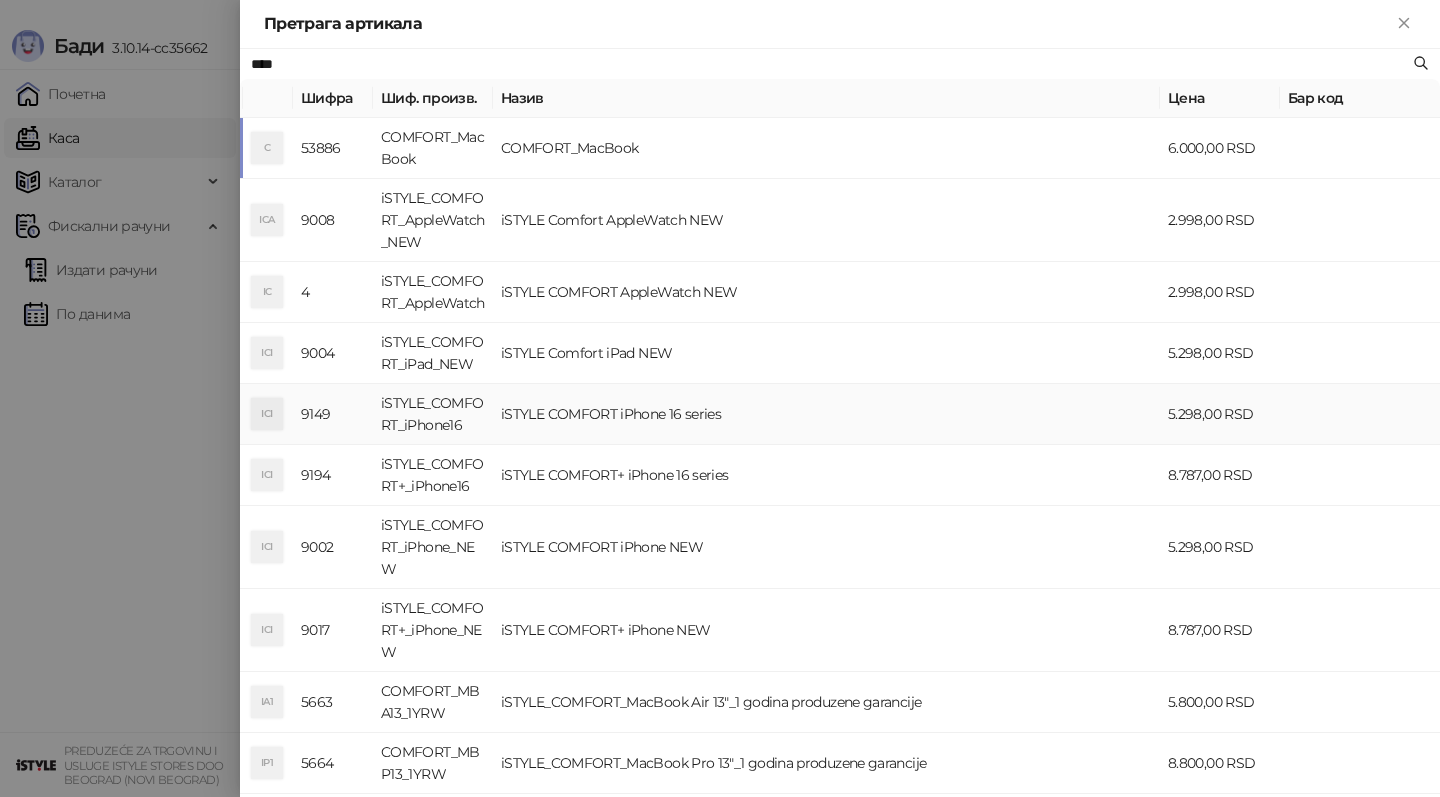 click on "iSTYLE COMFORT iPhone 16 series" at bounding box center [826, 414] 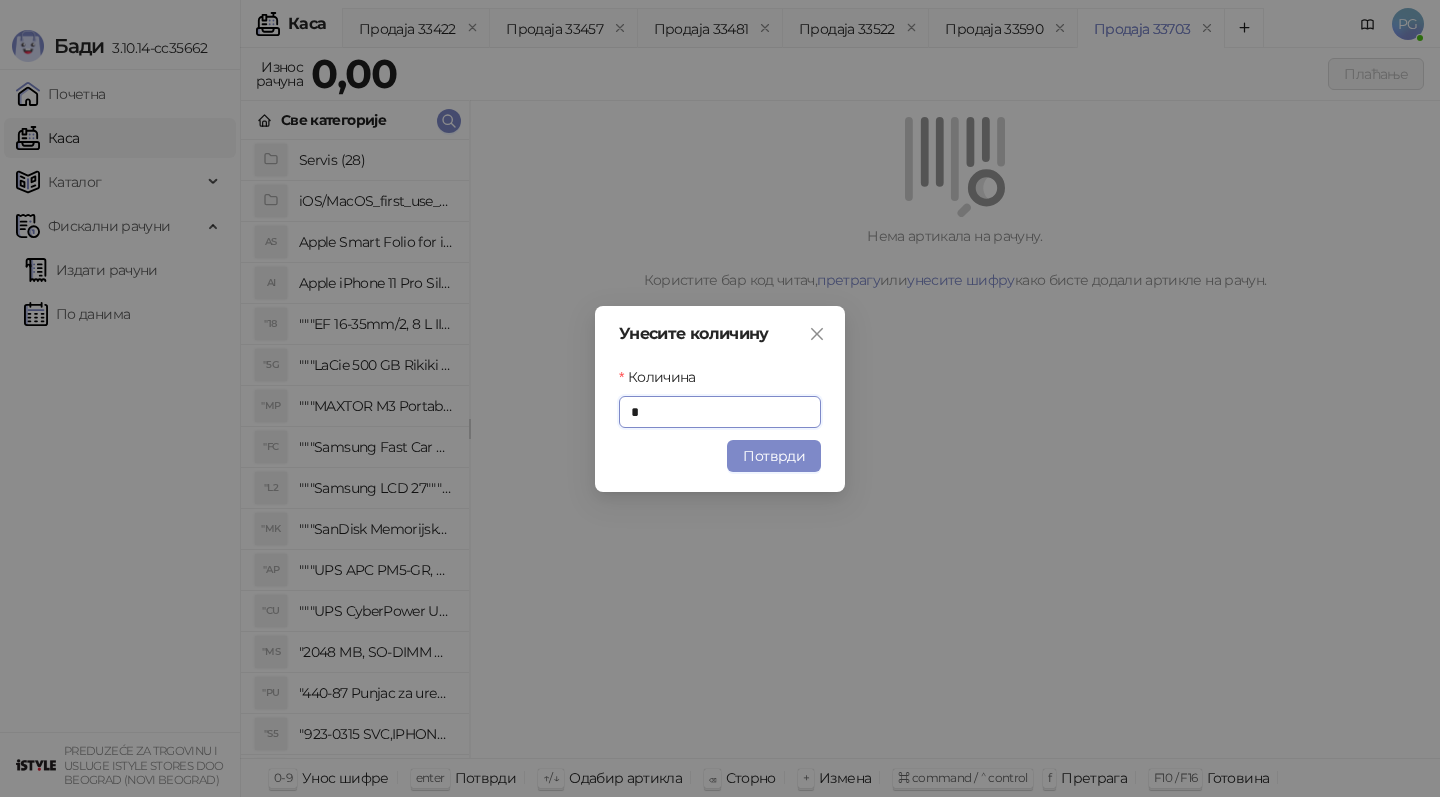 click on "Потврди" at bounding box center [774, 456] 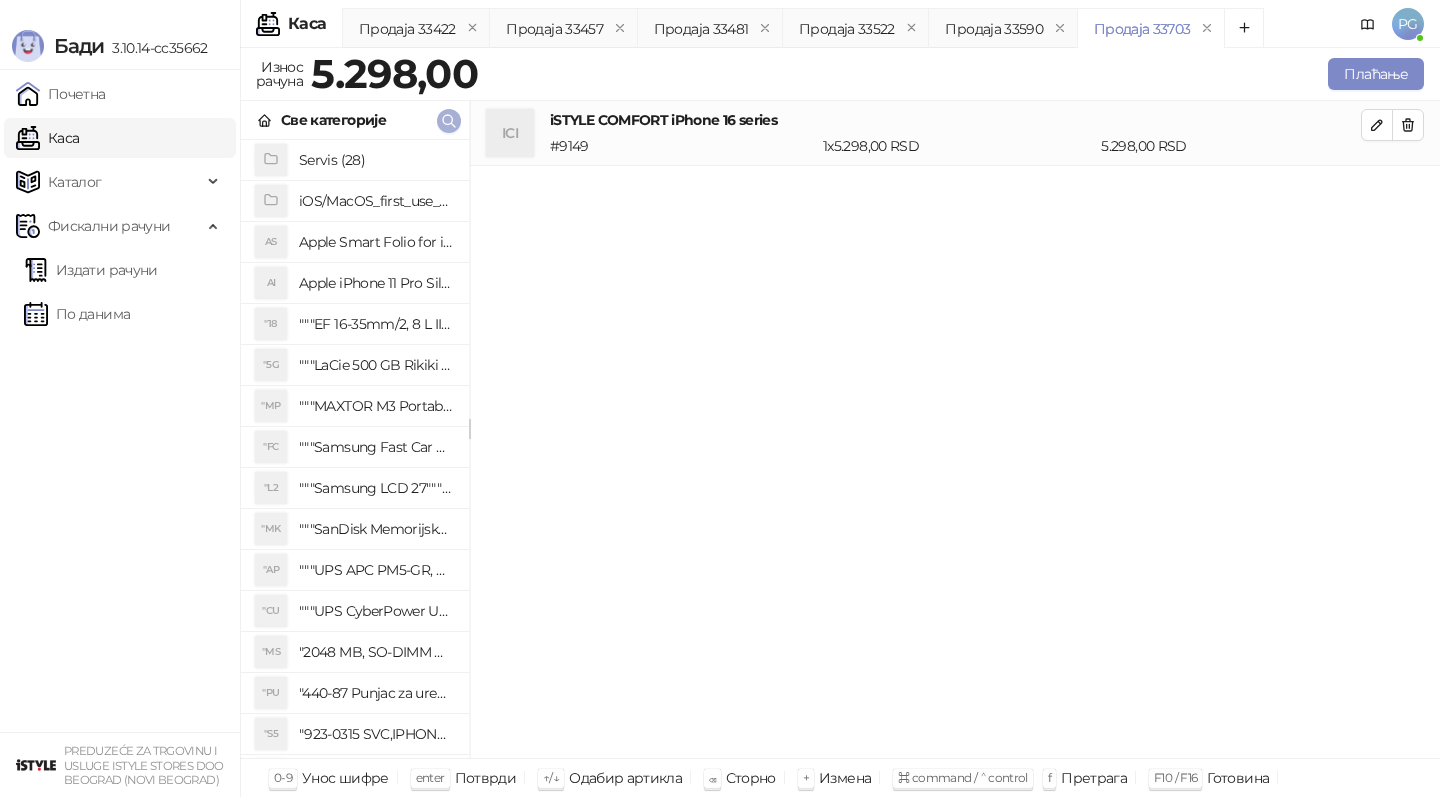 click 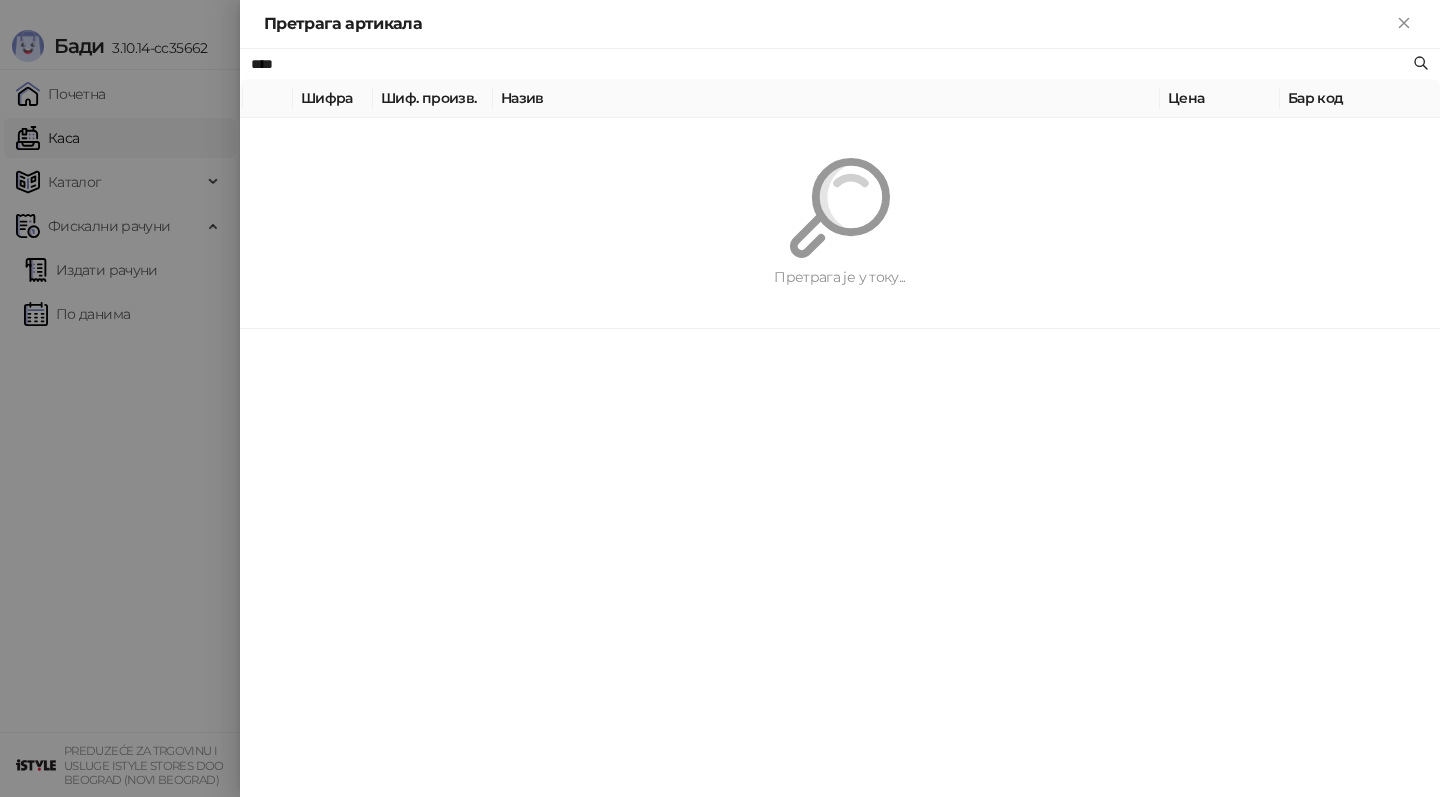 paste on "**********" 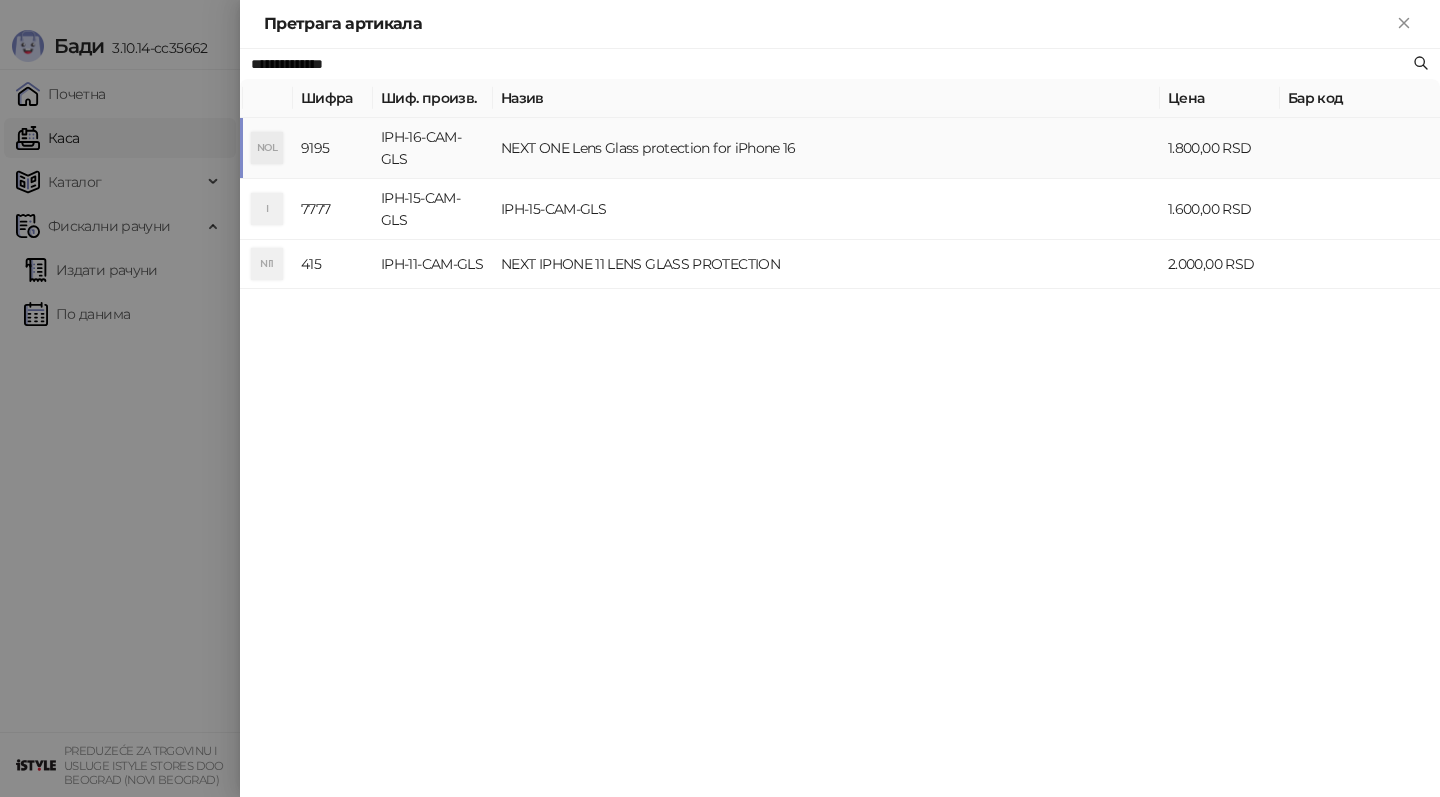 type on "**********" 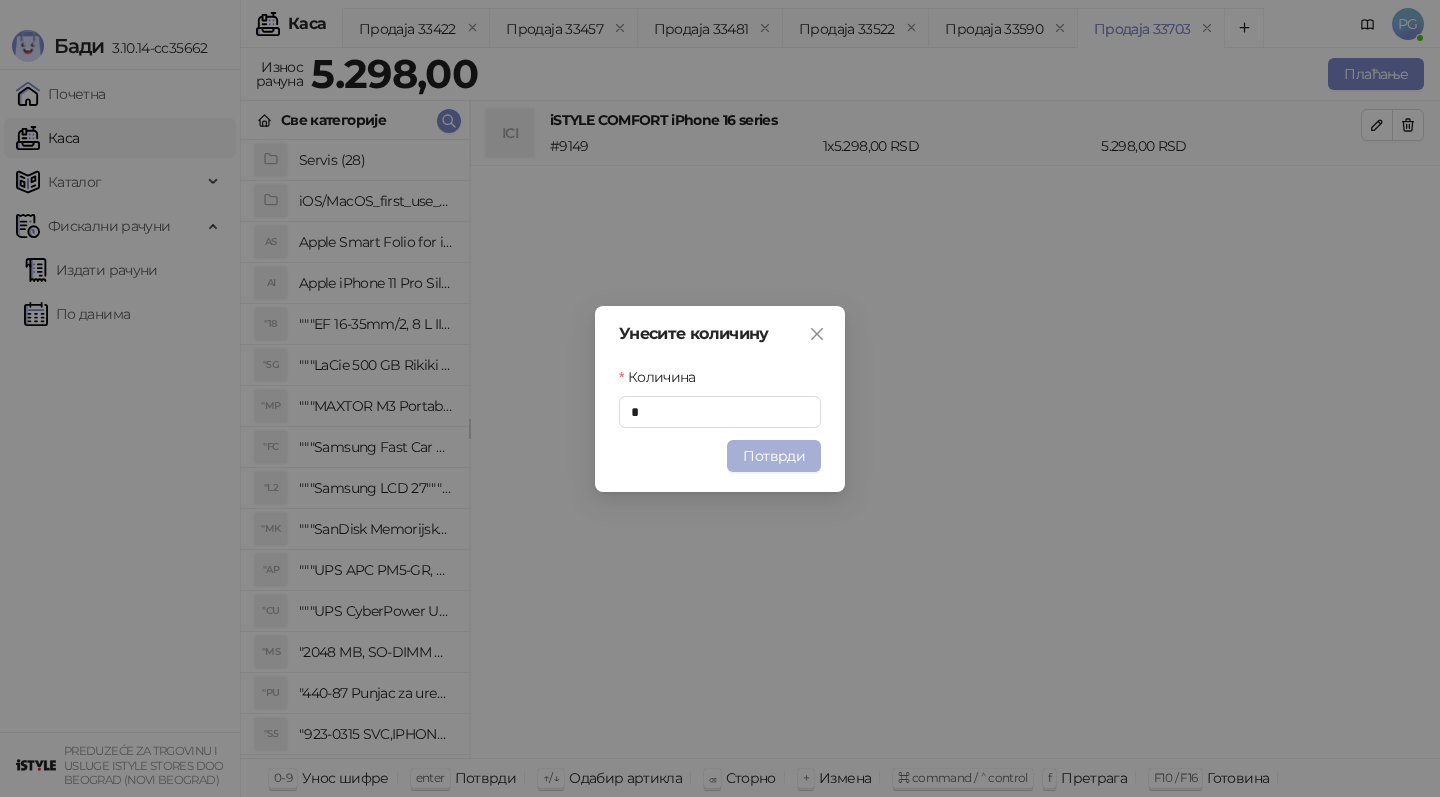 click on "Потврди" at bounding box center [774, 456] 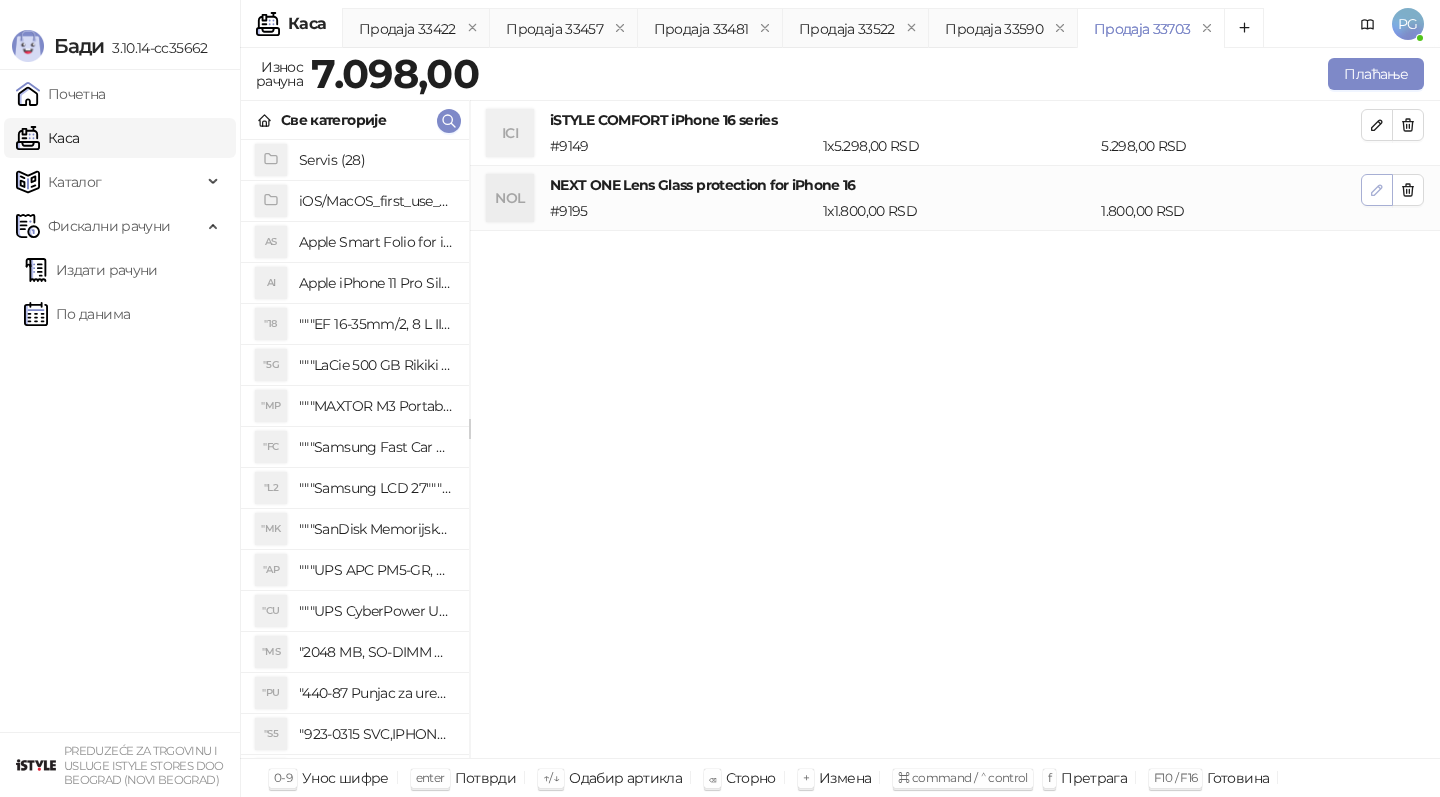 click 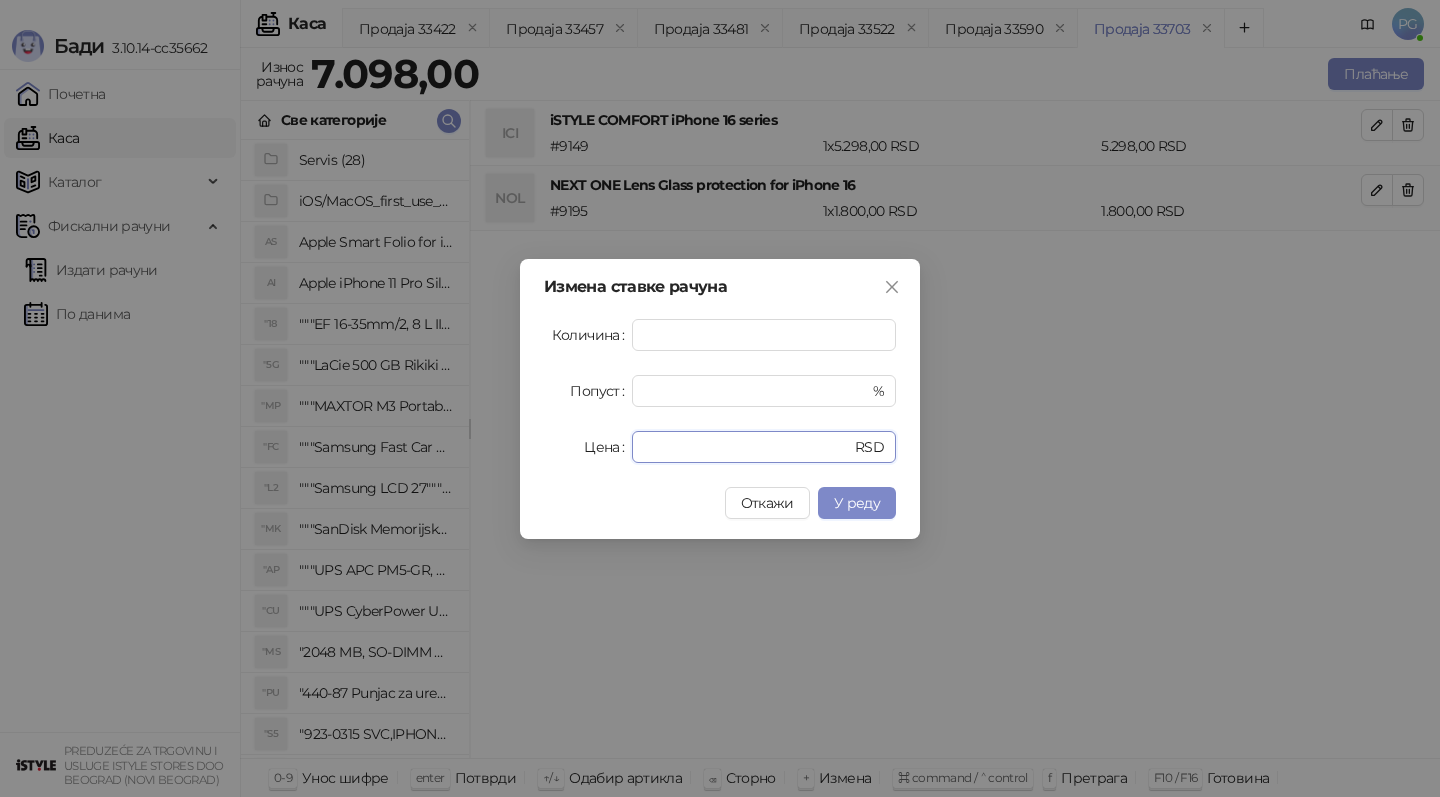 drag, startPoint x: 684, startPoint y: 453, endPoint x: 532, endPoint y: 447, distance: 152.11838 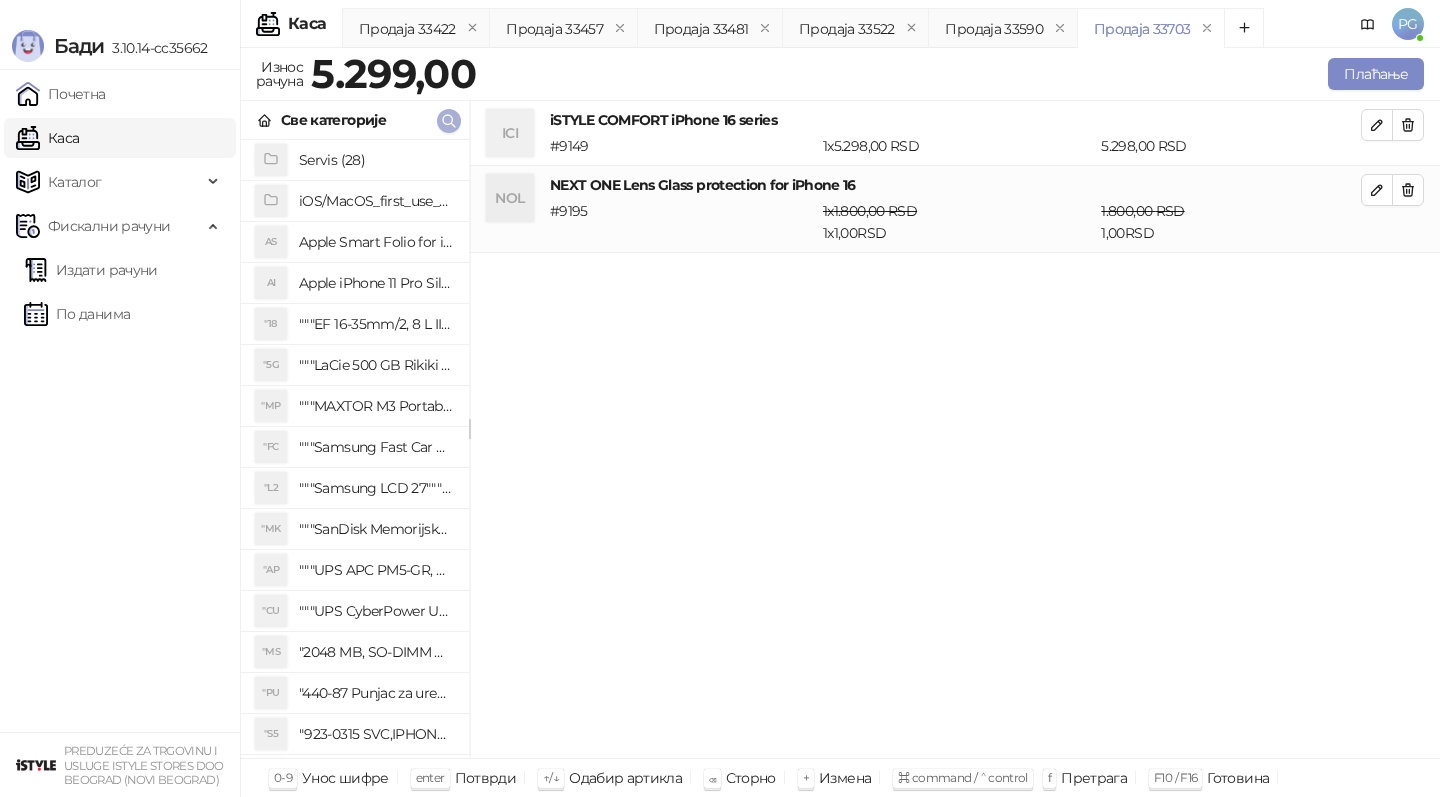 click 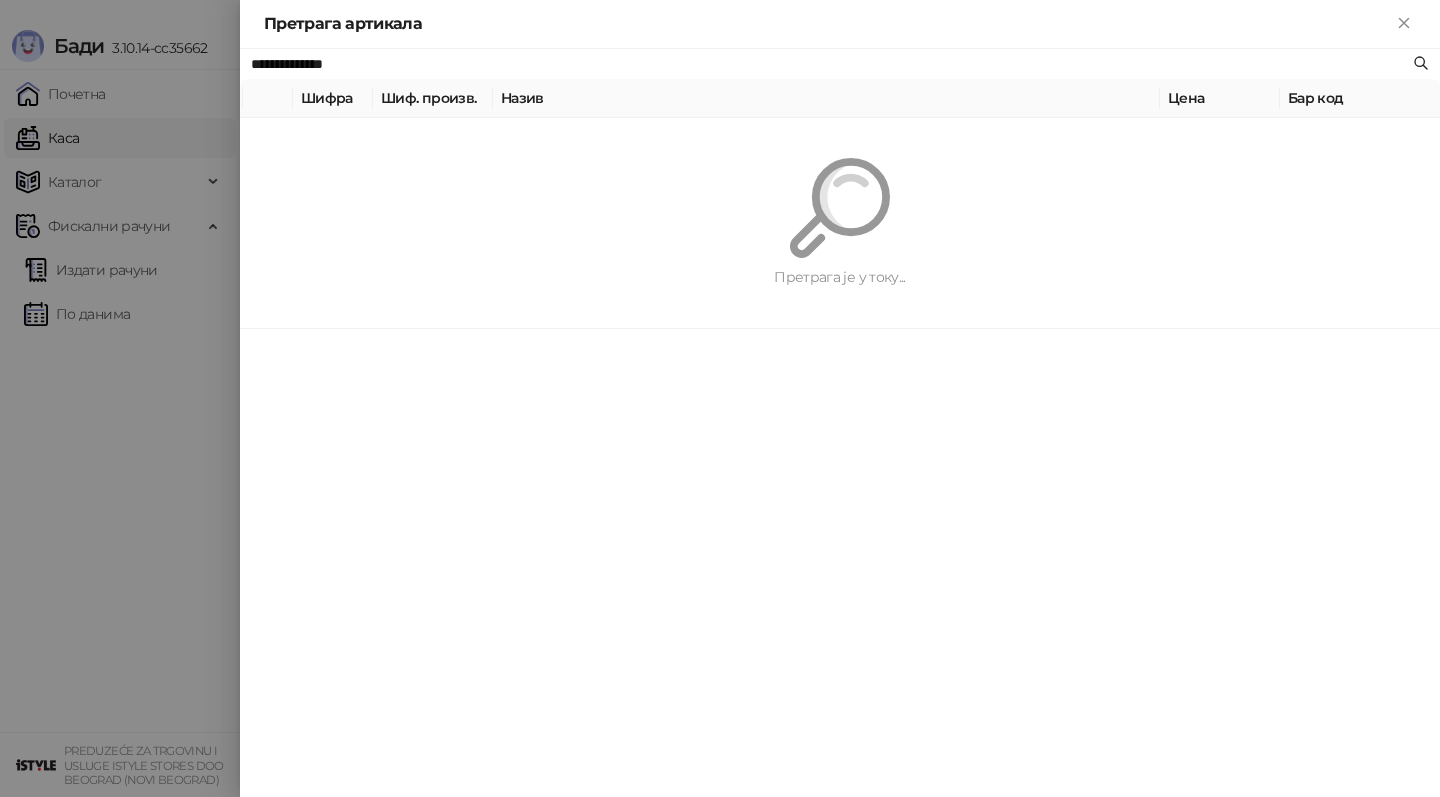 paste on "**********" 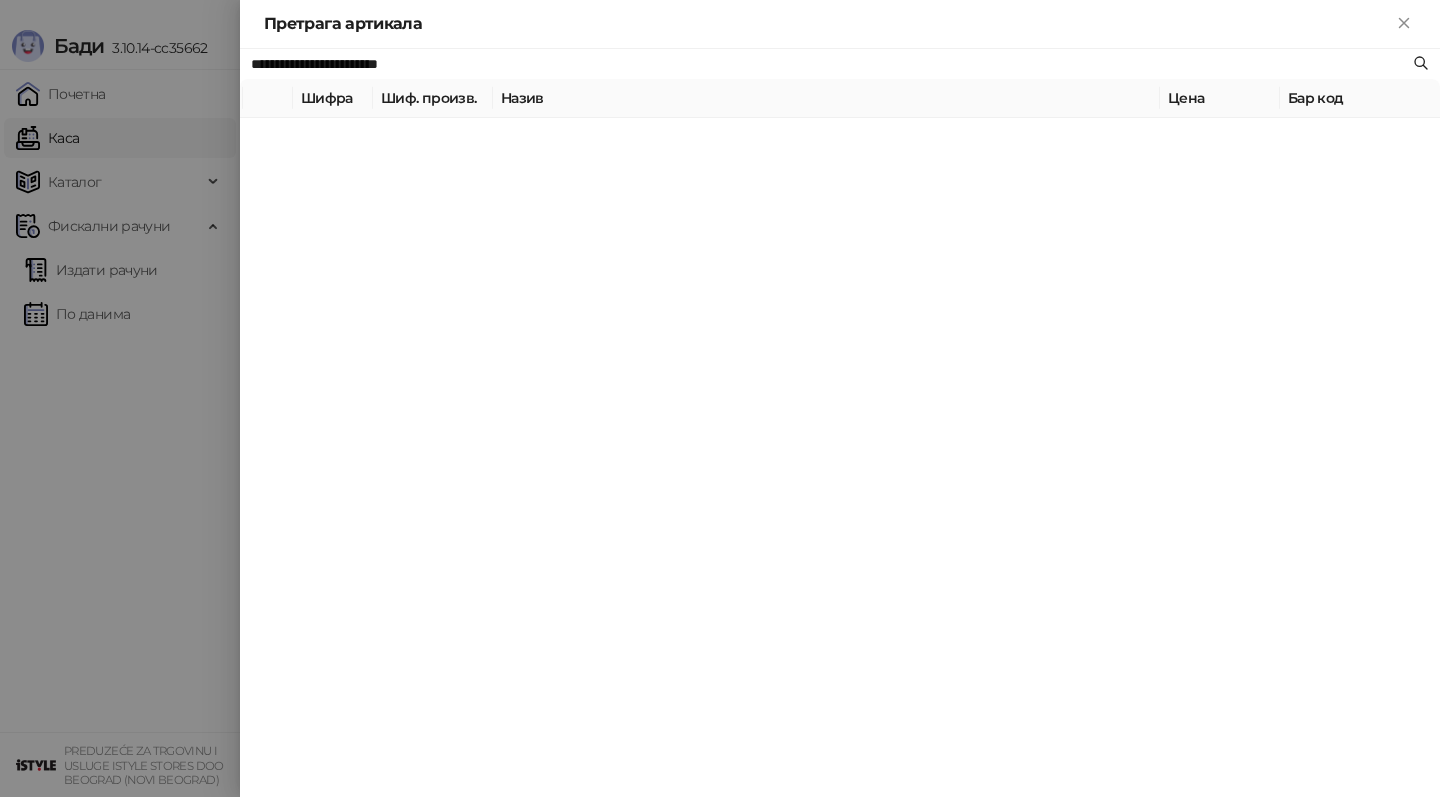 type on "**********" 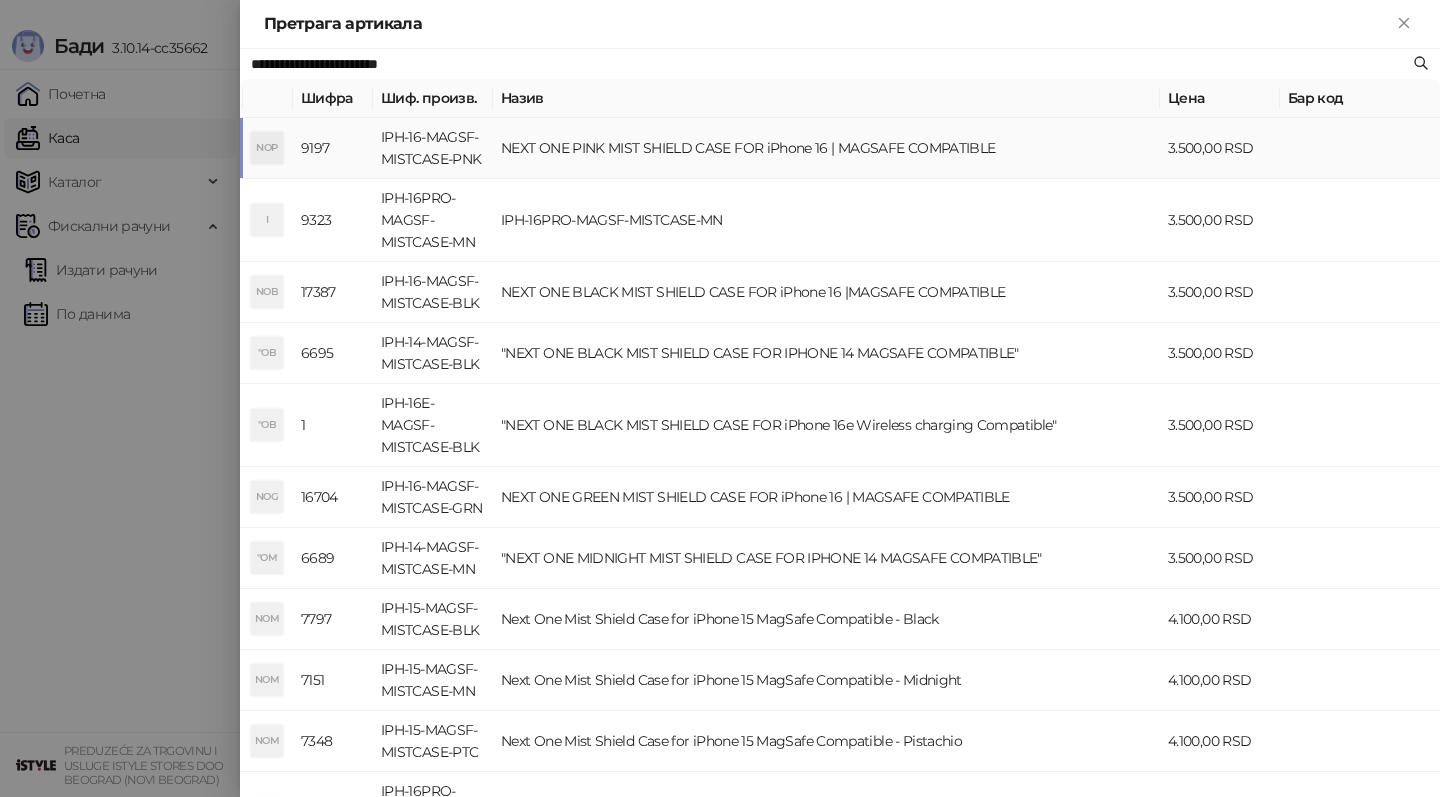 click on "NEXT ONE PINK MIST SHIELD CASE FOR iPhone 16 | MAGSAFE COMPATIBLE" at bounding box center [826, 148] 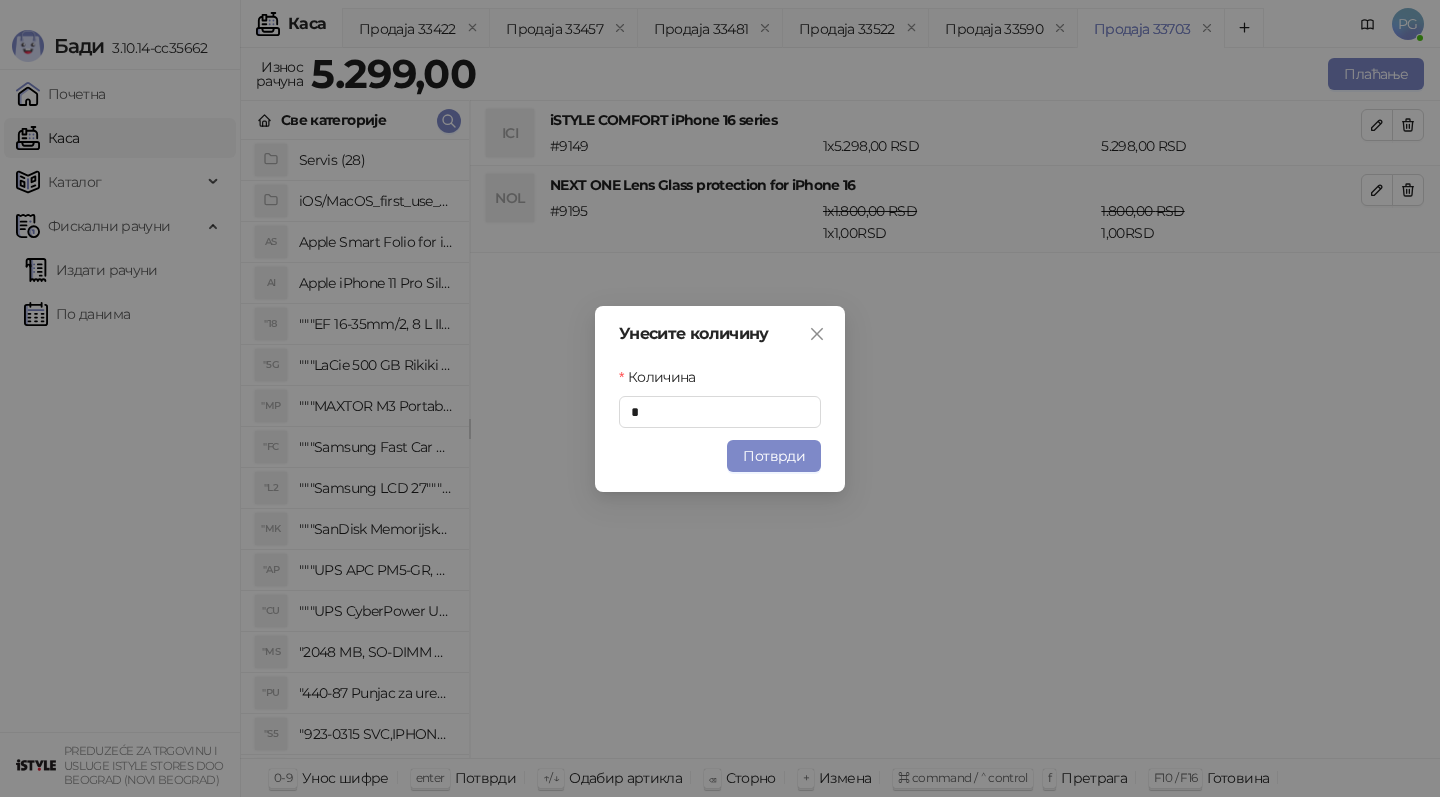 click on "Потврди" at bounding box center (774, 456) 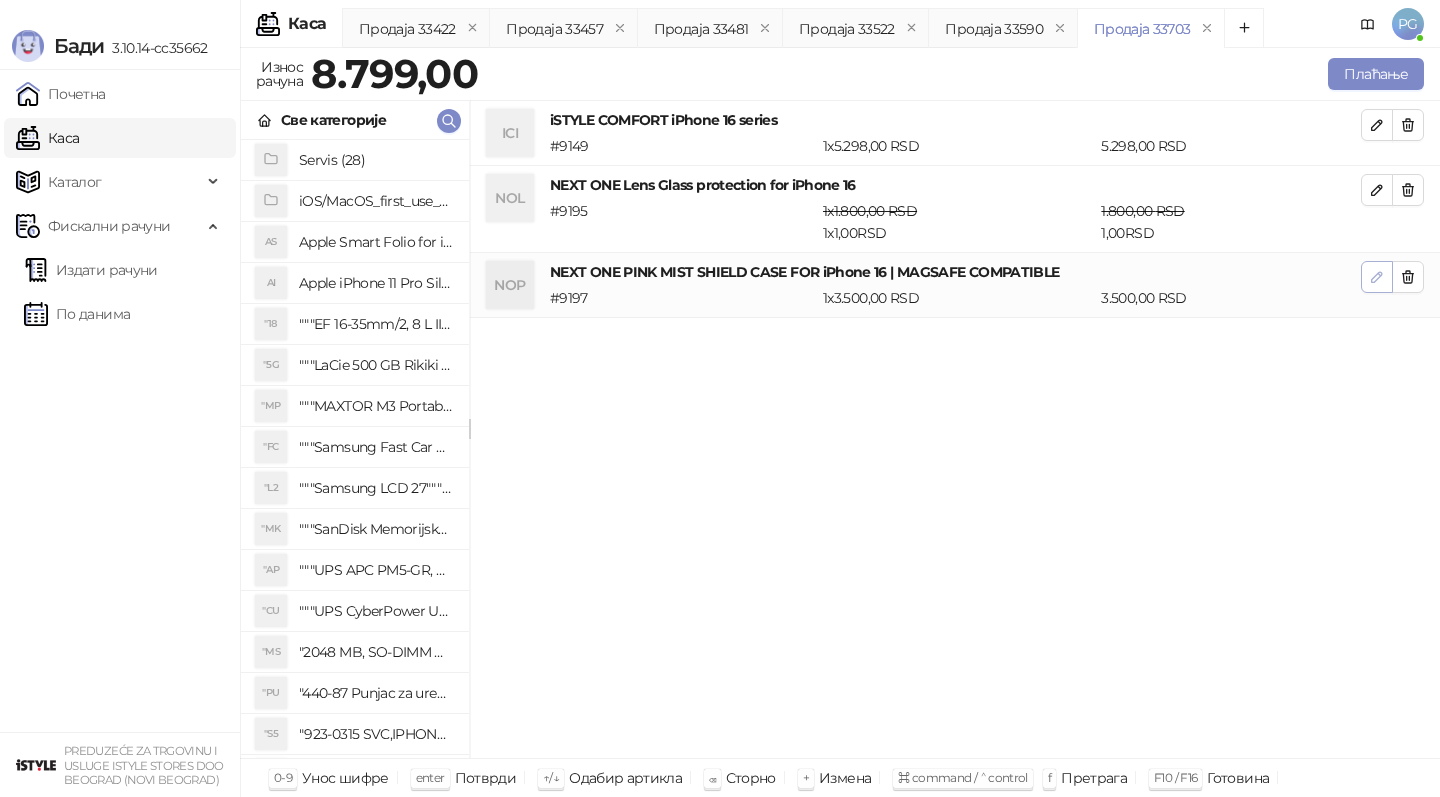 click 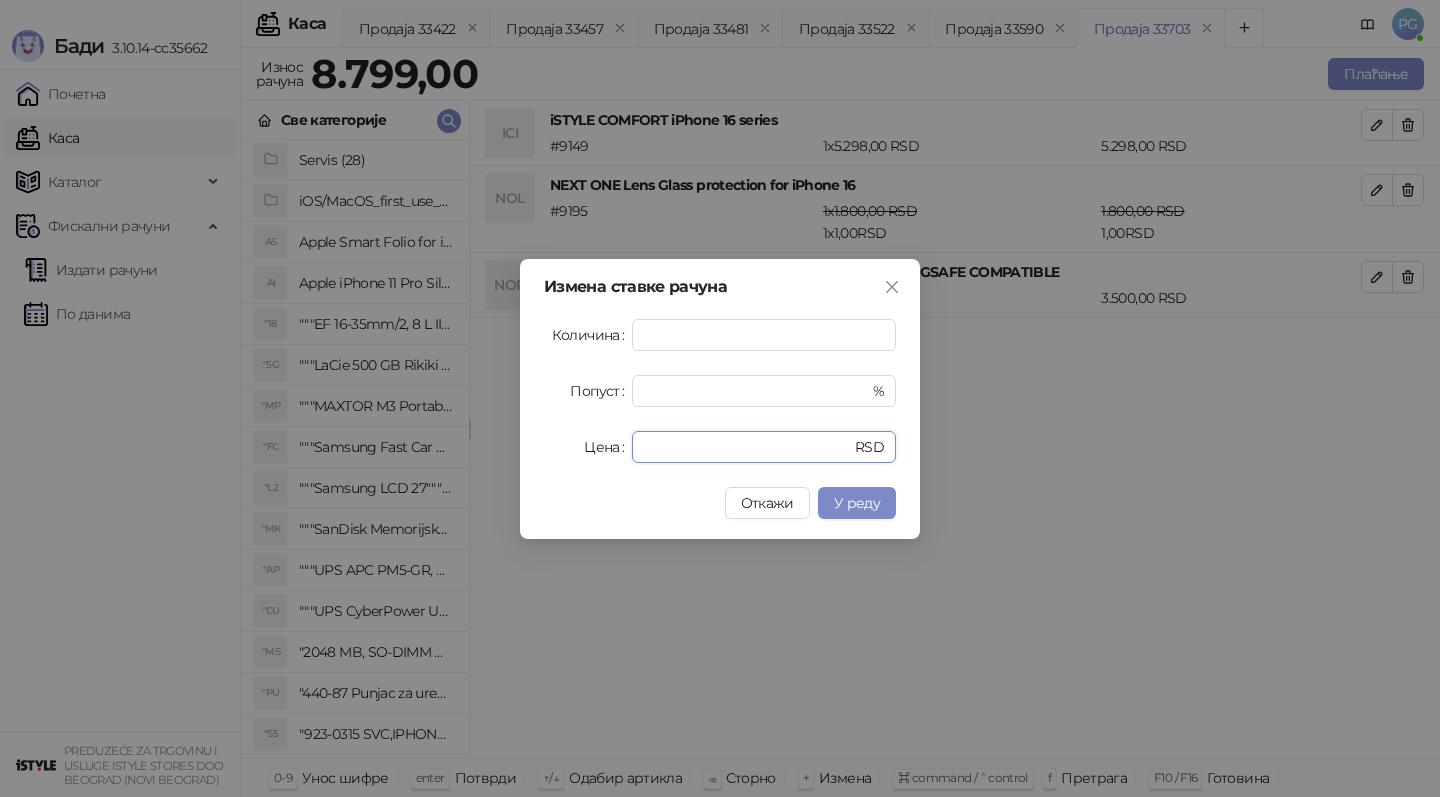 drag, startPoint x: 703, startPoint y: 458, endPoint x: 587, endPoint y: 458, distance: 116 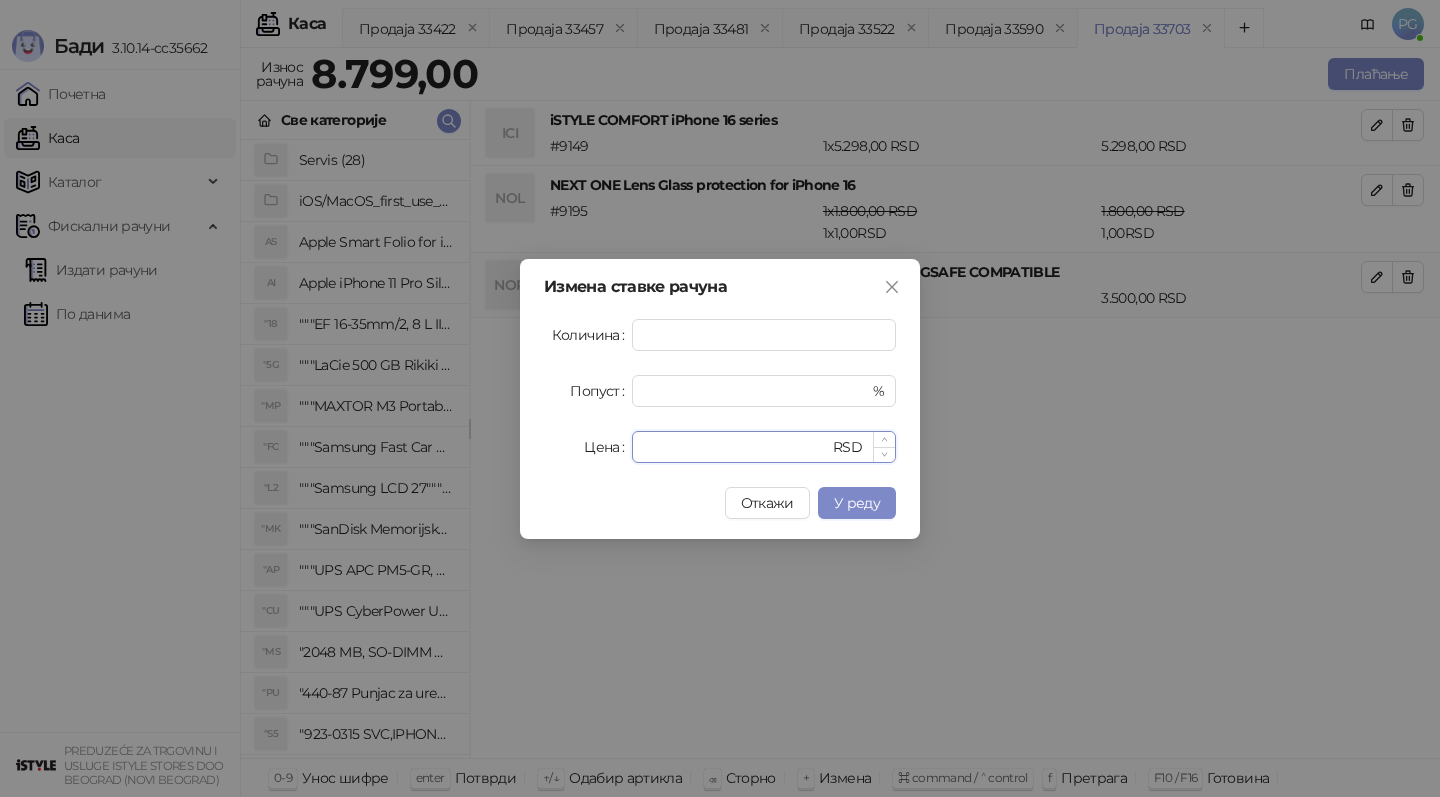 click on "*****" at bounding box center [736, 447] 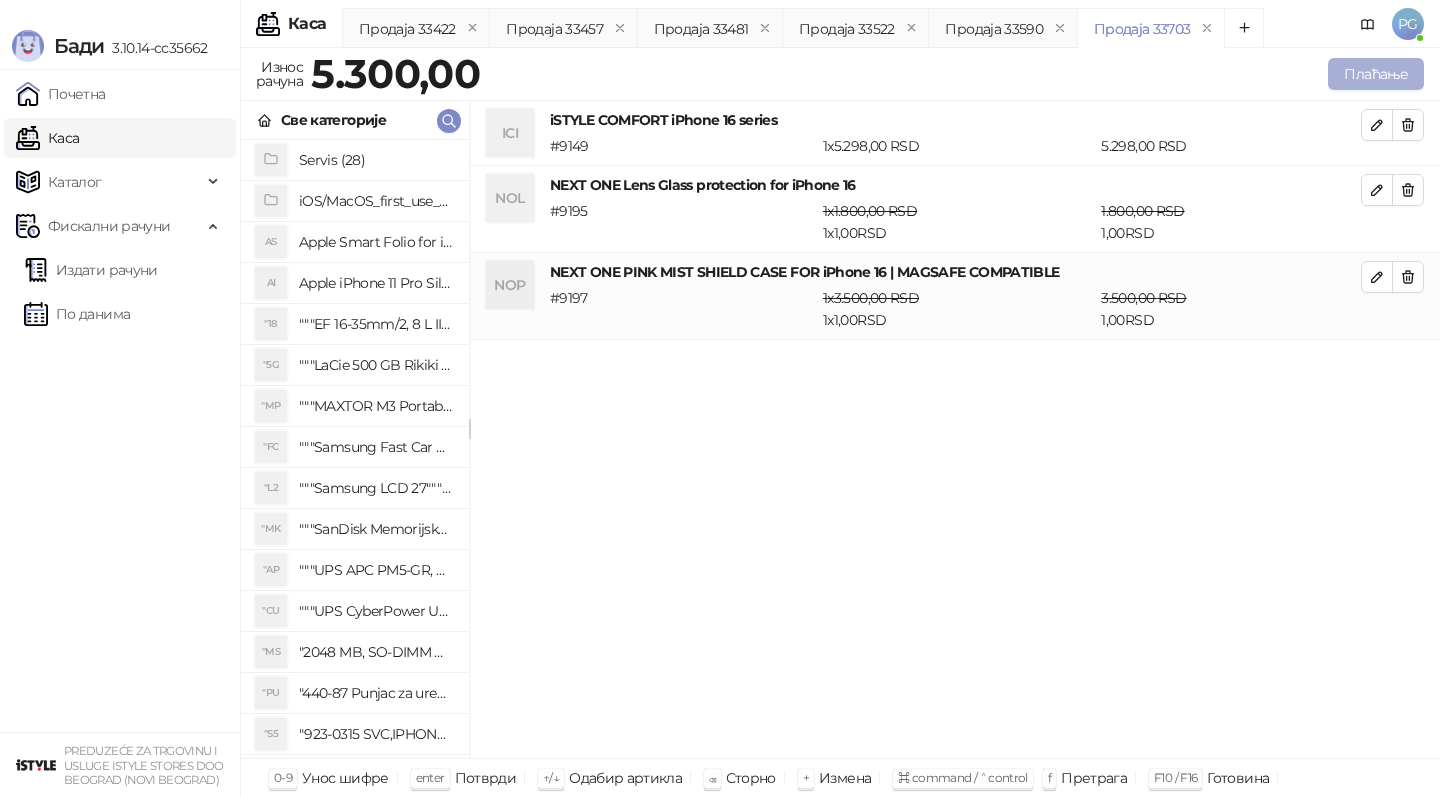 click on "Плаћање" at bounding box center (1376, 74) 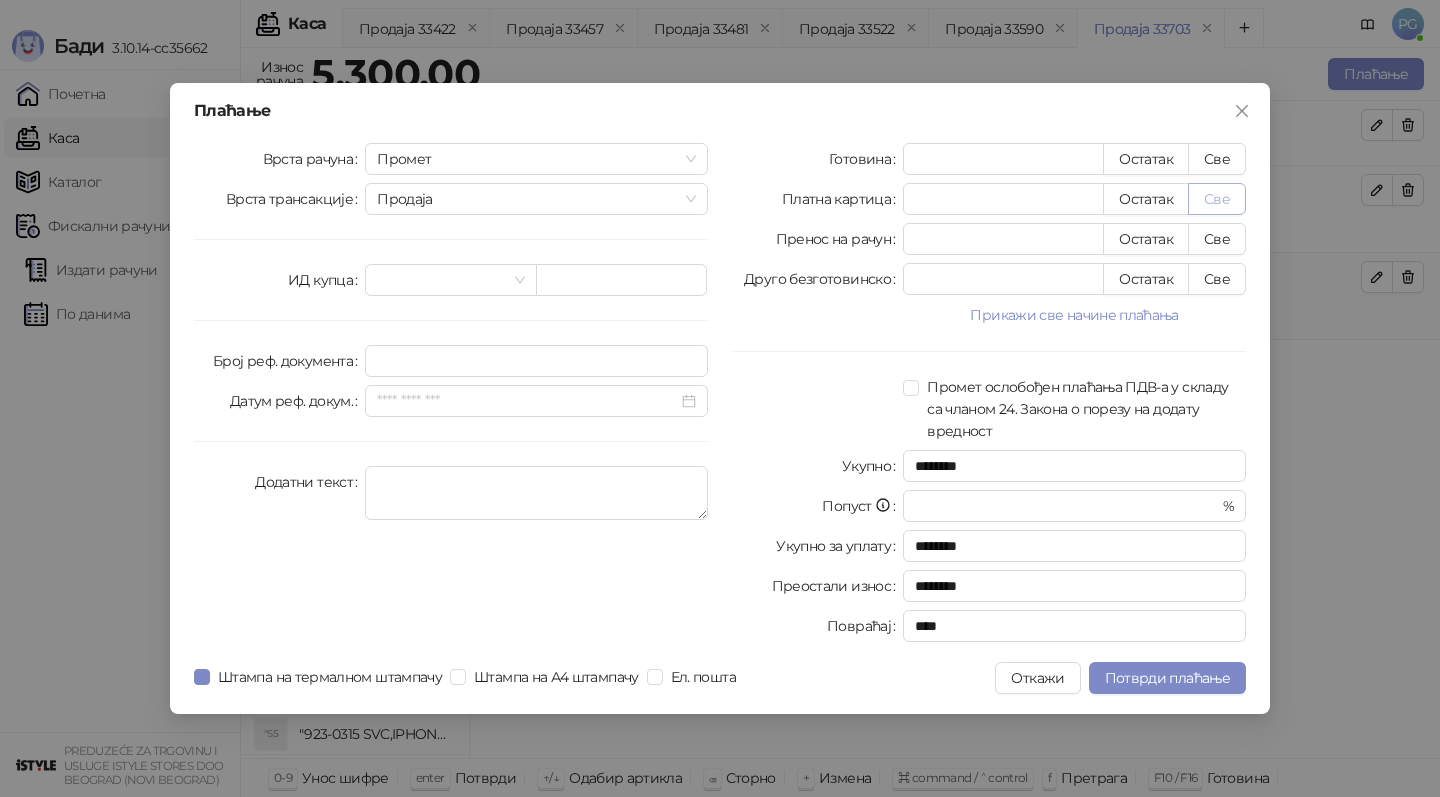 click on "Све" at bounding box center (1217, 199) 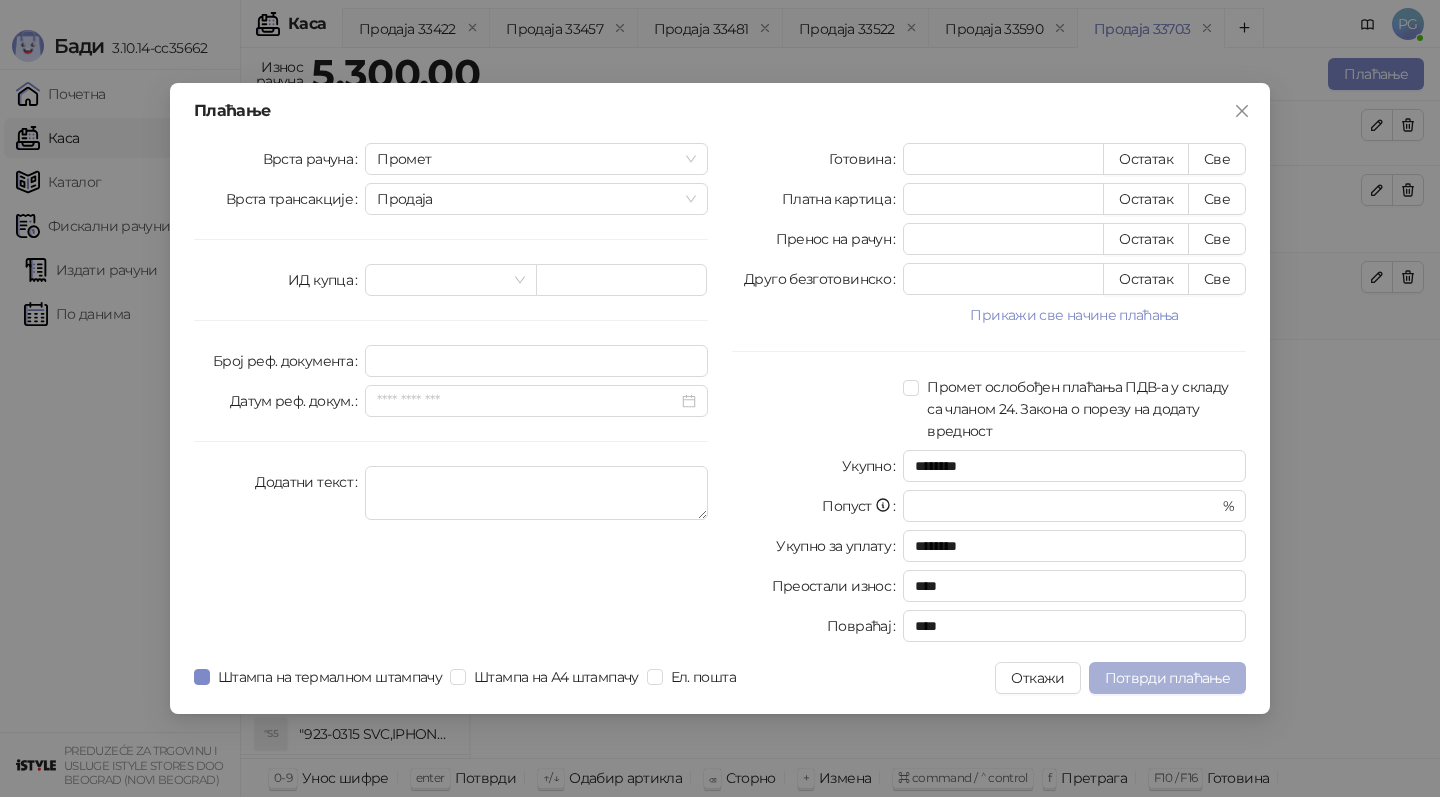 click on "Потврди плаћање" at bounding box center (1167, 678) 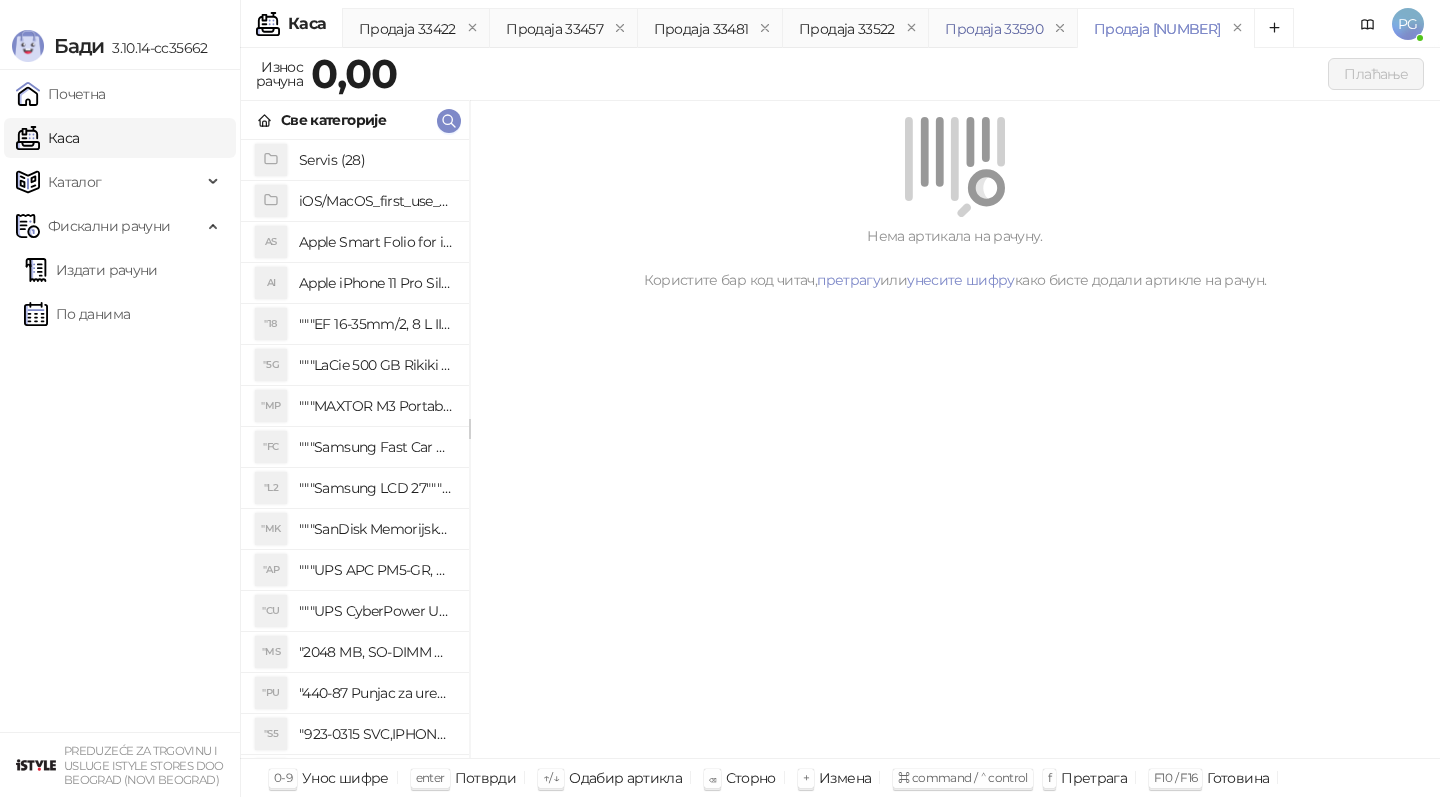 click on "Продаја 33590" at bounding box center (994, 29) 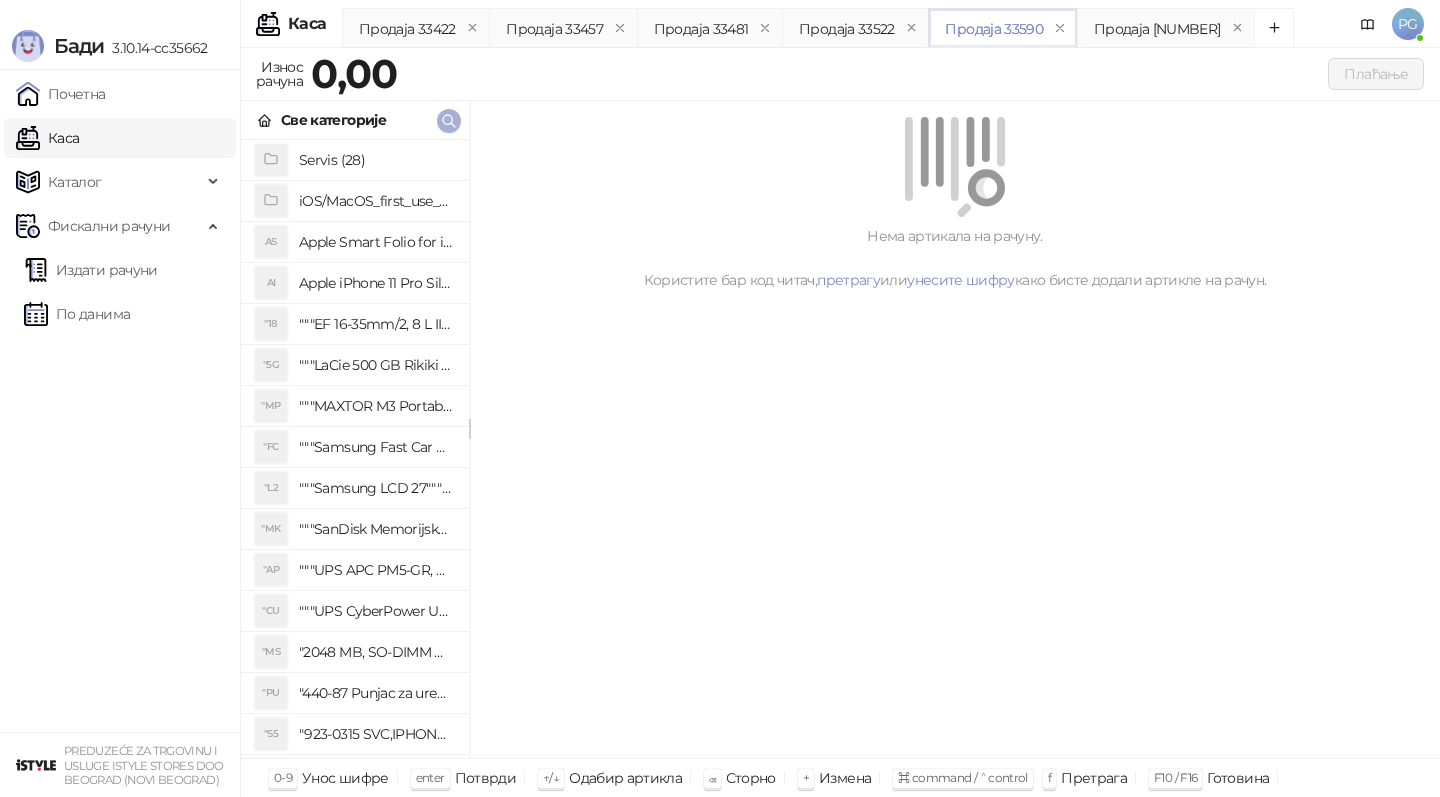 click 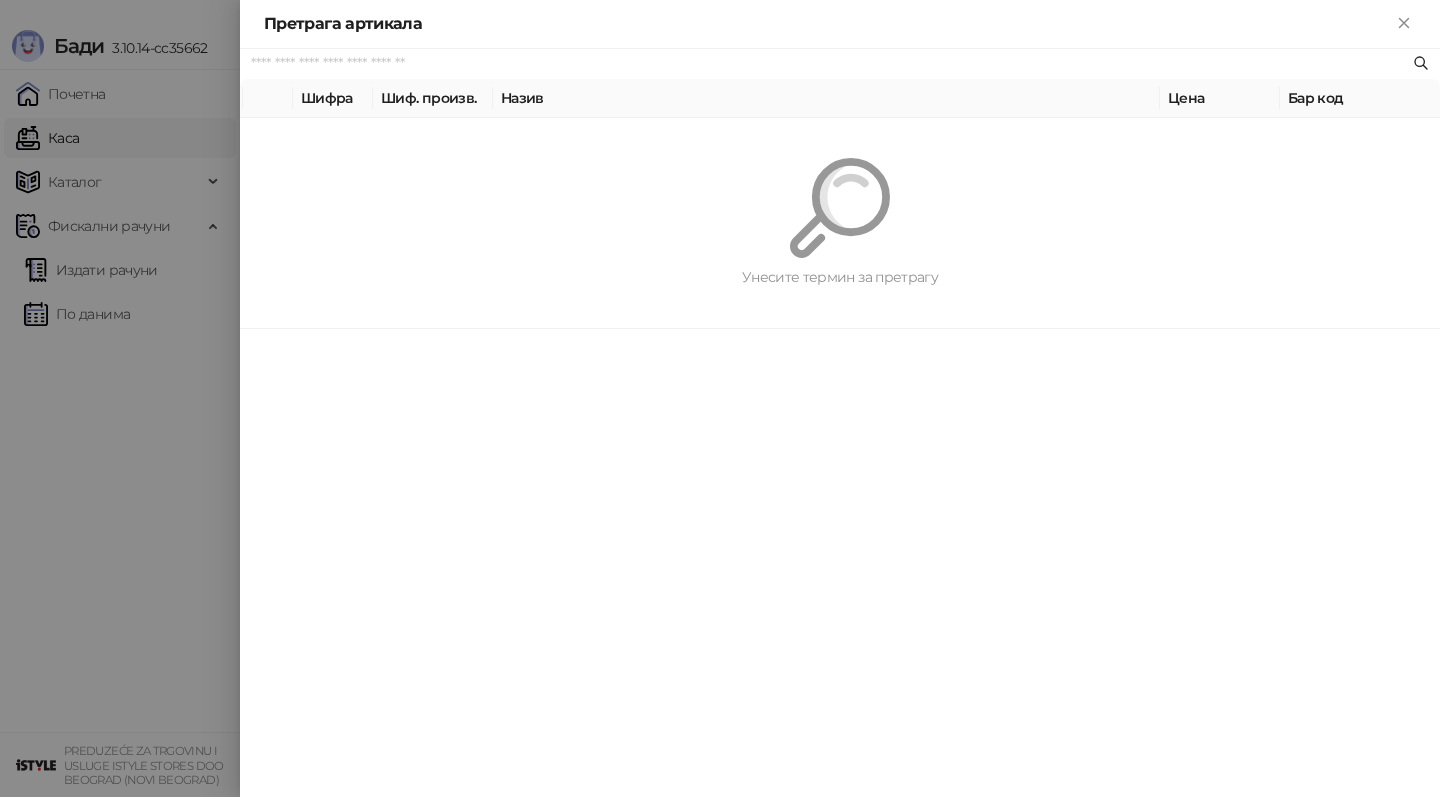 paste on "**********" 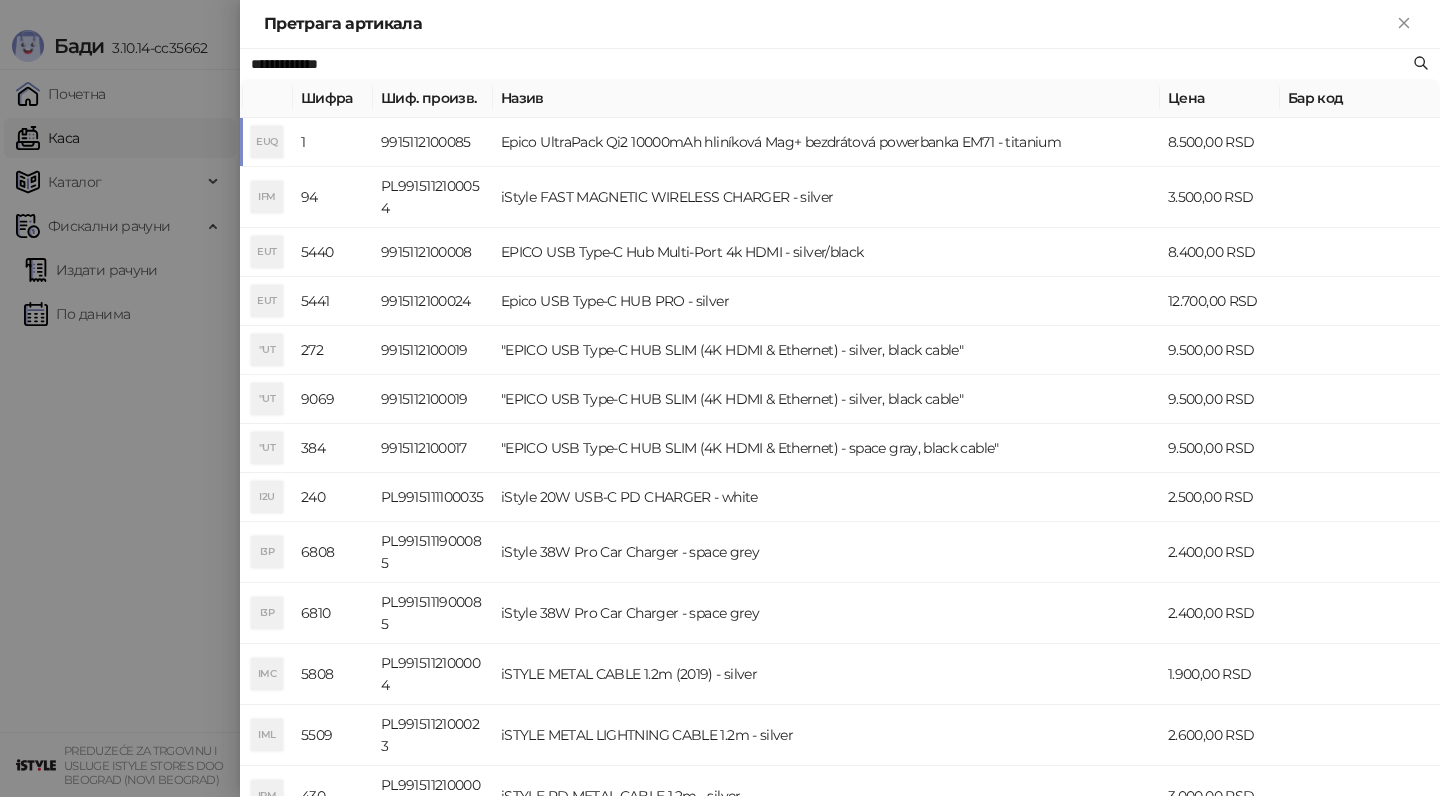 type on "**********" 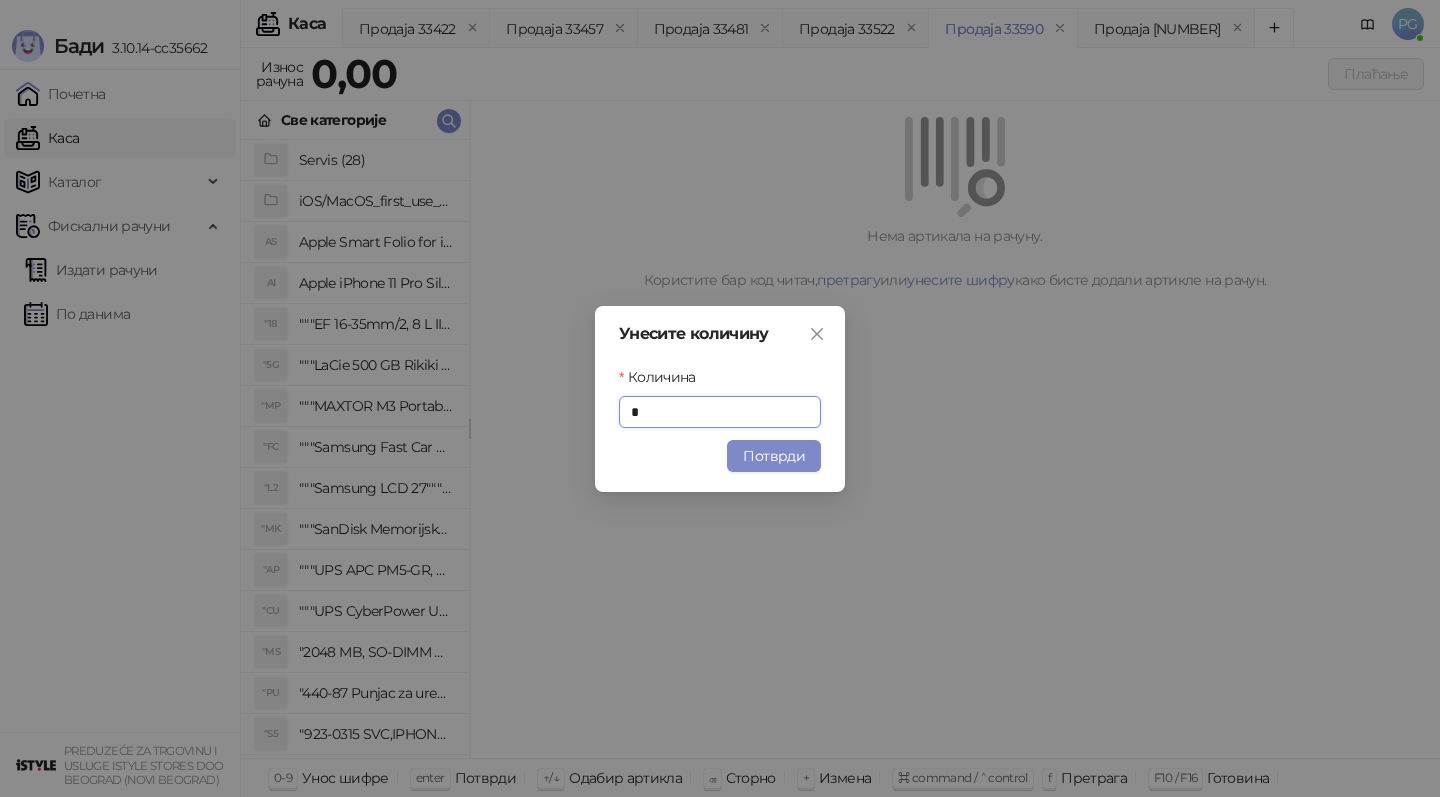 click on "Унесите количину Количина * Потврди" at bounding box center (720, 399) 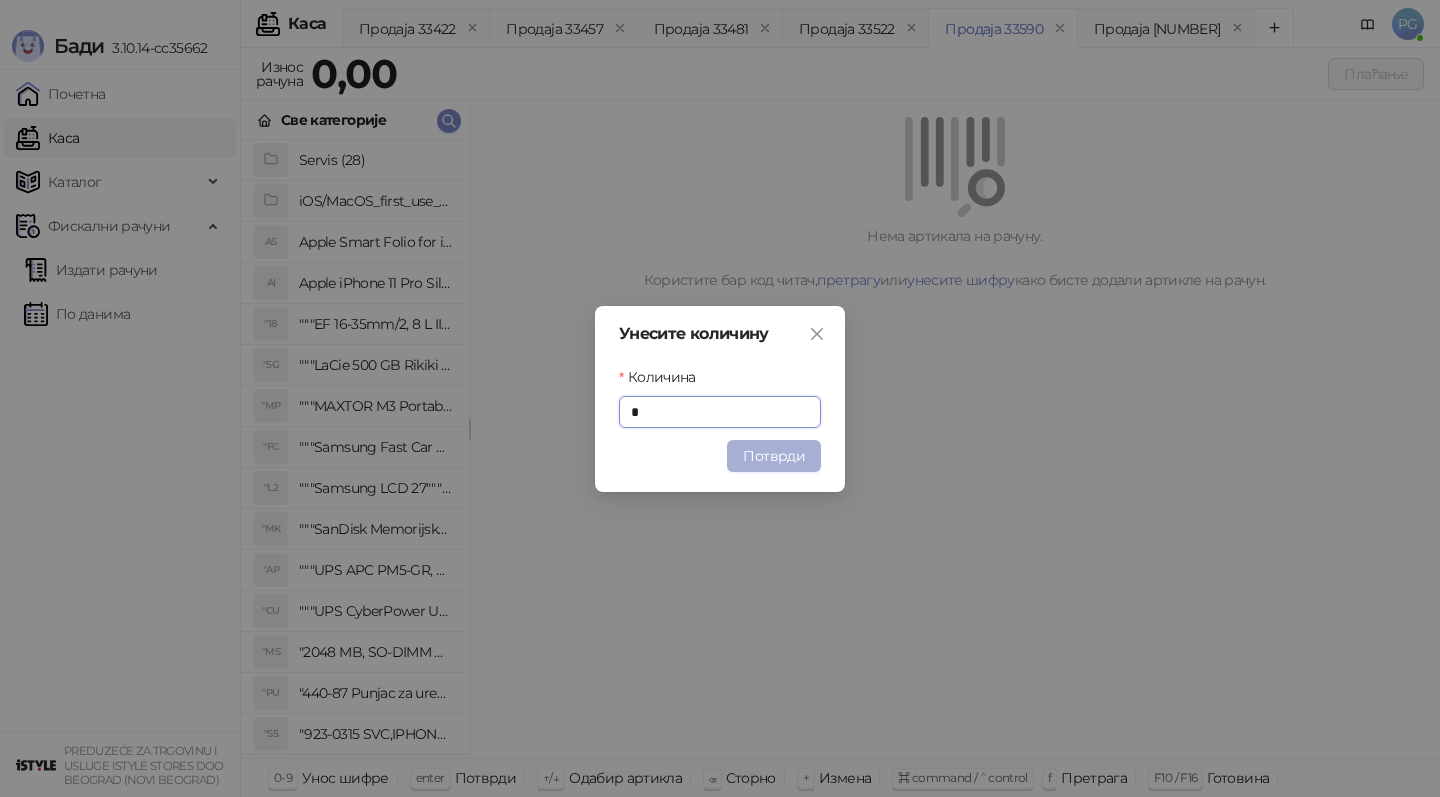 click on "Потврди" at bounding box center (774, 456) 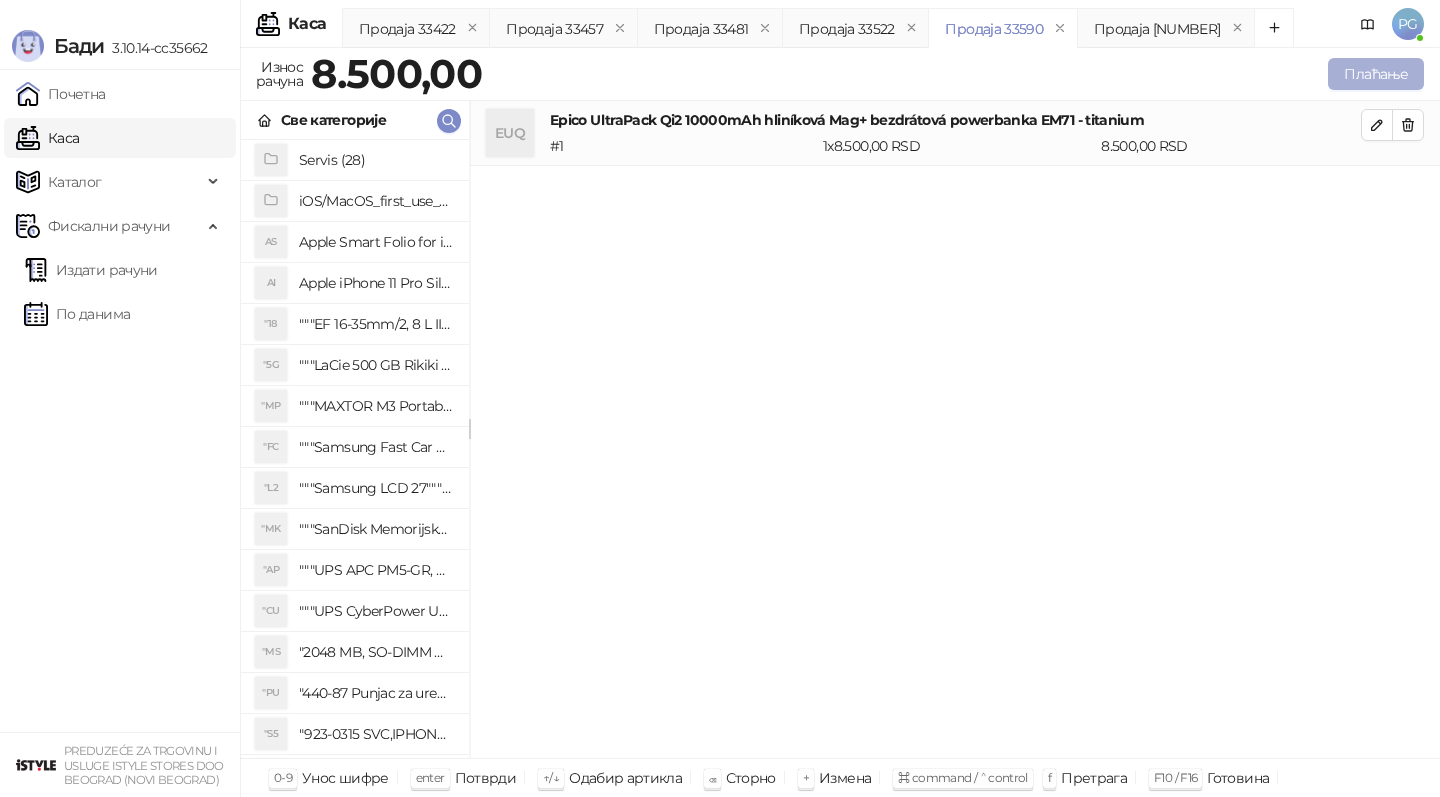 click on "Плаћање" at bounding box center [1376, 74] 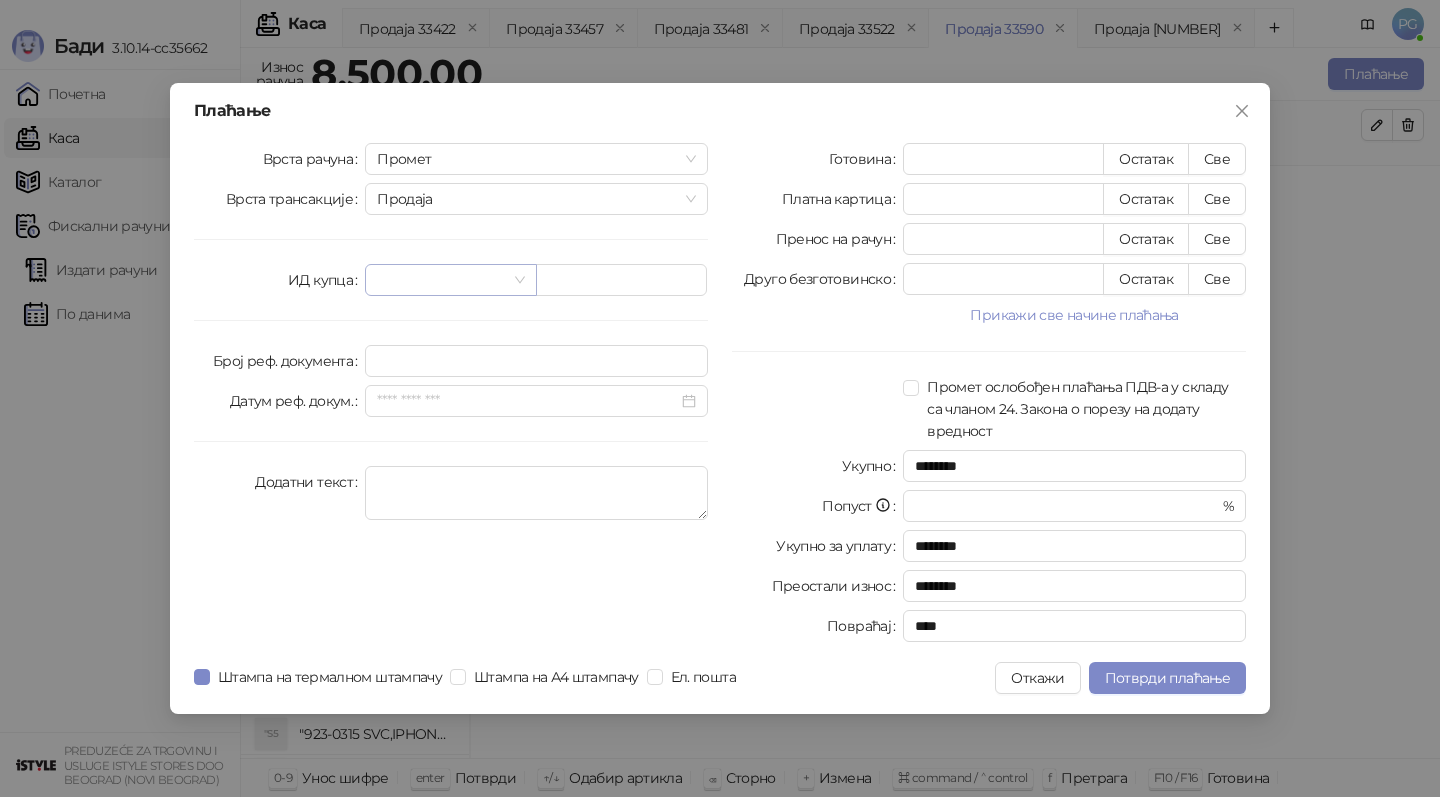 click at bounding box center [441, 280] 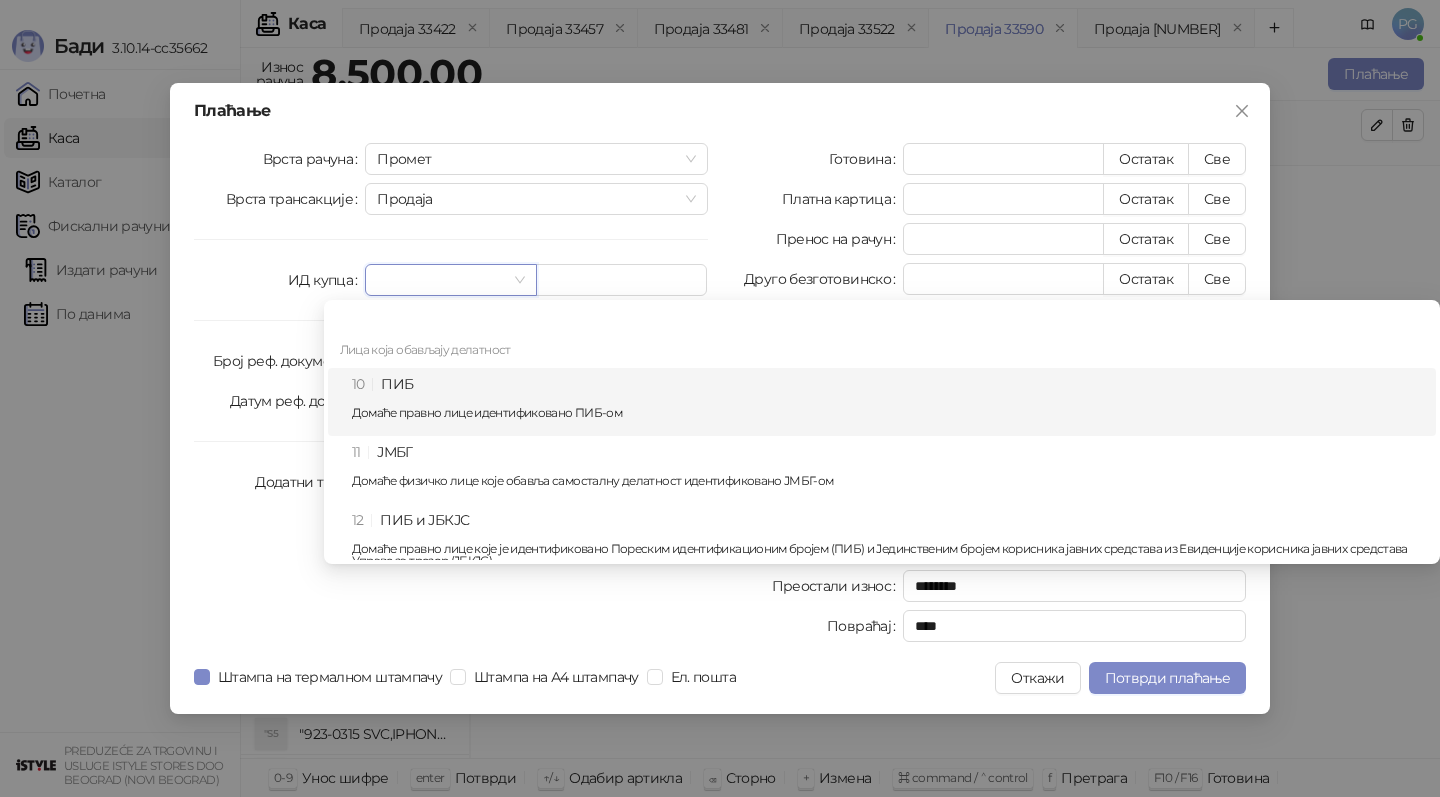 click on "10 ПИБ Домаће правно лице идентификовано ПИБ-ом" at bounding box center [888, 402] 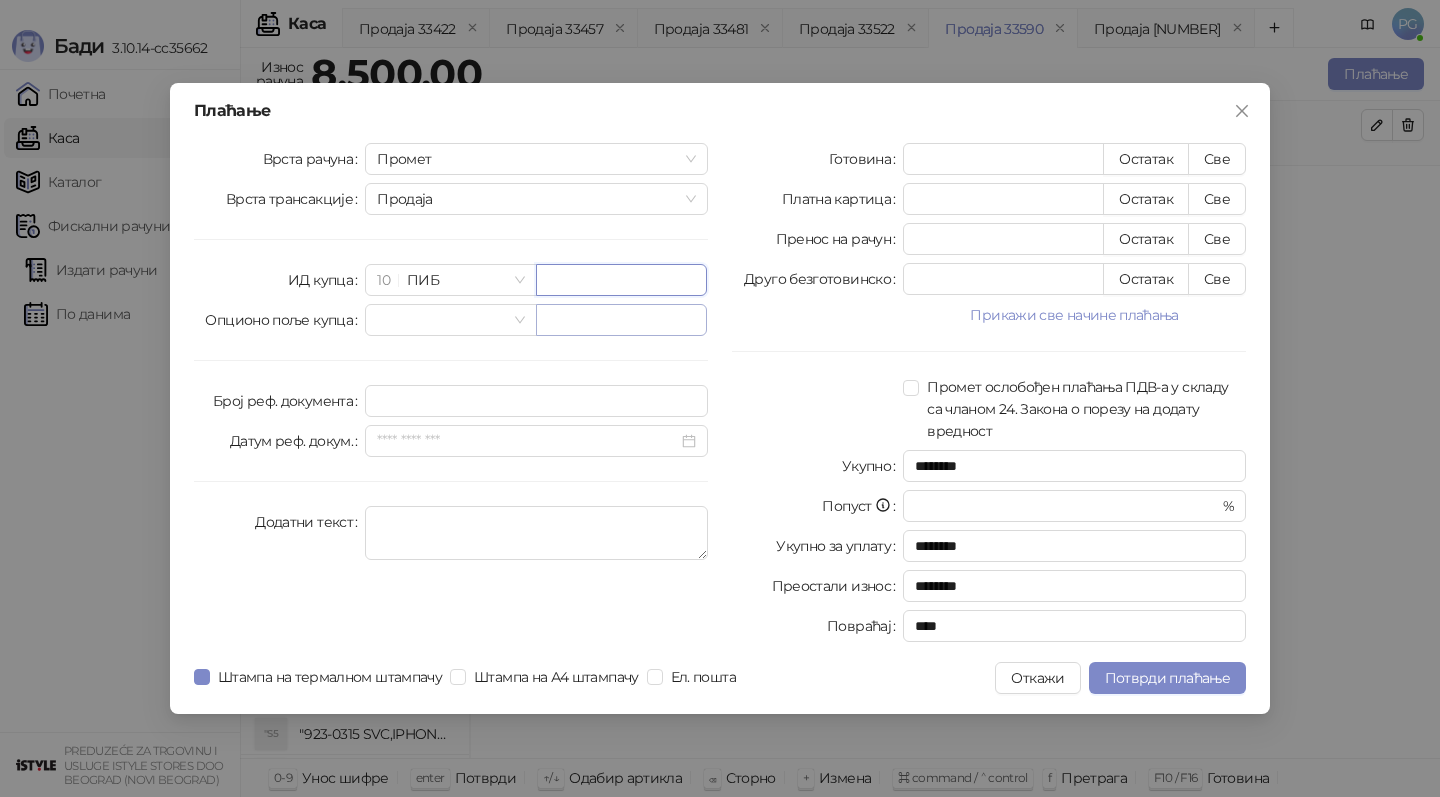 paste on "*********" 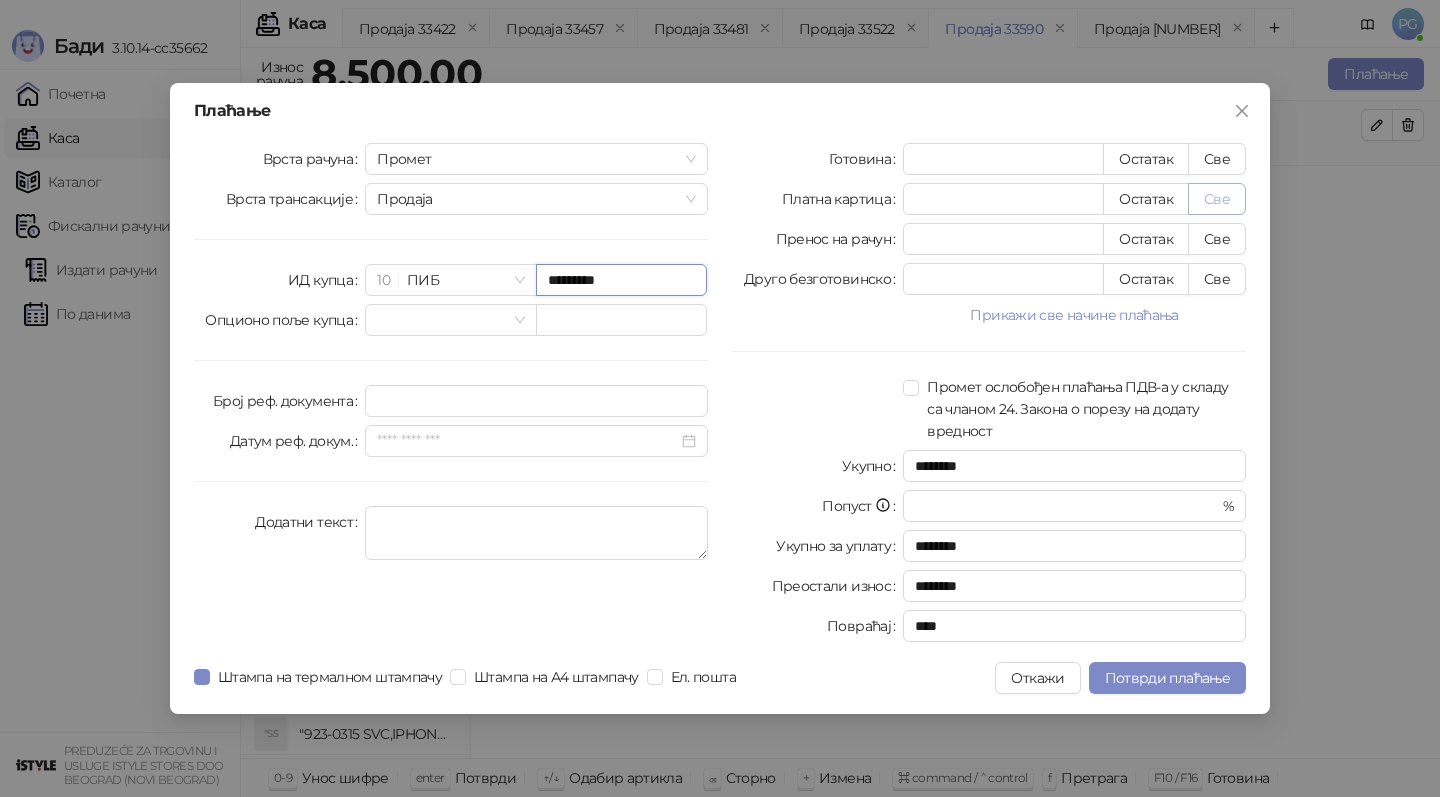 type on "*********" 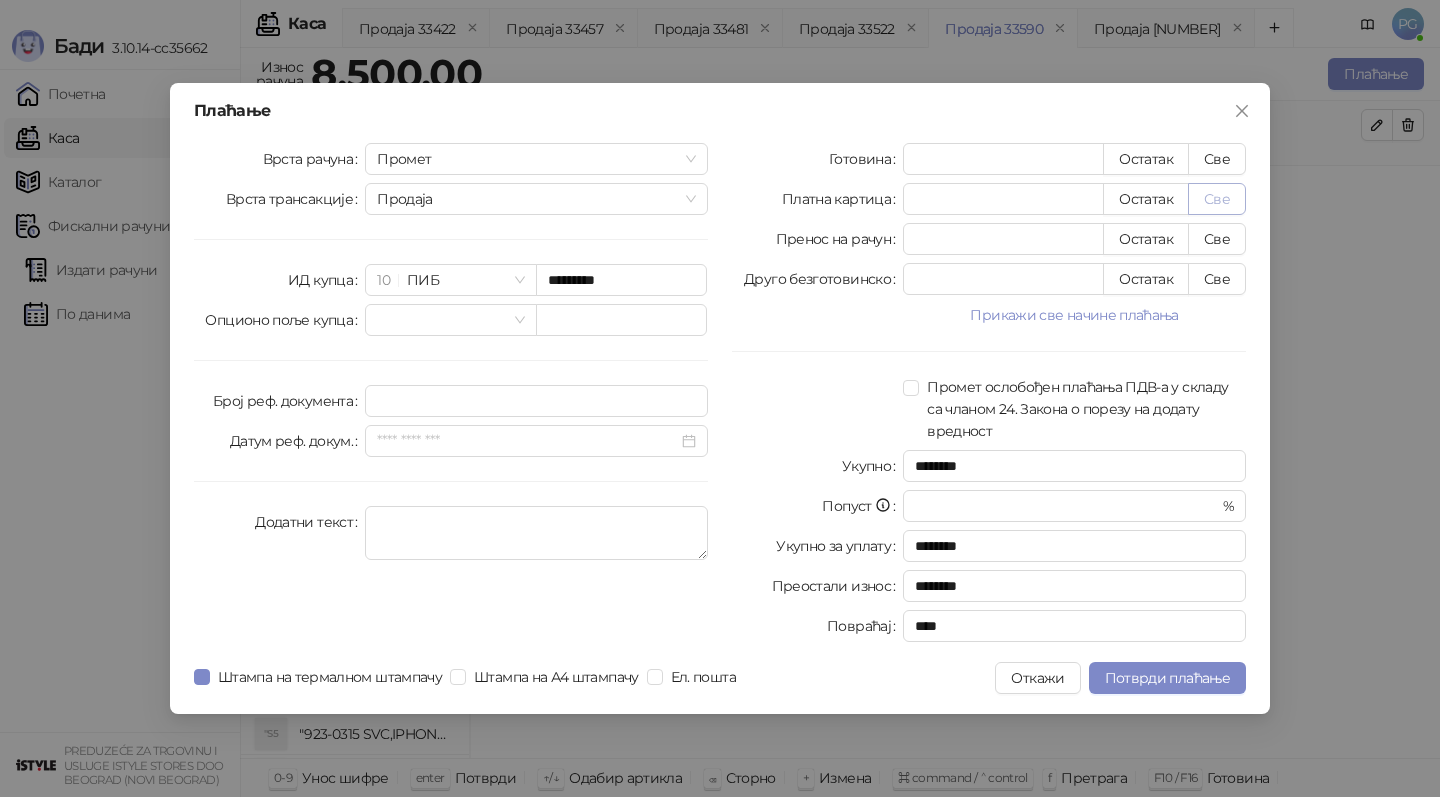 click on "Све" at bounding box center (1217, 199) 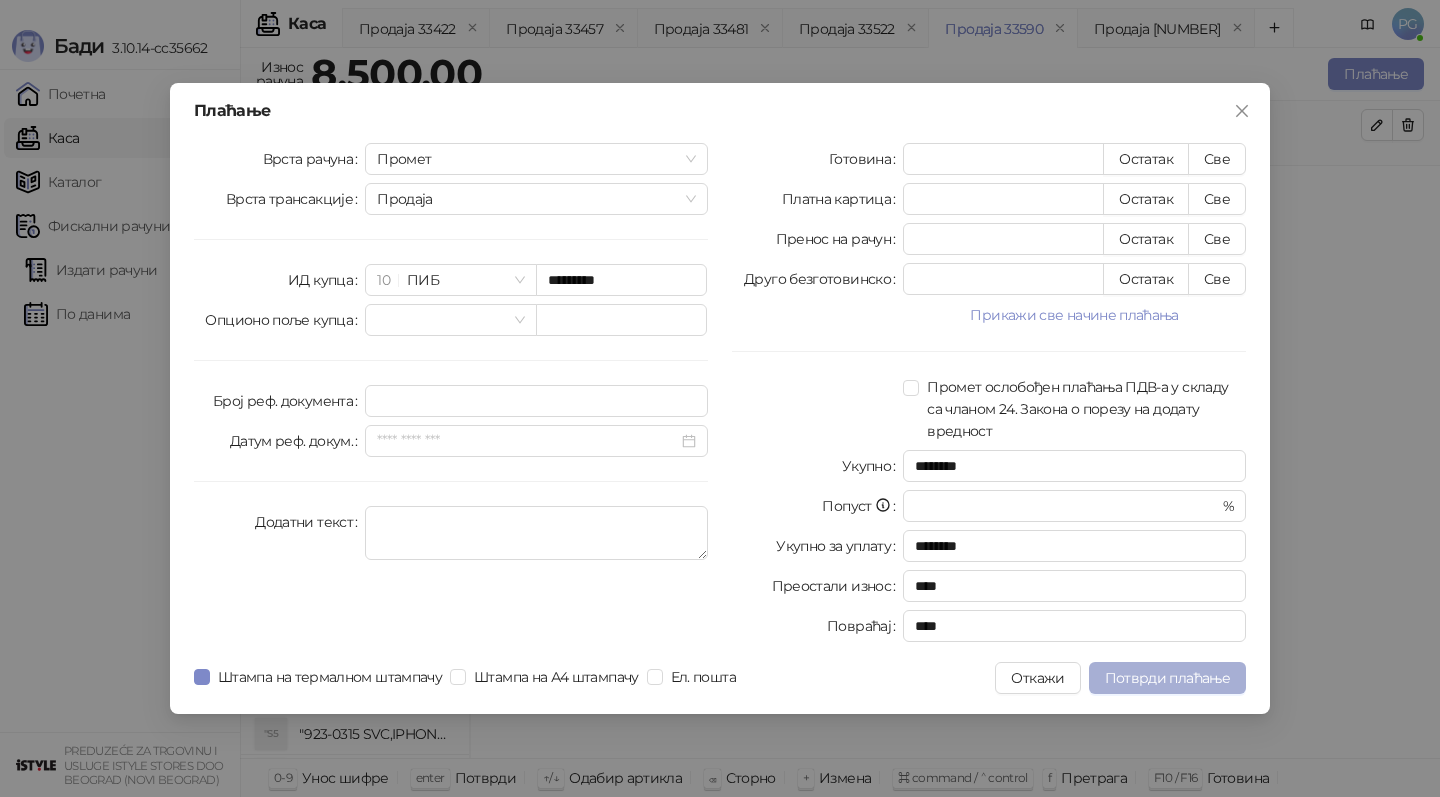 click on "Потврди плаћање" at bounding box center (1167, 678) 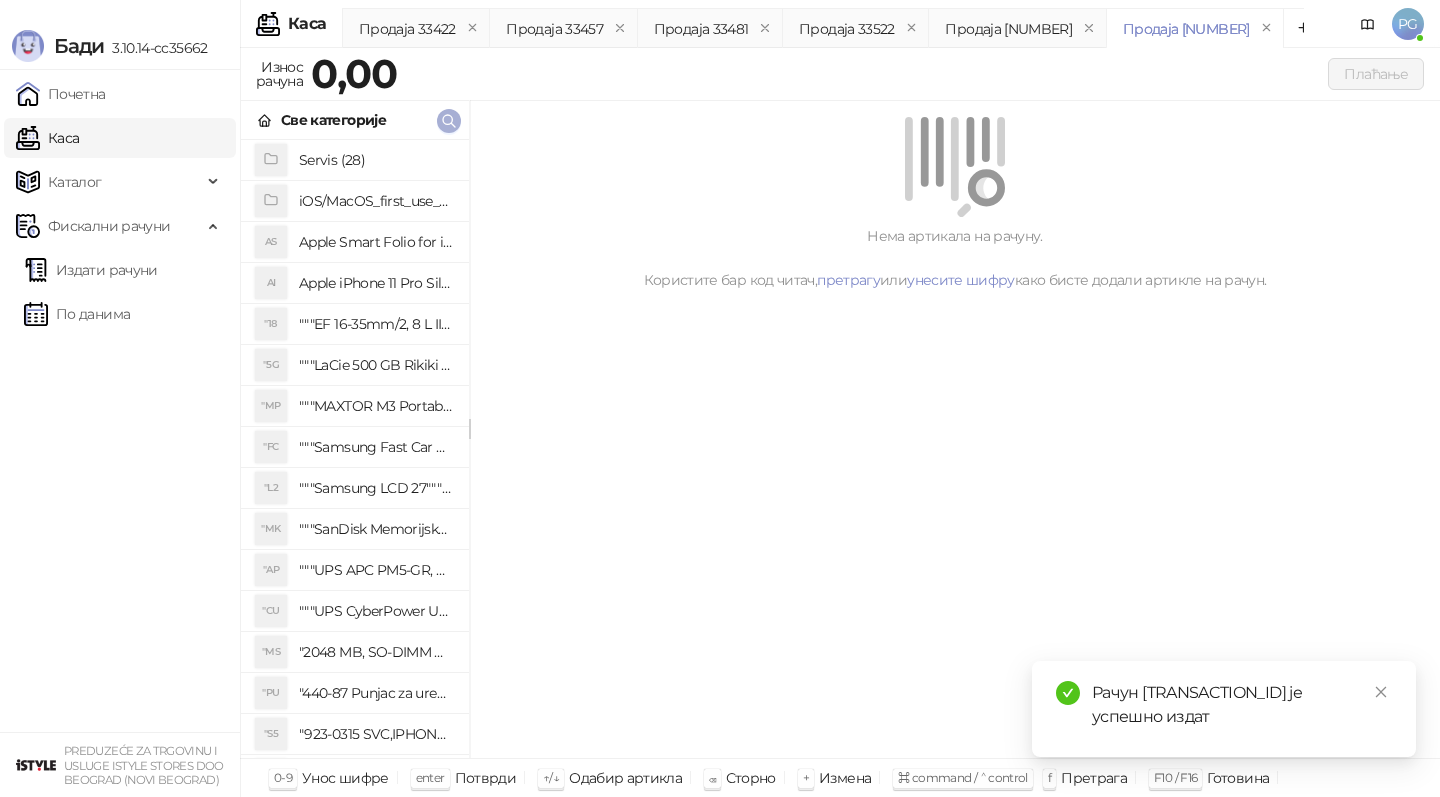 click 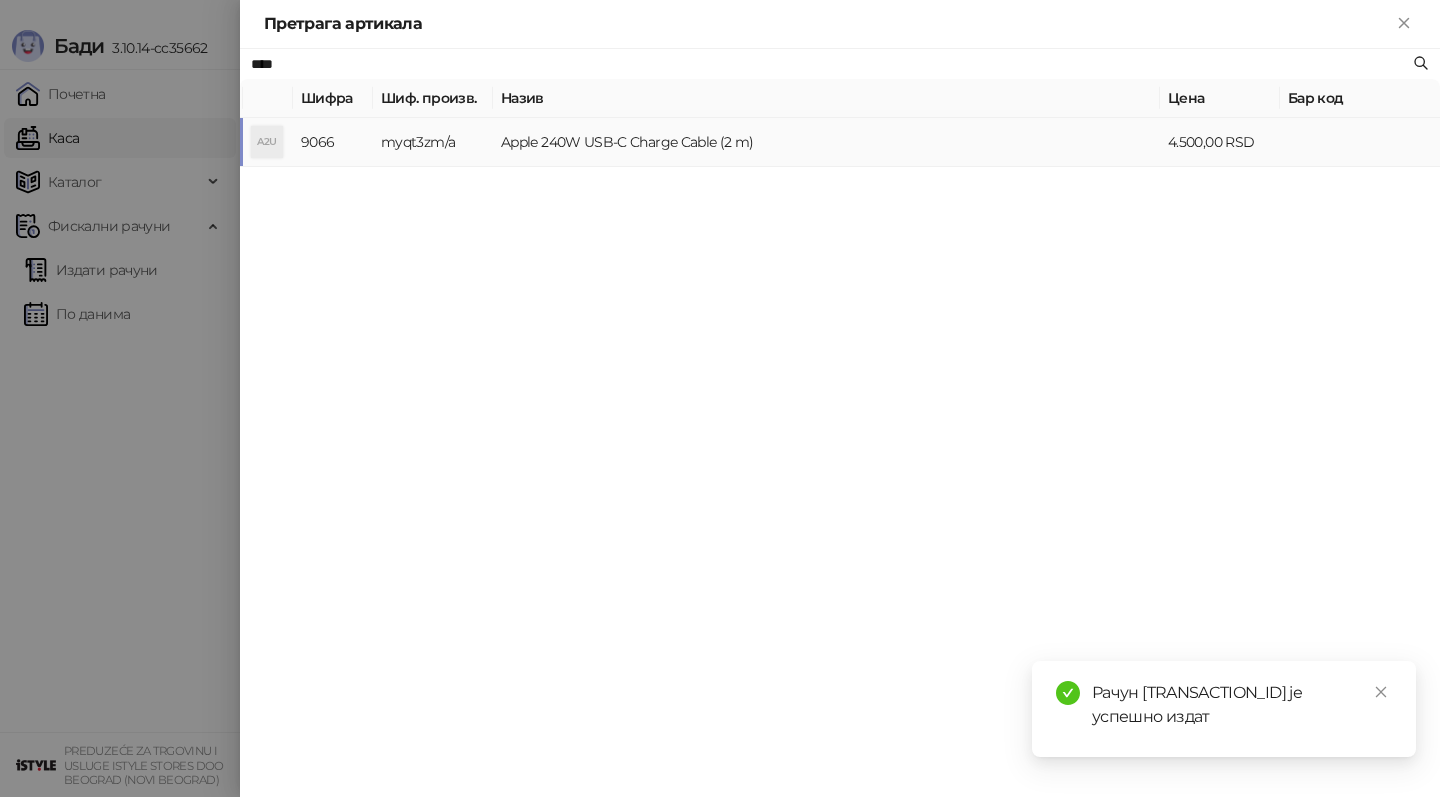 type on "****" 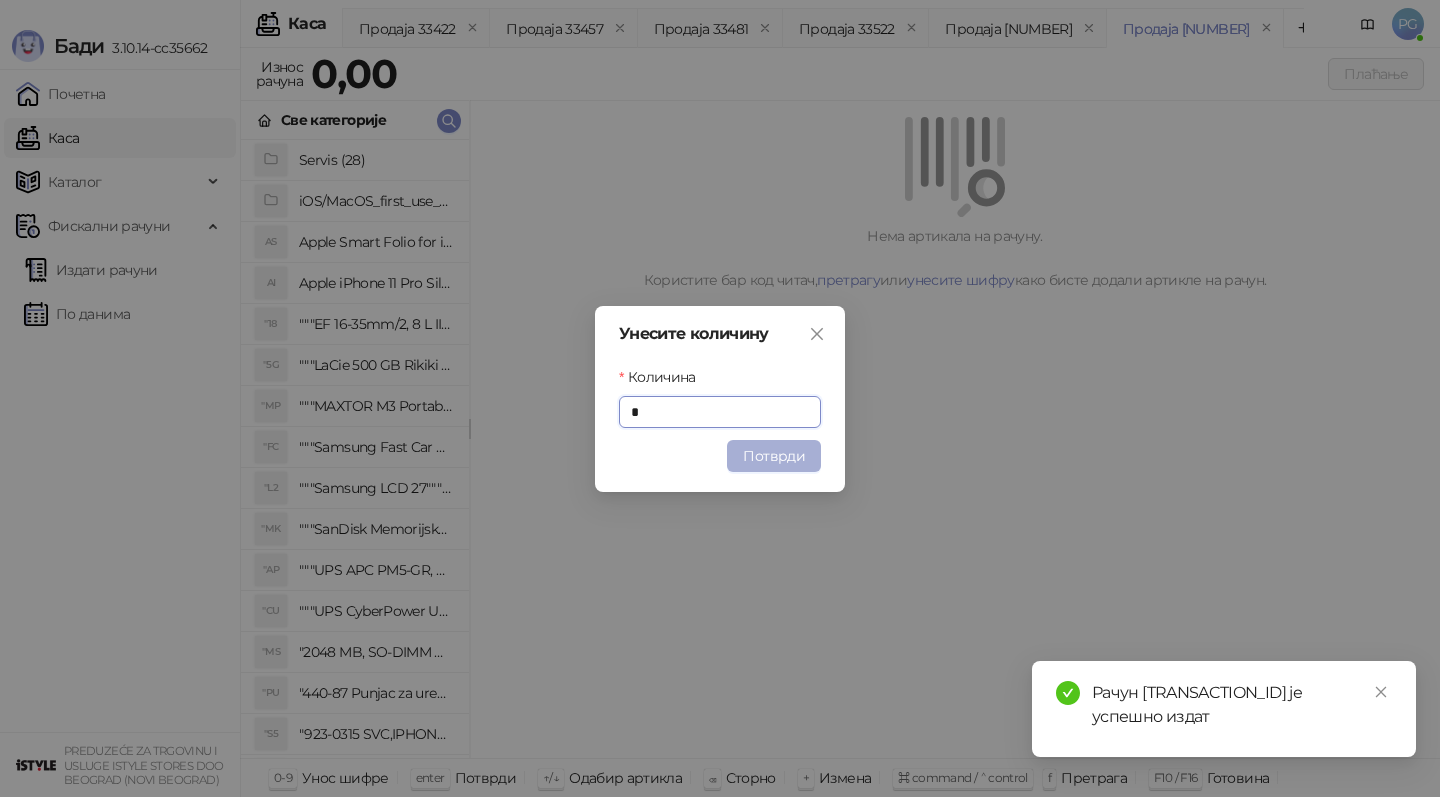 click on "Потврди" at bounding box center [774, 456] 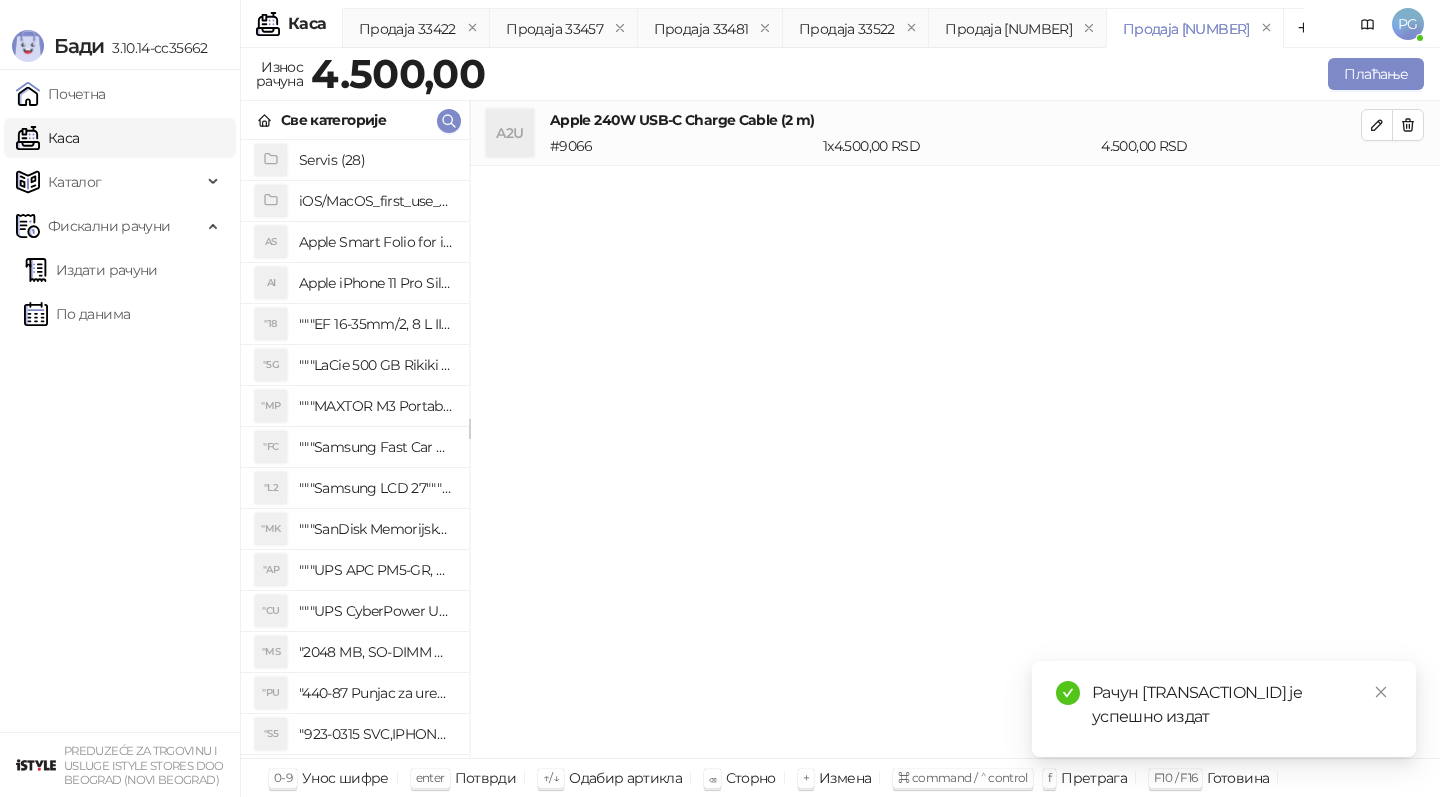 click on "Рачун [TRANSACTION_ID] је успешно издат" at bounding box center [1242, 705] 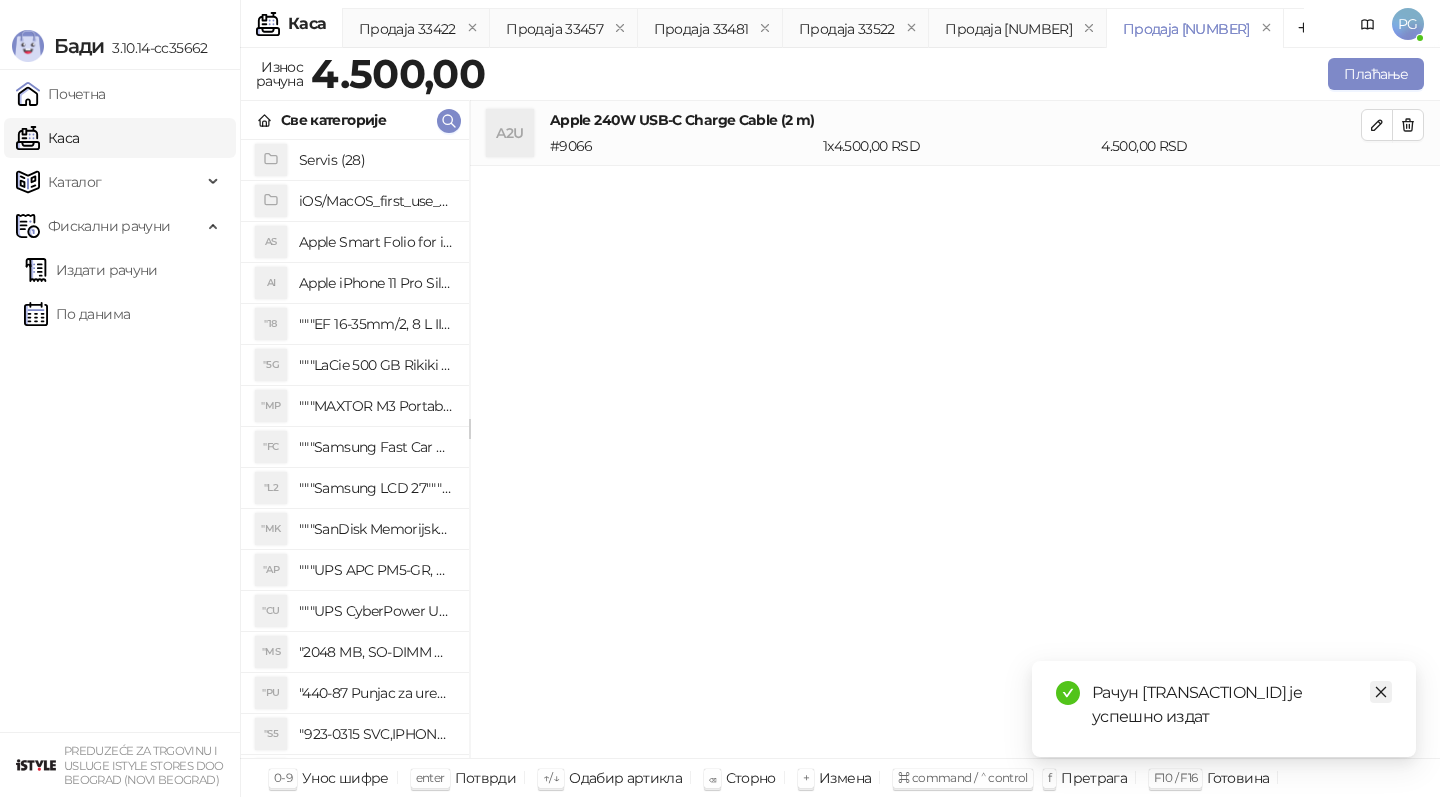 click 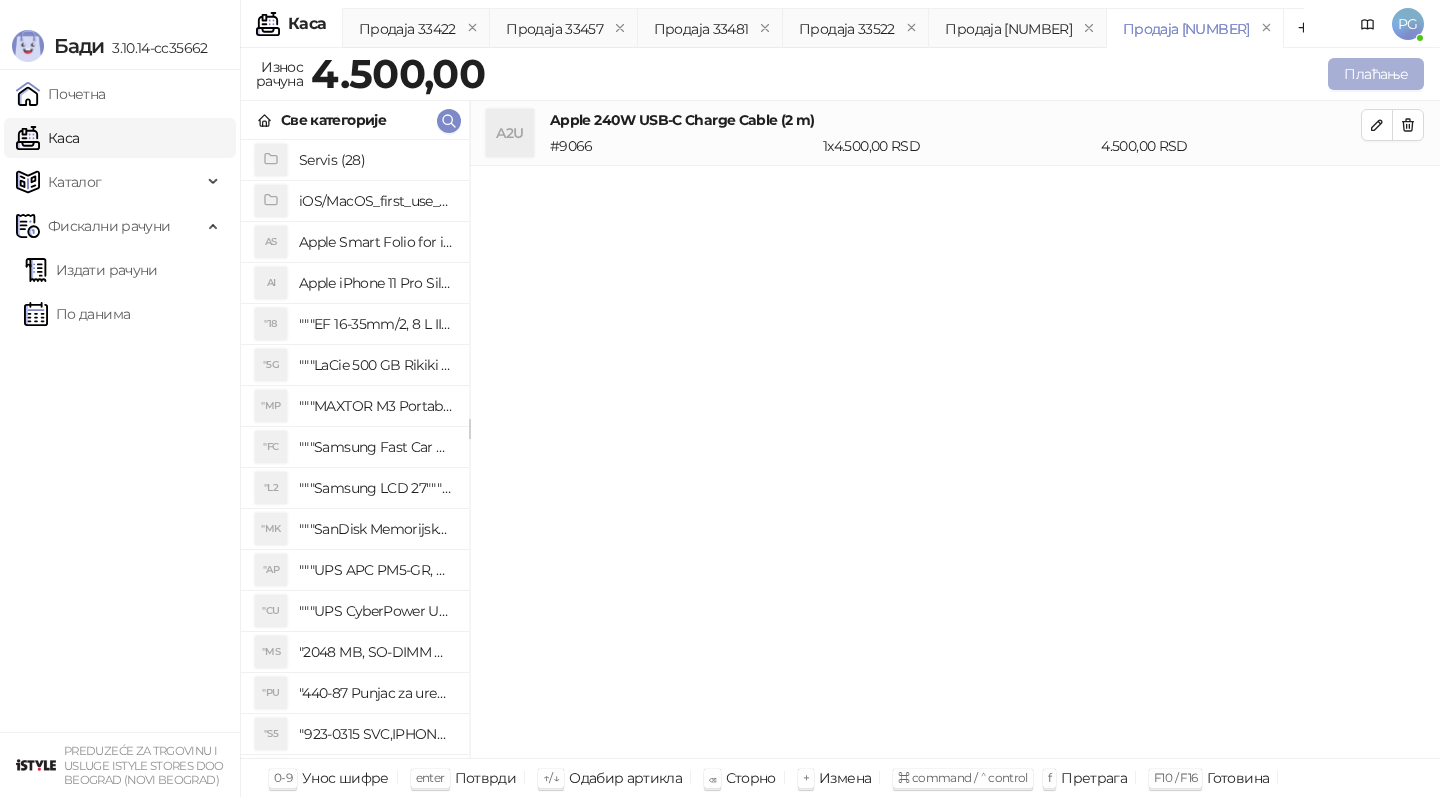 click on "Плаћање" at bounding box center [1376, 74] 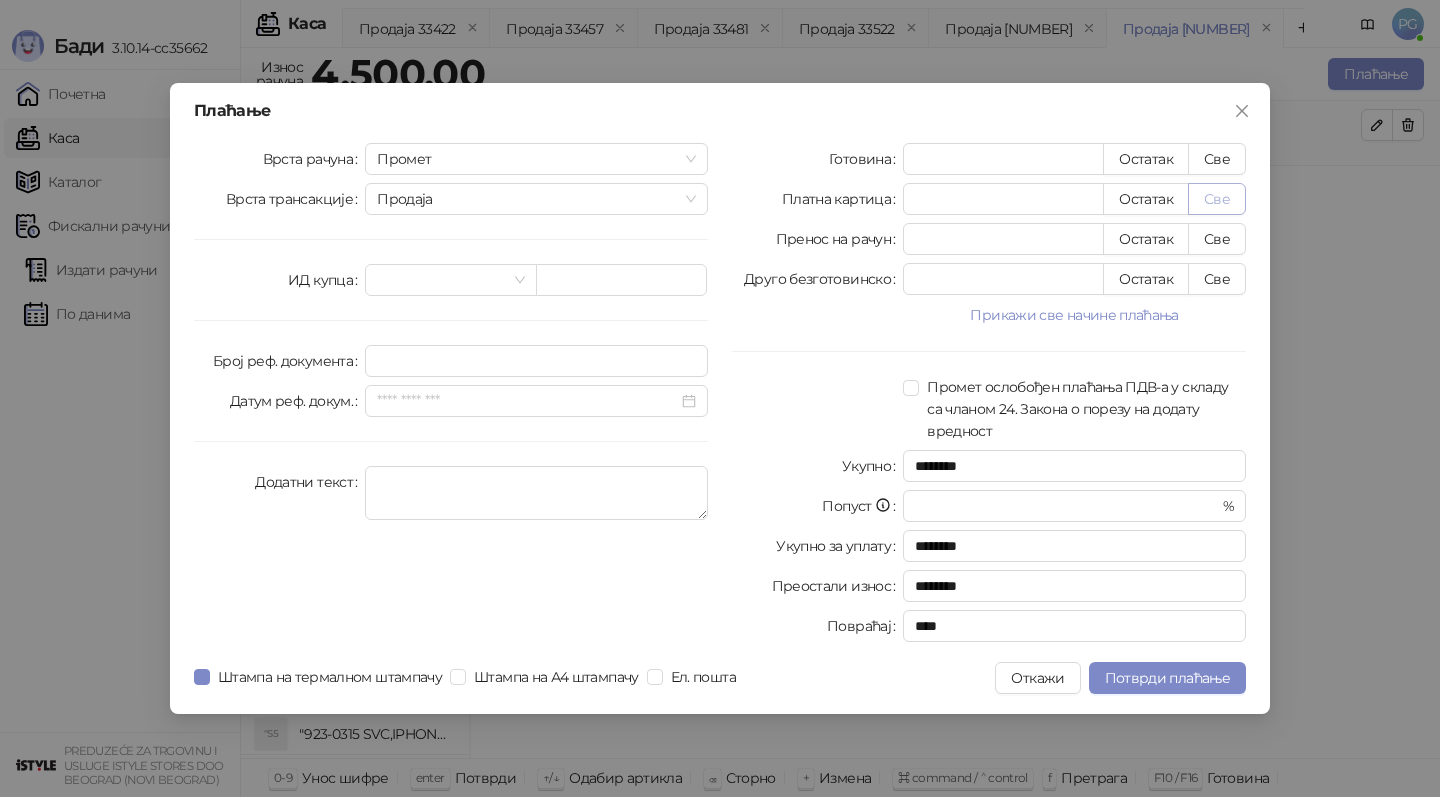 click on "Све" at bounding box center [1217, 199] 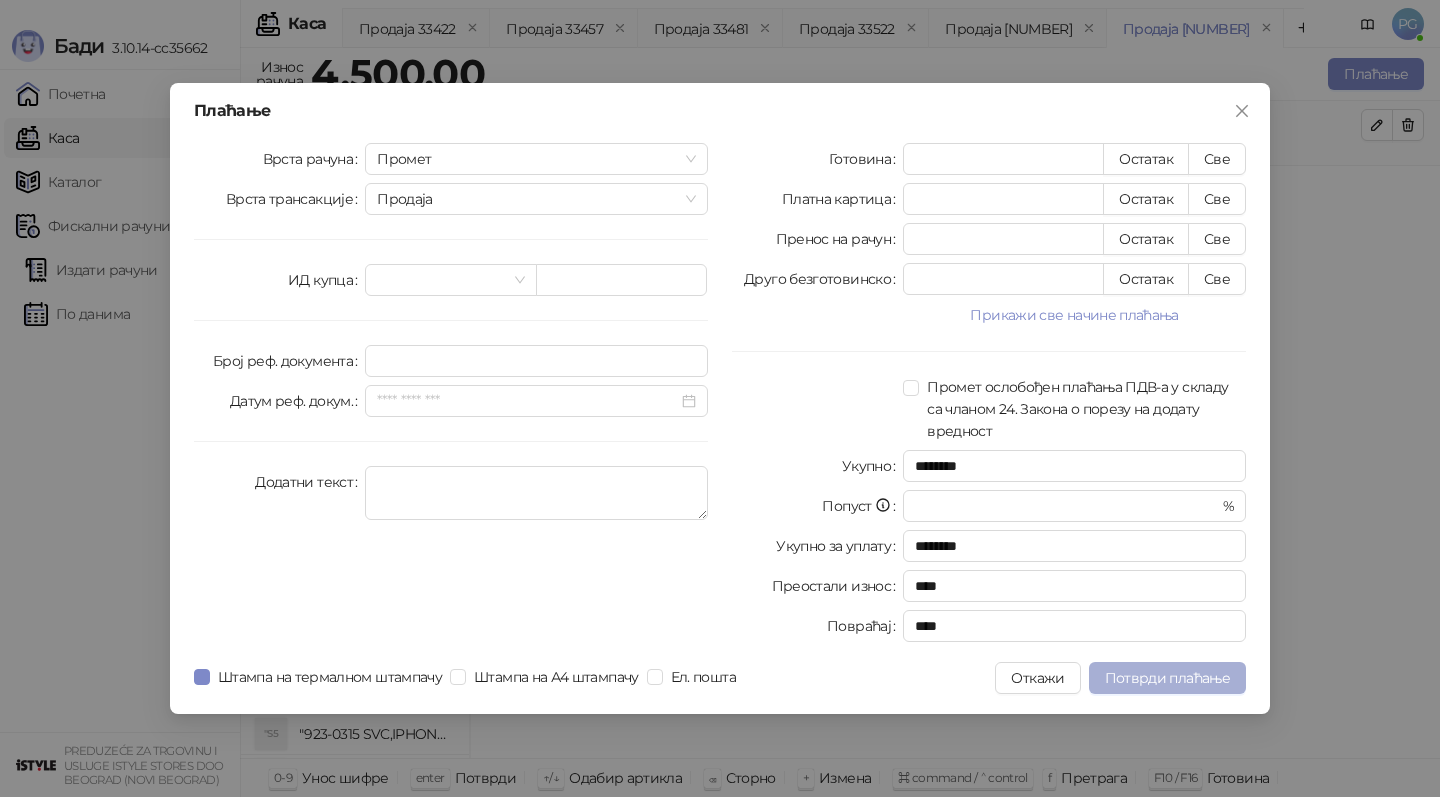click on "Потврди плаћање" at bounding box center [1167, 678] 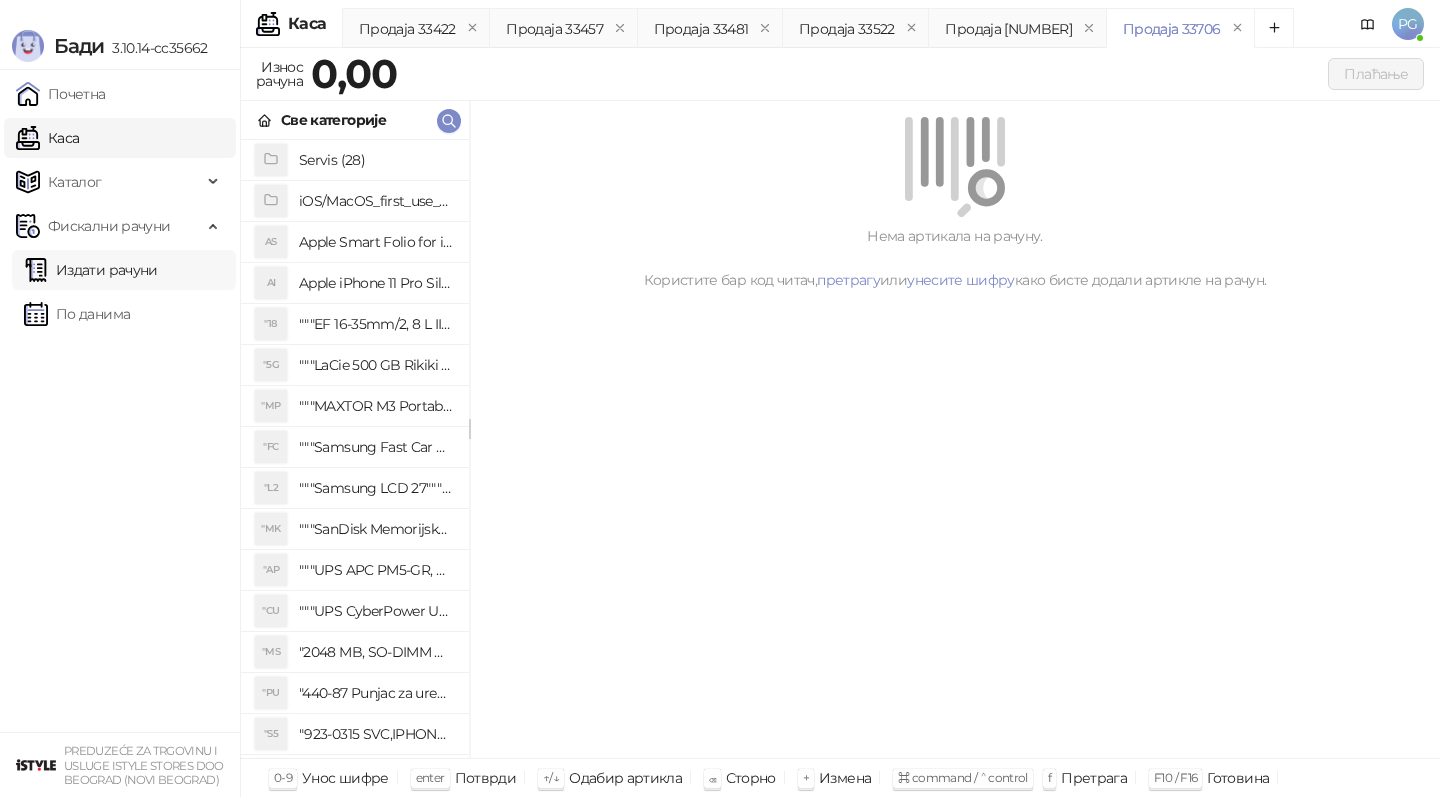 click on "Издати рачуни" at bounding box center (91, 270) 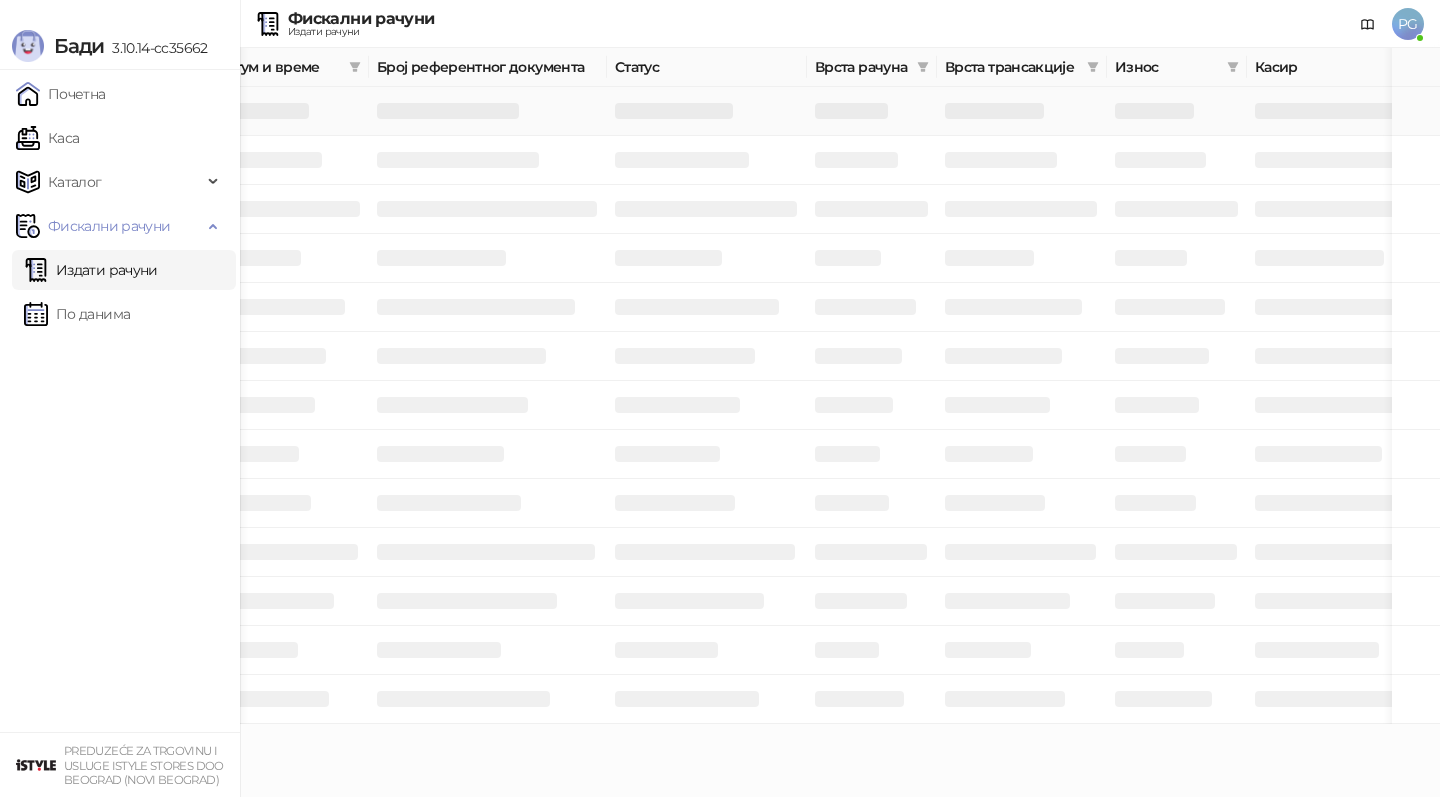 scroll, scrollTop: 0, scrollLeft: 600, axis: horizontal 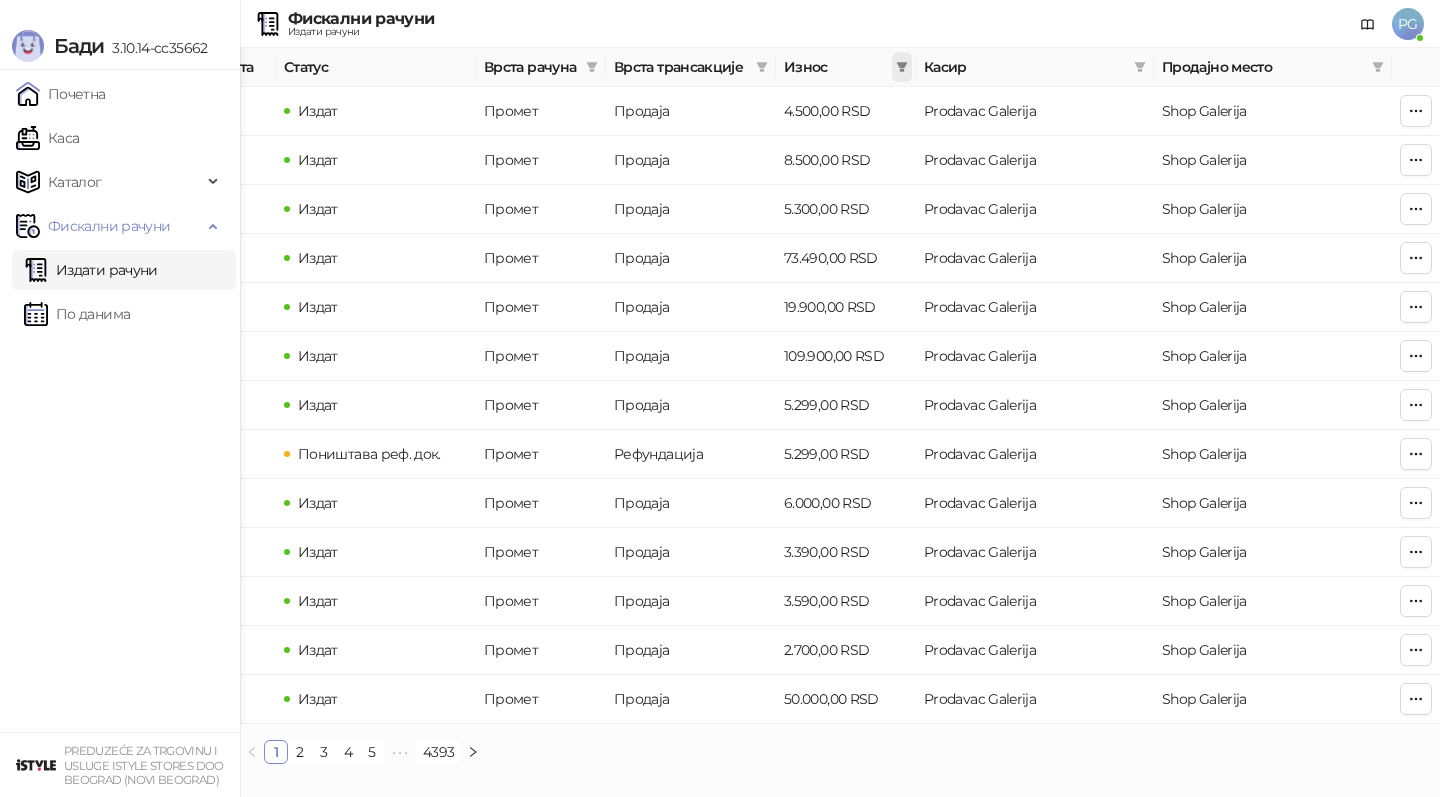 click 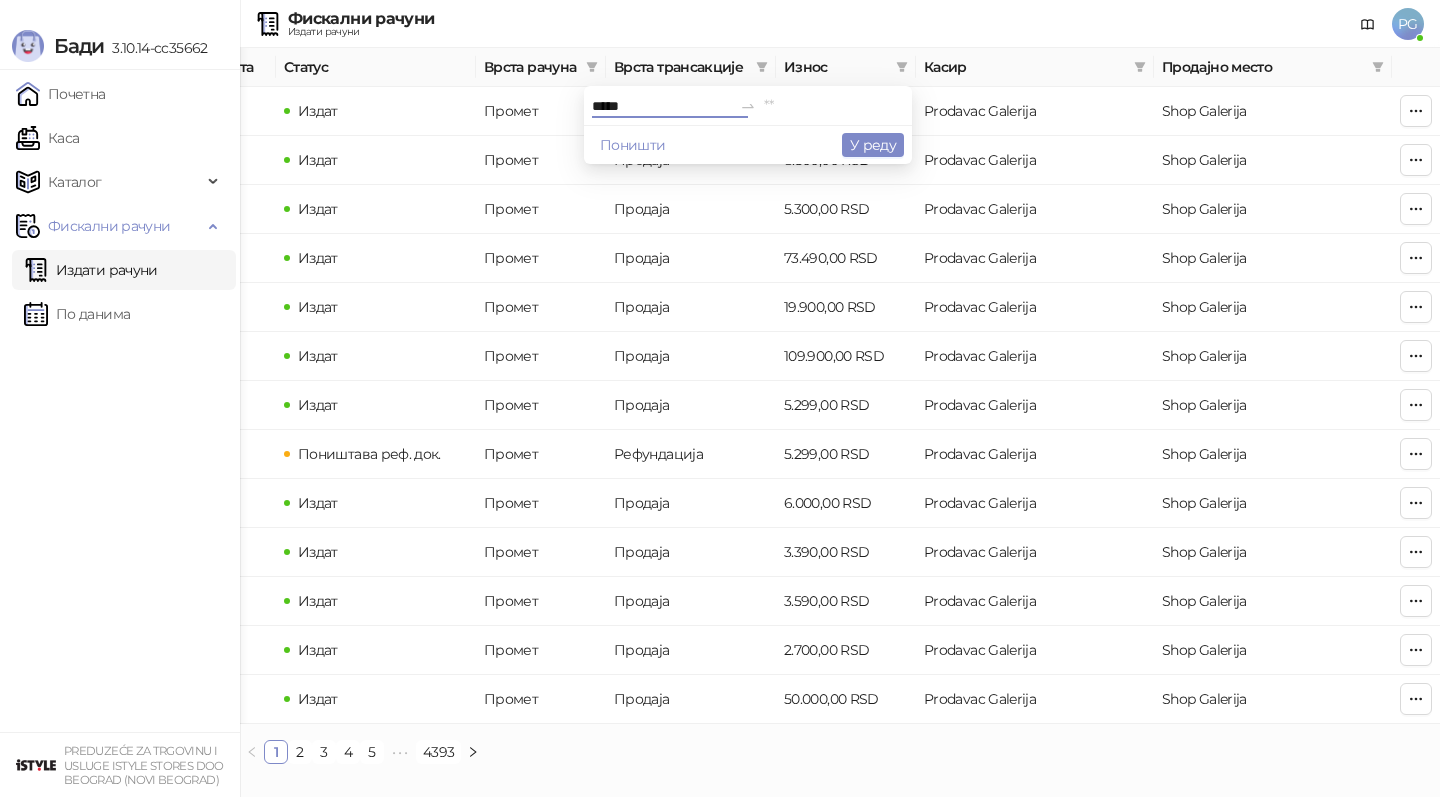 type on "*****" 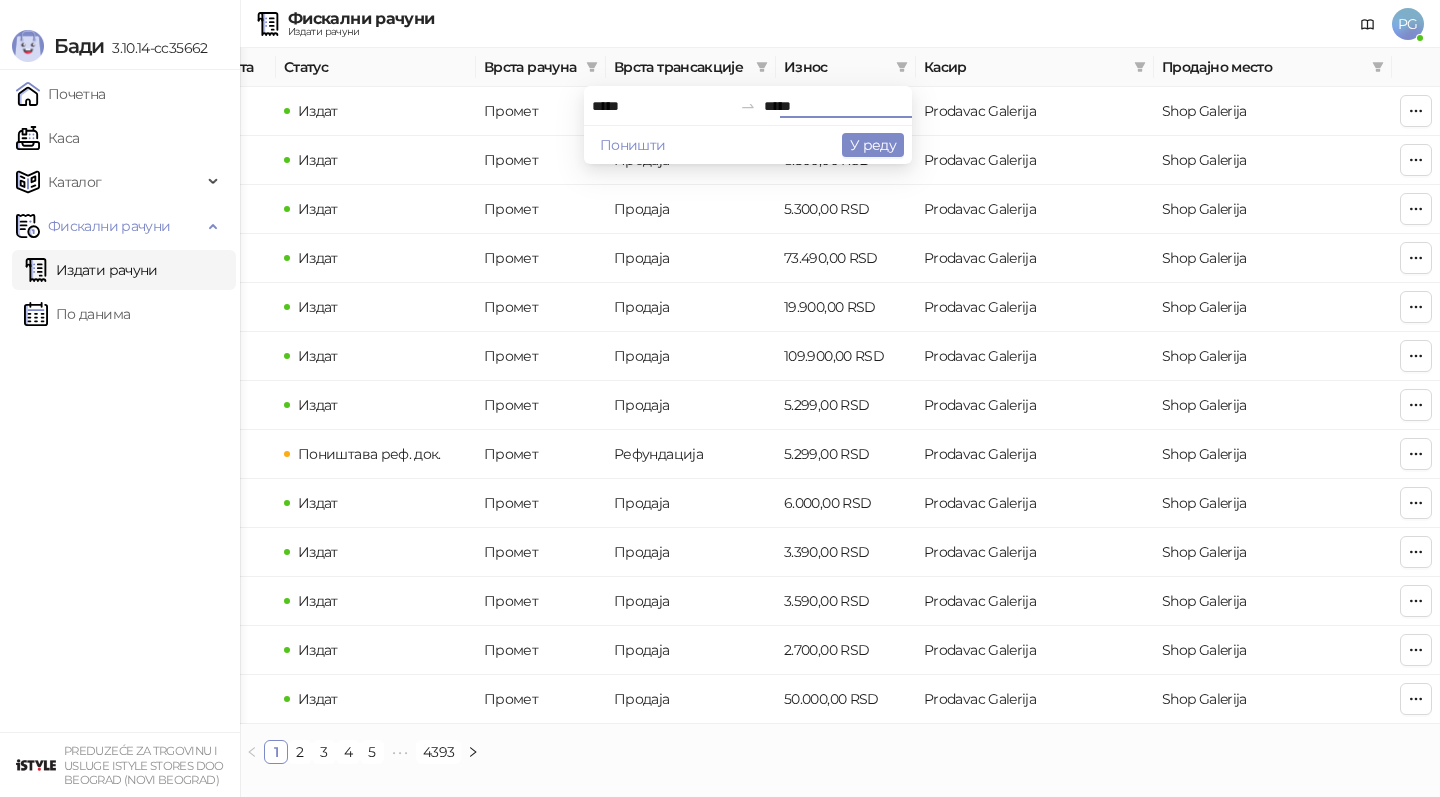 type on "*****" 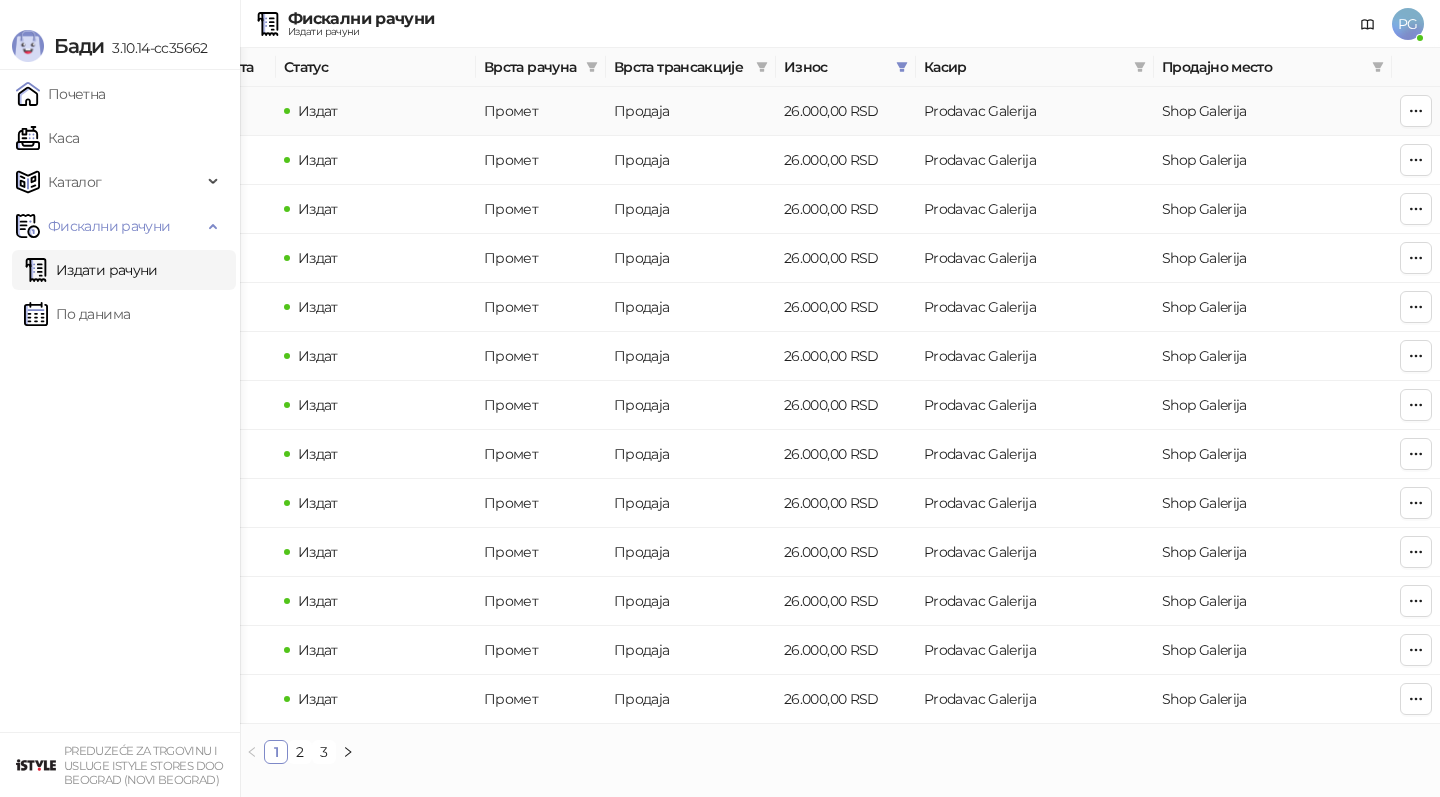 scroll, scrollTop: 0, scrollLeft: 0, axis: both 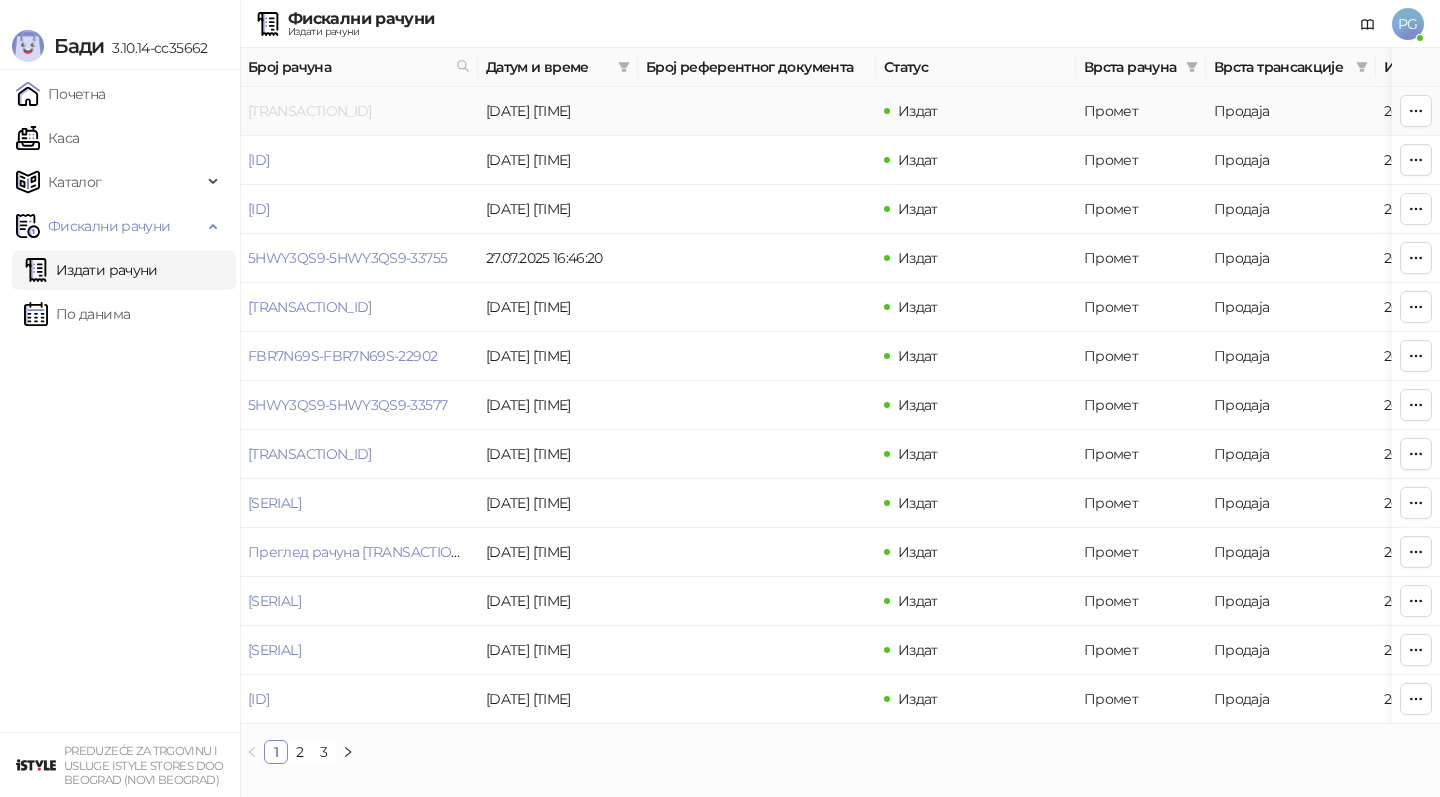 click on "[TRANSACTION_ID]" at bounding box center (310, 111) 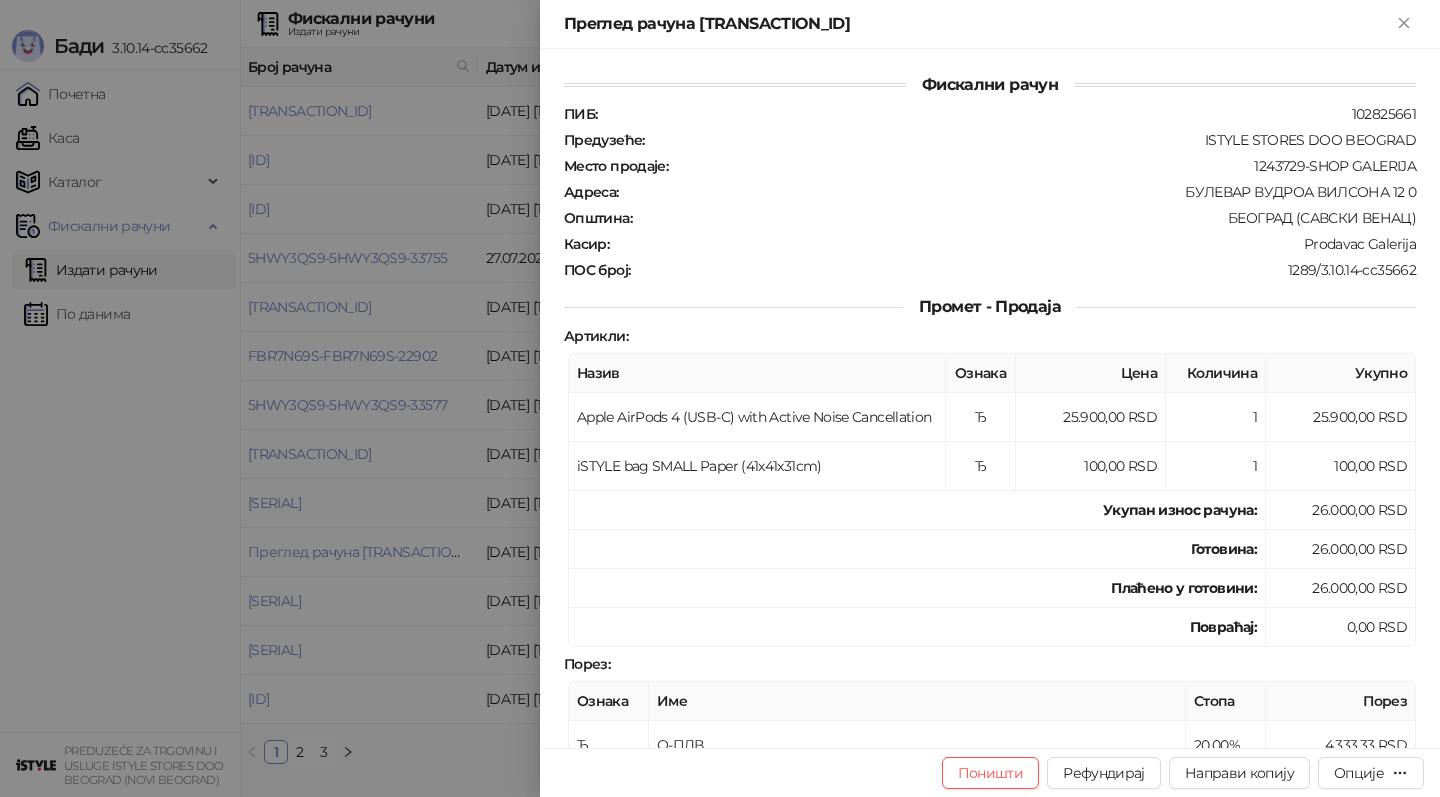 drag, startPoint x: 359, startPoint y: 211, endPoint x: 367, endPoint y: 163, distance: 48.6621 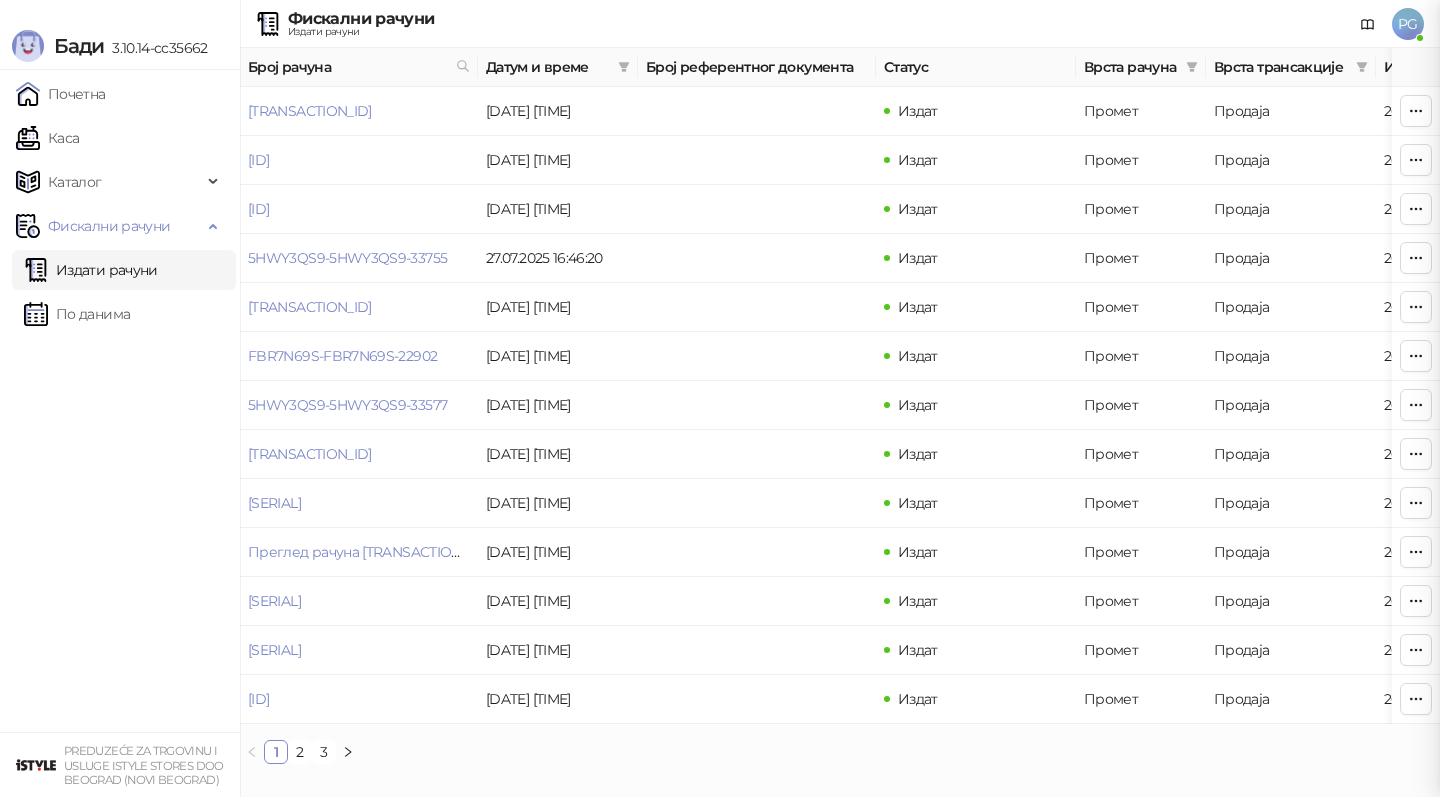 click at bounding box center (720, 398) 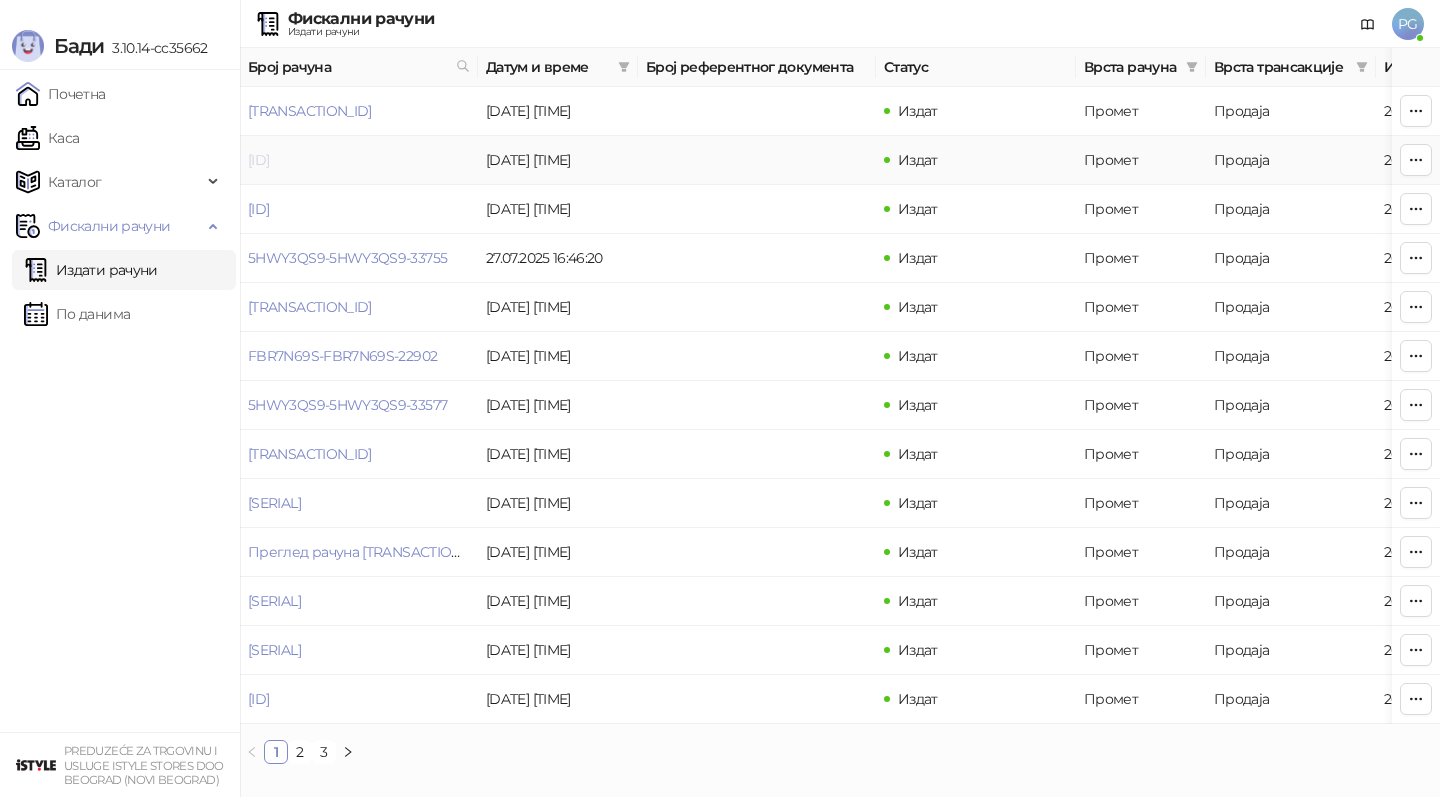 click on "[ID]" at bounding box center [258, 160] 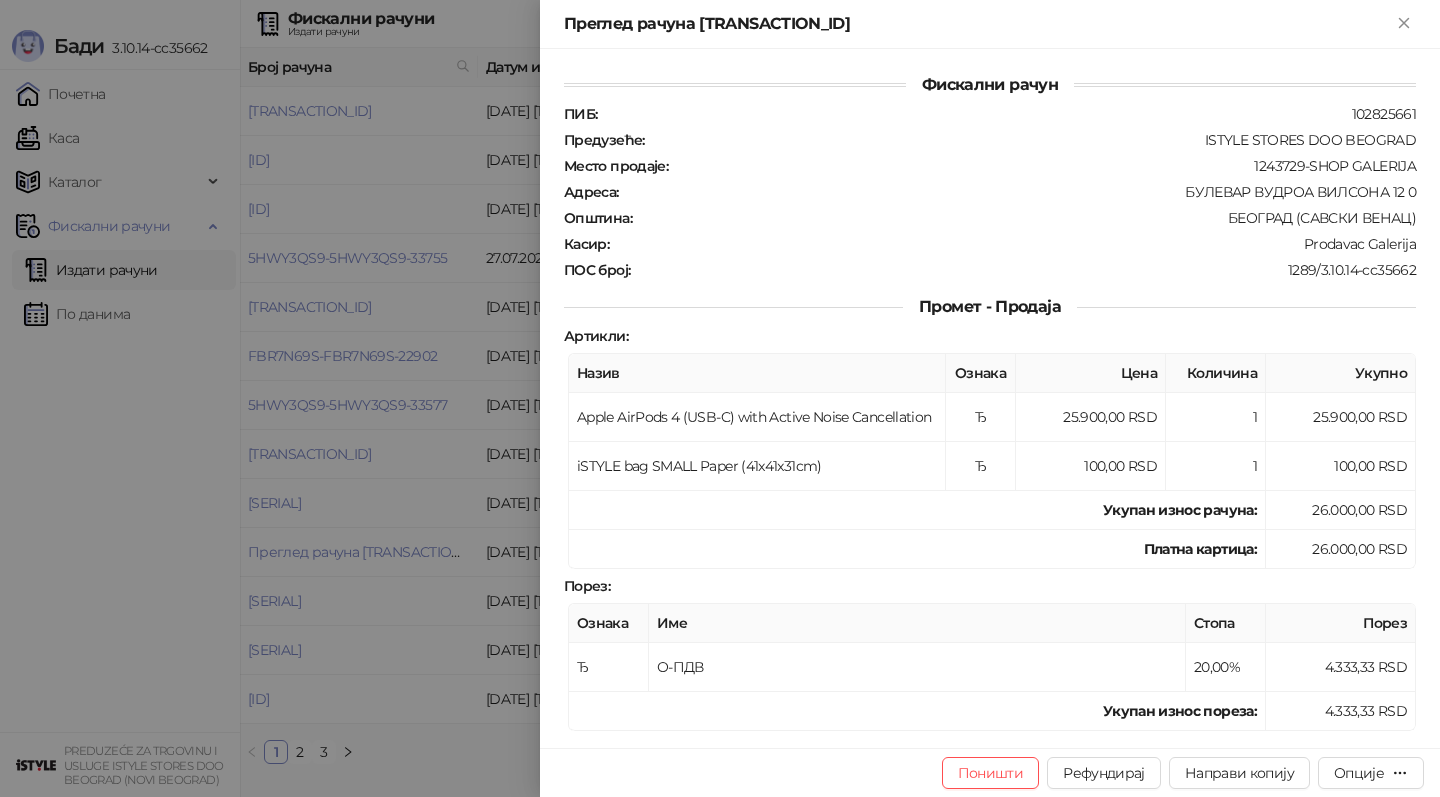 click at bounding box center (720, 398) 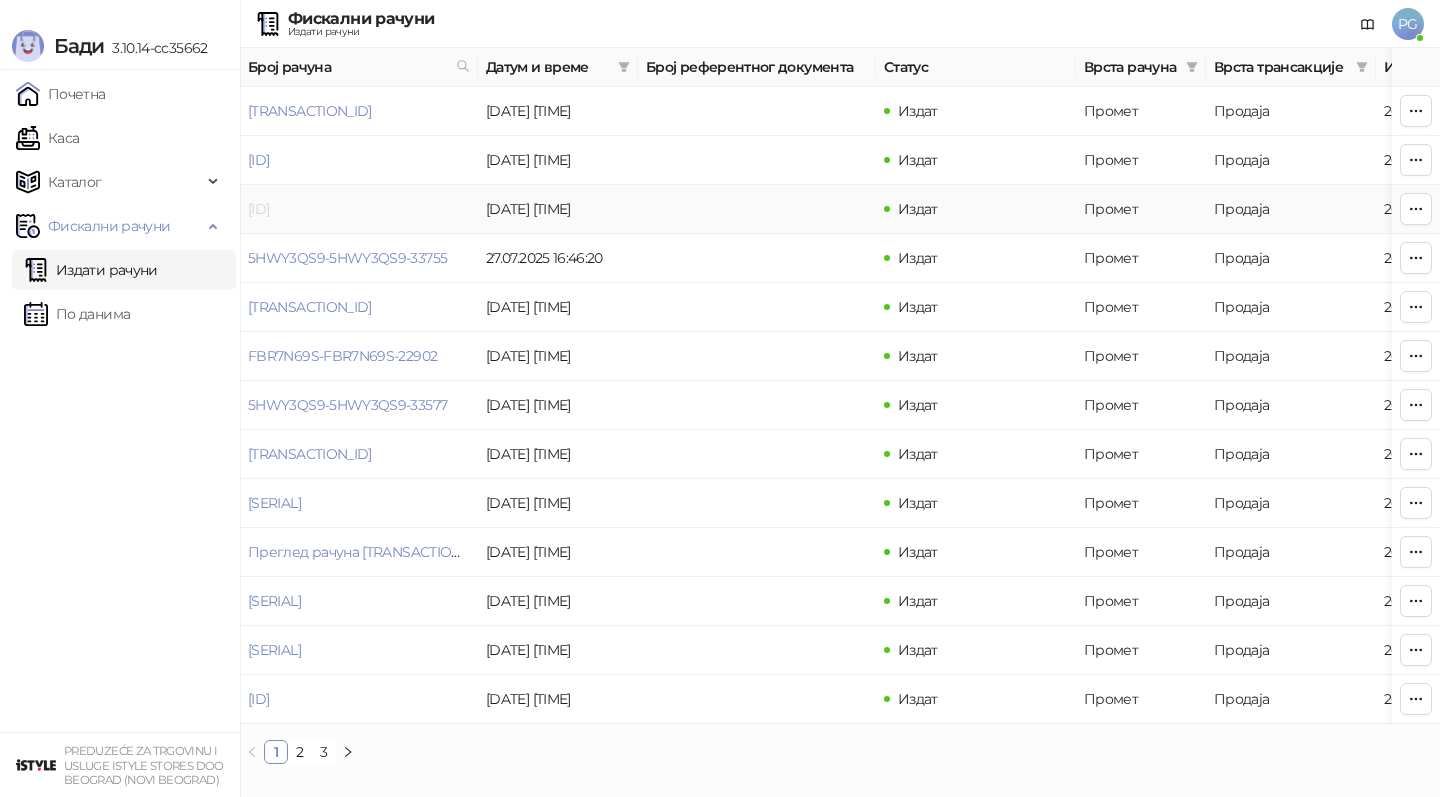 click on "[ID]" at bounding box center (258, 209) 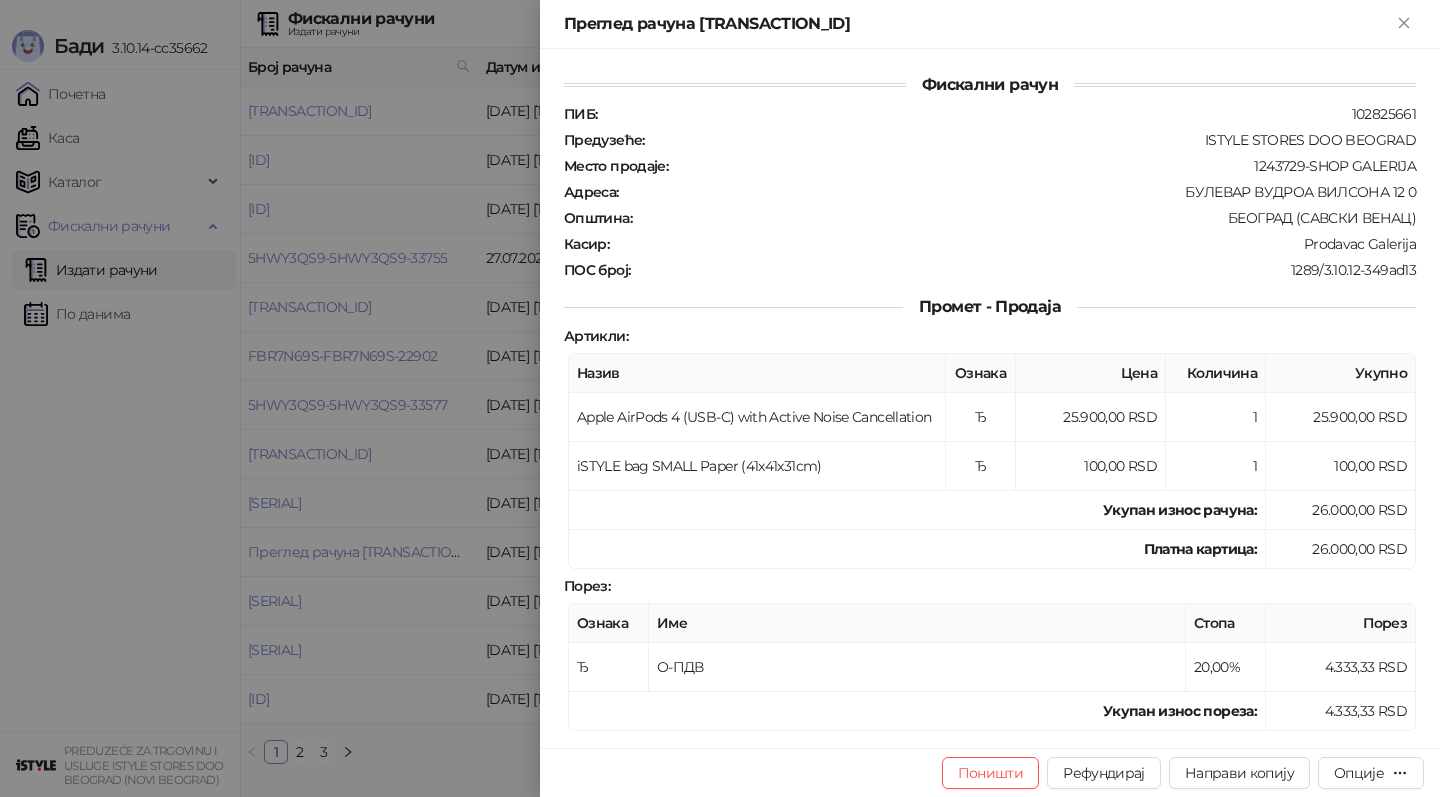 click at bounding box center [720, 398] 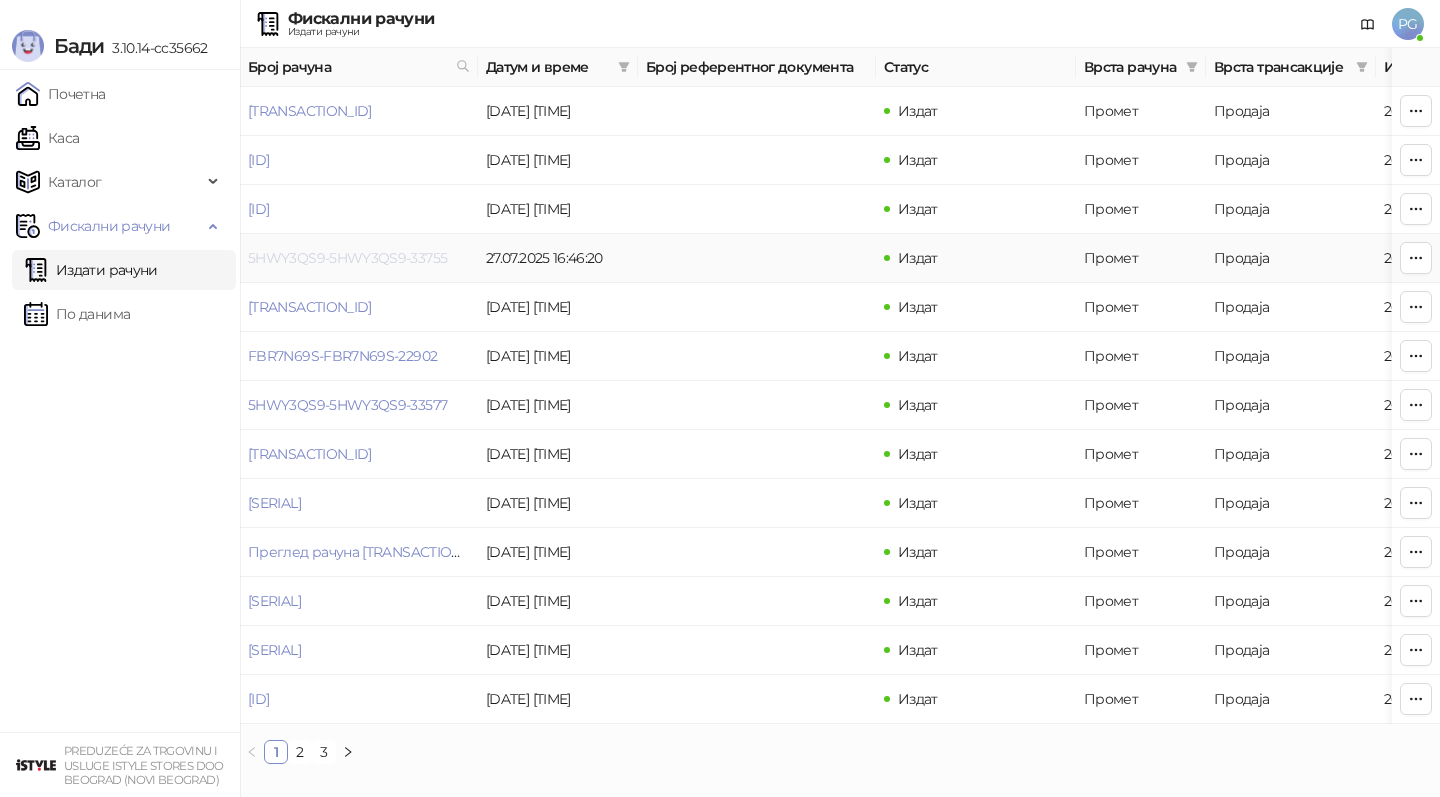 click on "5HWY3QS9-5HWY3QS9-33755" at bounding box center [347, 258] 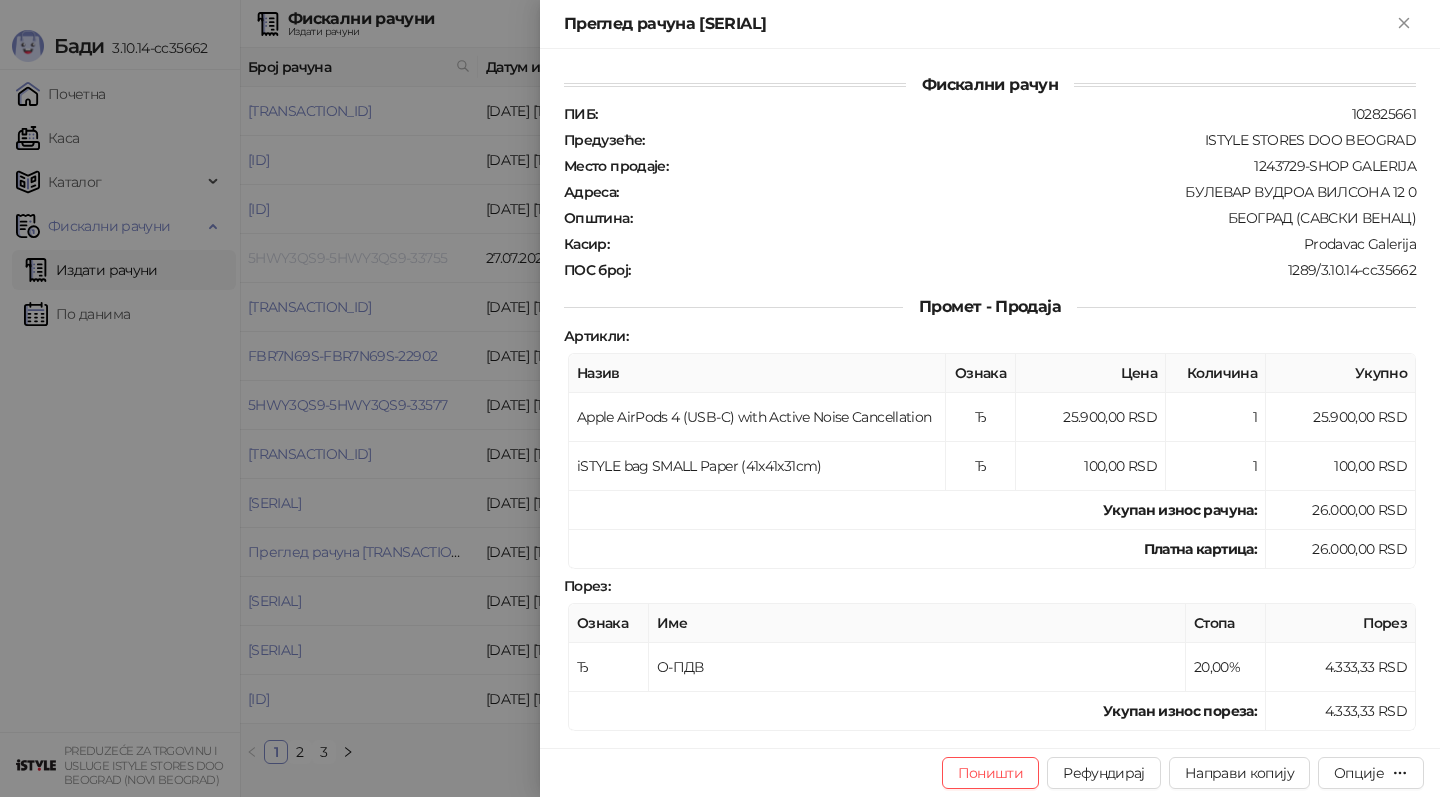 click at bounding box center (720, 398) 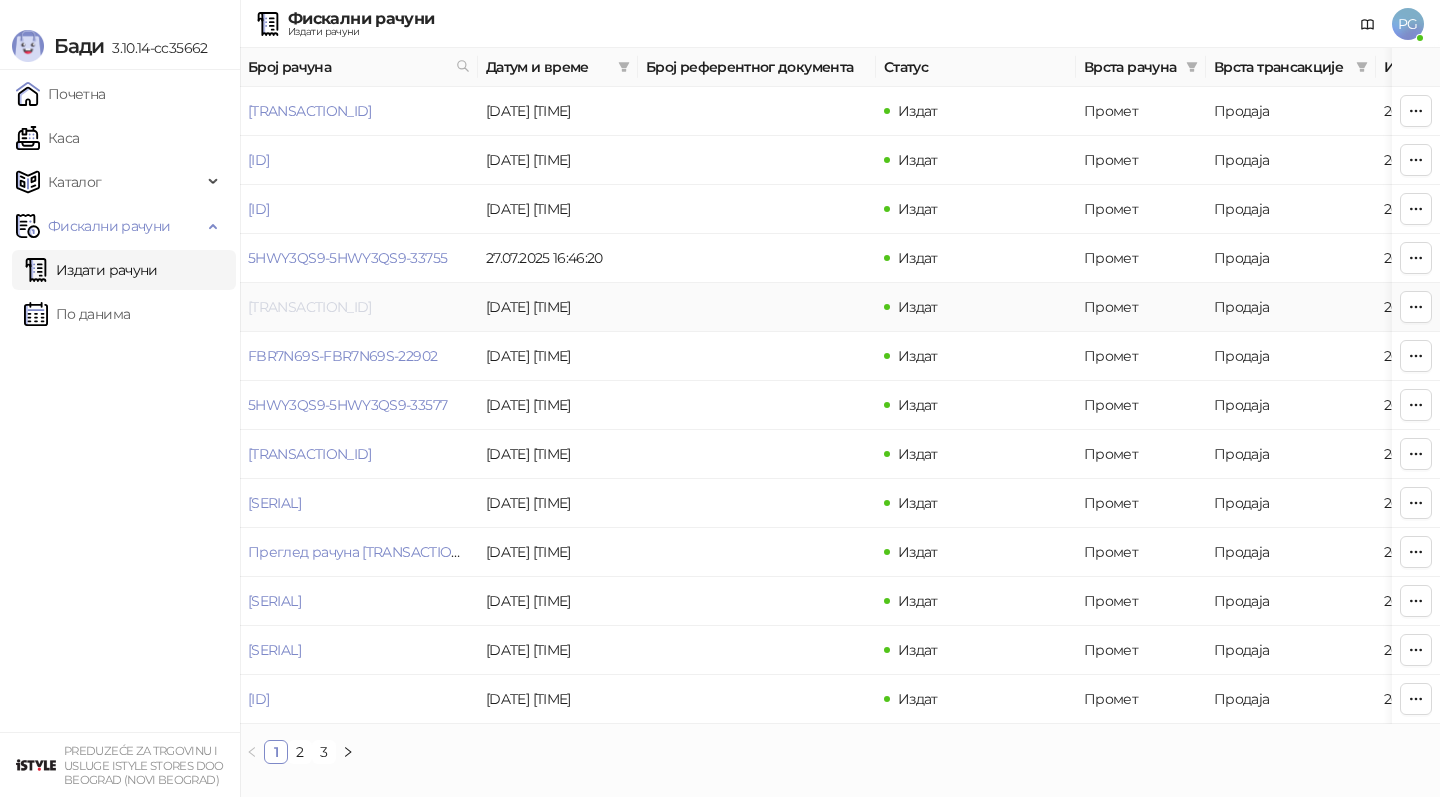 click on "[TRANSACTION_ID]" at bounding box center (310, 307) 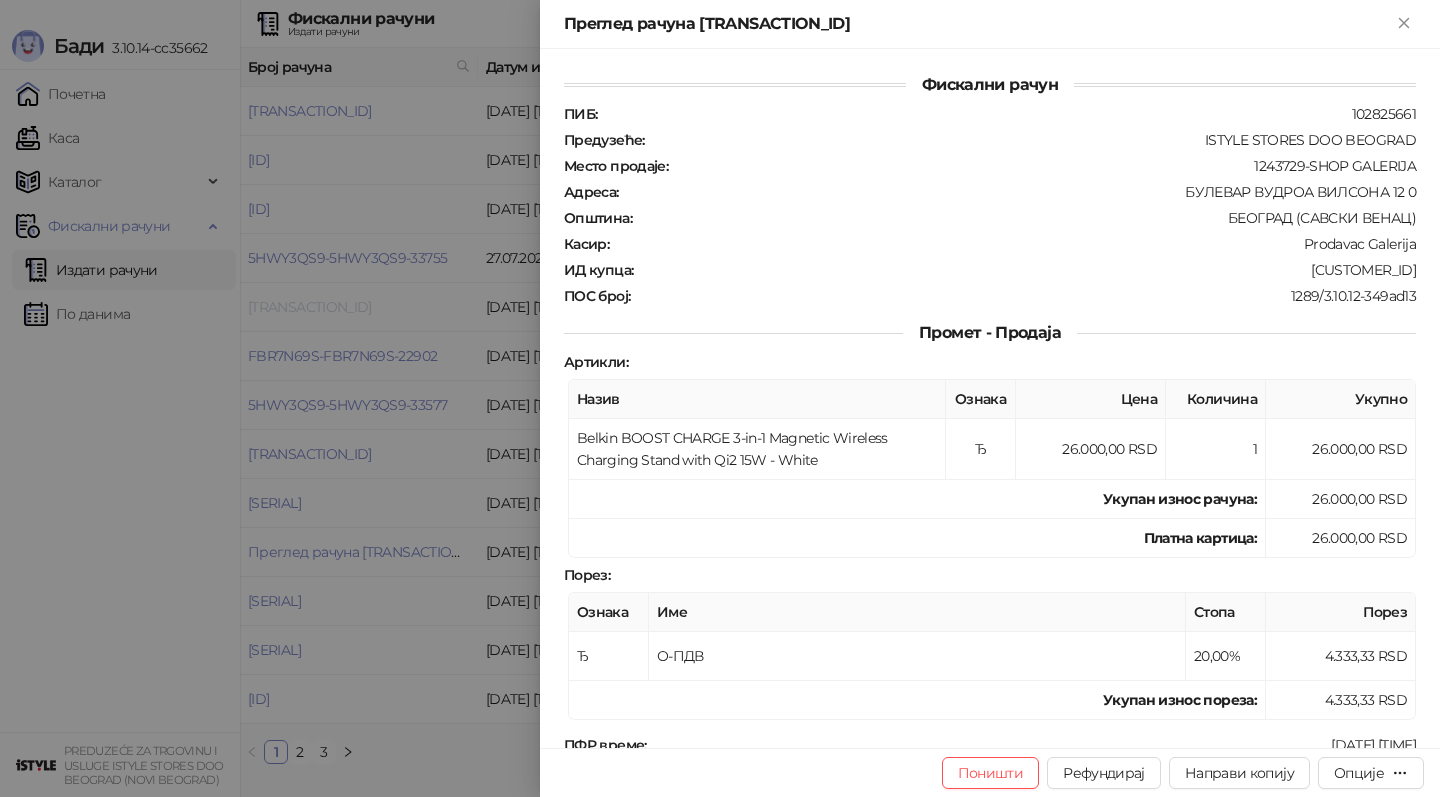 click at bounding box center [720, 398] 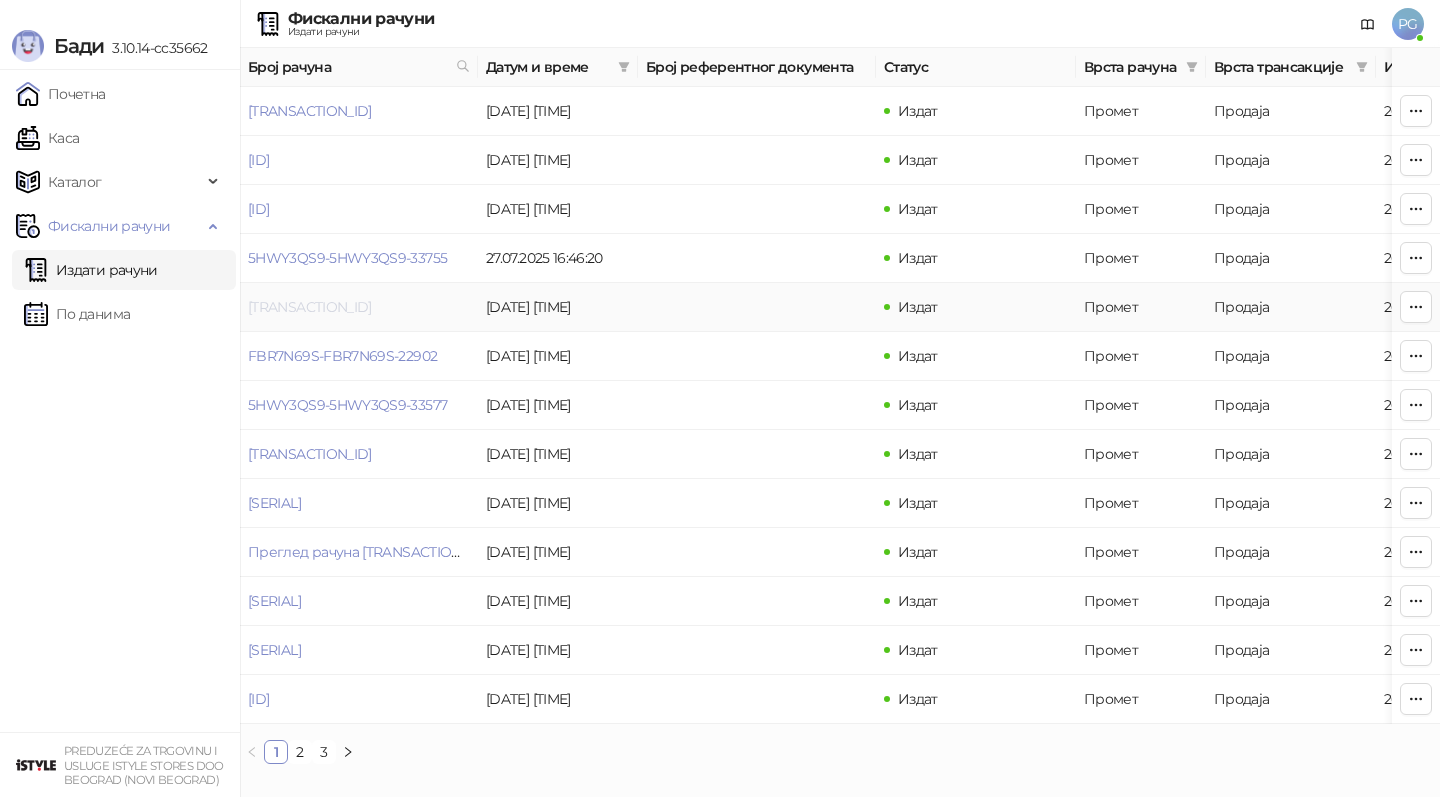 click on "[TRANSACTION_ID]" at bounding box center (310, 307) 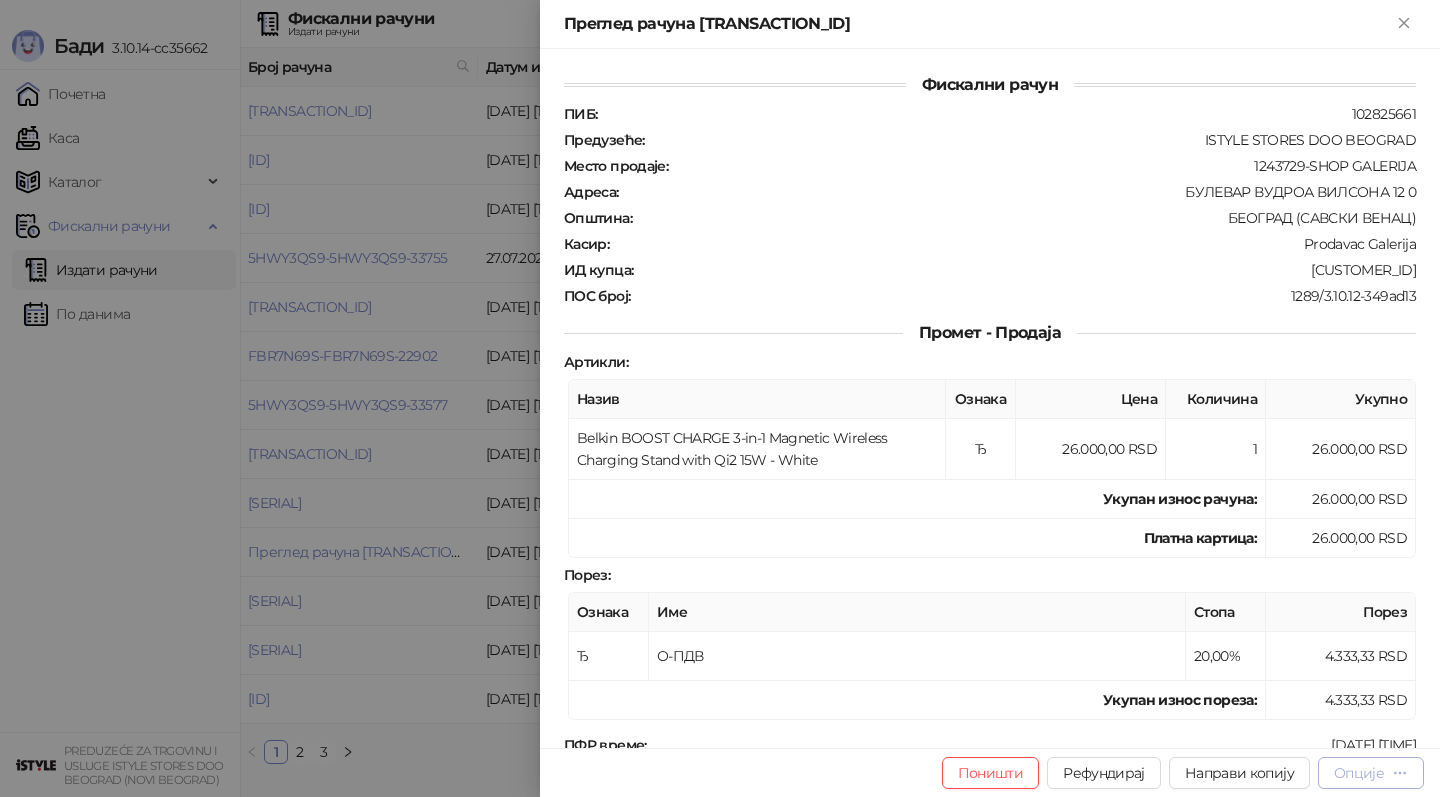 click on "Опције" at bounding box center [1359, 773] 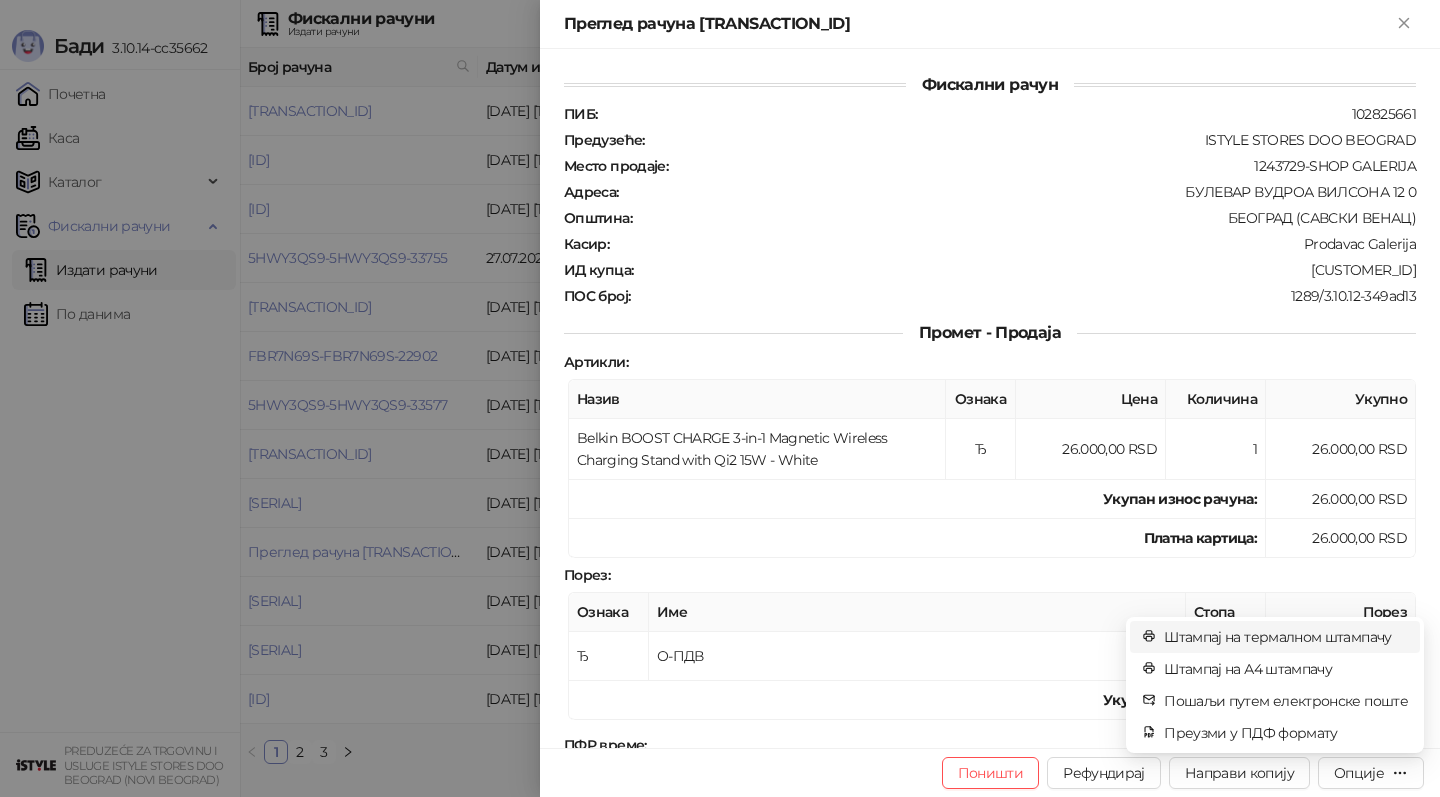 click on "Штампај на термалном штампачу" at bounding box center [1286, 637] 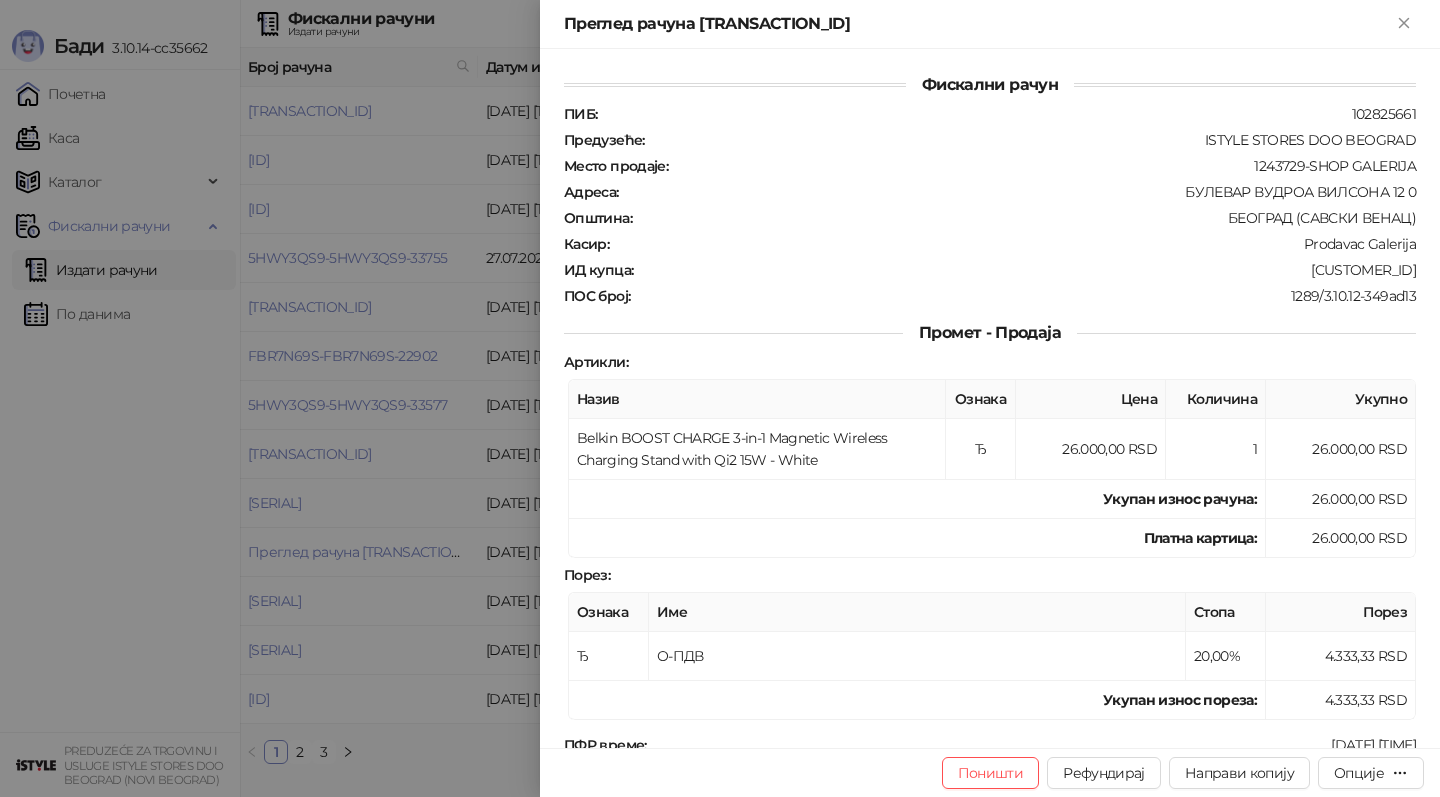 click at bounding box center [720, 398] 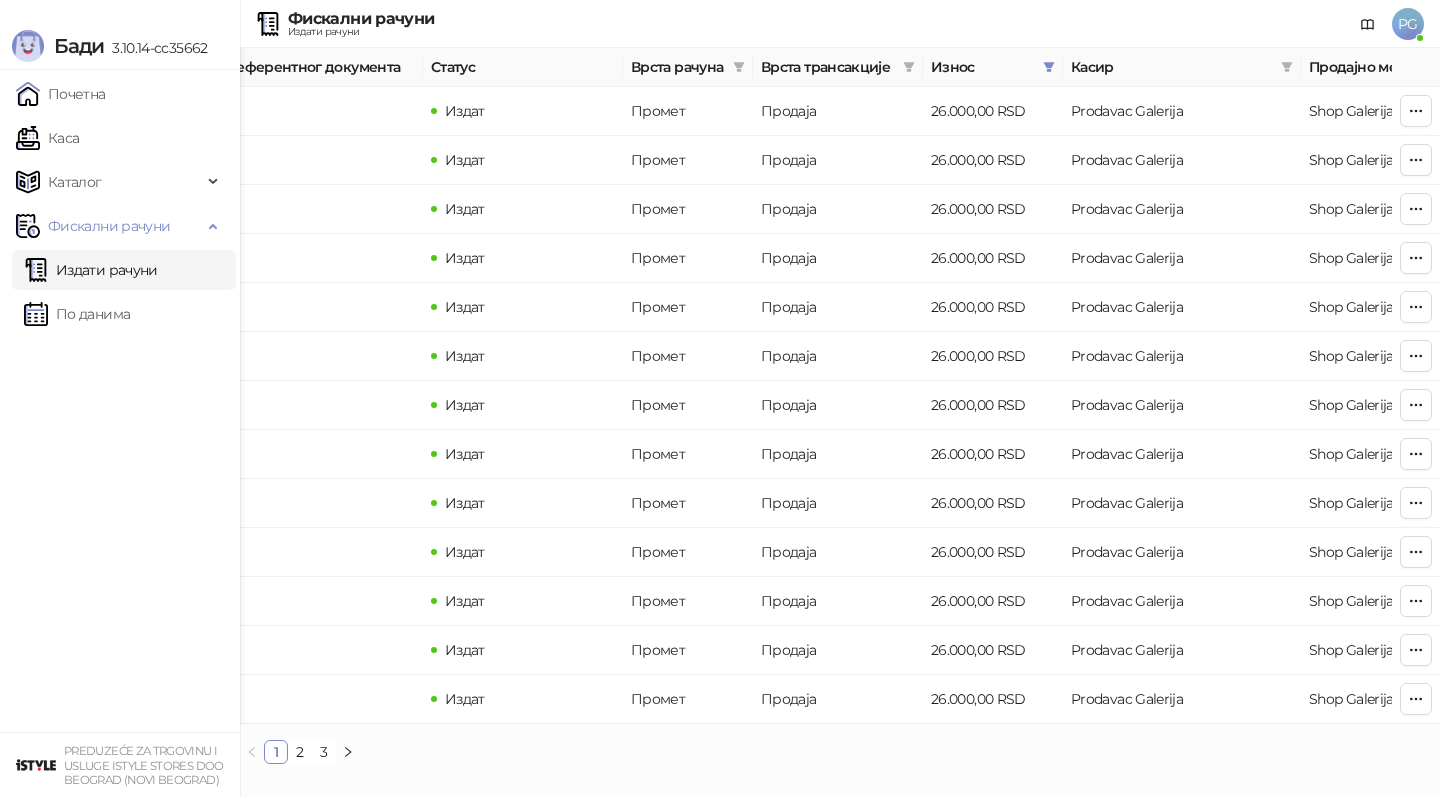 scroll, scrollTop: 0, scrollLeft: 600, axis: horizontal 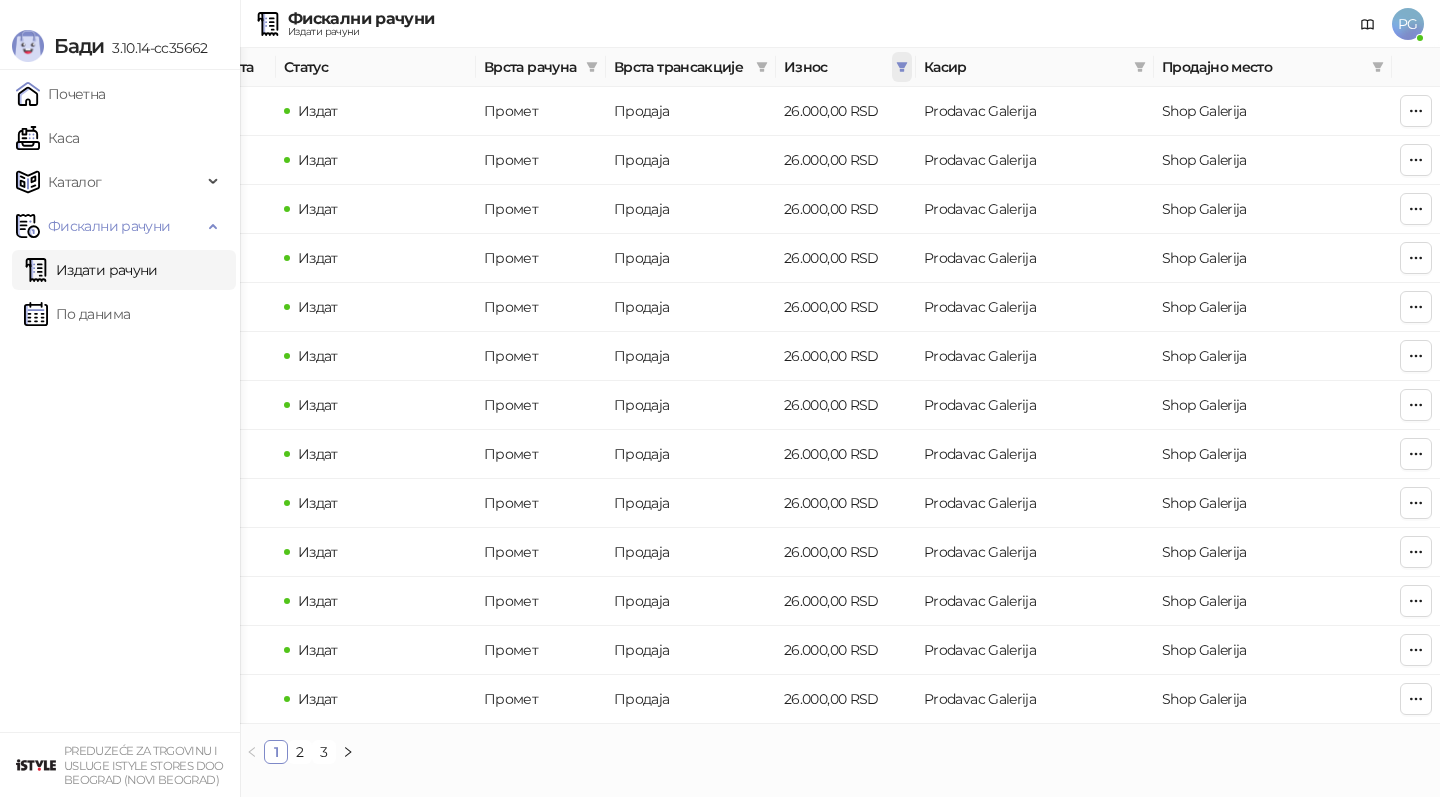 click 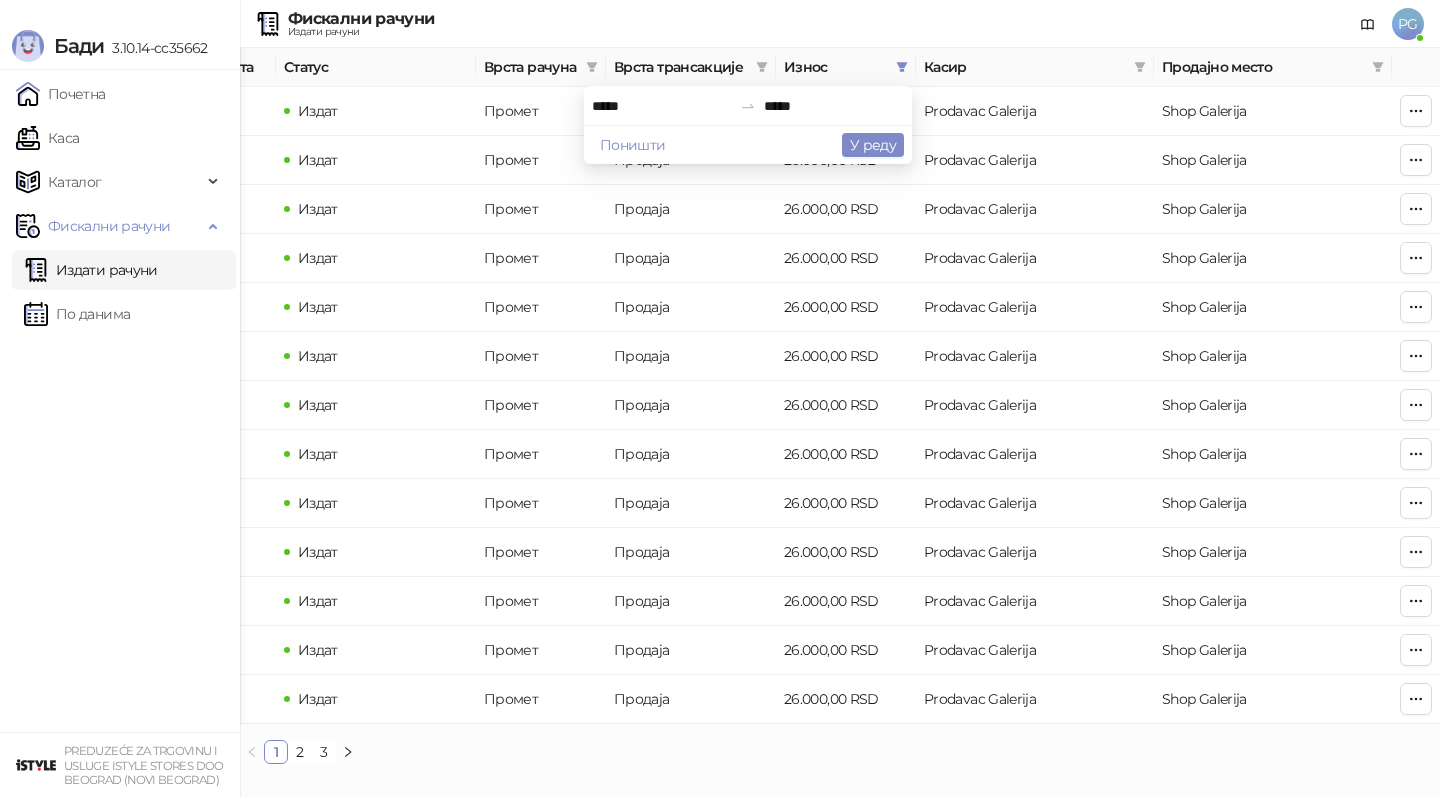 click on "*****" at bounding box center (662, 106) 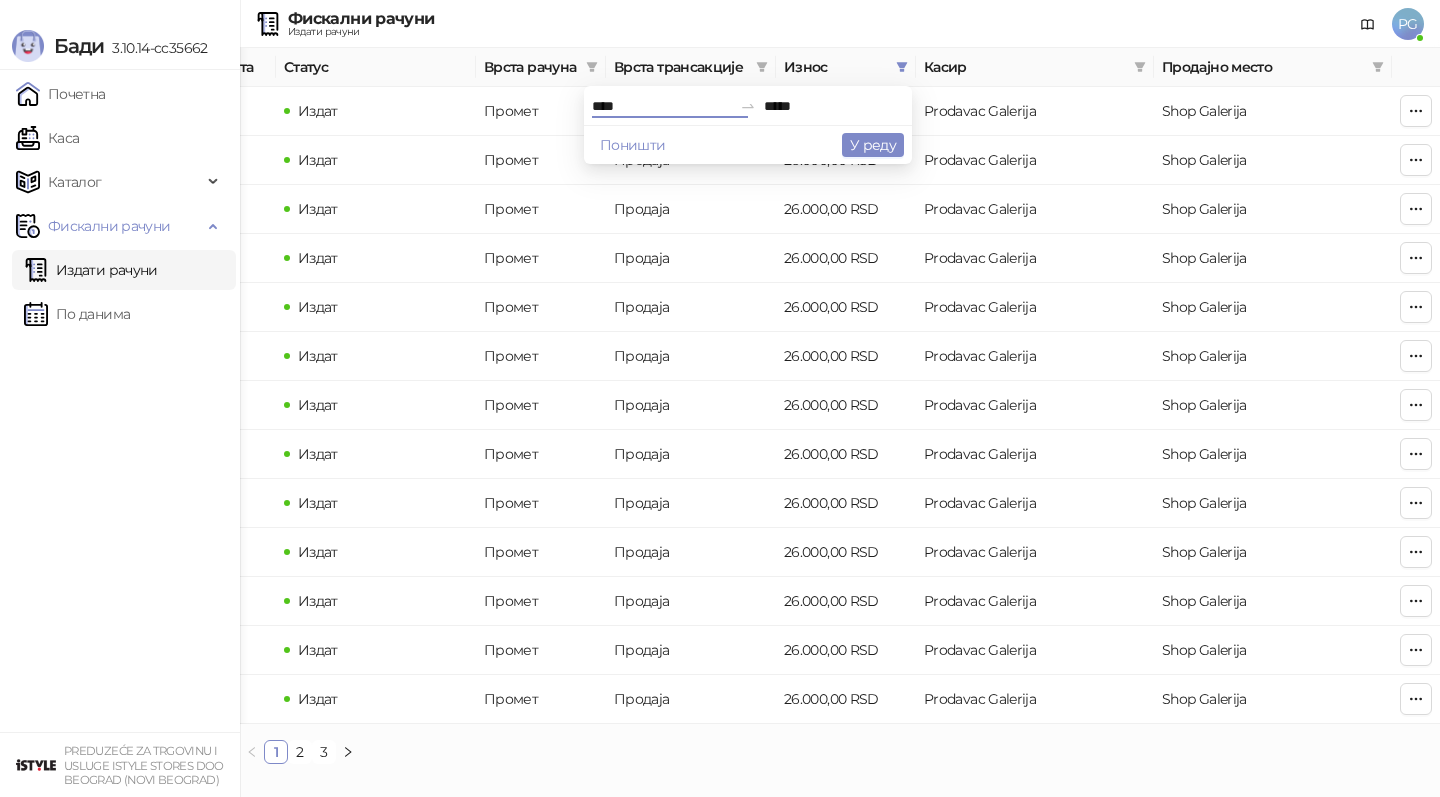 type on "****" 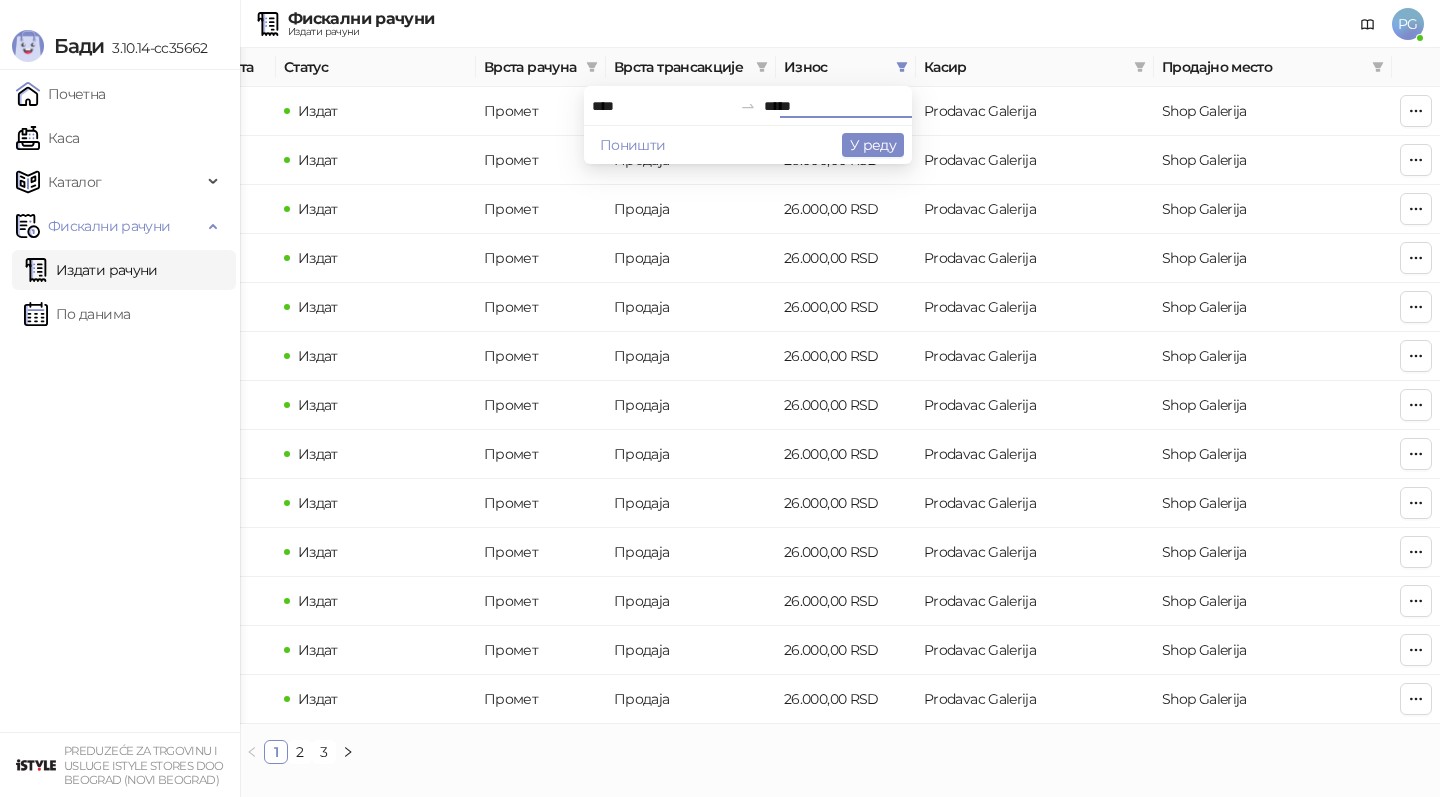 click on "*****" at bounding box center [834, 106] 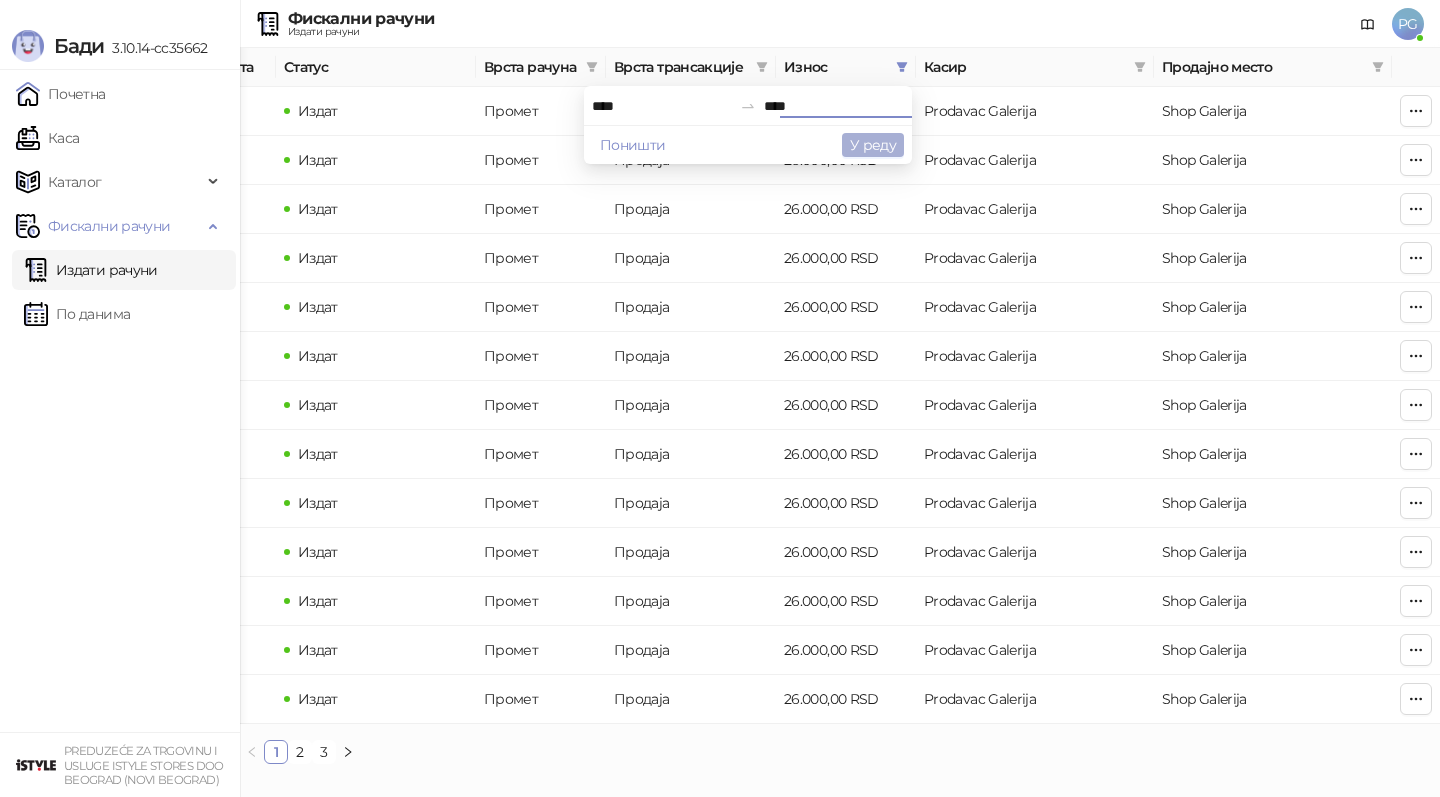 type on "****" 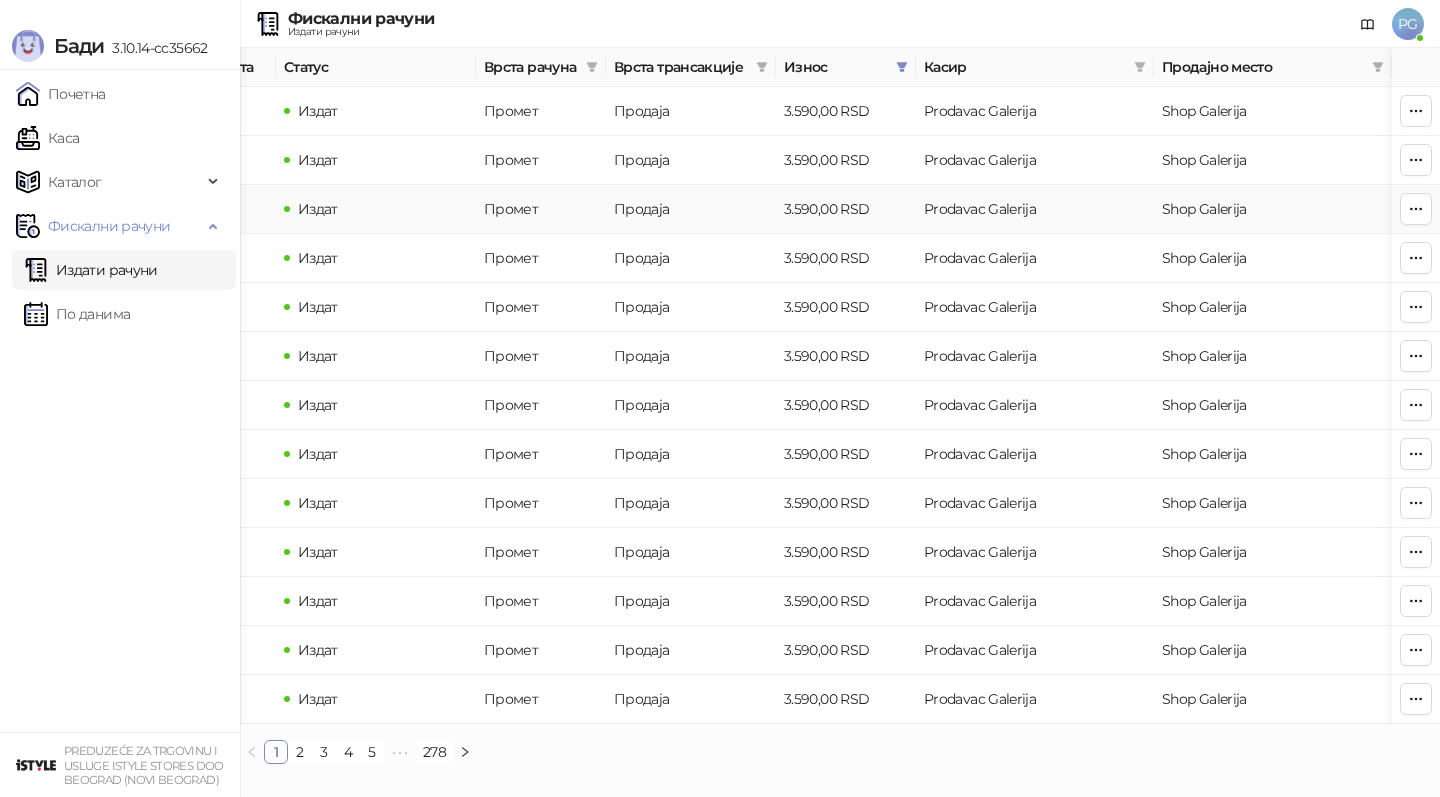 scroll, scrollTop: 0, scrollLeft: 0, axis: both 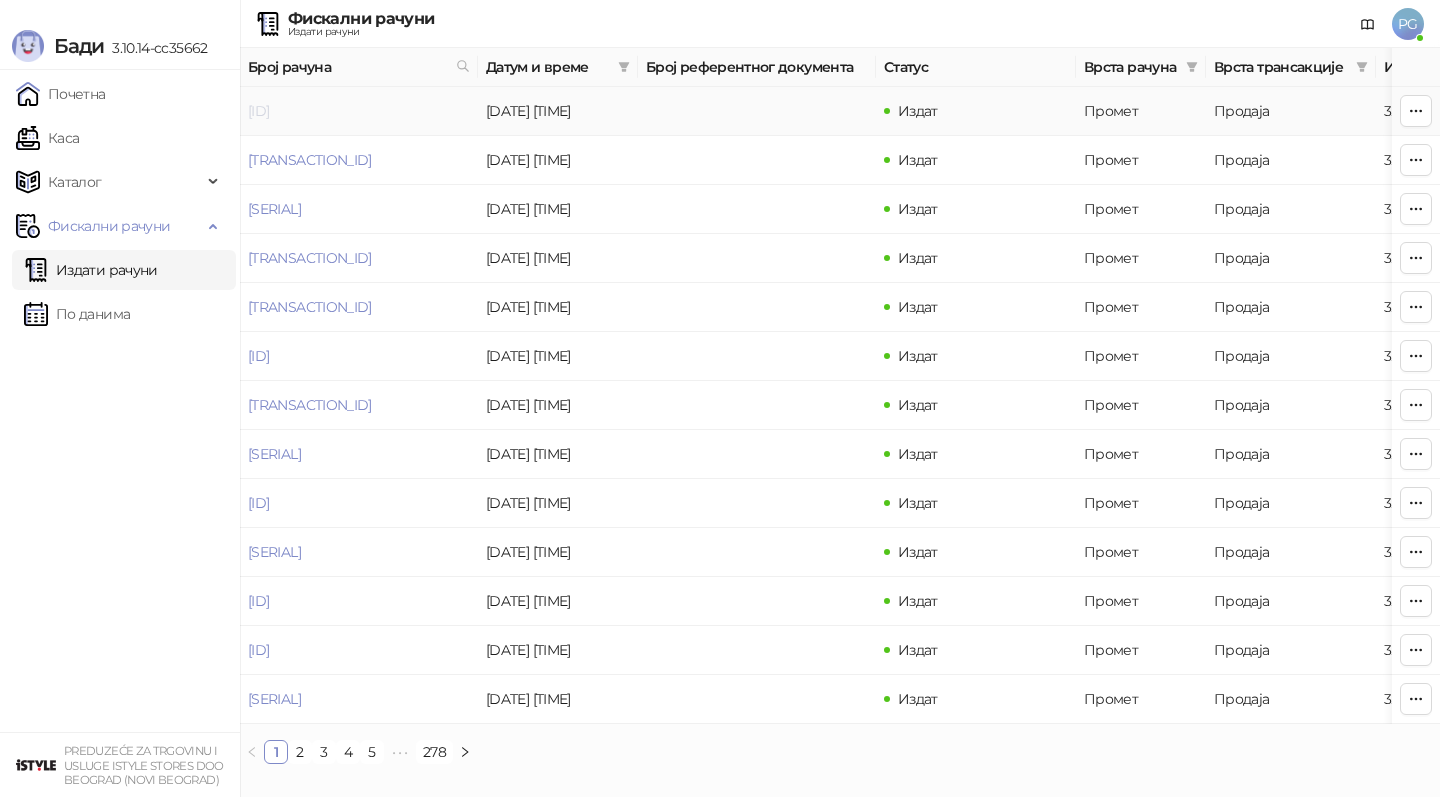 click on "[ID]" at bounding box center [258, 111] 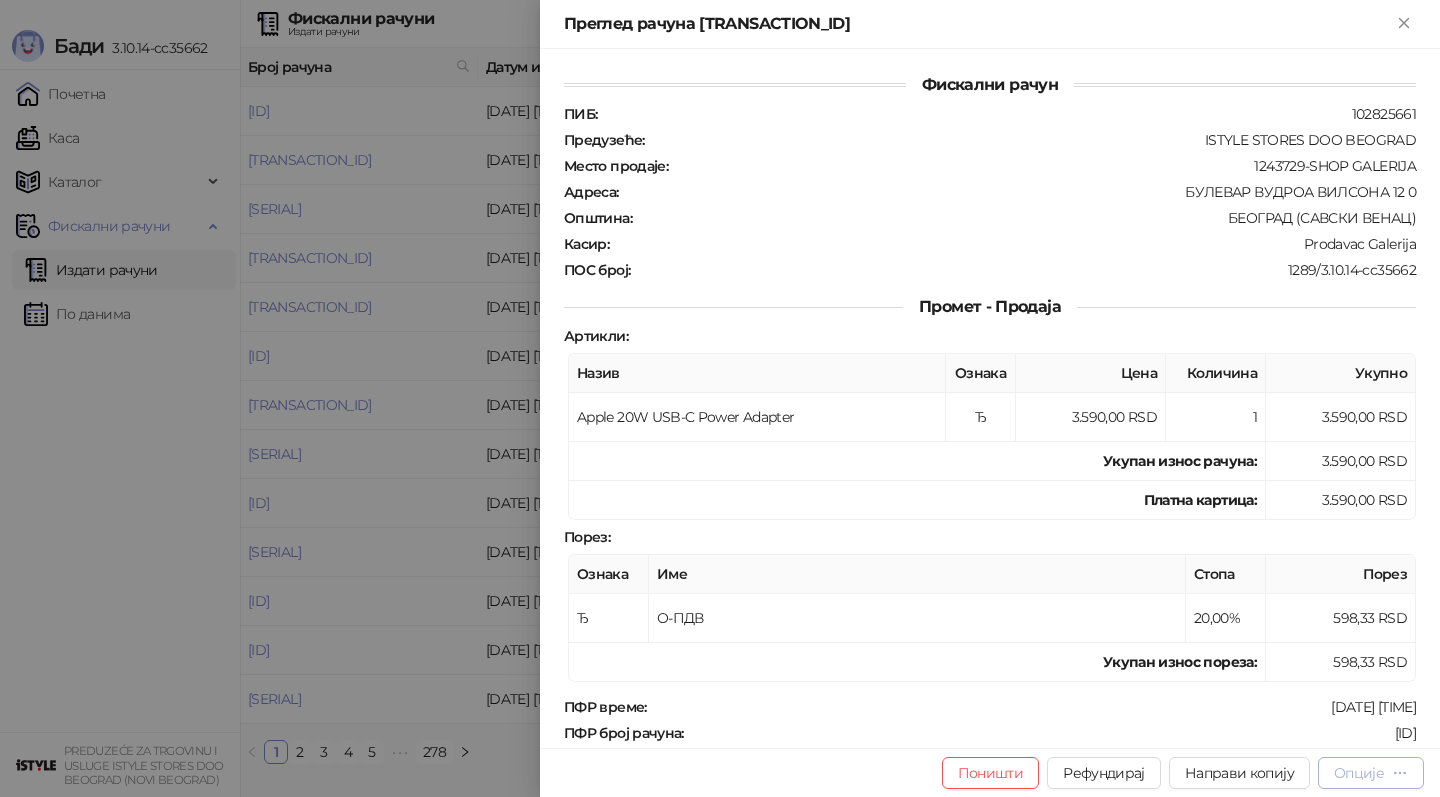 click on "Опције" at bounding box center [1359, 773] 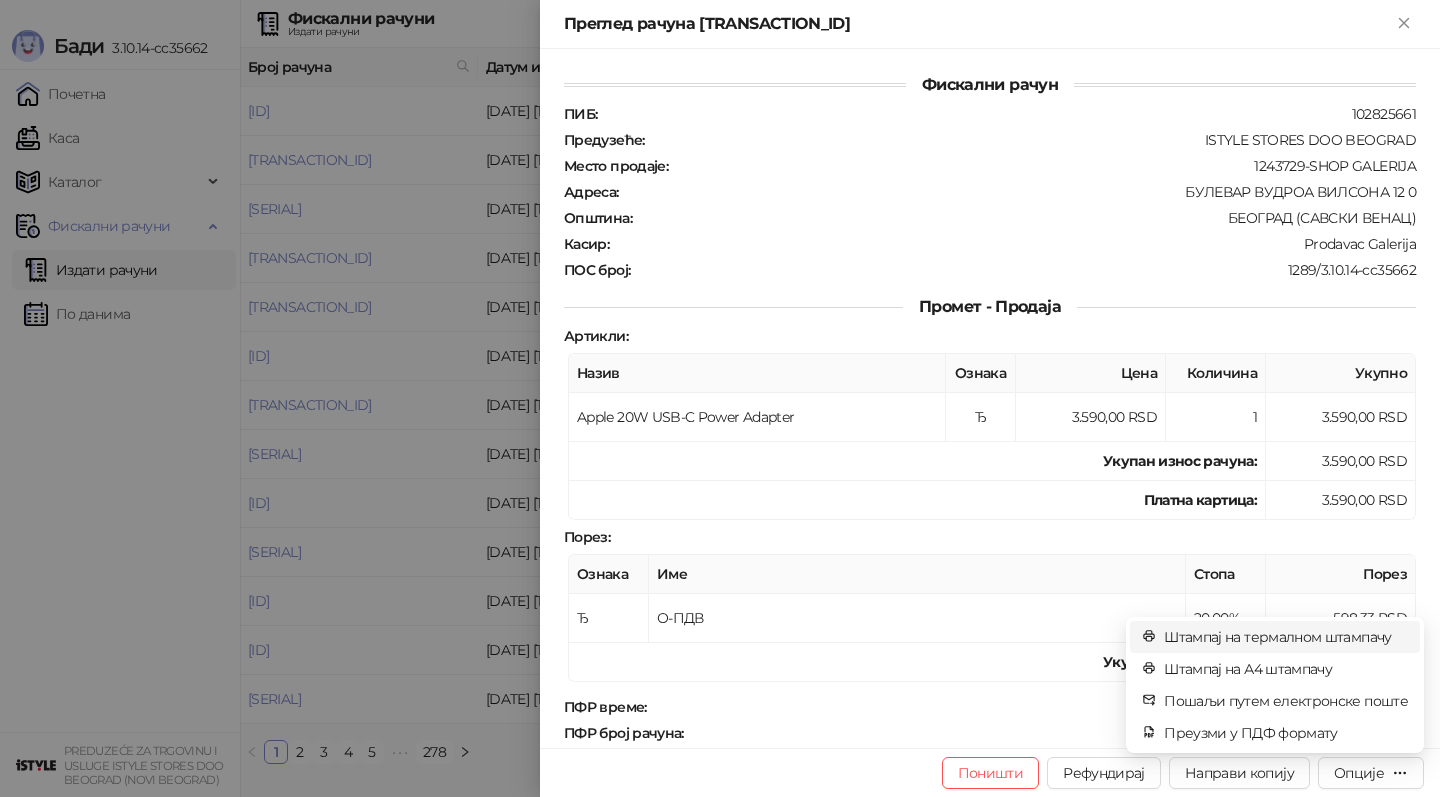click on "Штампај на термалном штампачу" at bounding box center (1286, 637) 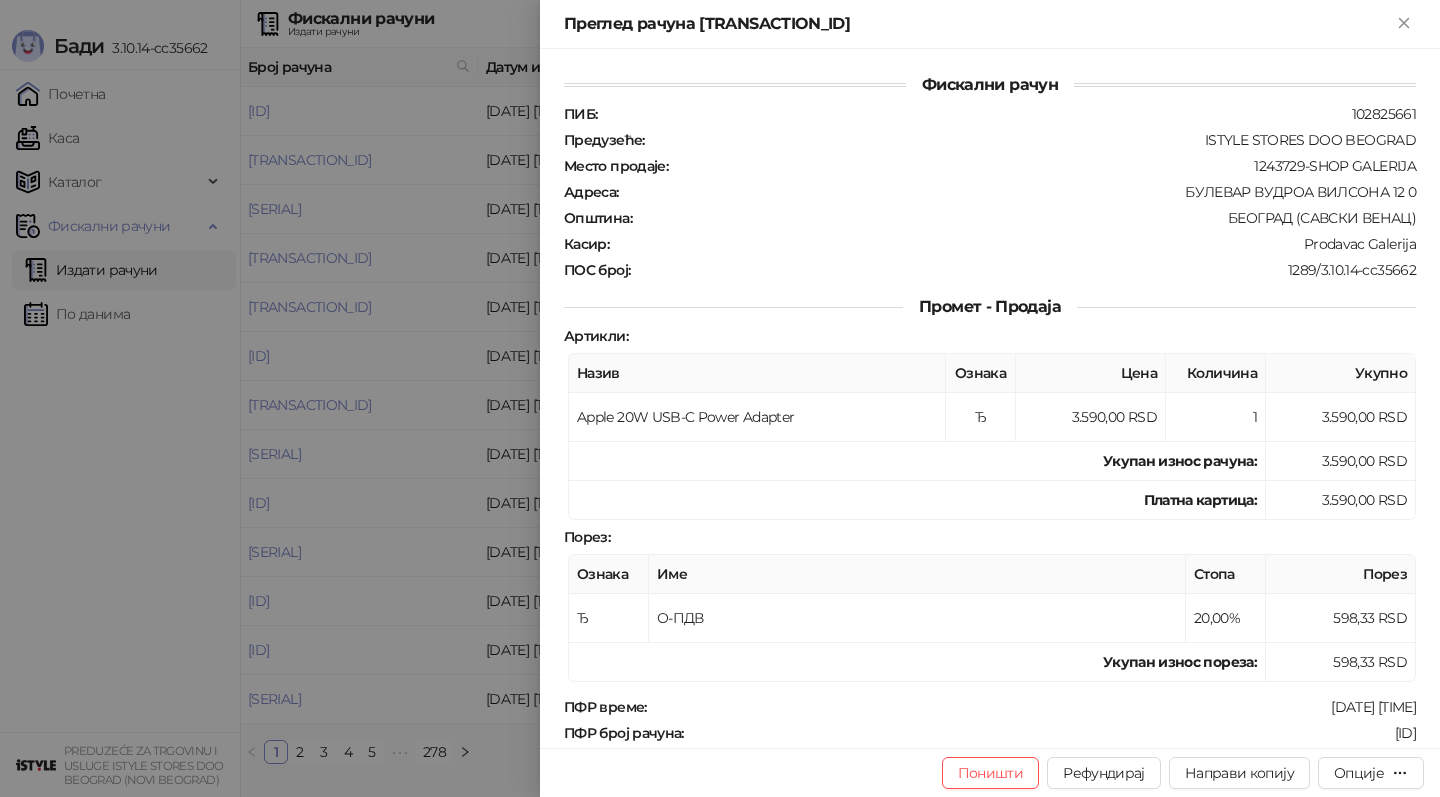 click at bounding box center (720, 398) 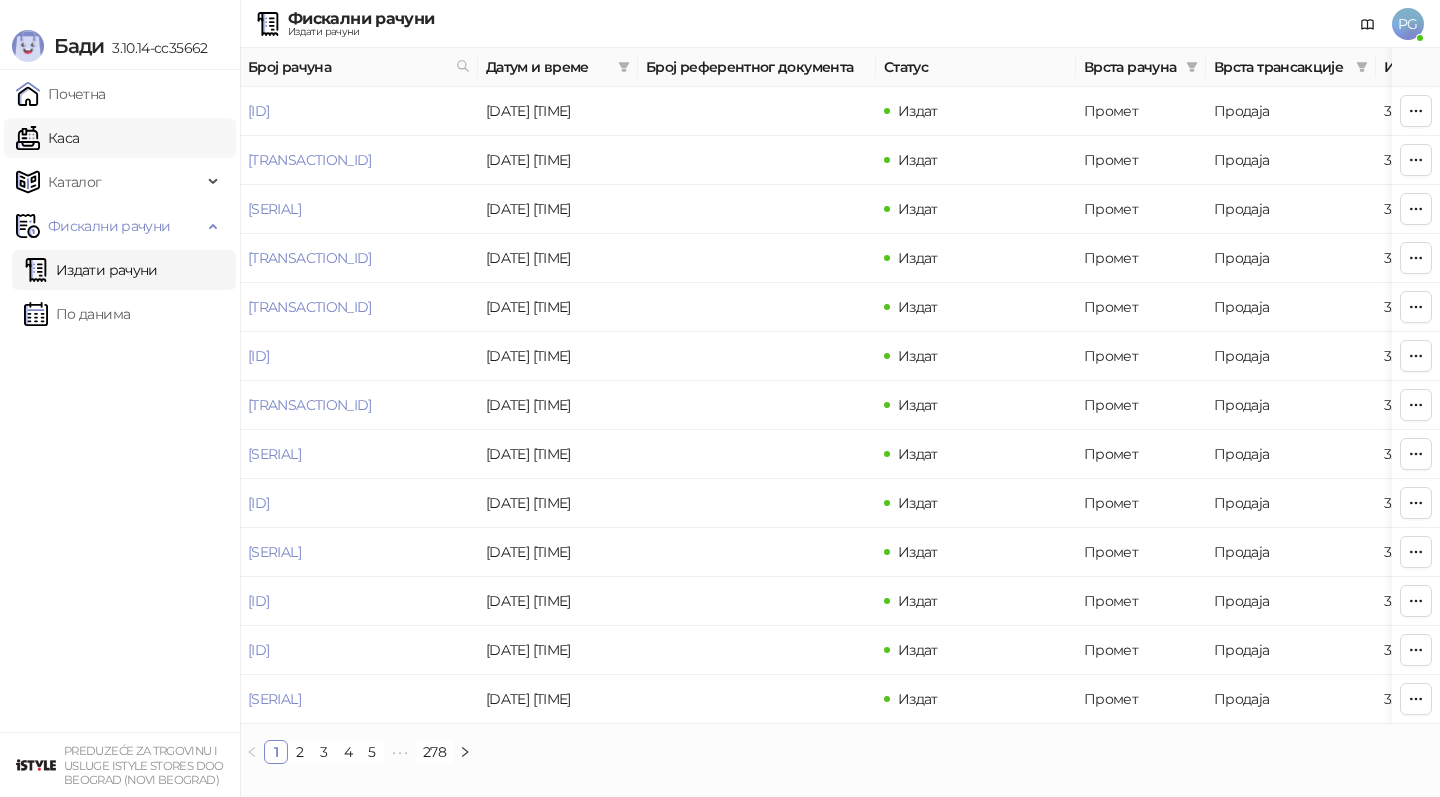 click on "Каса" at bounding box center [47, 138] 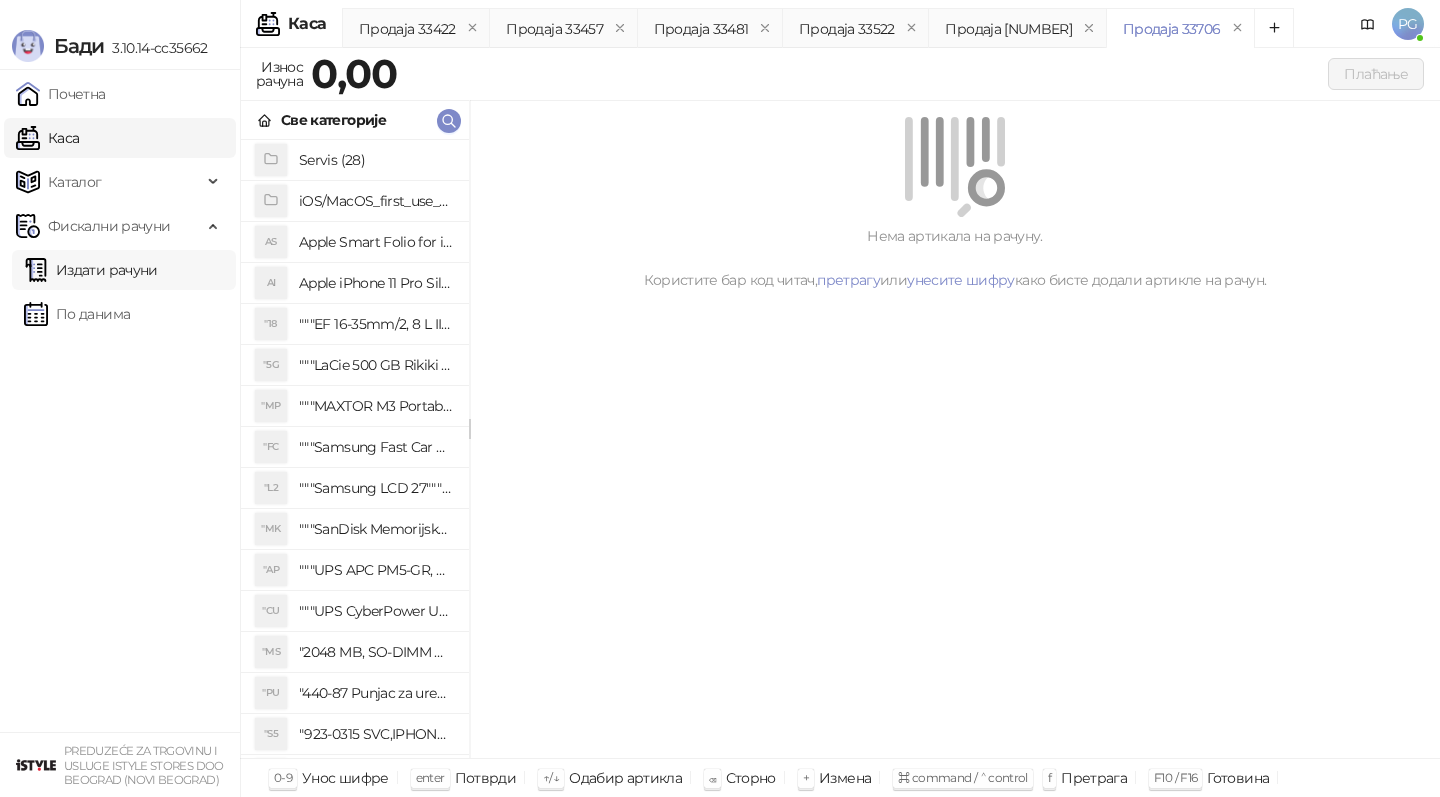click on "Издати рачуни" at bounding box center [91, 270] 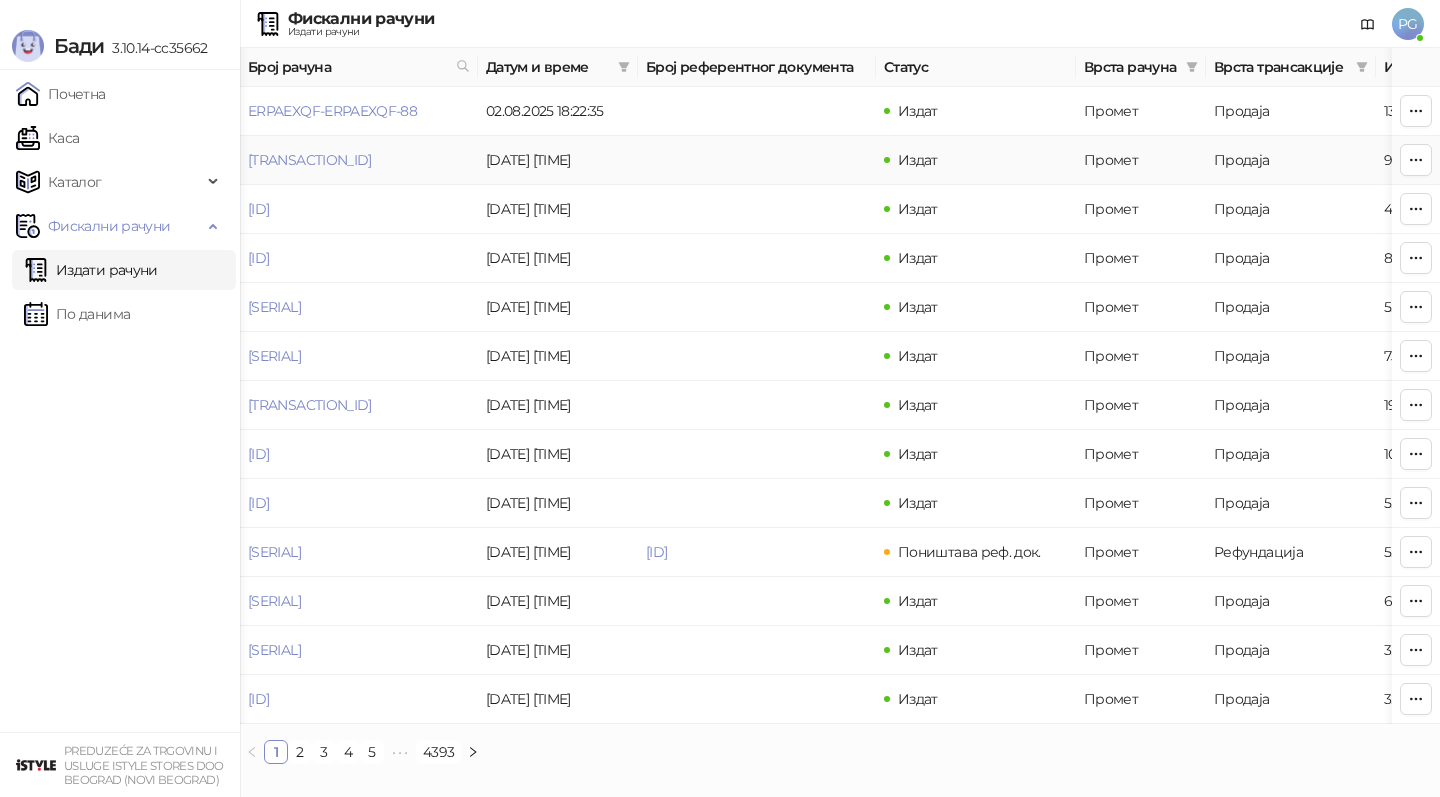 scroll, scrollTop: 0, scrollLeft: 600, axis: horizontal 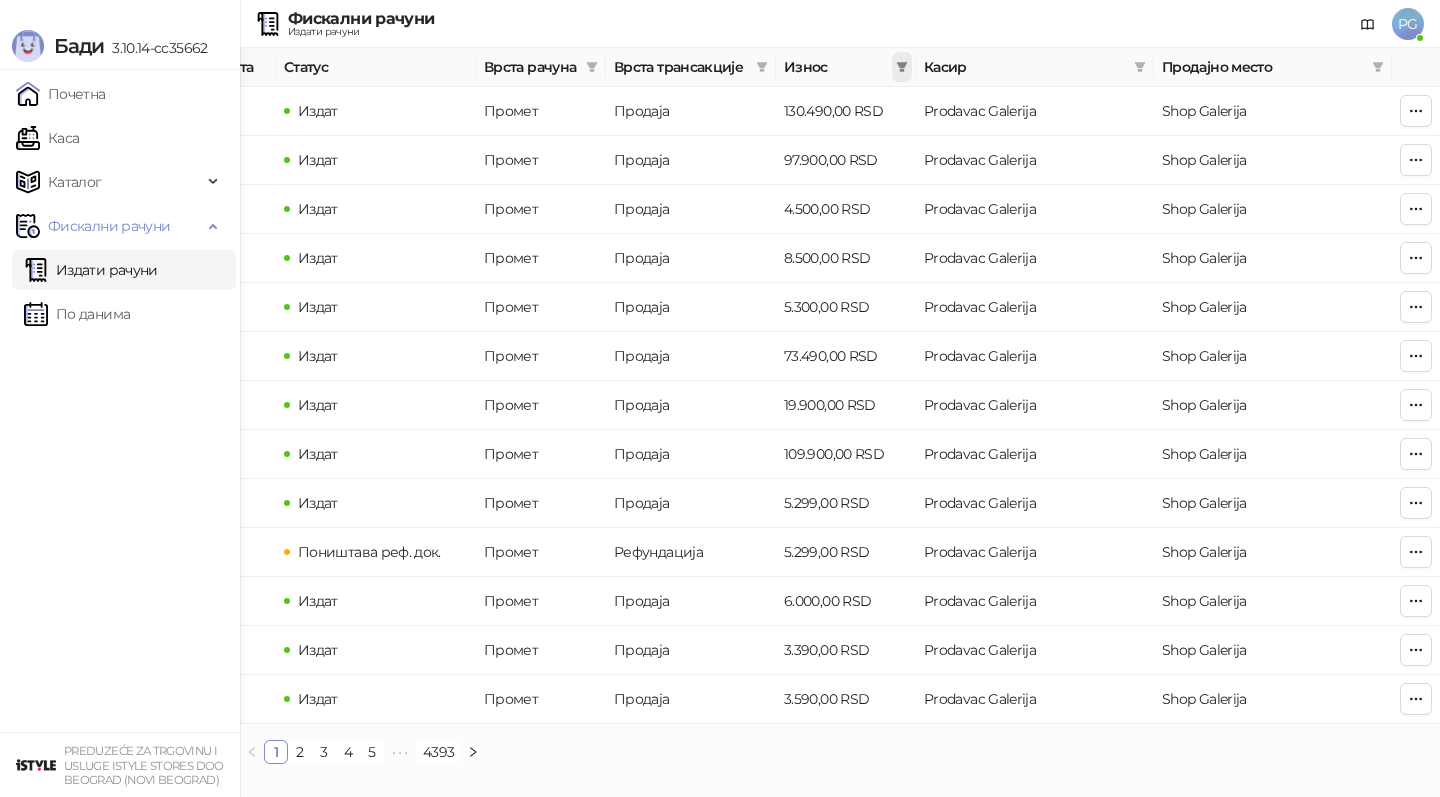 click 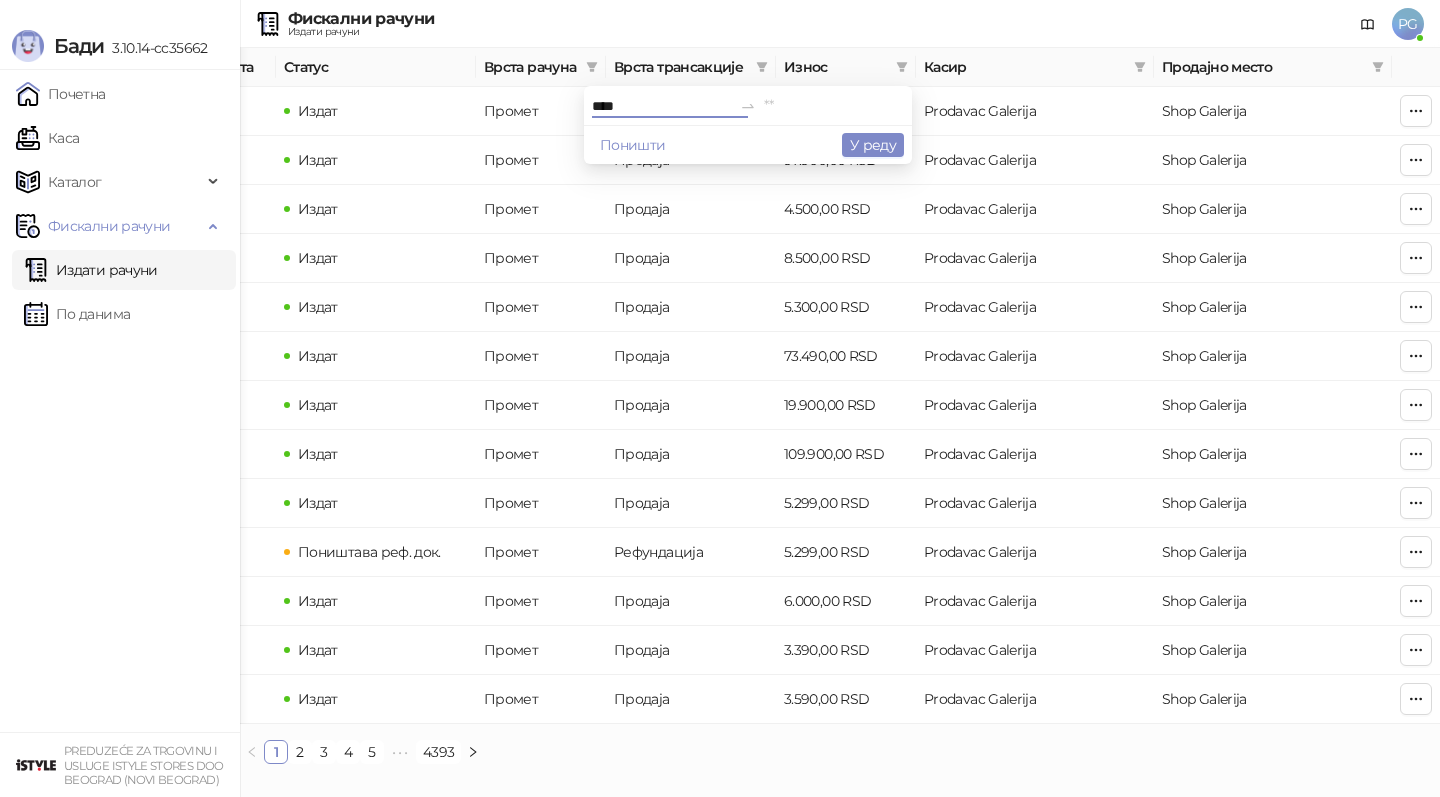 type on "****" 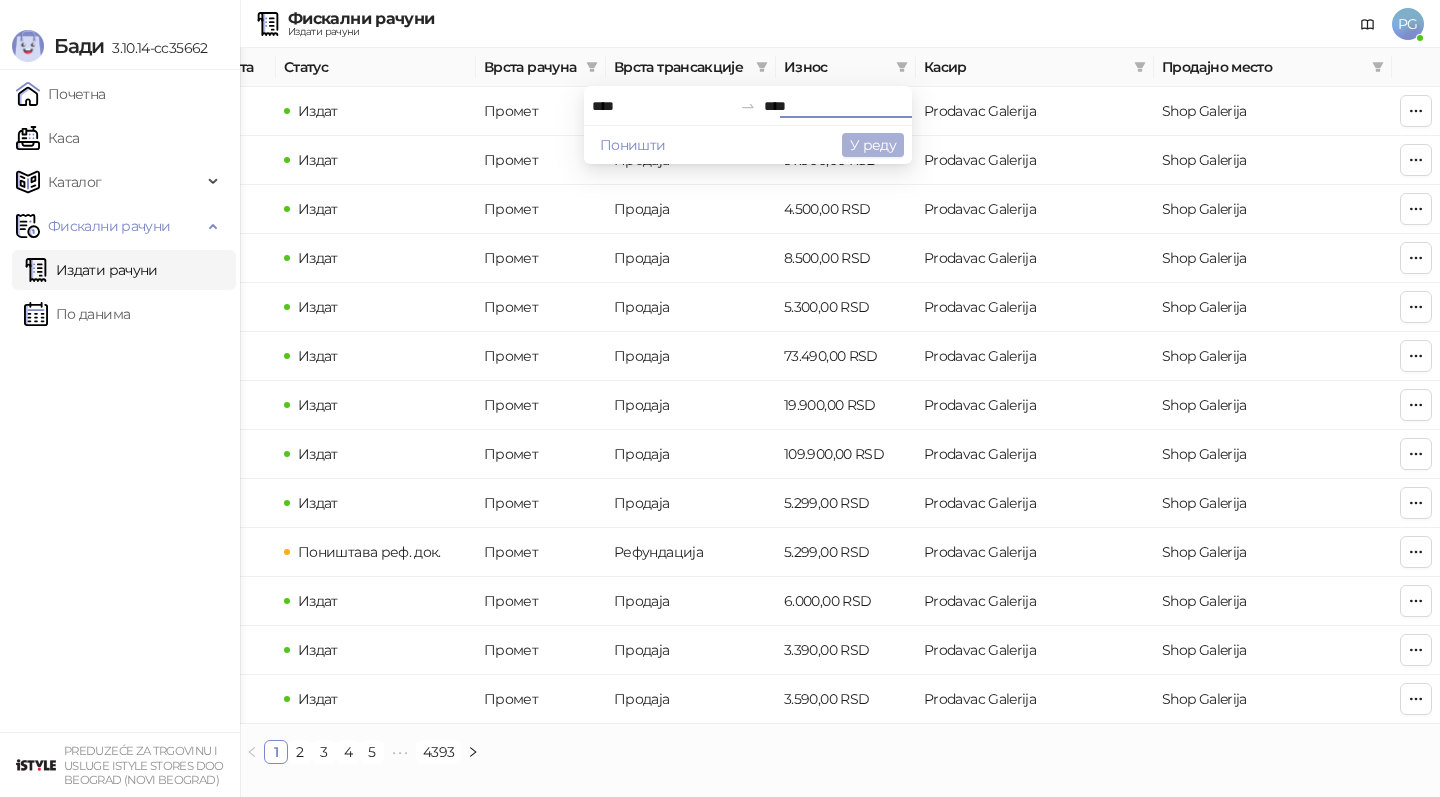 type on "****" 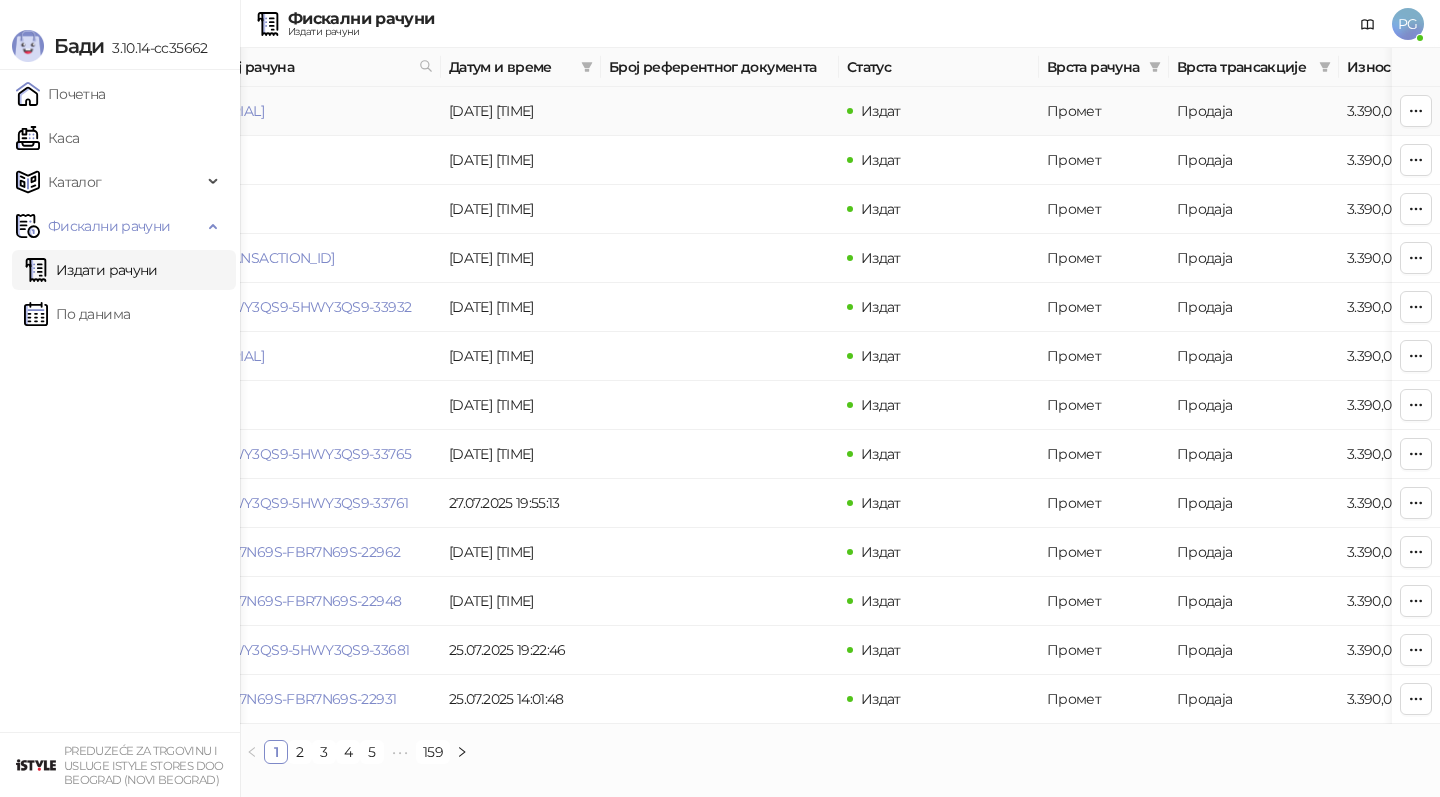 scroll, scrollTop: 0, scrollLeft: 0, axis: both 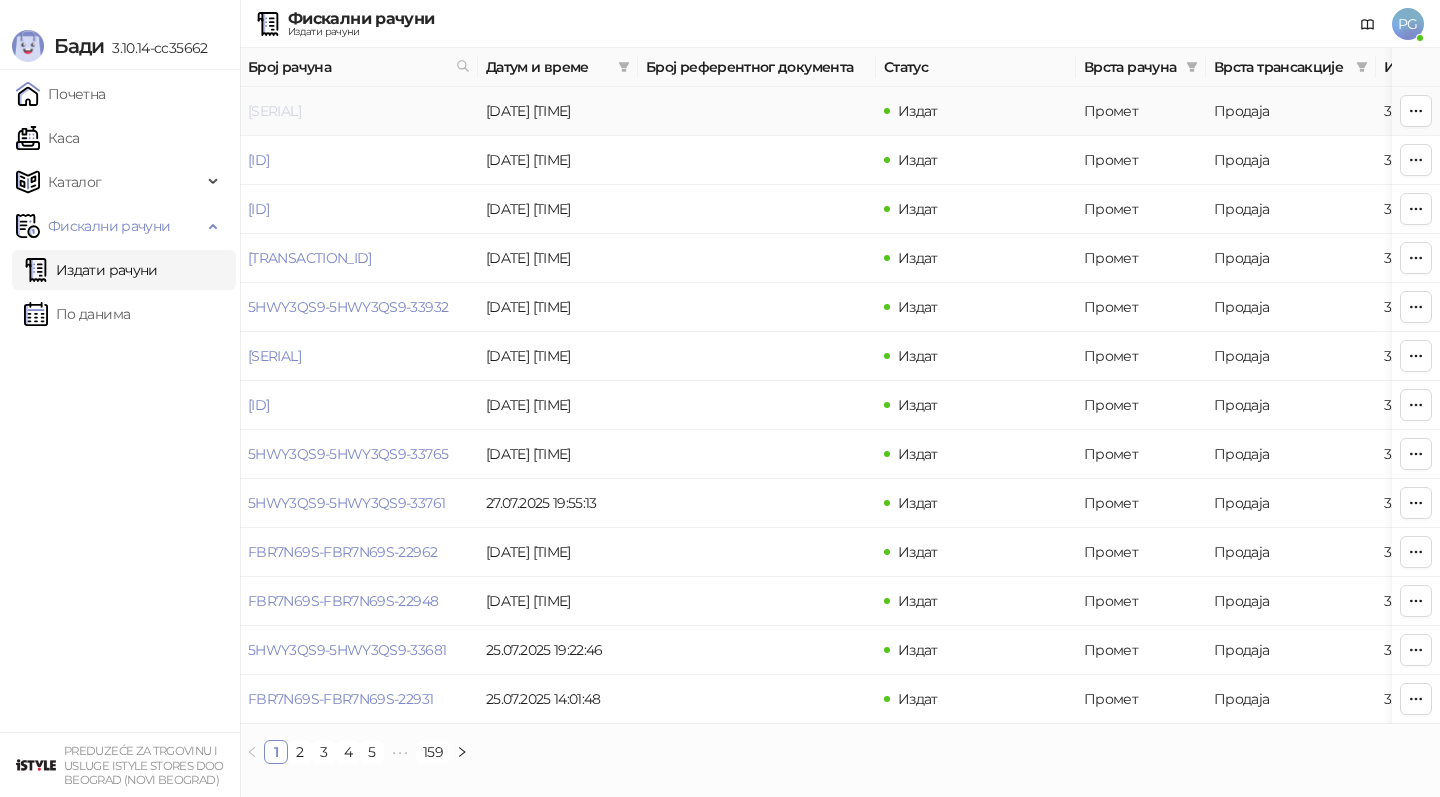click on "[SERIAL]" at bounding box center (274, 111) 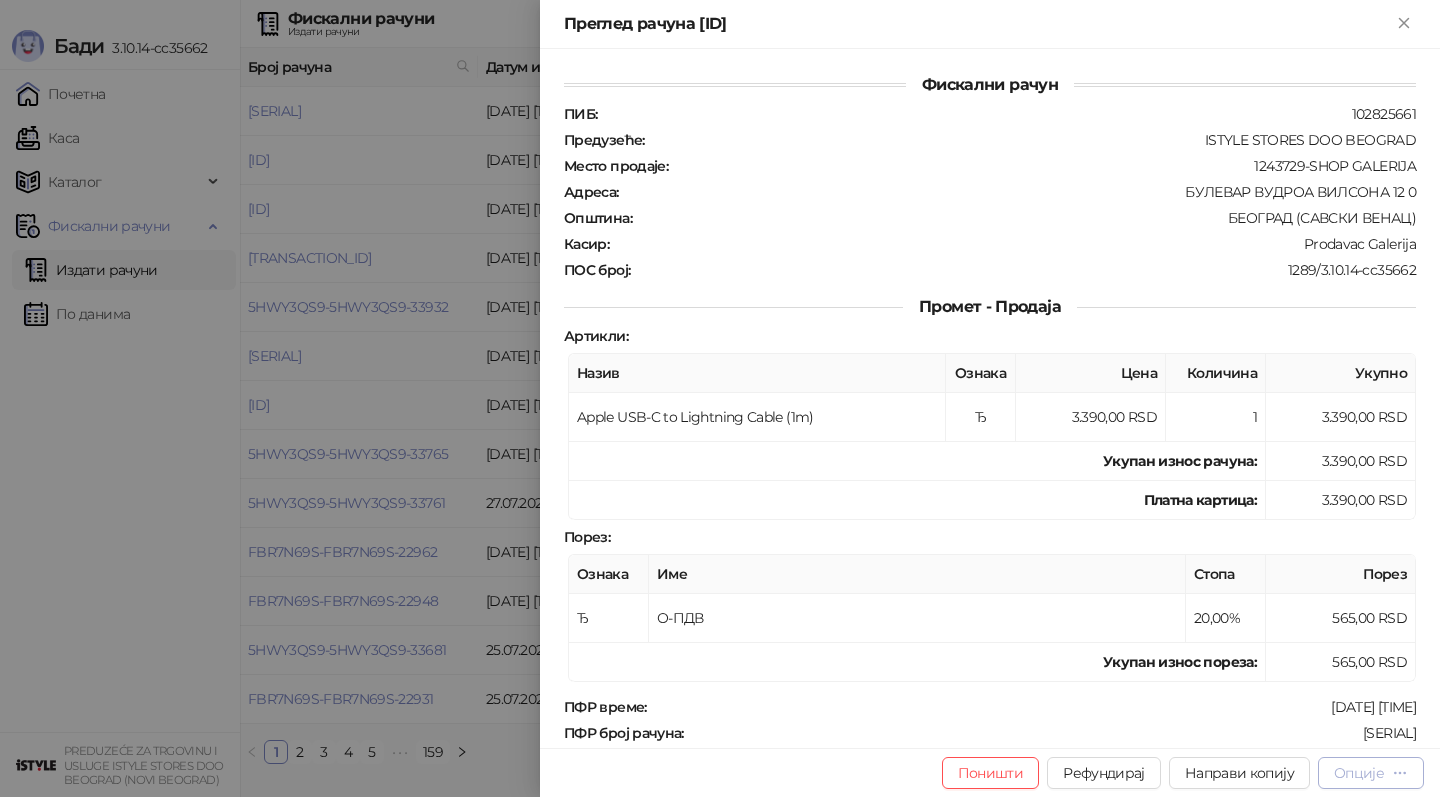 click on "Опције" at bounding box center (1371, 772) 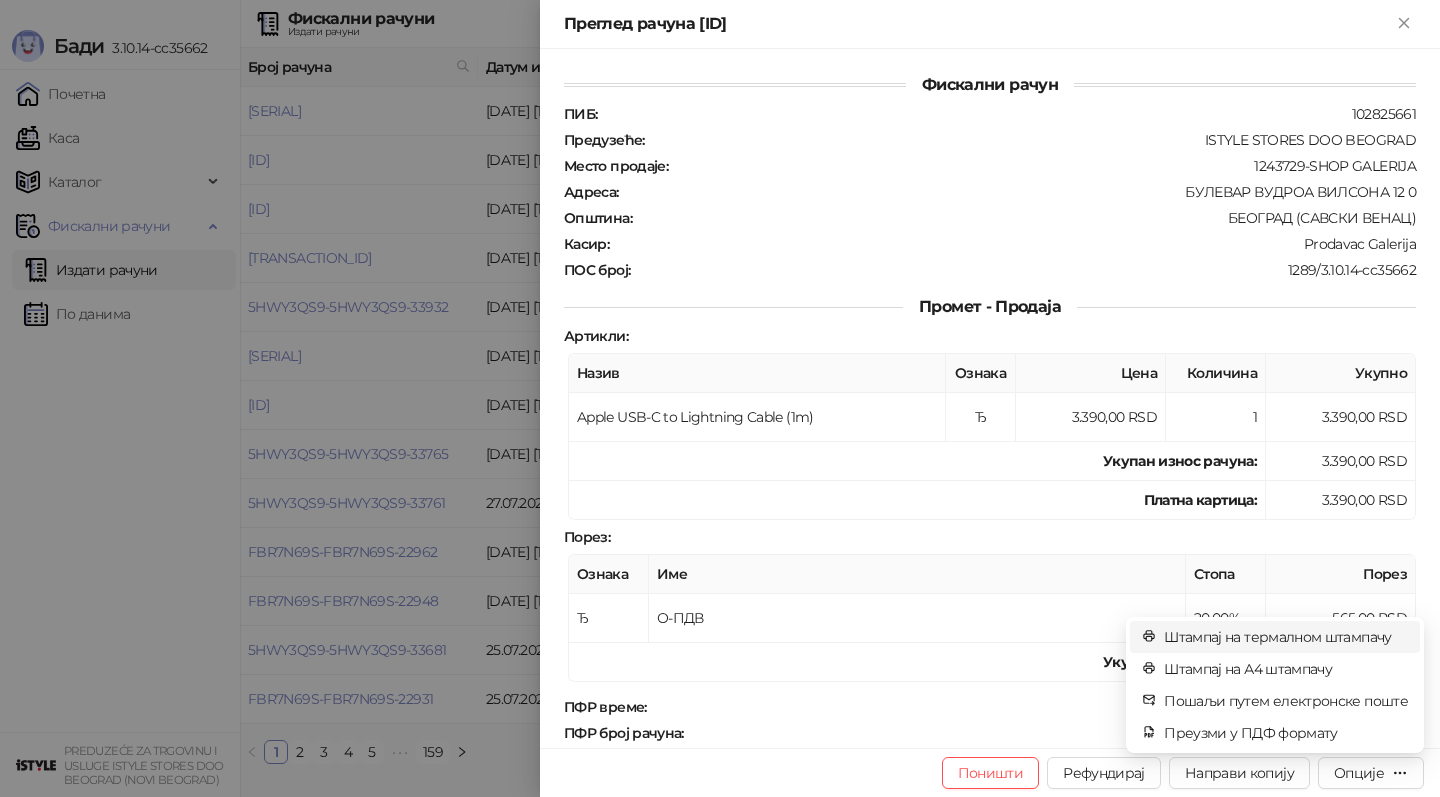click on "Штампај на термалном штампачу" at bounding box center (1286, 637) 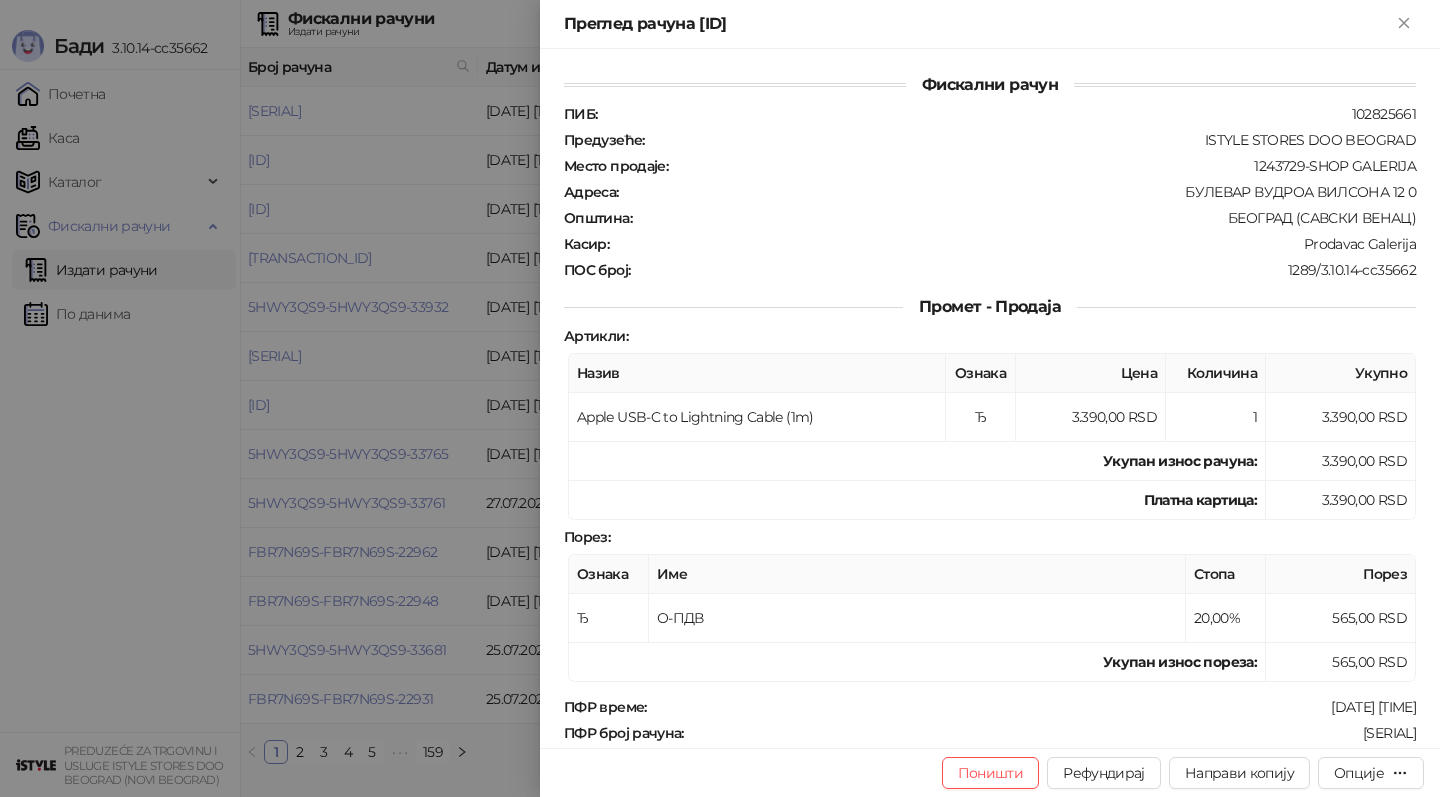 click at bounding box center (720, 398) 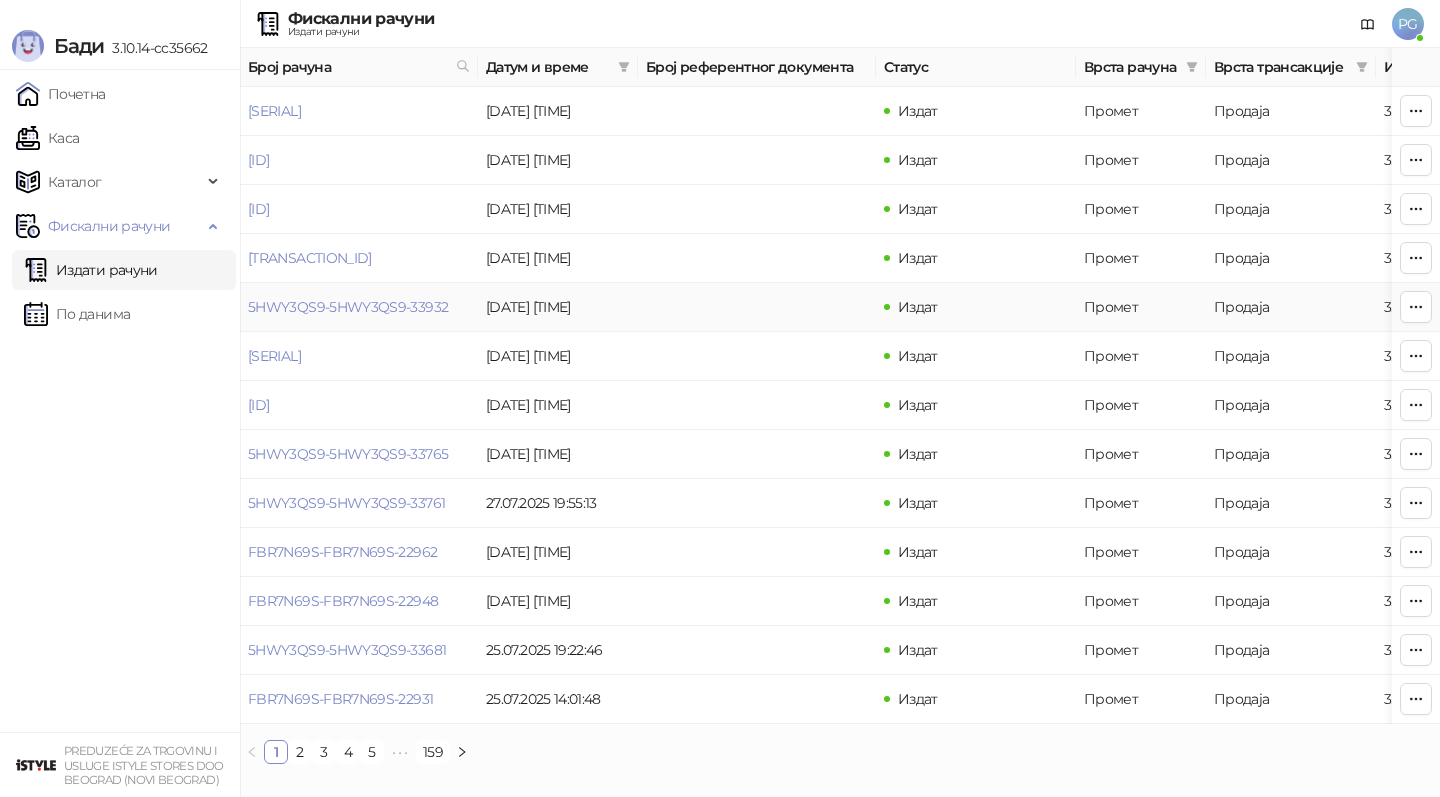 scroll, scrollTop: 0, scrollLeft: 600, axis: horizontal 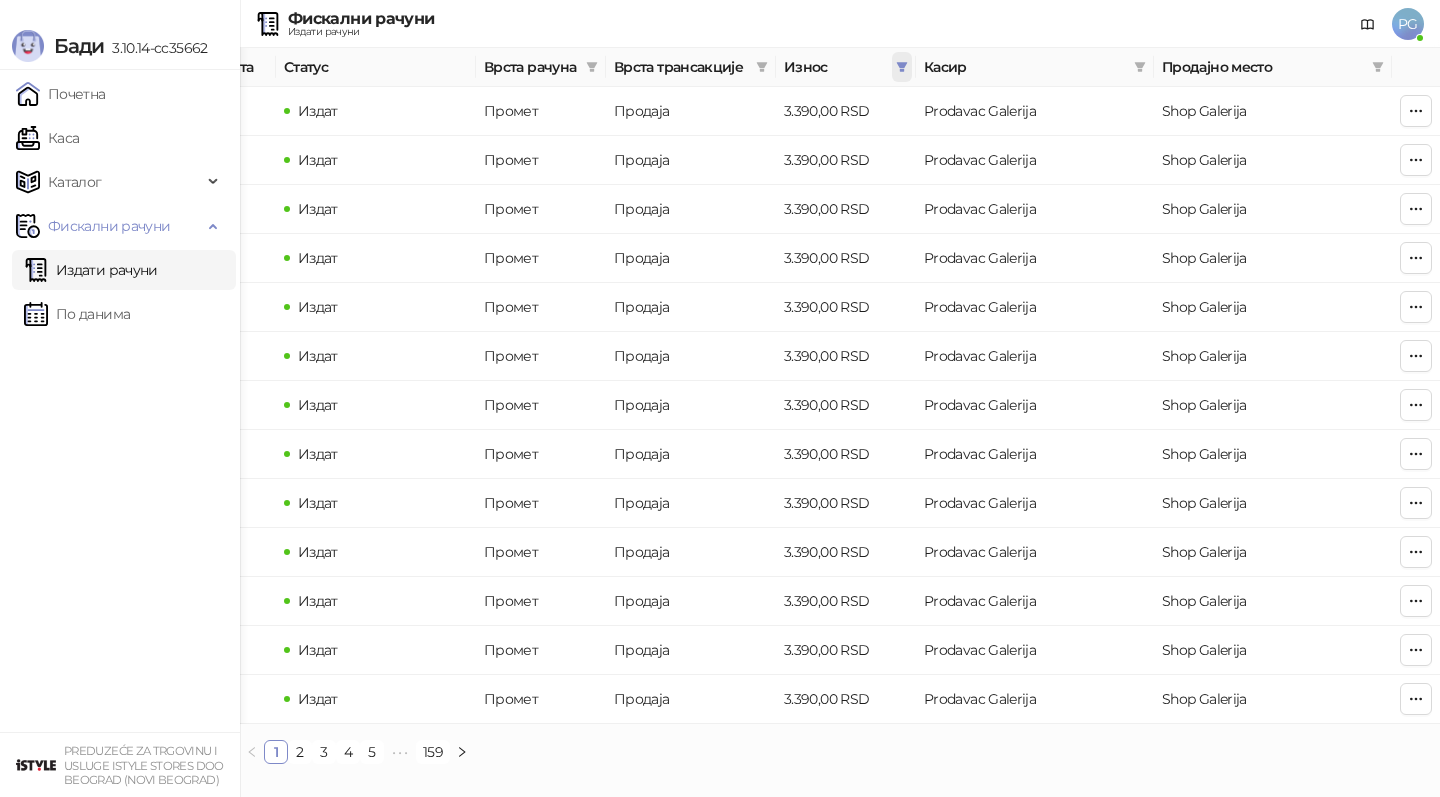 click 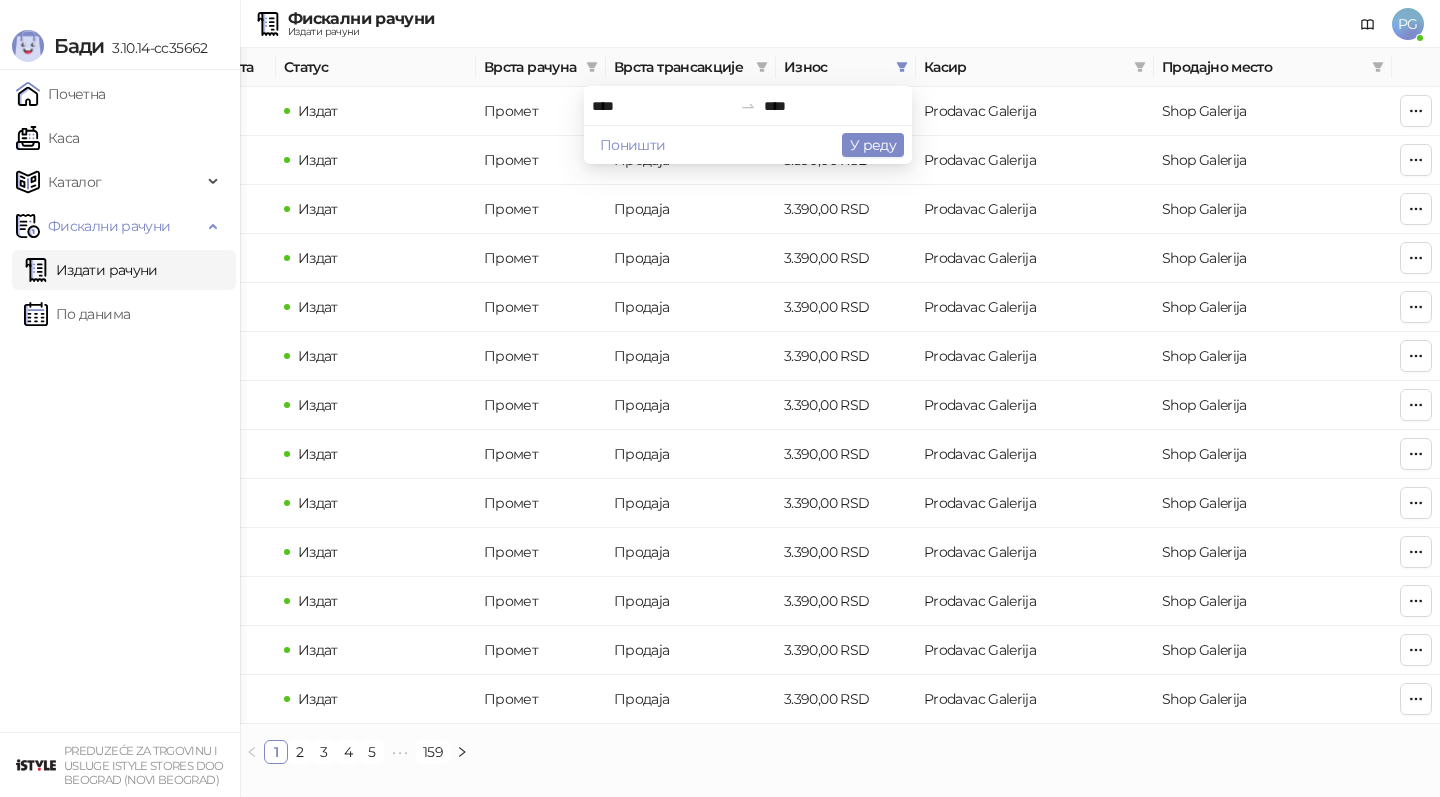 click on "****" at bounding box center [662, 106] 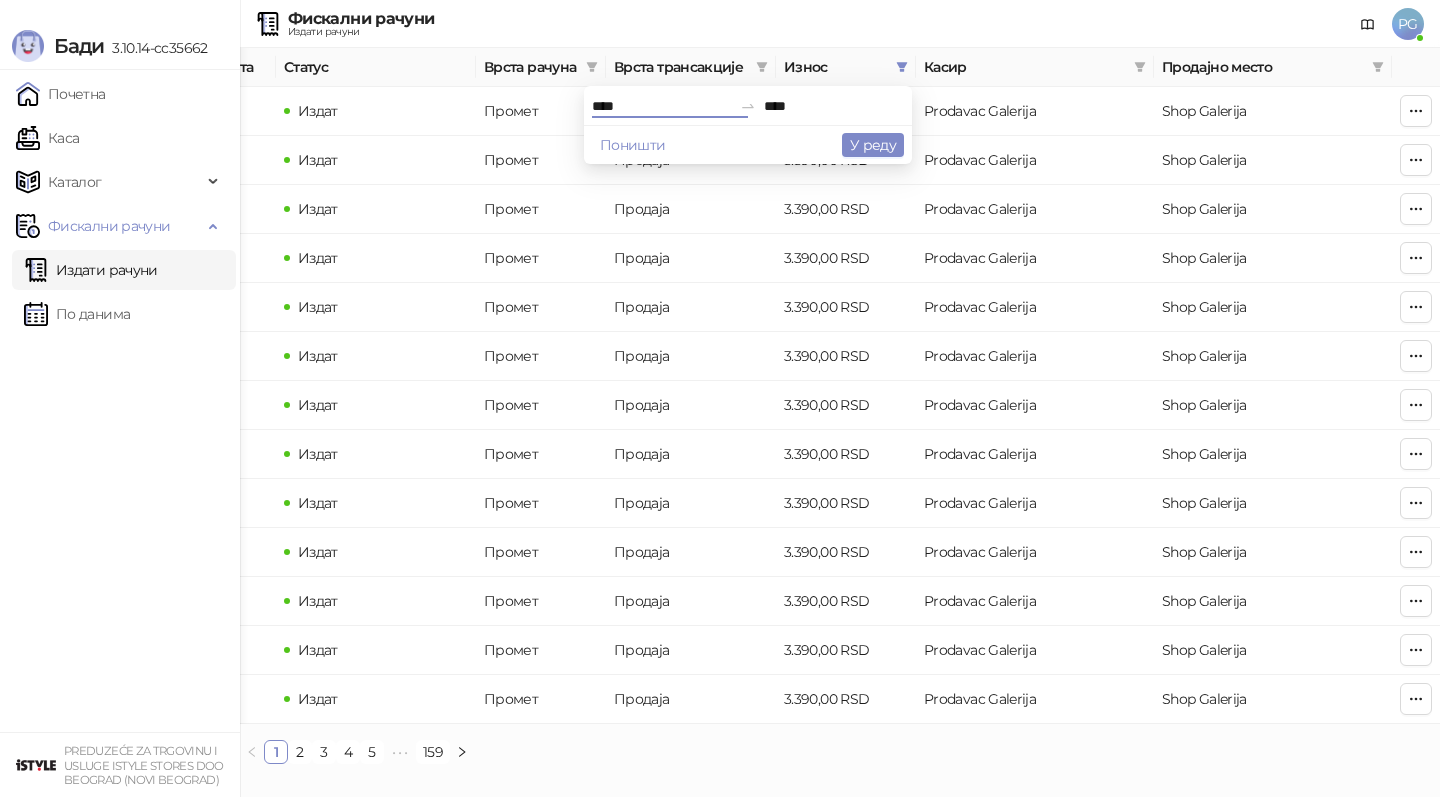click on "****" at bounding box center [662, 106] 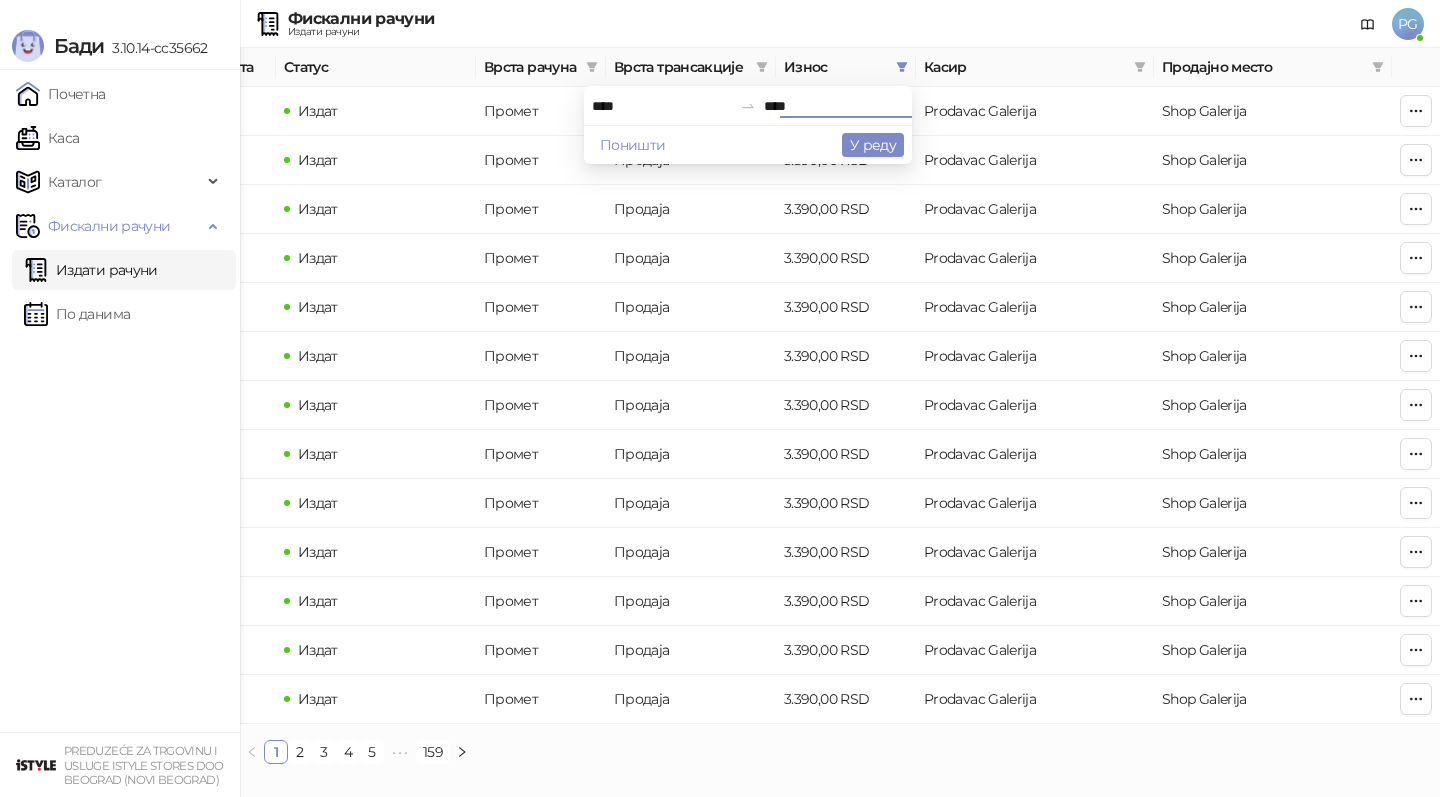 type on "****" 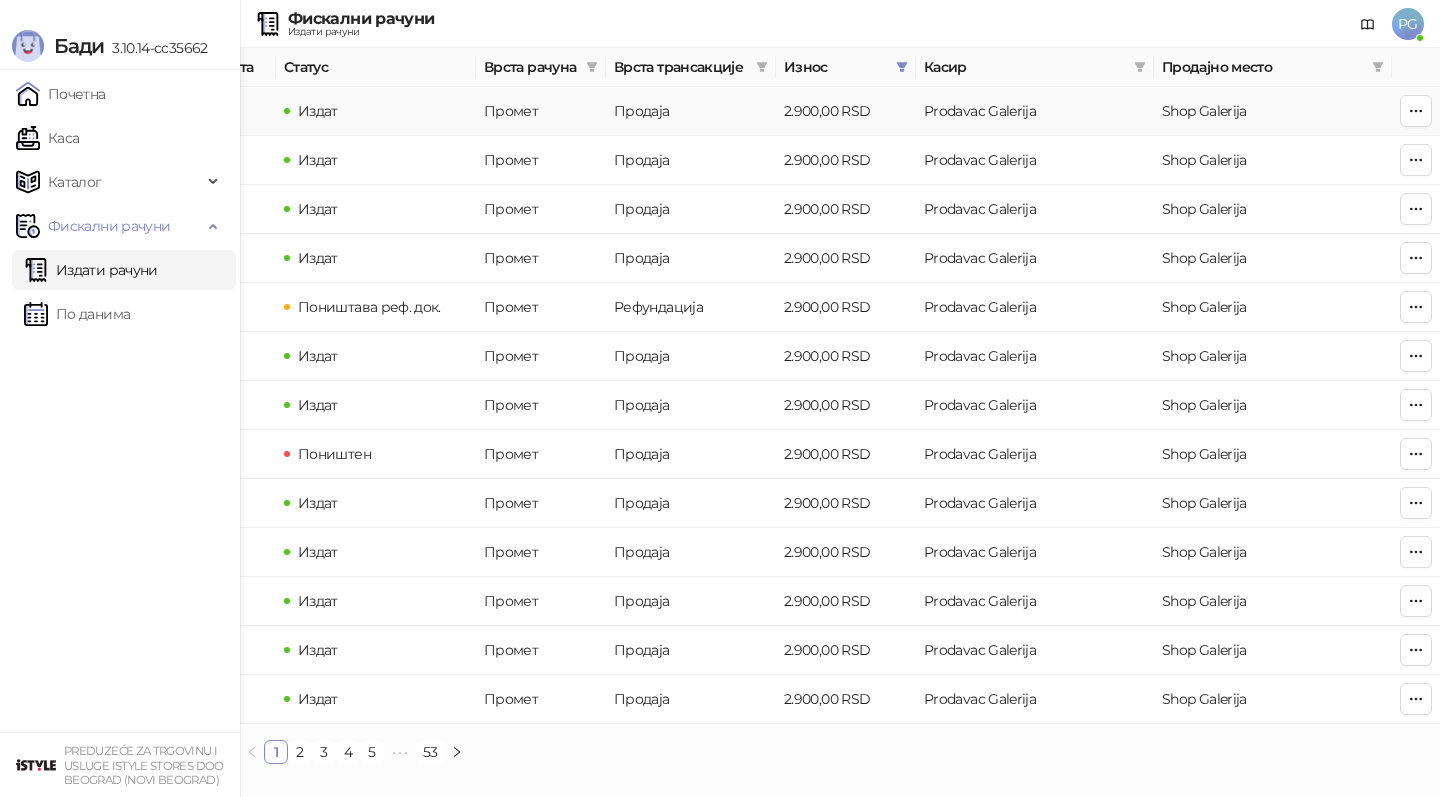 scroll, scrollTop: 0, scrollLeft: 0, axis: both 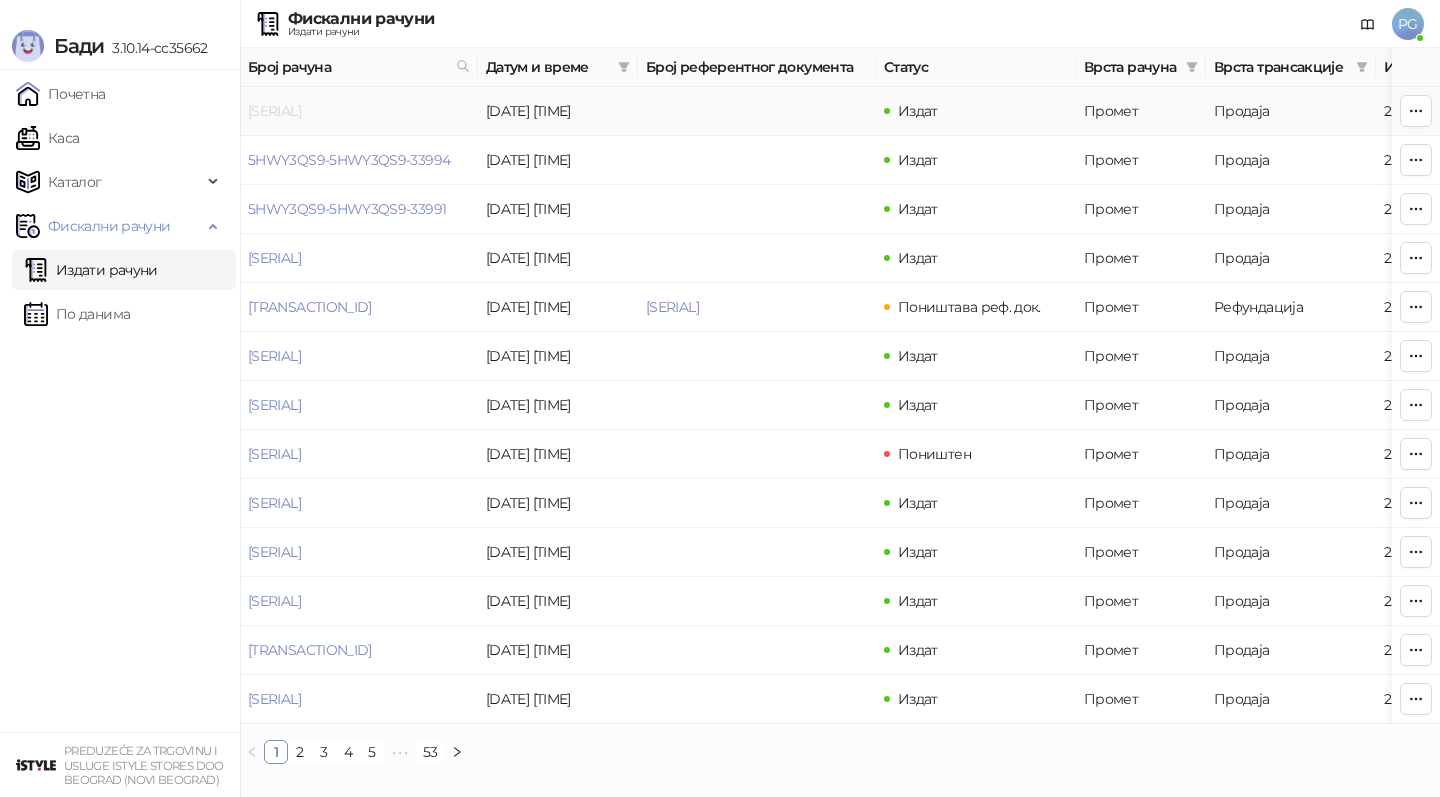 click on "[SERIAL]" at bounding box center [274, 111] 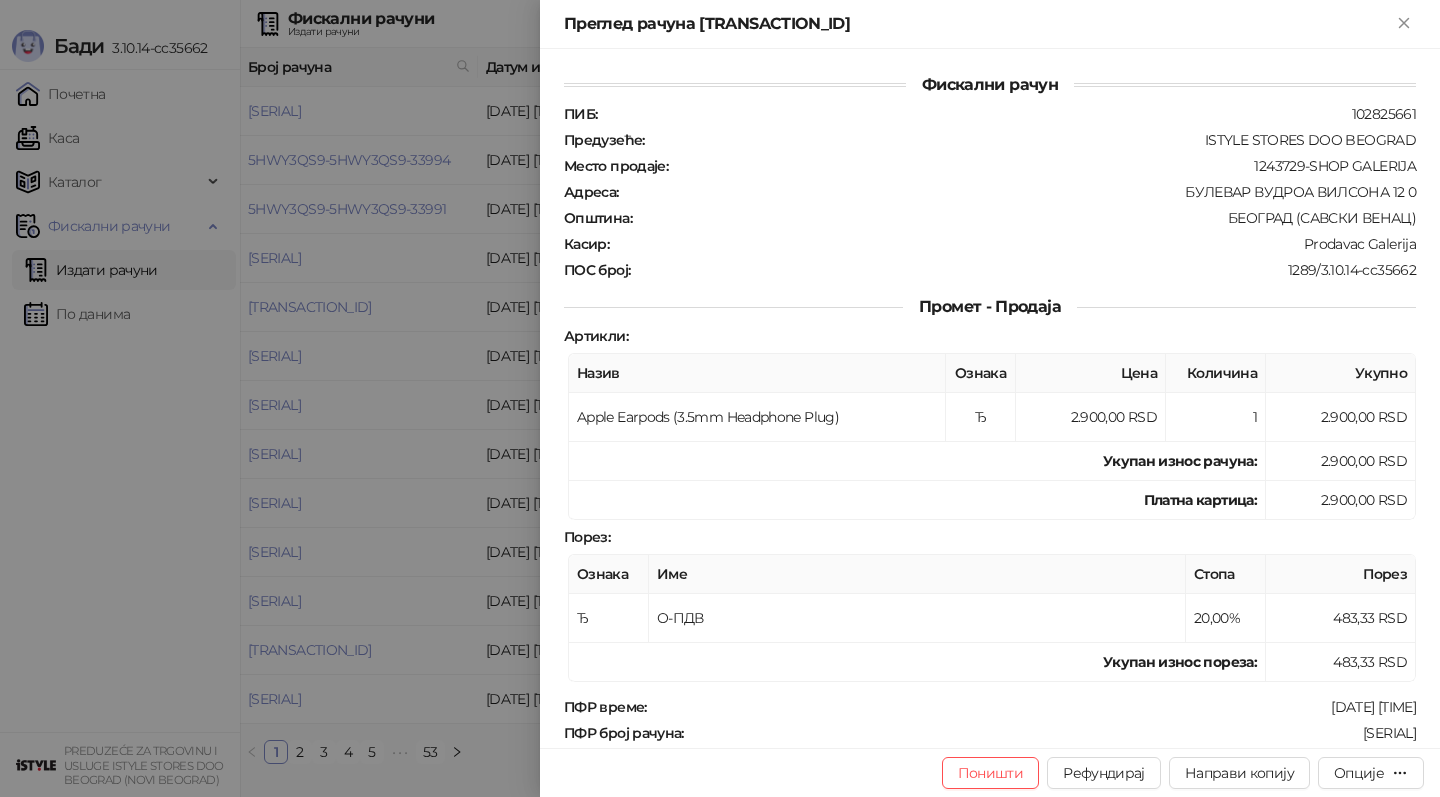 click at bounding box center [720, 398] 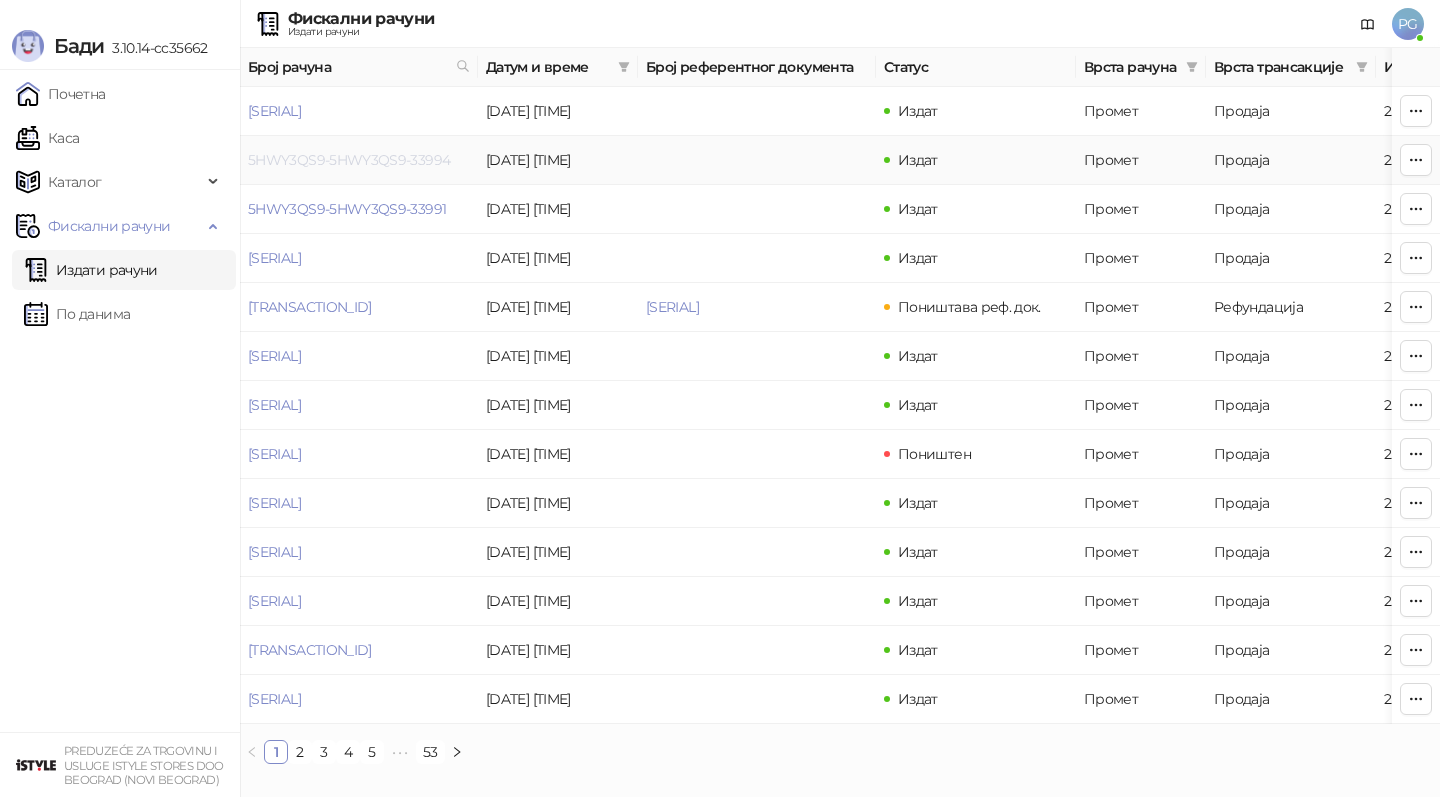 click on "5HWY3QS9-5HWY3QS9-33994" at bounding box center [349, 160] 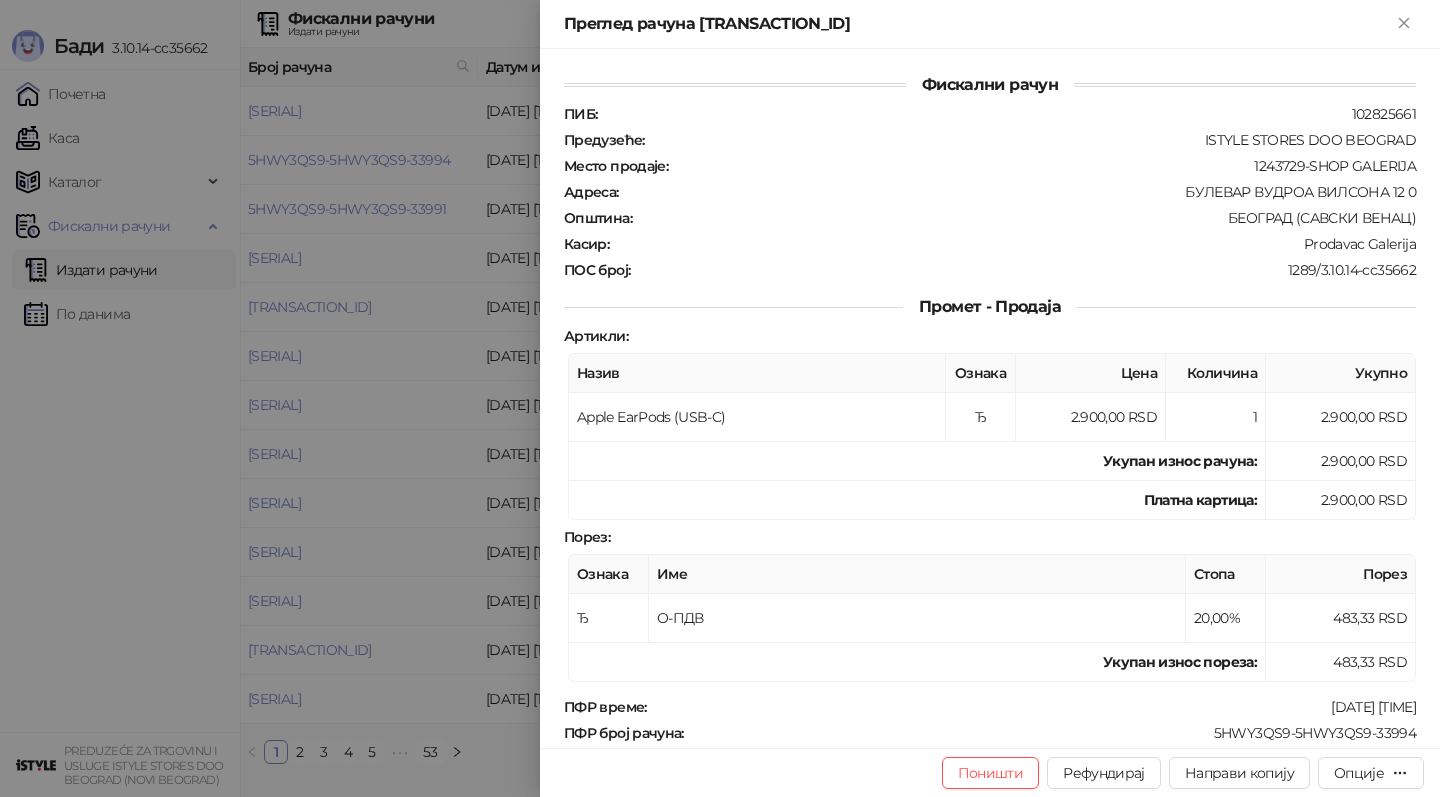 click at bounding box center [720, 398] 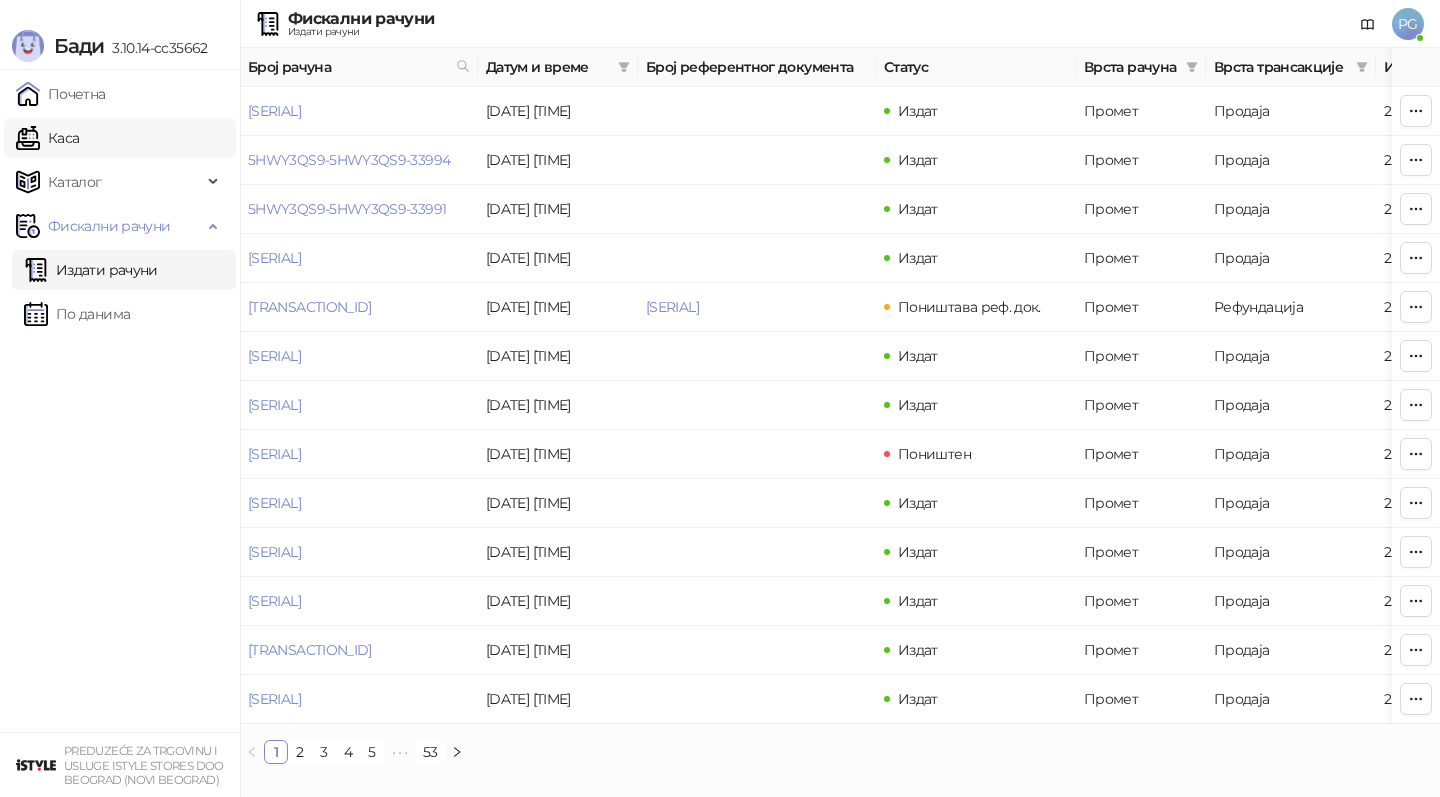 click on "Каса" at bounding box center (47, 138) 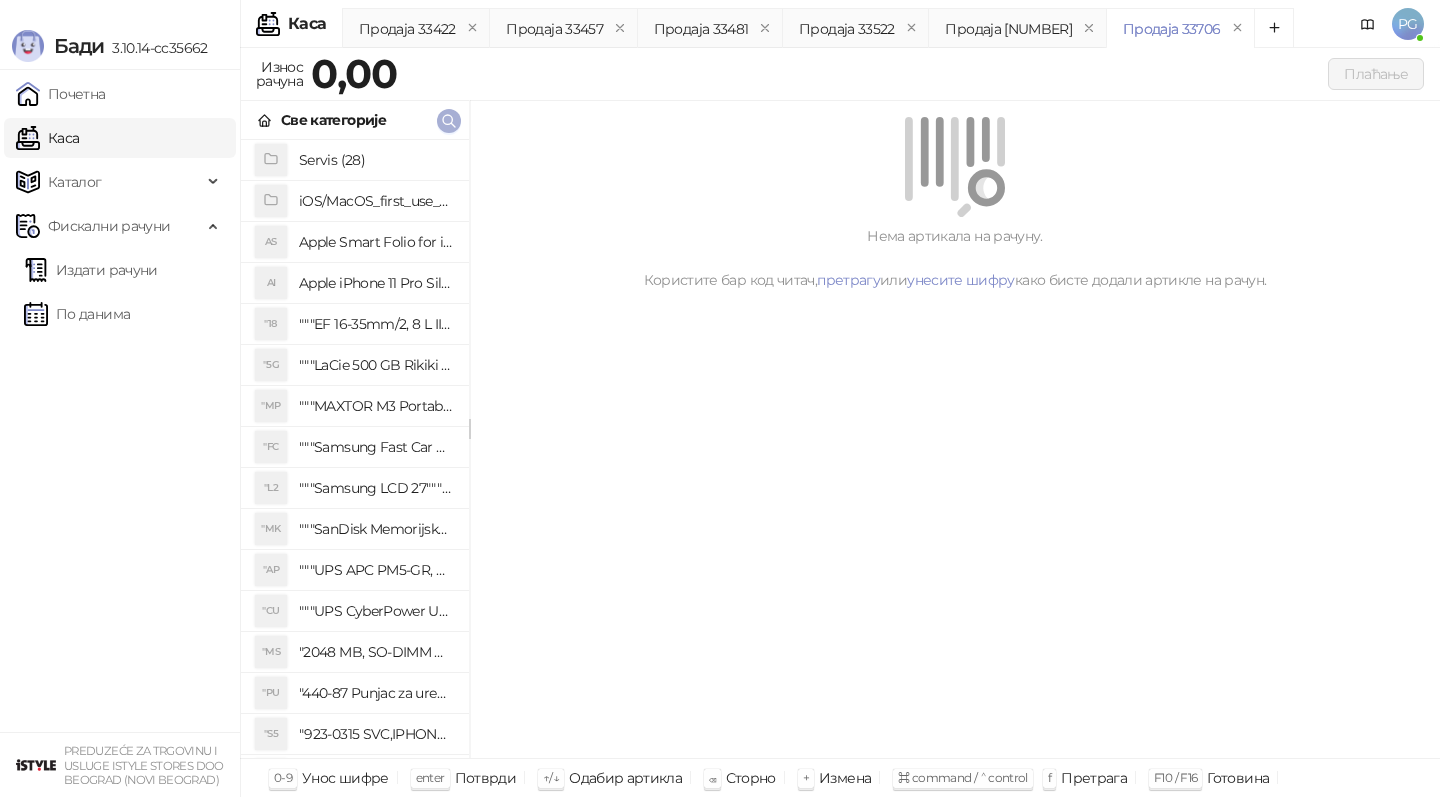 click at bounding box center (449, 121) 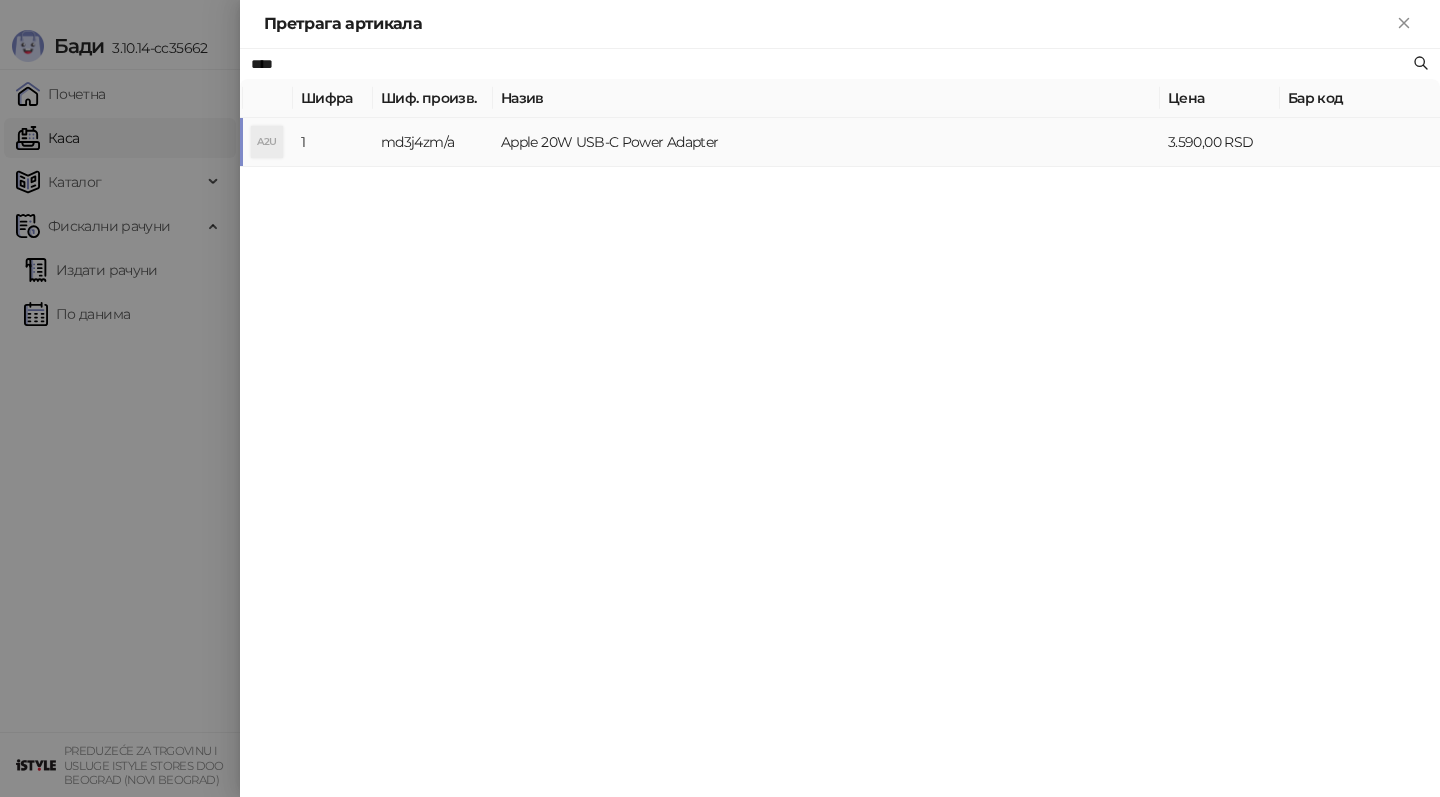 click on "Apple 20W USB-C Power Adapter" at bounding box center [826, 142] 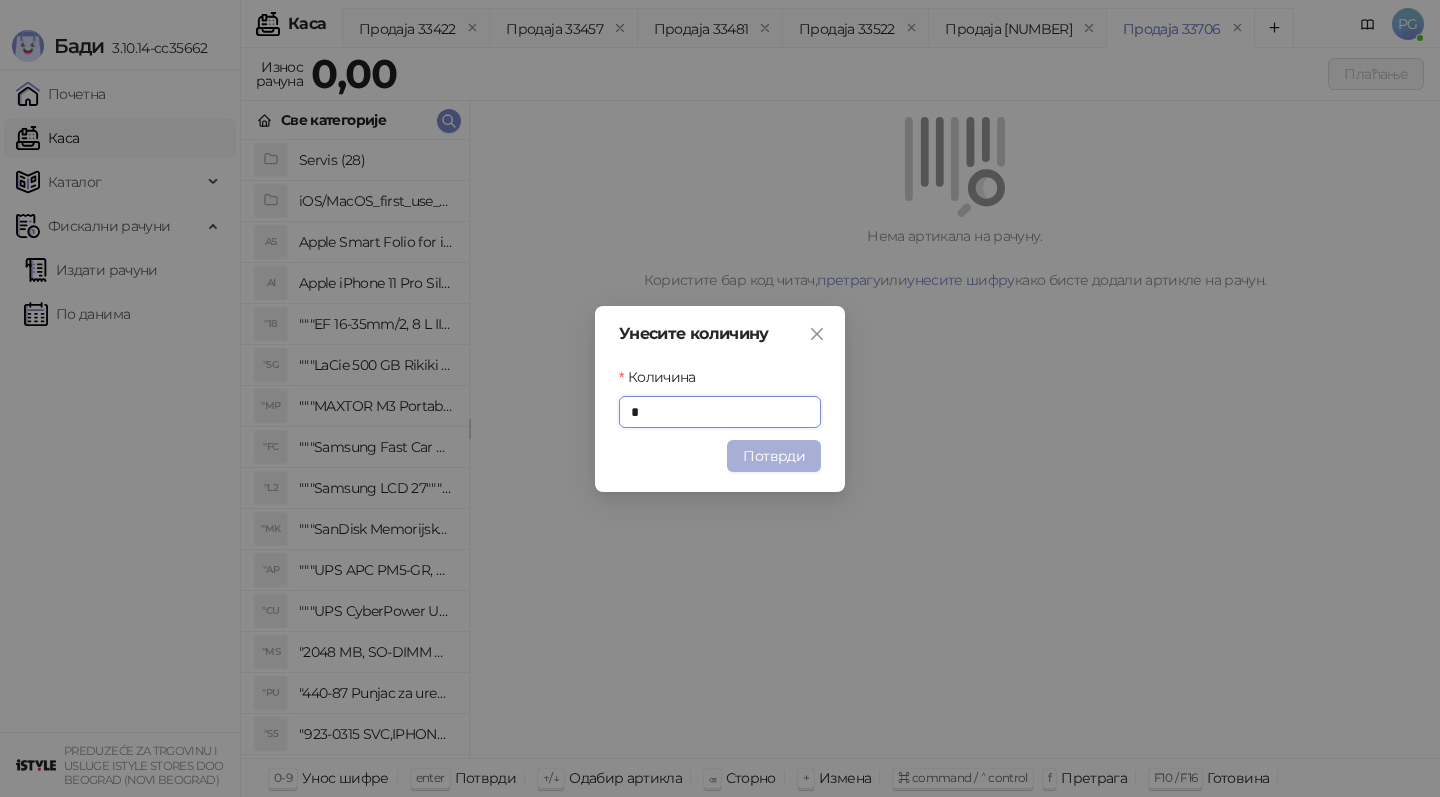 click on "Потврди" at bounding box center (774, 456) 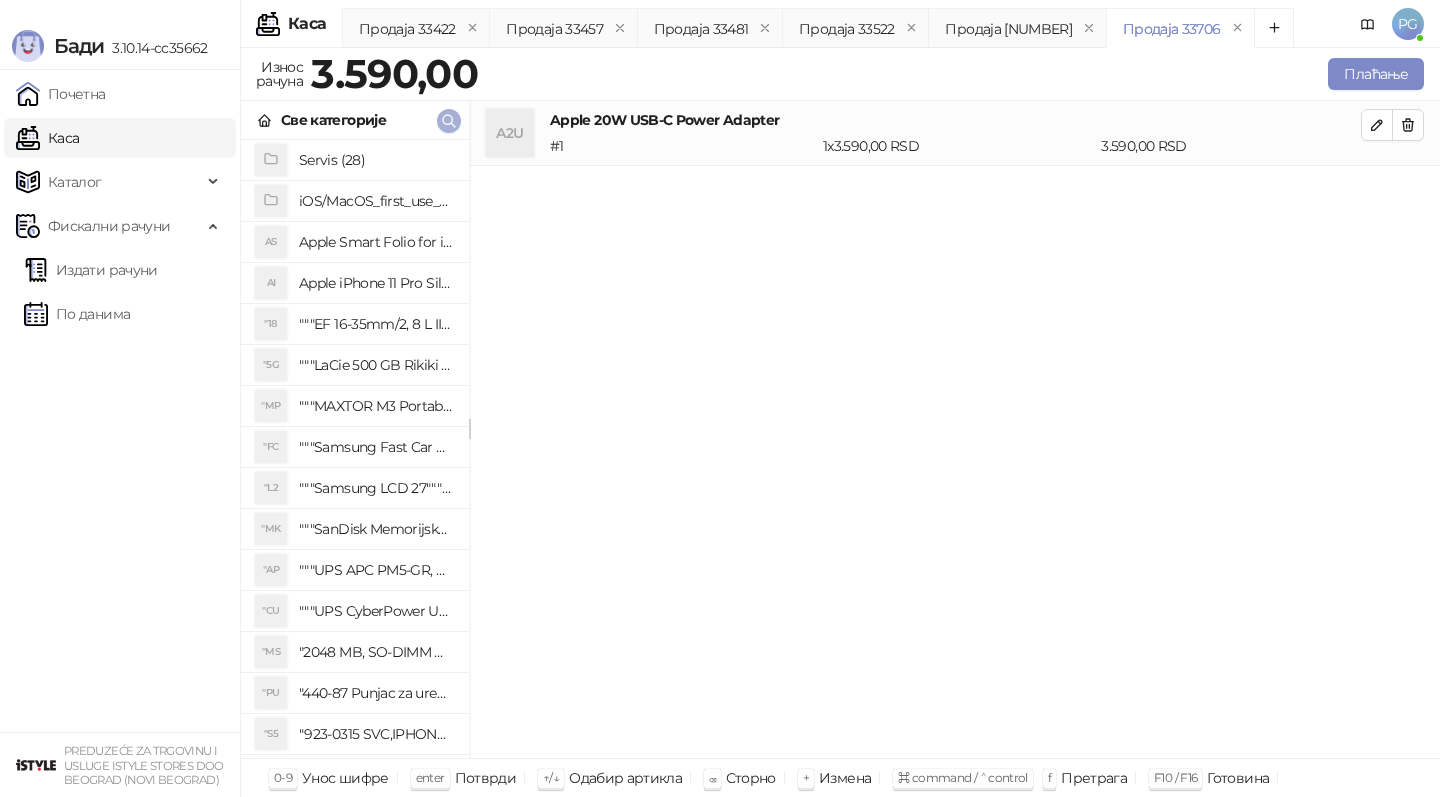 click 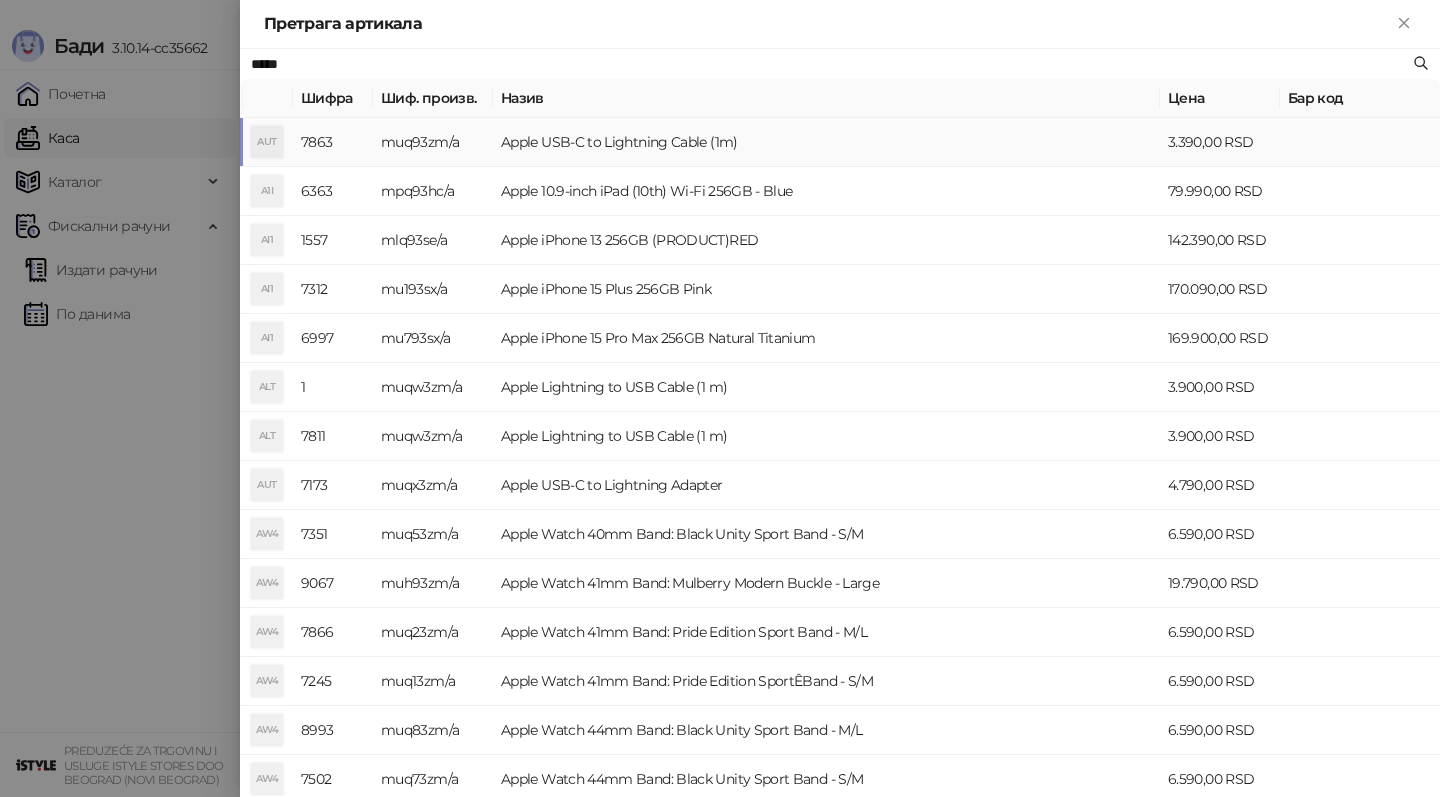 type on "*****" 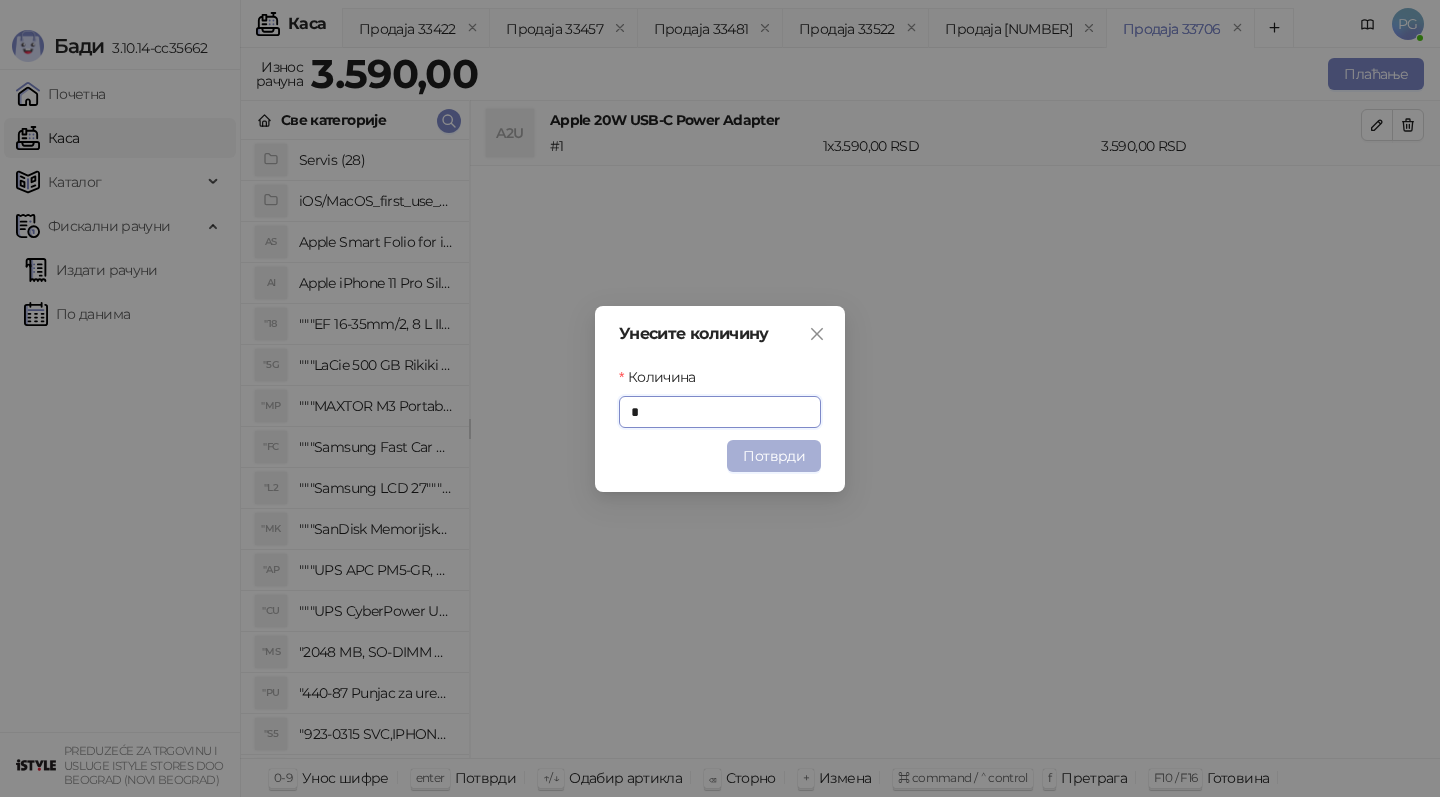 click on "Потврди" at bounding box center (774, 456) 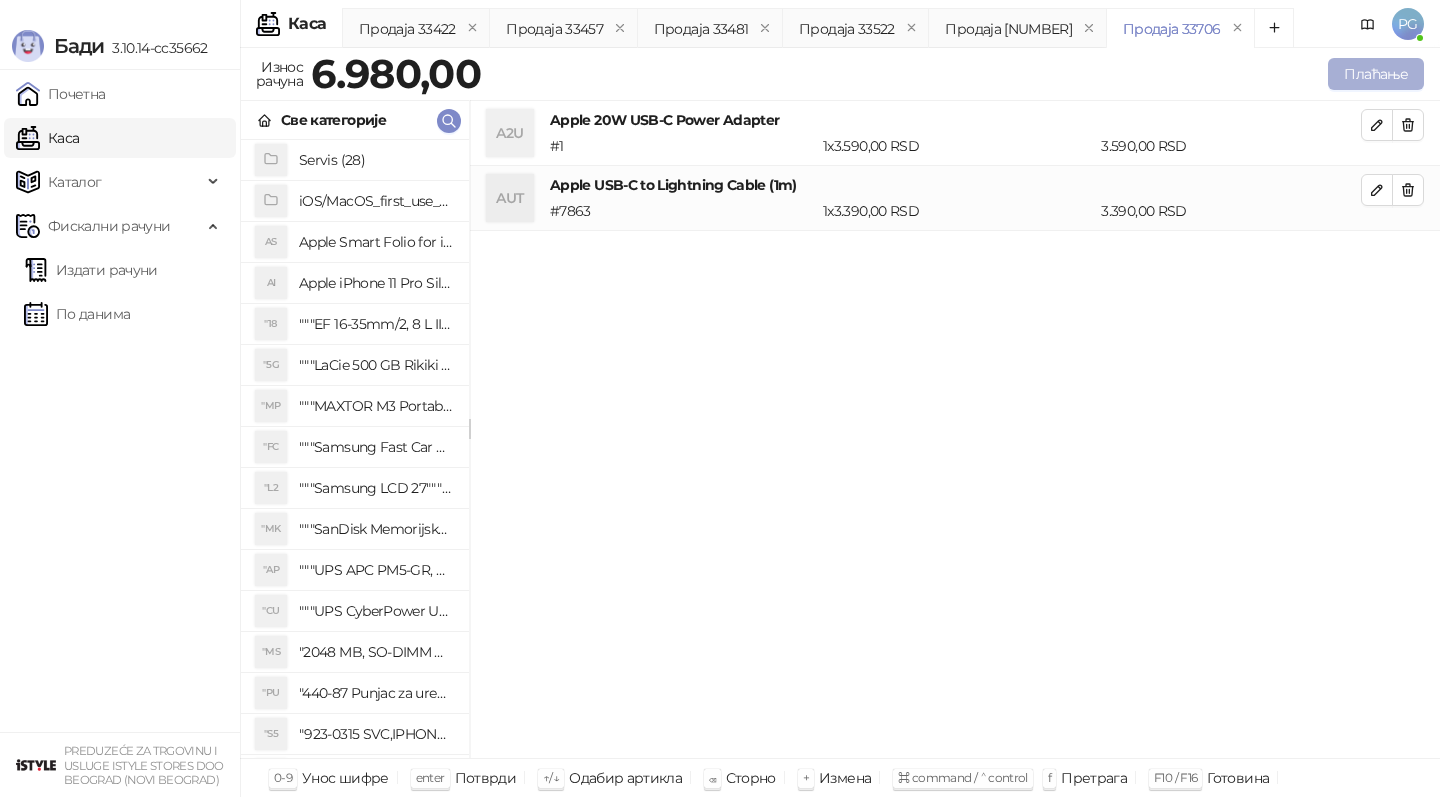 click on "Плаћање" at bounding box center (1376, 74) 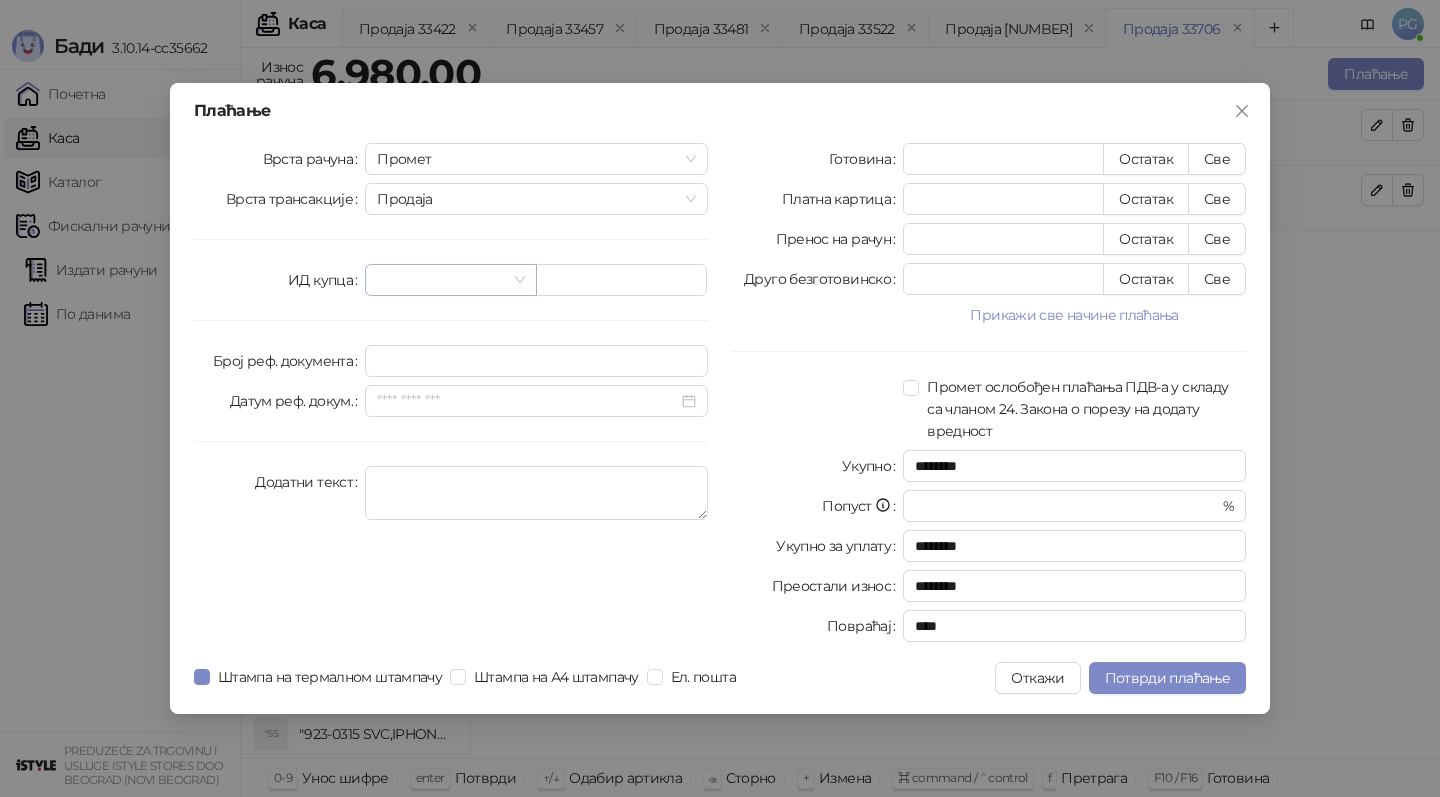 click at bounding box center [441, 280] 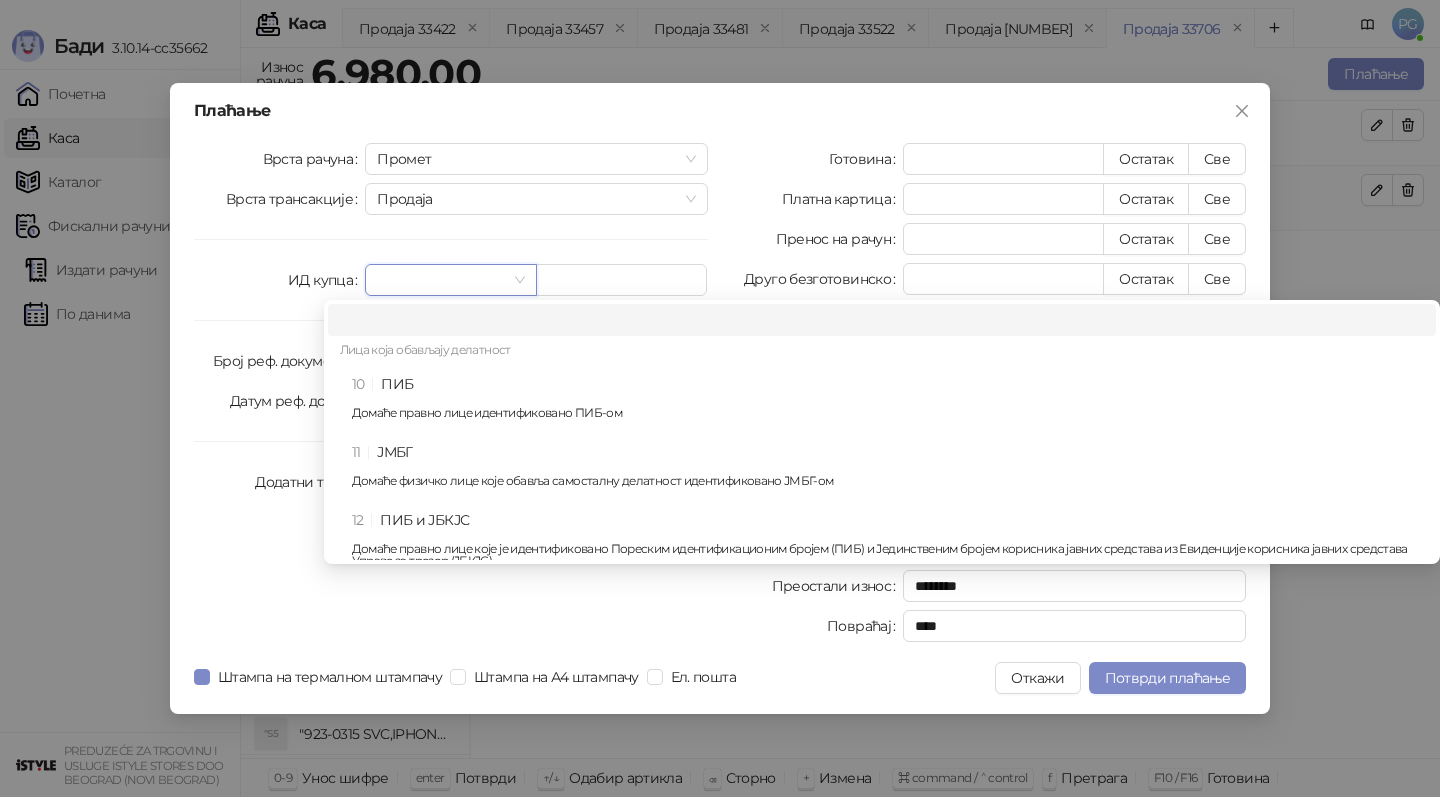 click on "Лица која обављају делатност [NUMBER] ПИБ Домаће правно лице идентификовано ПИБ-ом [NUMBER]ЈМБГ Домаће физичко лице које обавља самосталну делатност идентификовано ЈМБГ-ом [NUMBER] ПИБ и ЈБКЈС Домаће правно лице које је идентификовано Пореским идентификационим бројем (ПИБ) и Јединственим бројем корисника јавних средстава из Евиденције корисника јавних средстава Управе за трезор (ЈБКЈС) Пољопривредна газдинства [NUMBER] ПИБ Правно лице, пољопривредно газдинство, идентификовано Пореским идентификационим бројем (ПИБ) [NUMBER]ЈМБГ [NUMBER] [NUMBER] Физичка лица [NUMBER] Број личне карте [NUMBER] [NUMBER] ЕБС [NUMBER] [NUMBER] [NUMBER] [NUMBER]" at bounding box center (882, 1052) 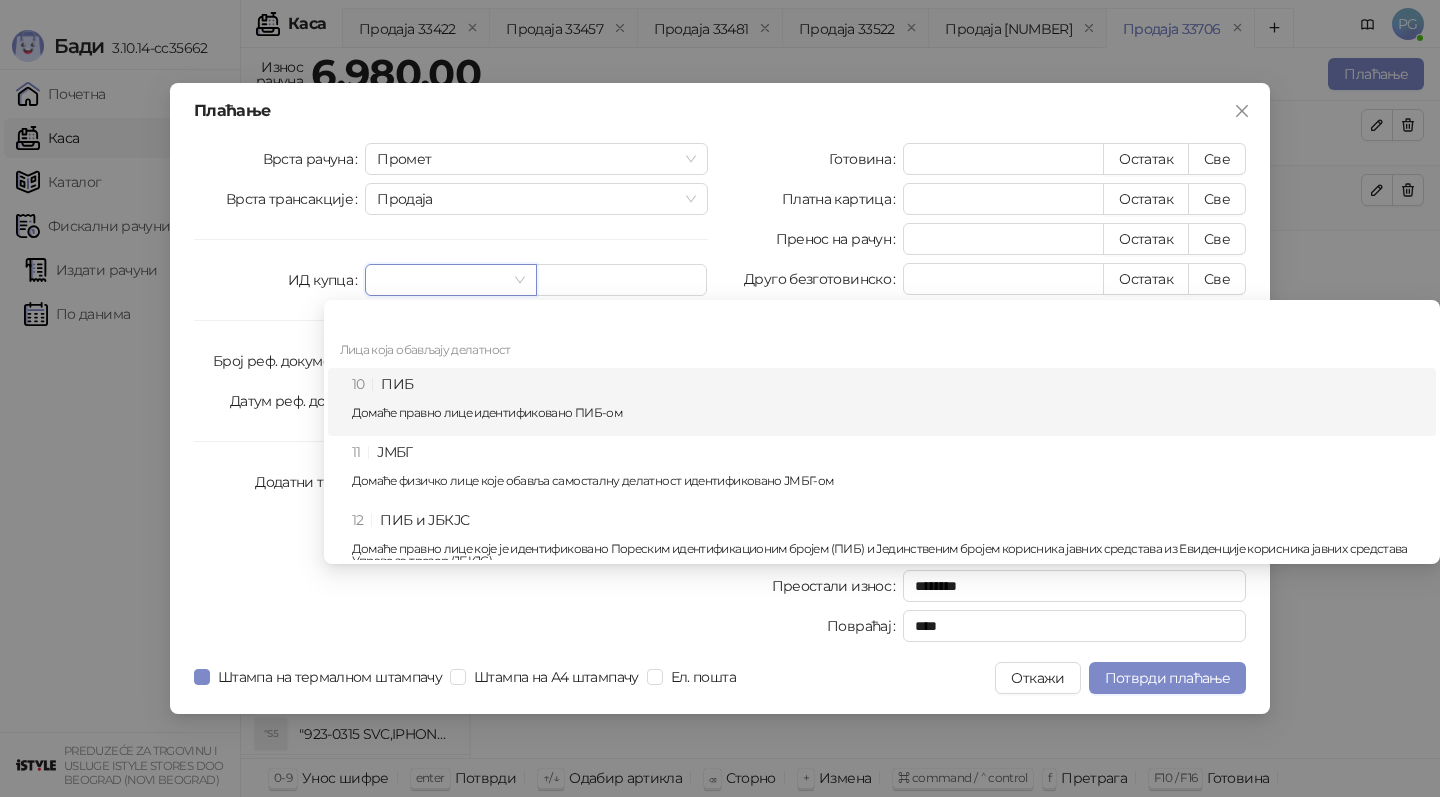 click on "10 ПИБ Домаће правно лице идентификовано ПИБ-ом" at bounding box center (888, 402) 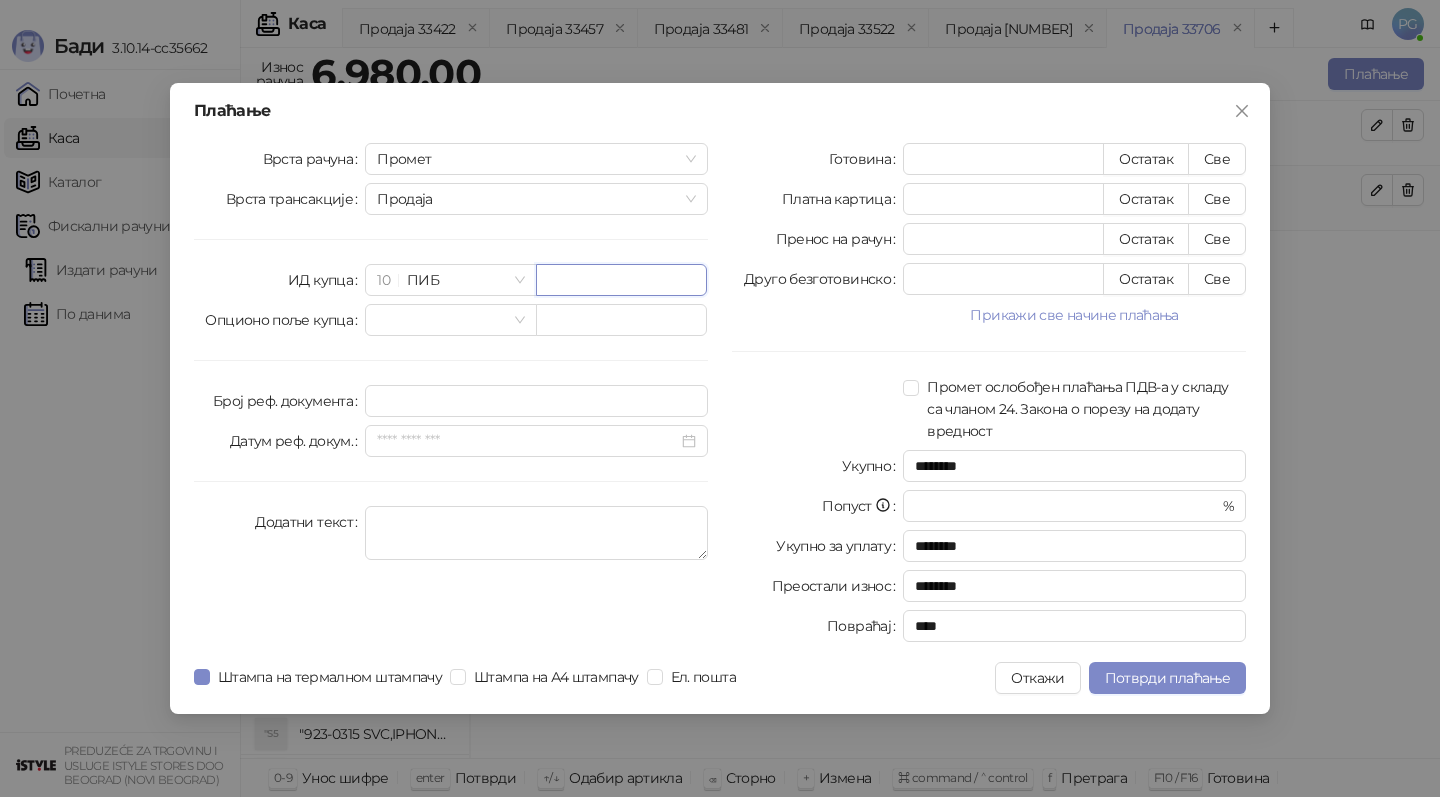 paste on "*********" 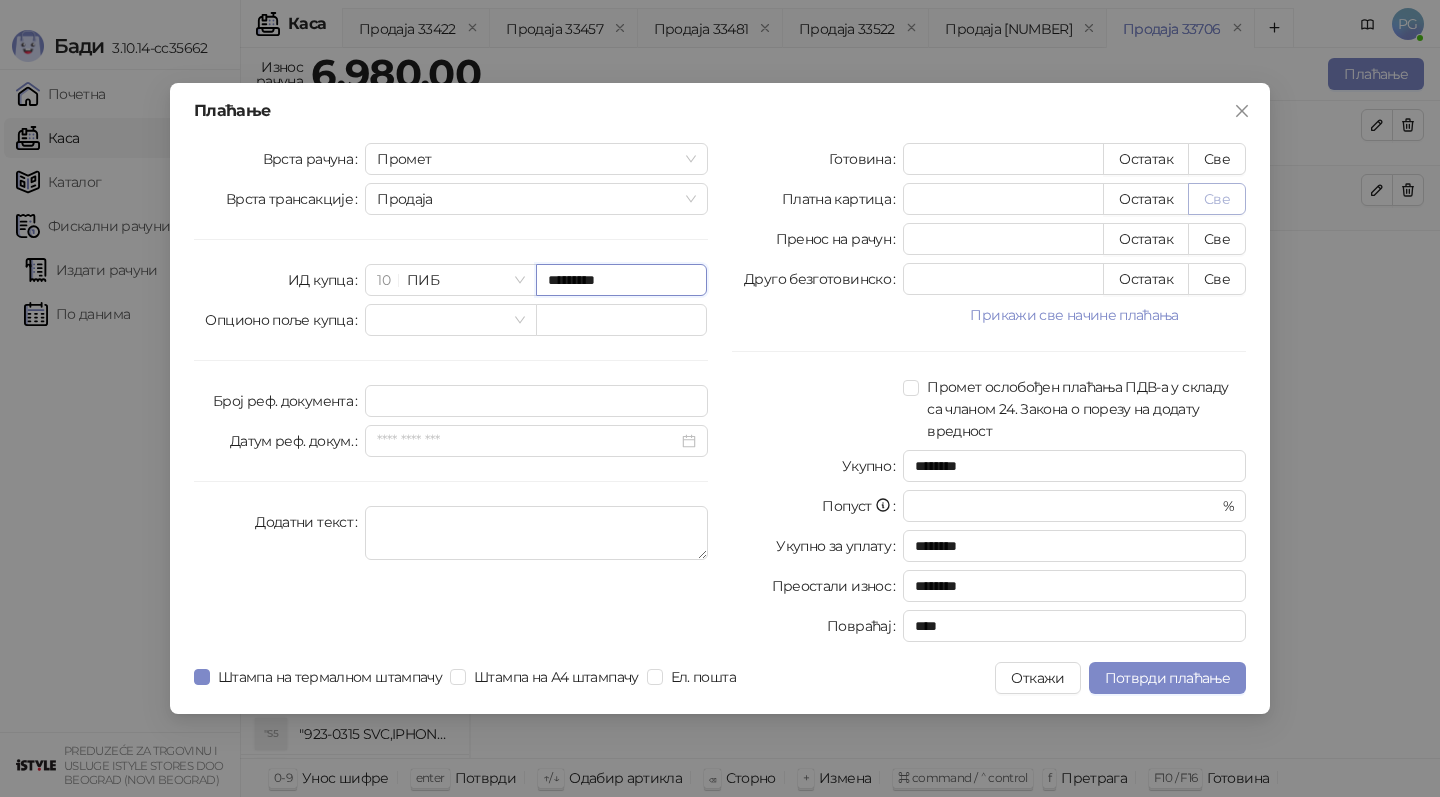 type on "*********" 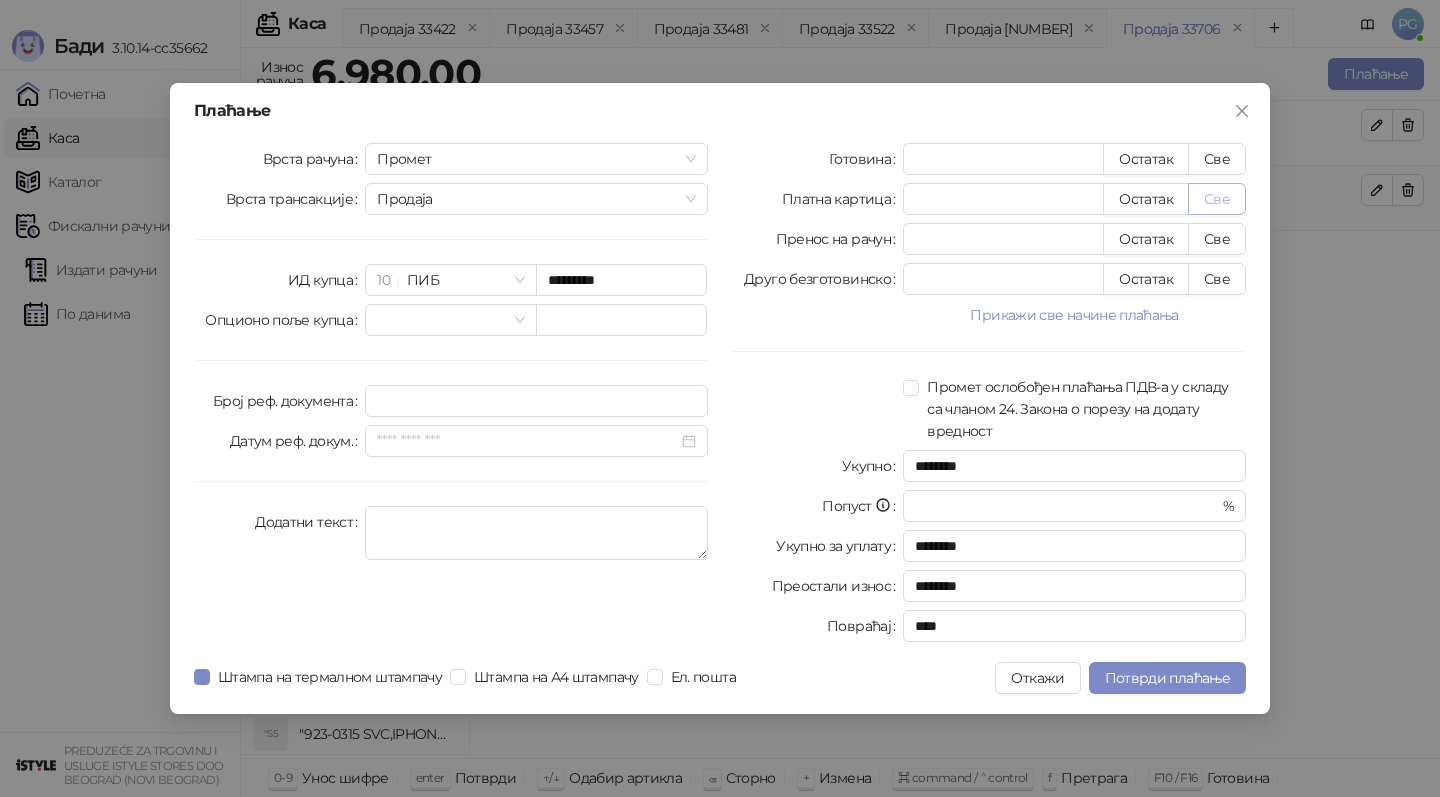 click on "Све" at bounding box center [1217, 199] 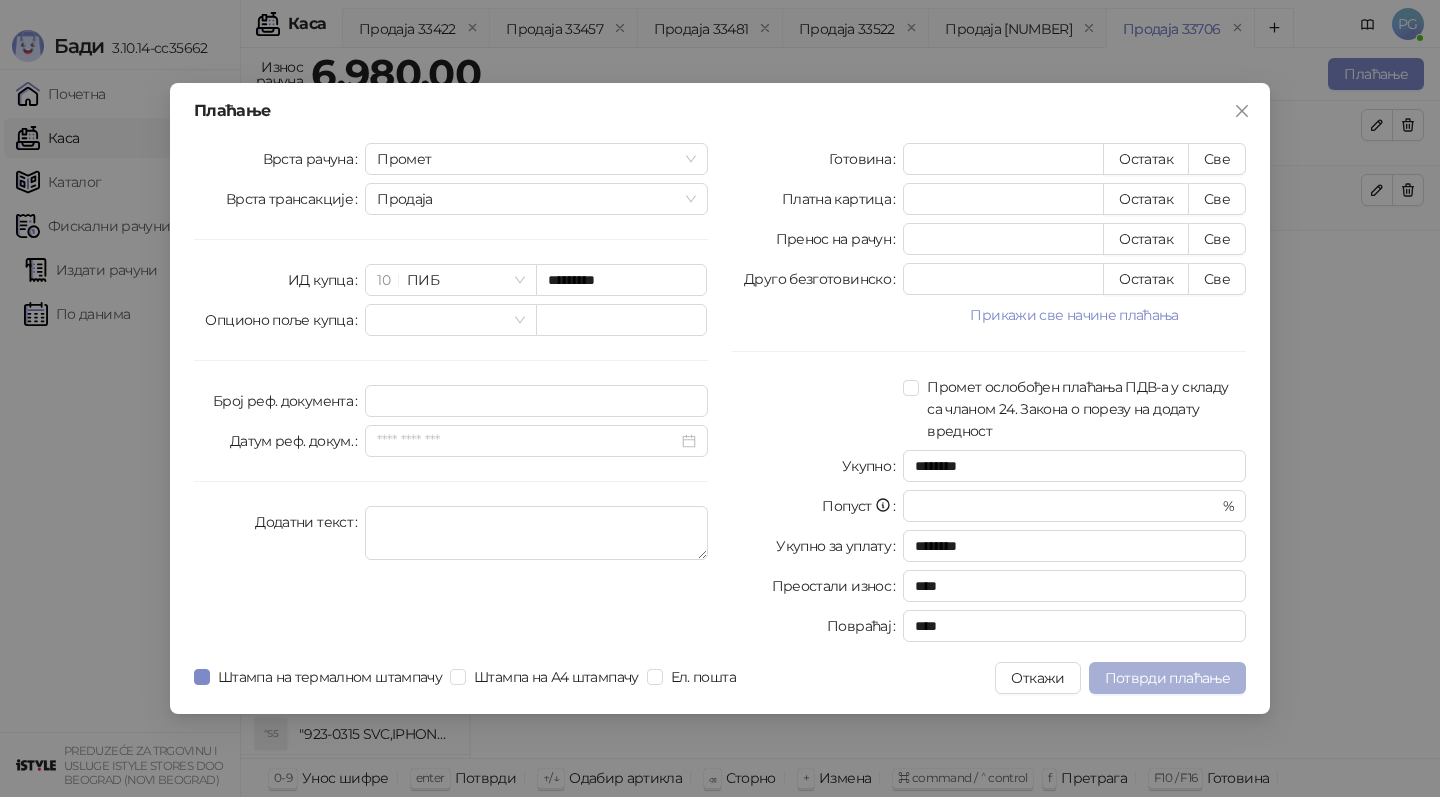 click on "Потврди плаћање" at bounding box center [1167, 678] 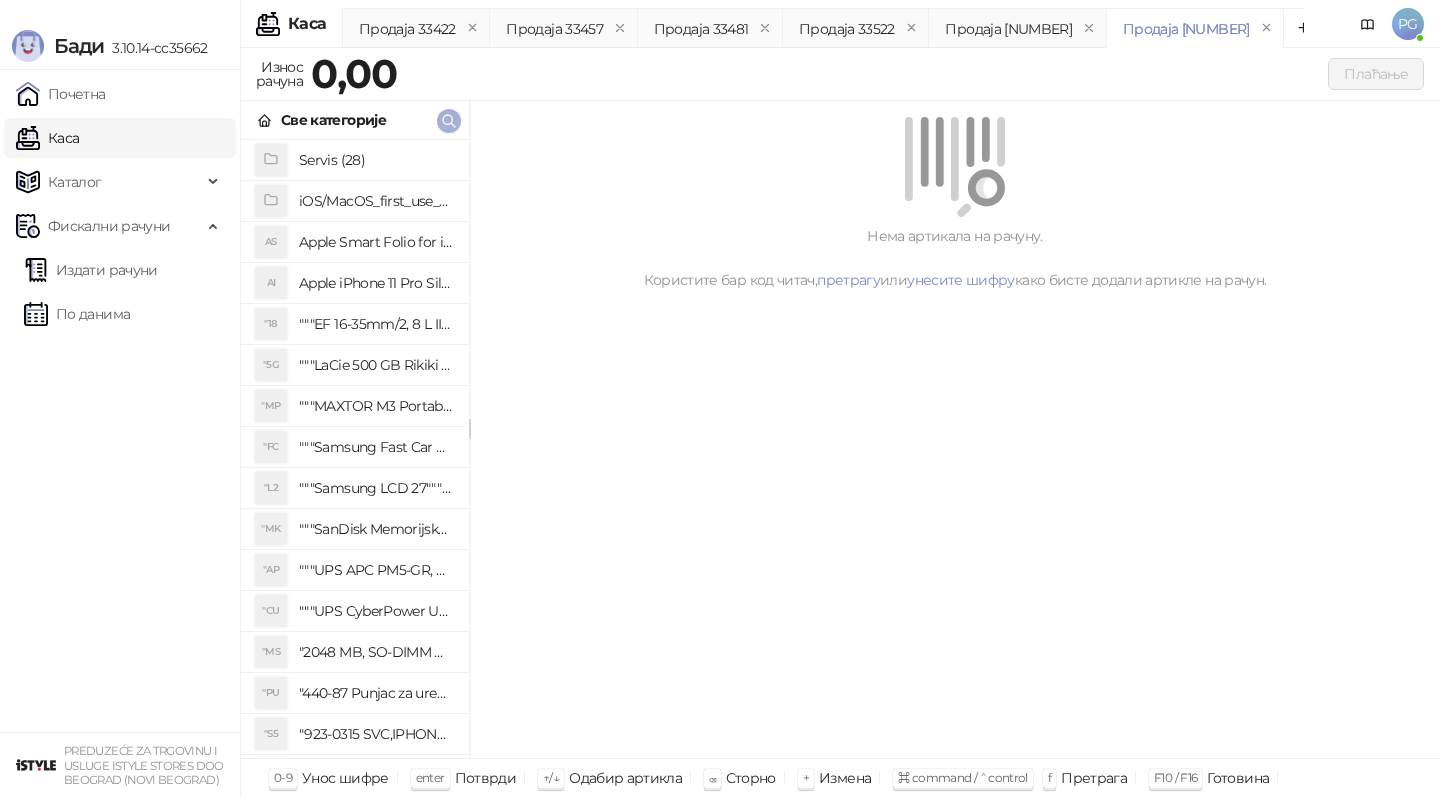click 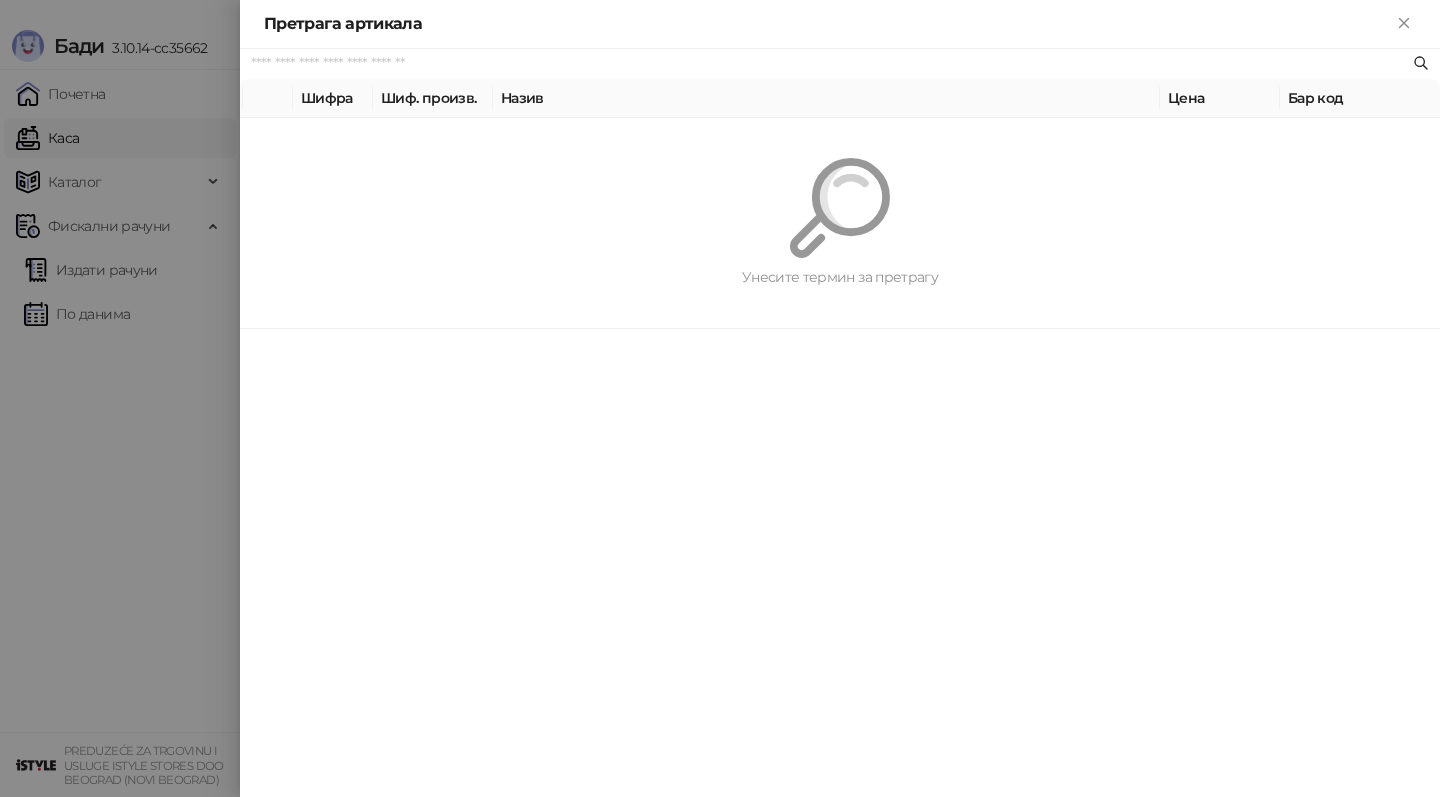 paste on "**********" 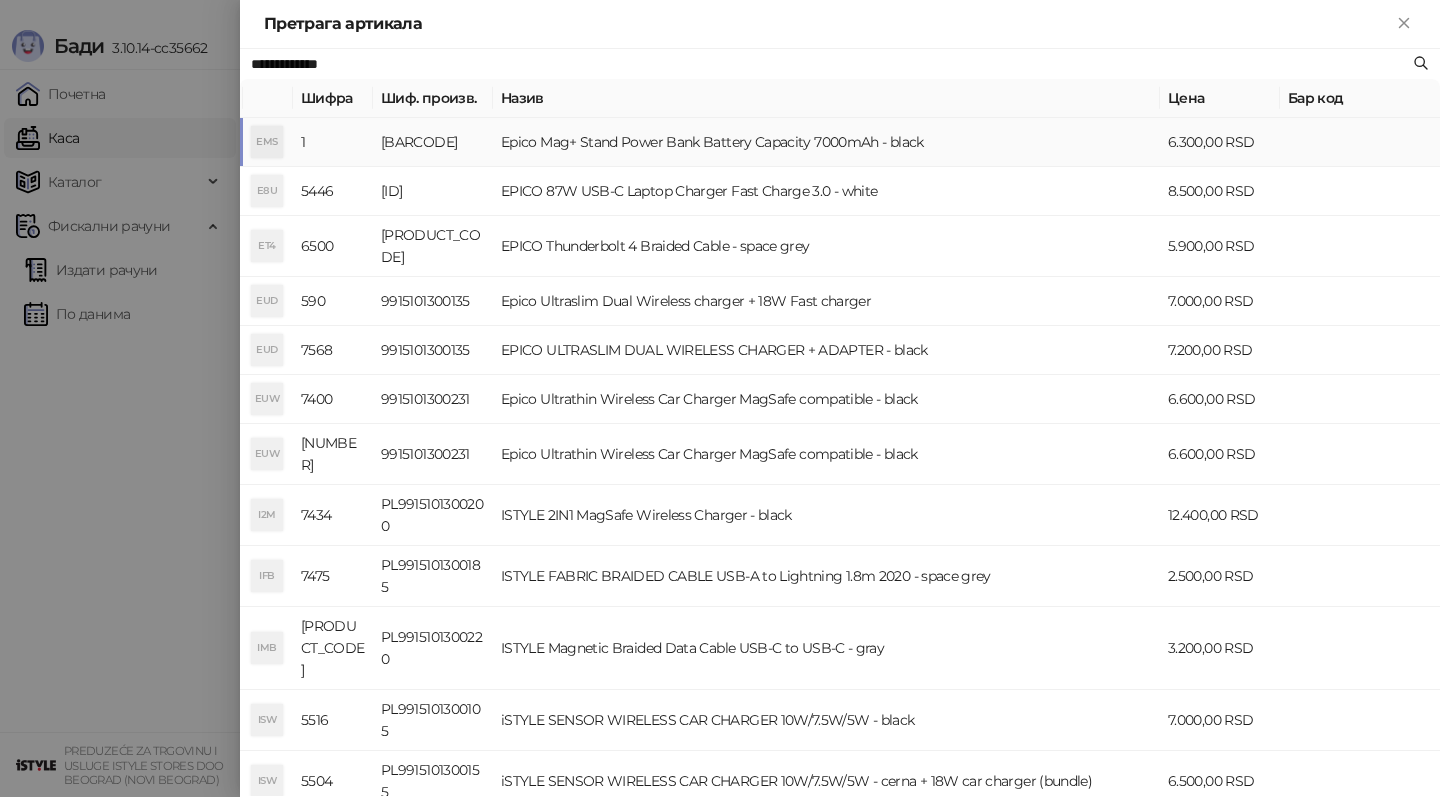 type on "**********" 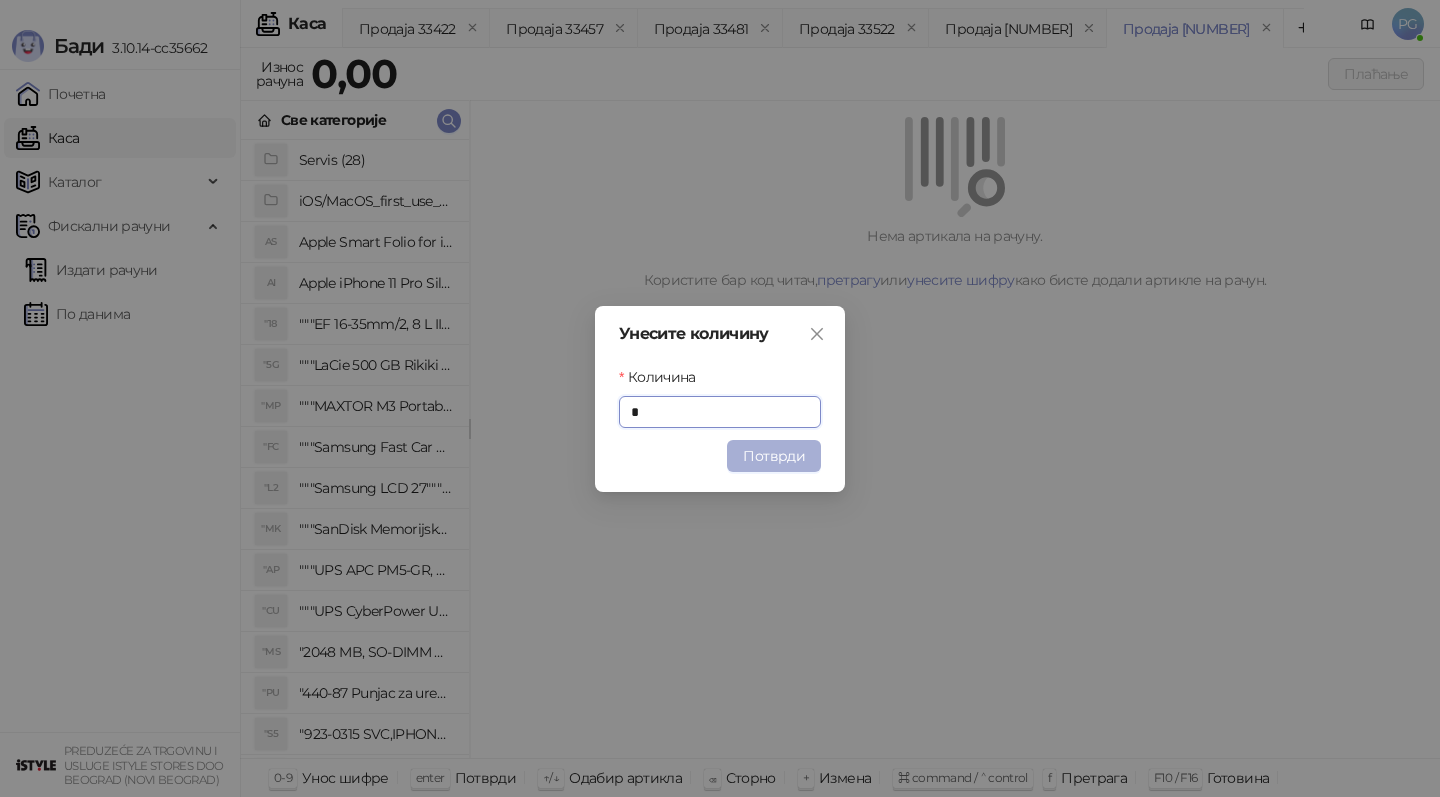 click on "Потврди" at bounding box center (774, 456) 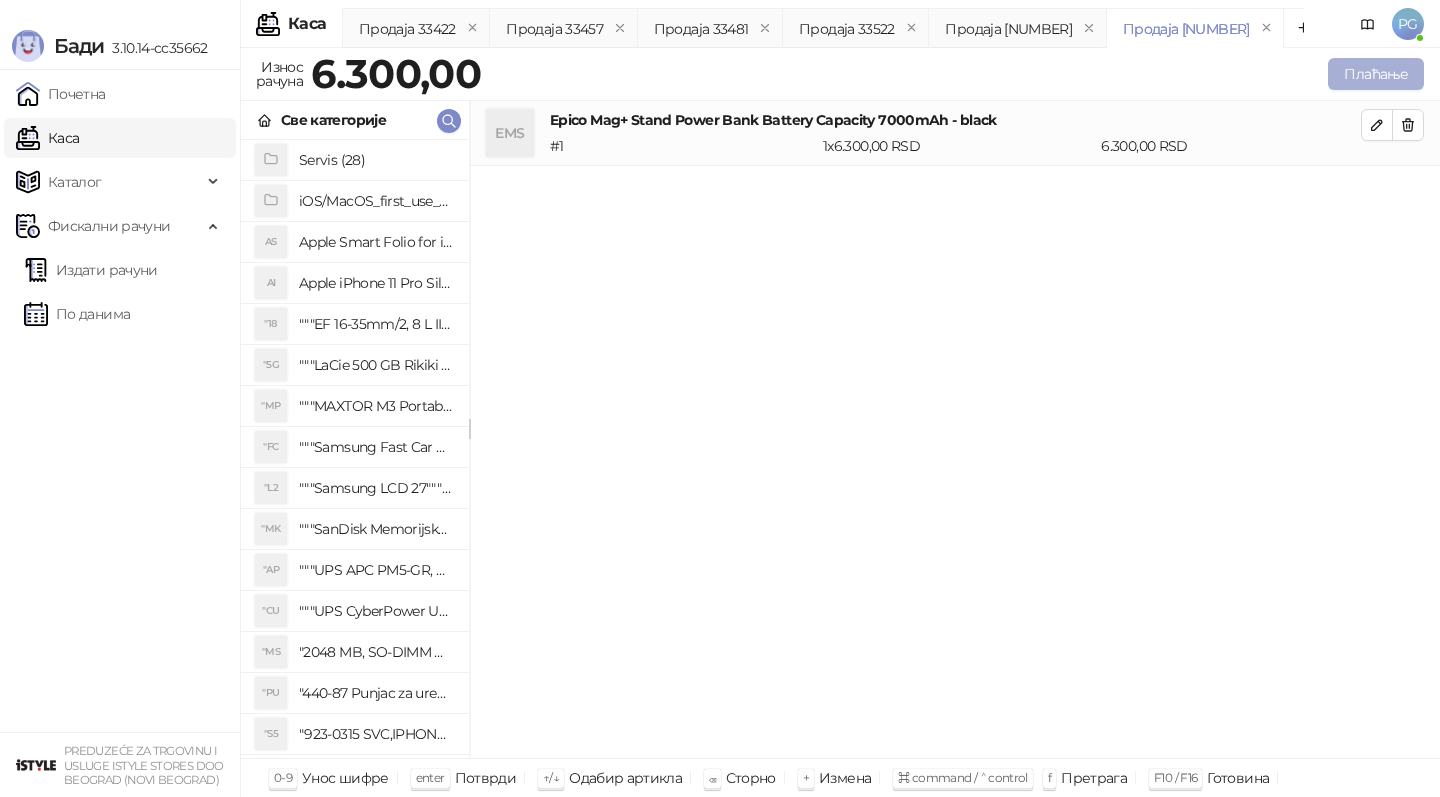 click on "Плаћање" at bounding box center [1376, 74] 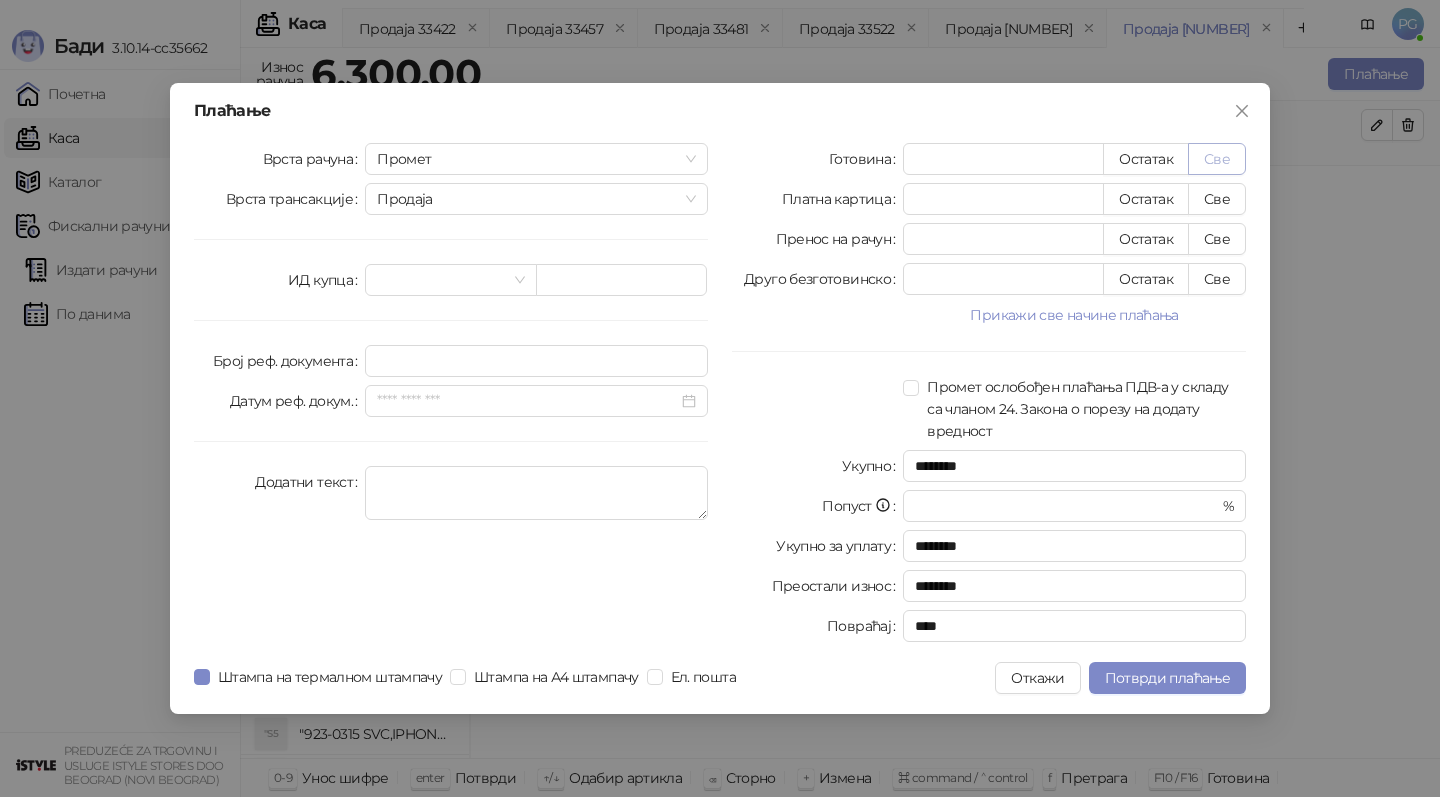 click on "Све" at bounding box center (1217, 159) 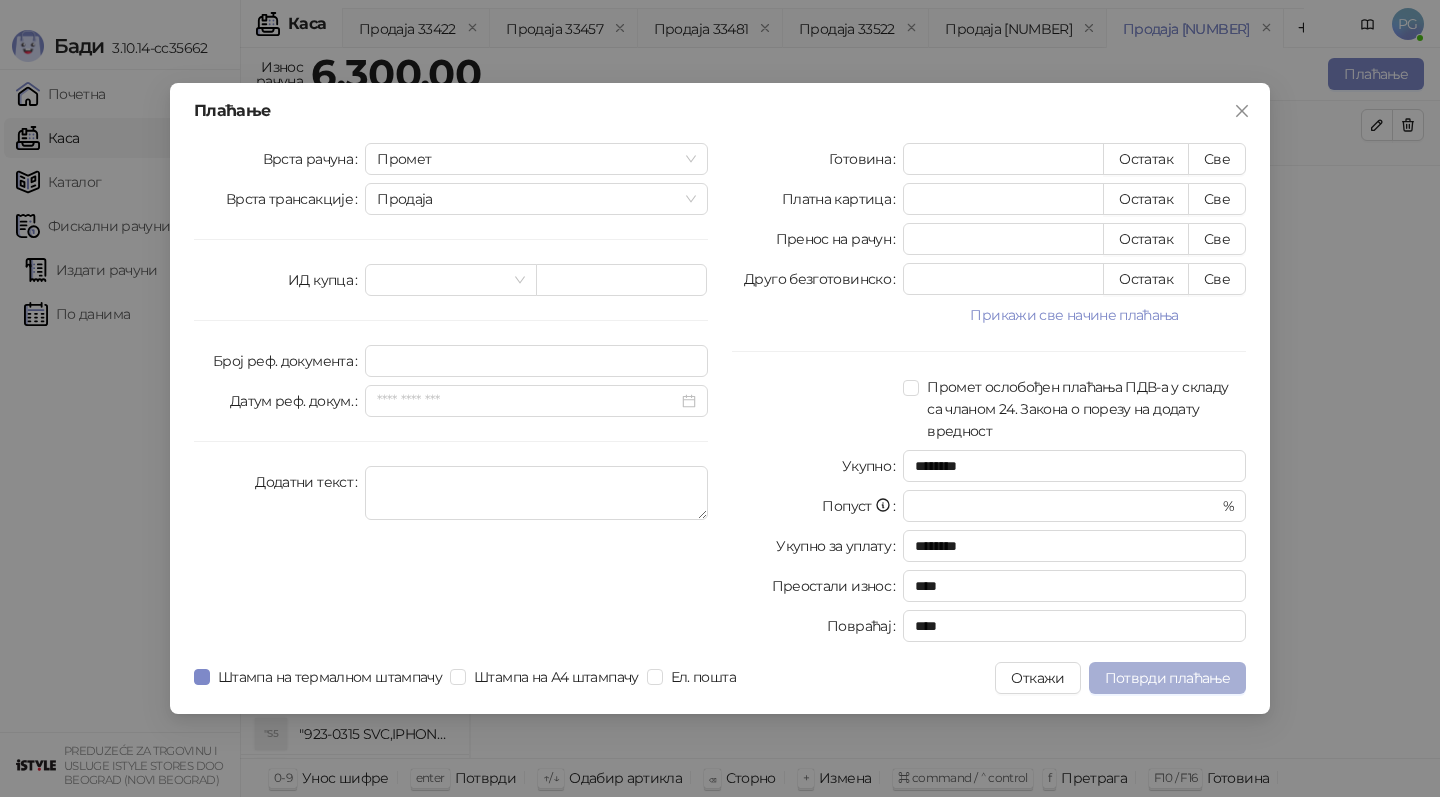 click on "Потврди плаћање" at bounding box center [1167, 678] 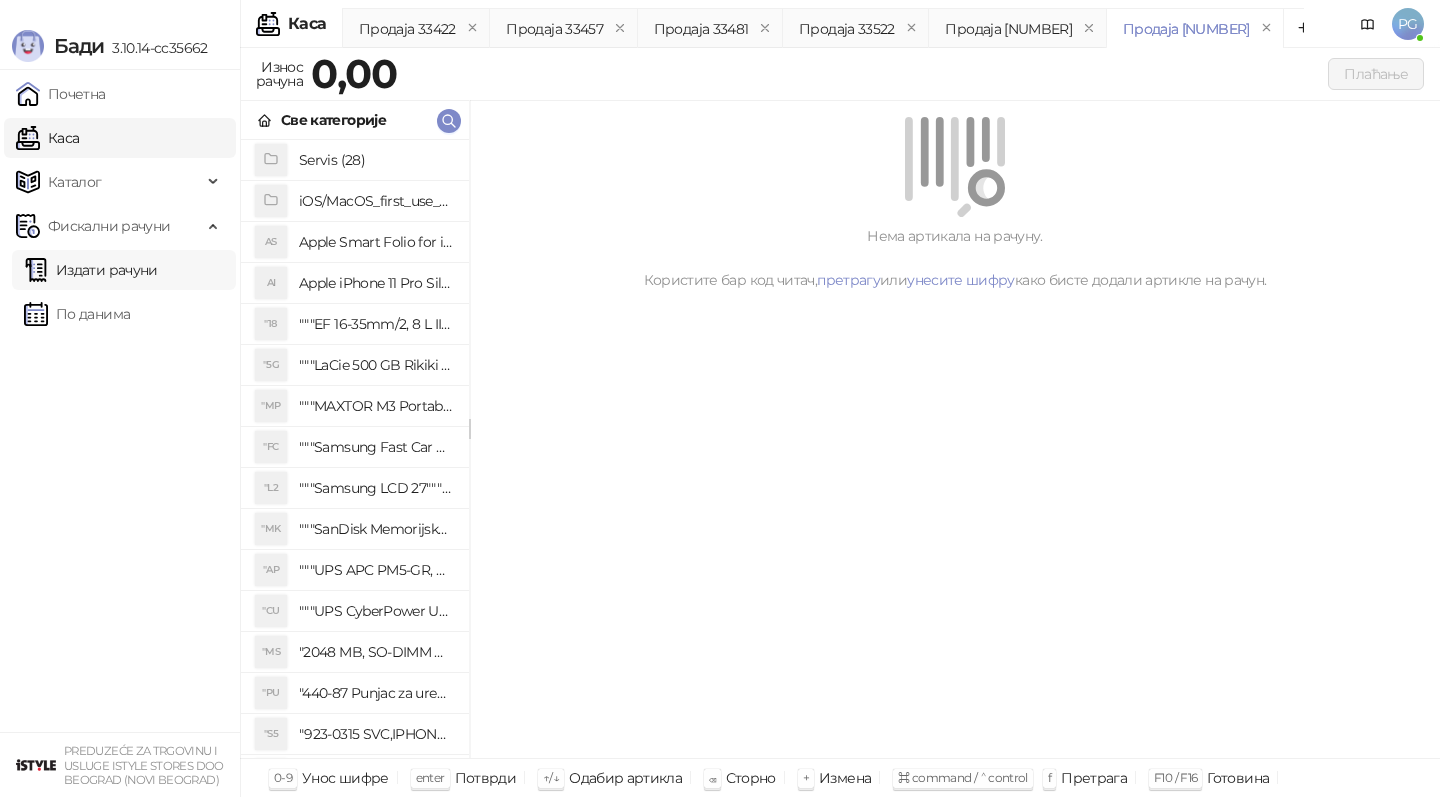 click on "Издати рачуни" at bounding box center [91, 270] 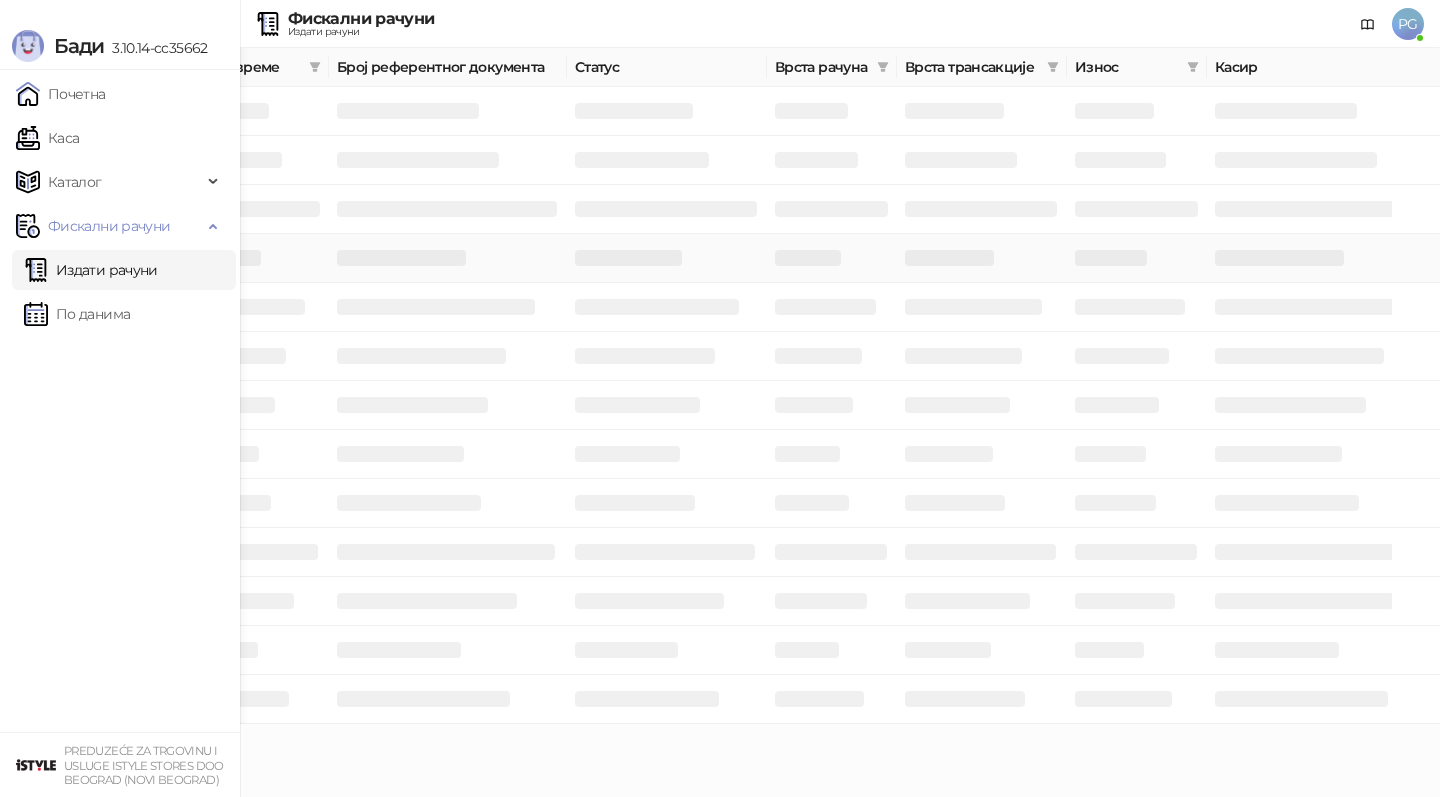 scroll, scrollTop: 0, scrollLeft: 600, axis: horizontal 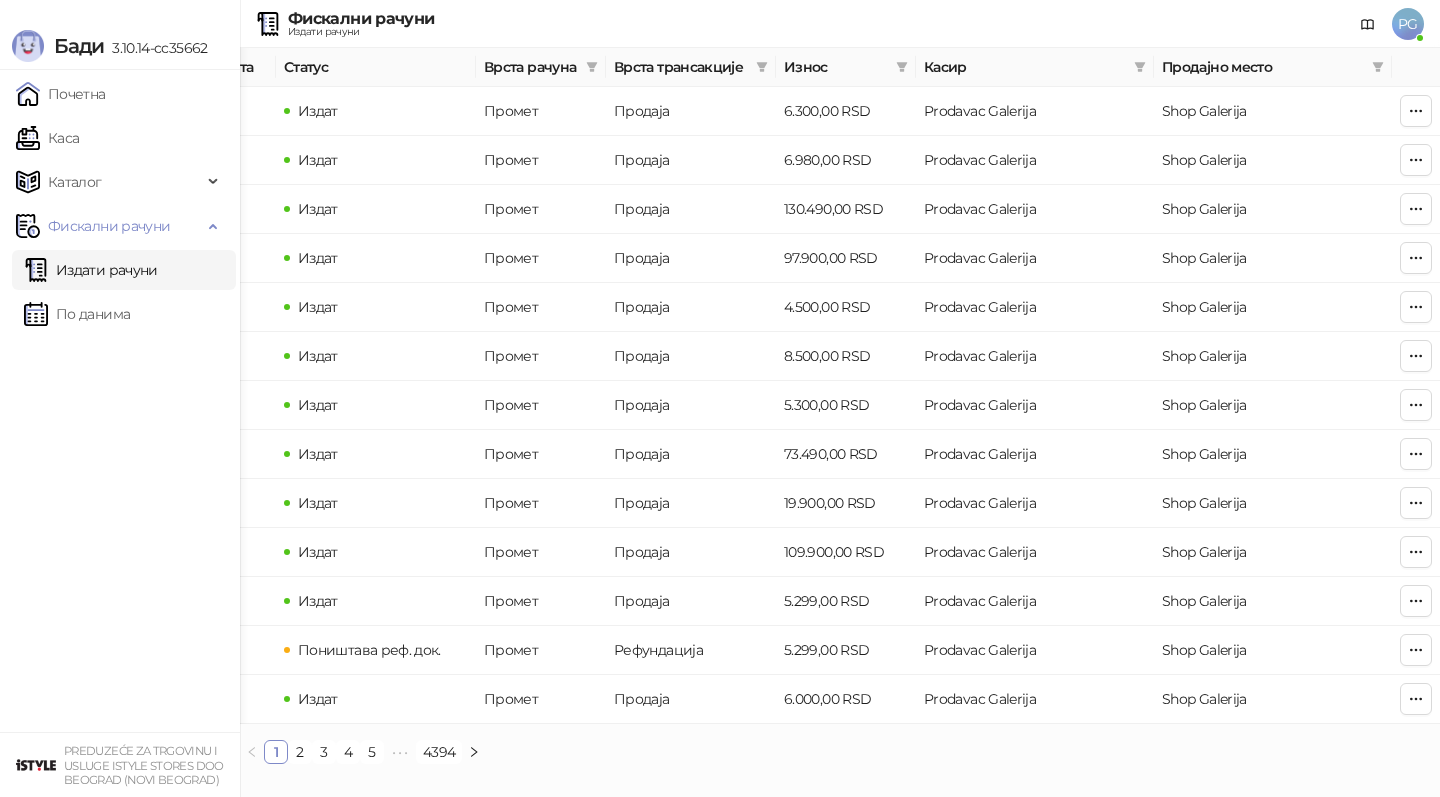 click on "2" at bounding box center (300, 752) 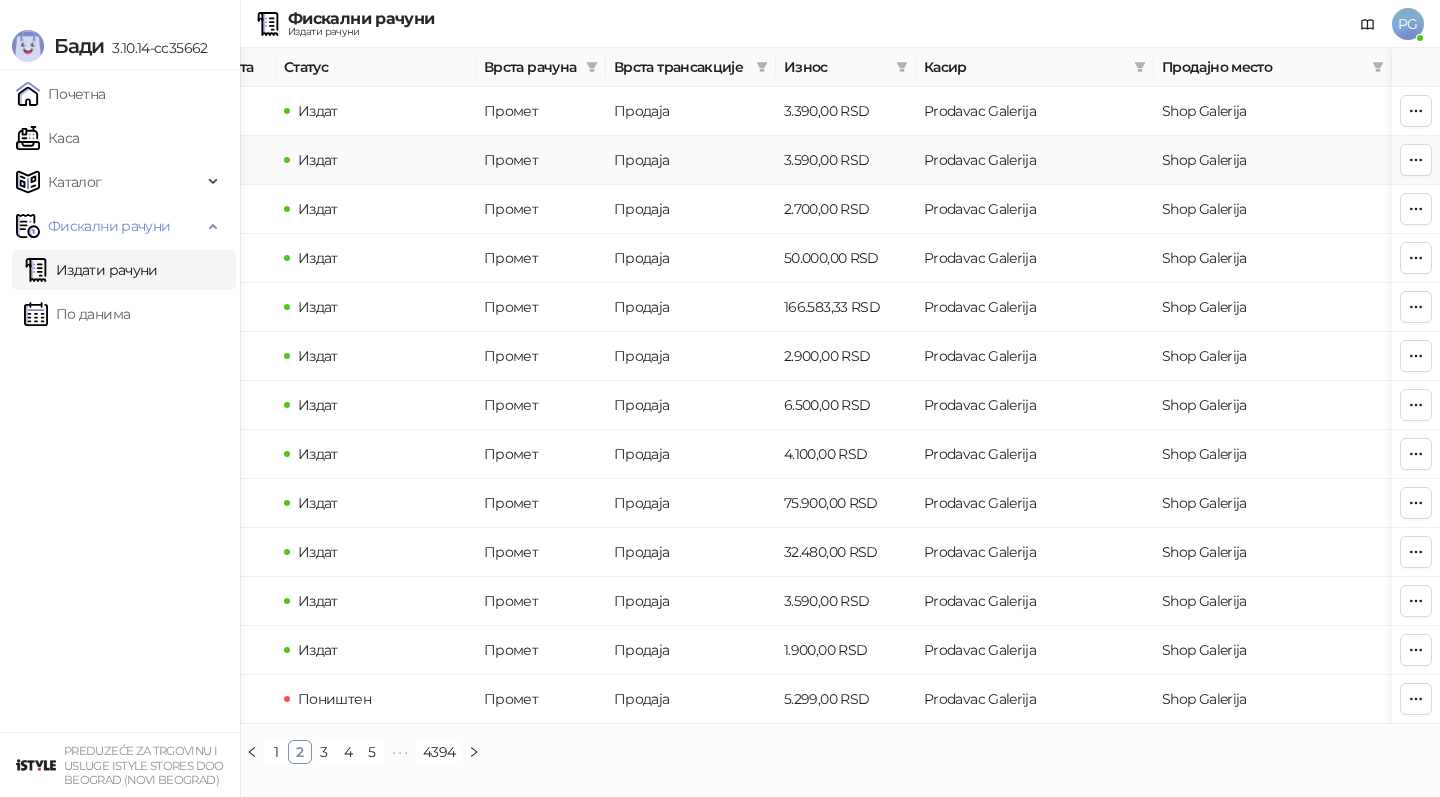 scroll, scrollTop: 0, scrollLeft: 0, axis: both 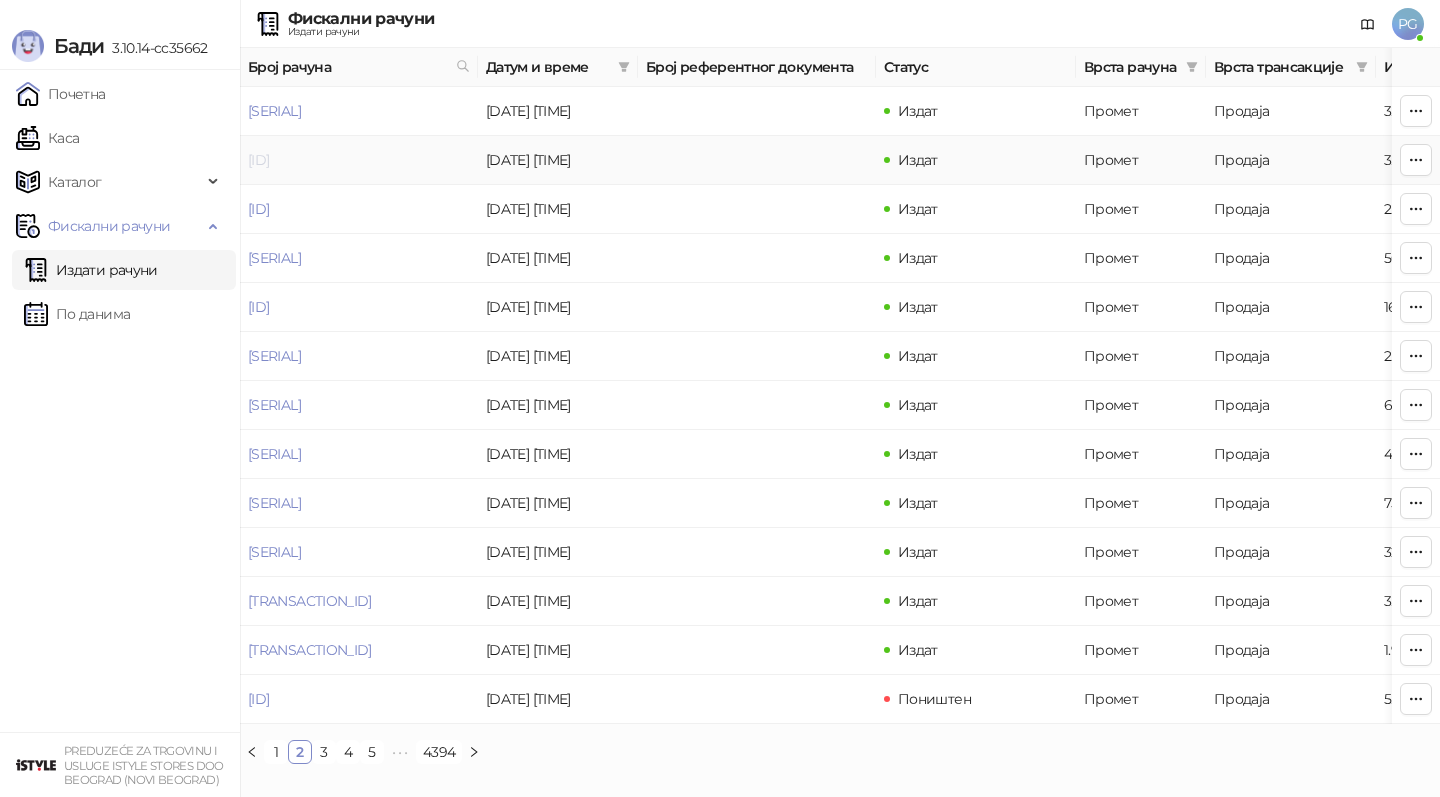 click on "[ID]" at bounding box center (258, 160) 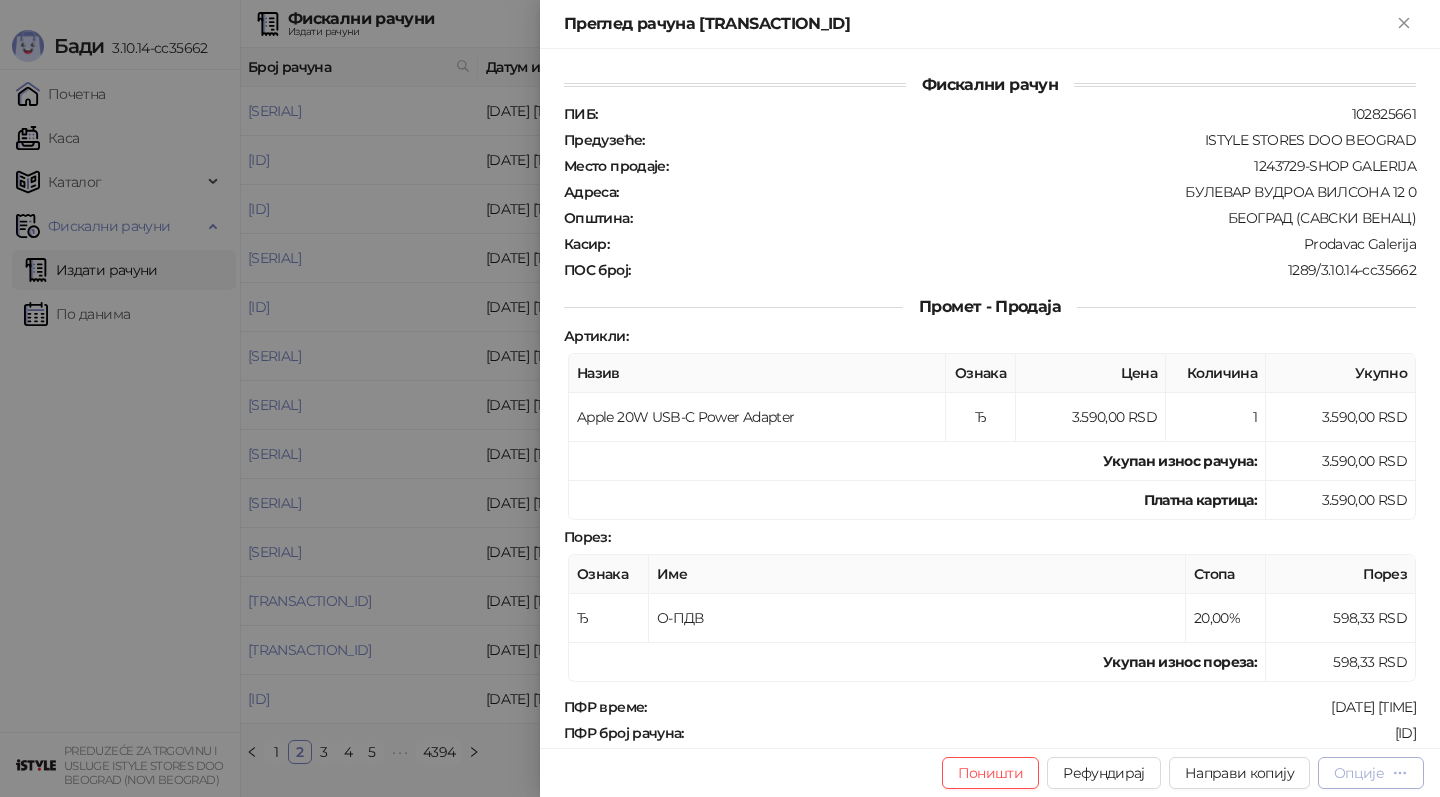 click on "Опције" at bounding box center (1359, 773) 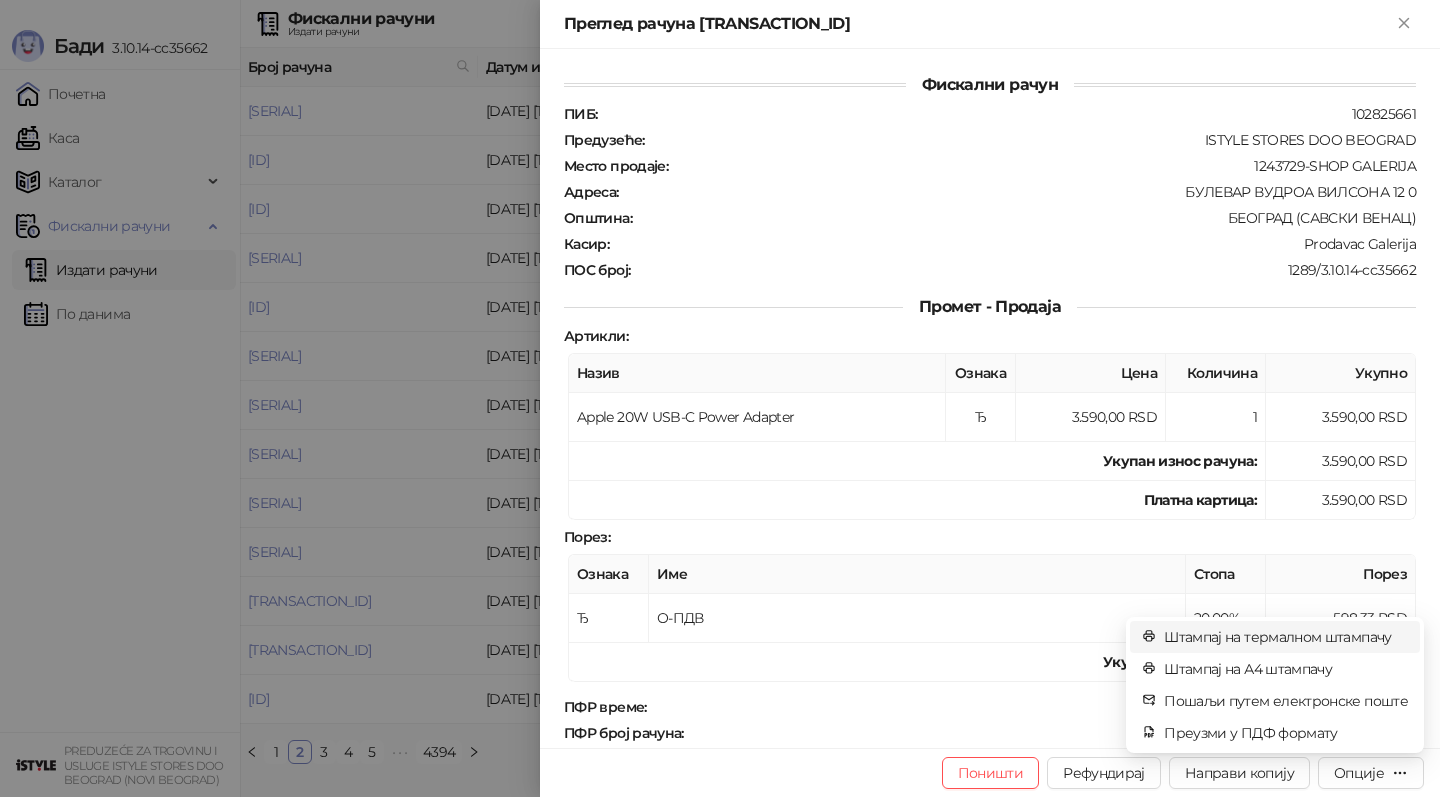 click on "Штампај на термалном штампачу" at bounding box center [1286, 637] 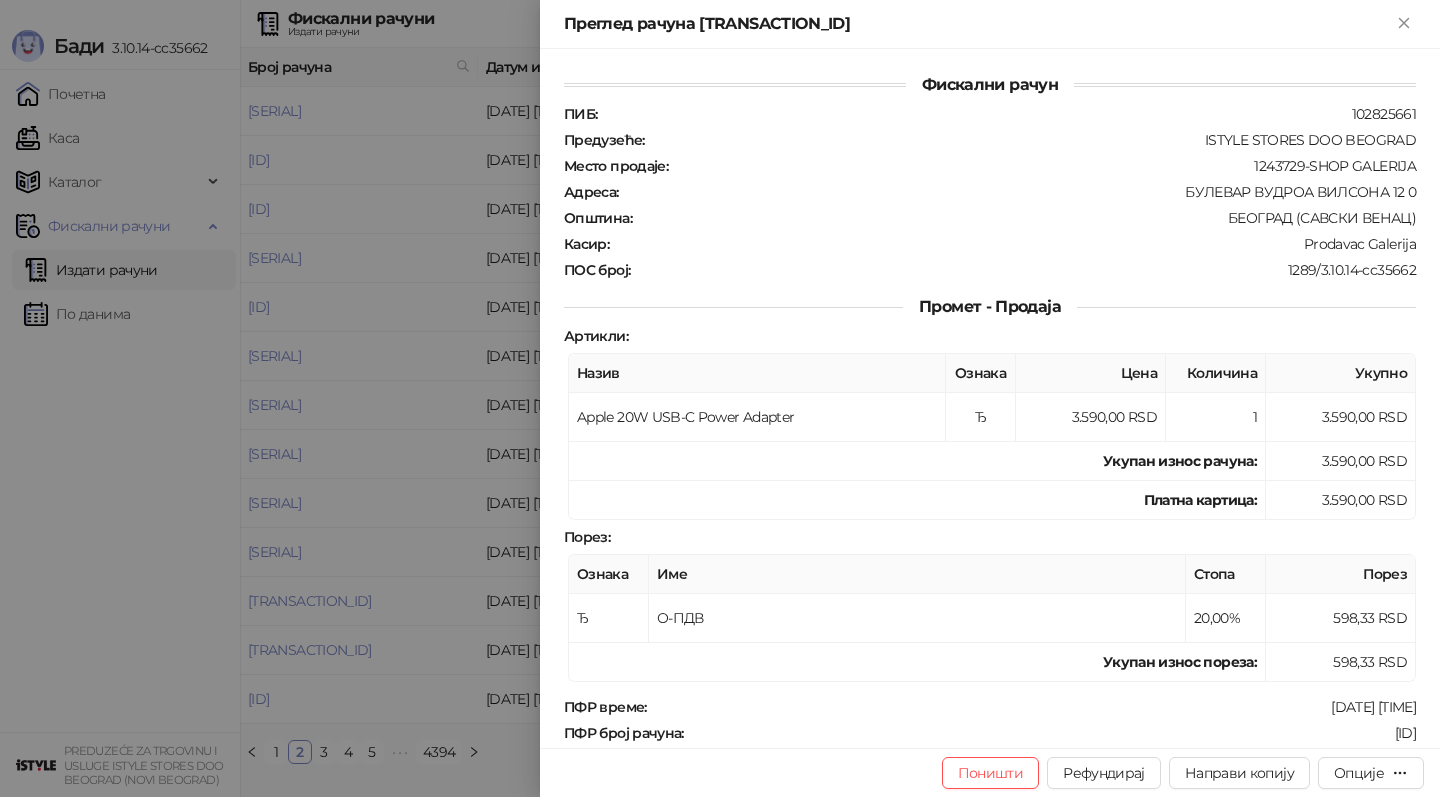 click at bounding box center [720, 398] 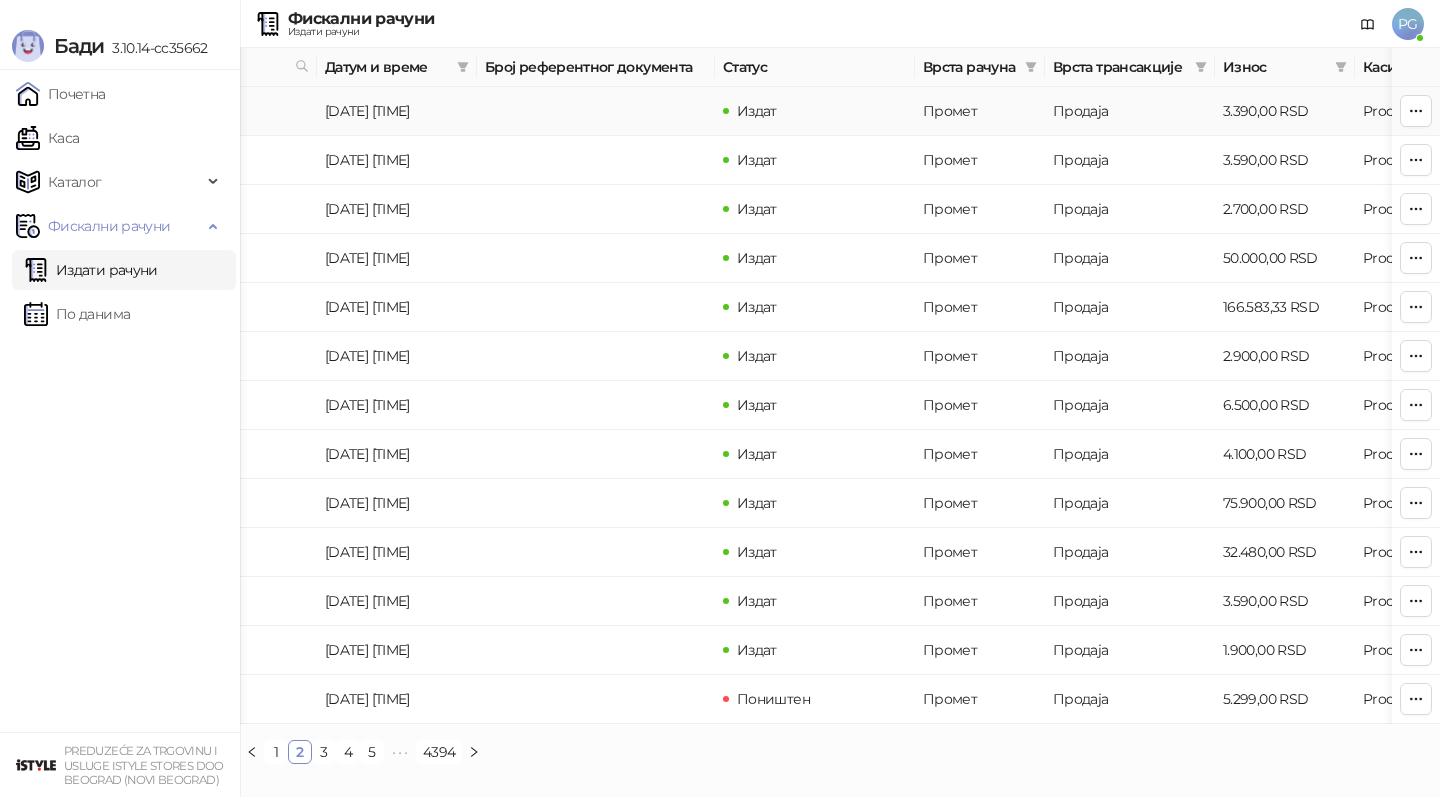 scroll, scrollTop: 0, scrollLeft: 0, axis: both 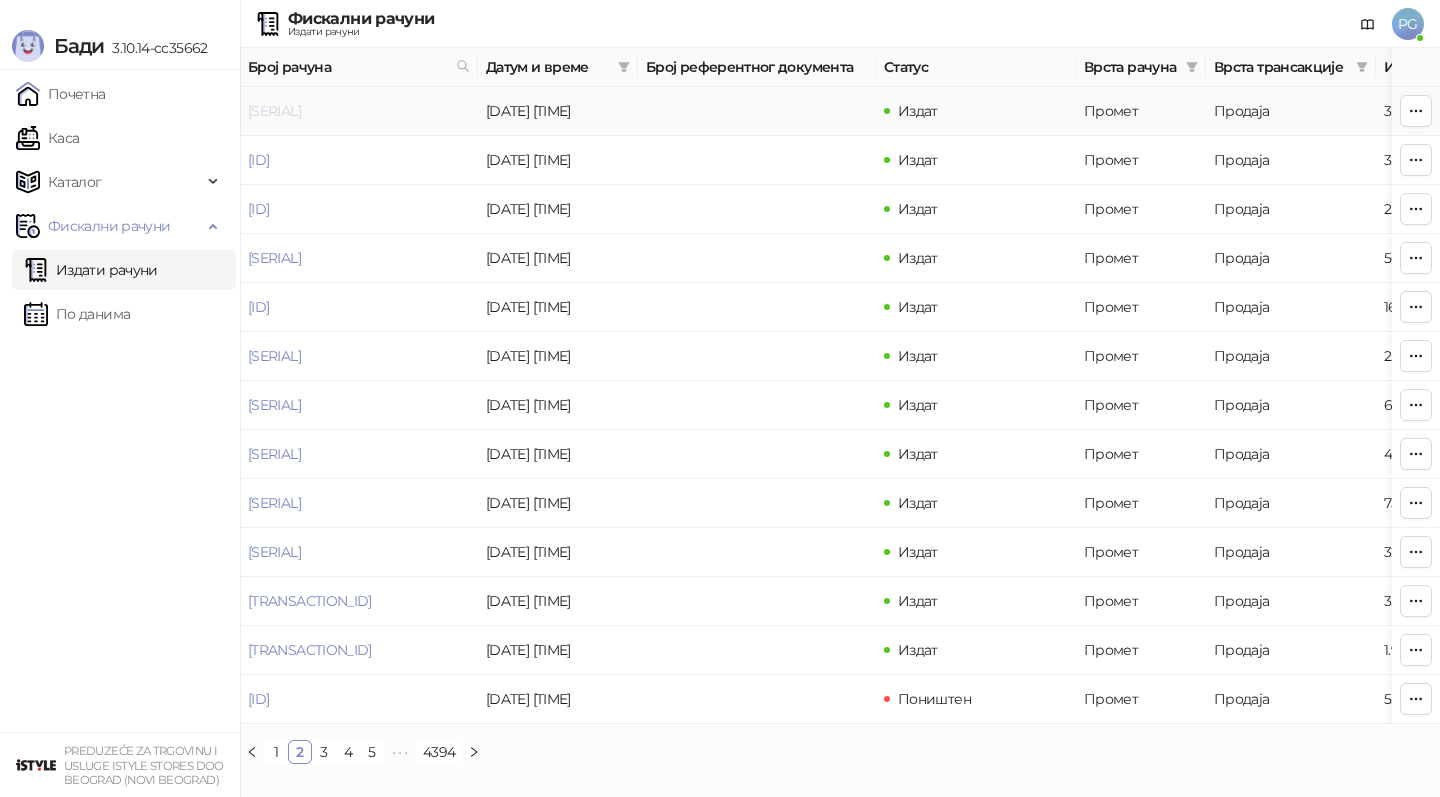 click on "[SERIAL]" at bounding box center [274, 111] 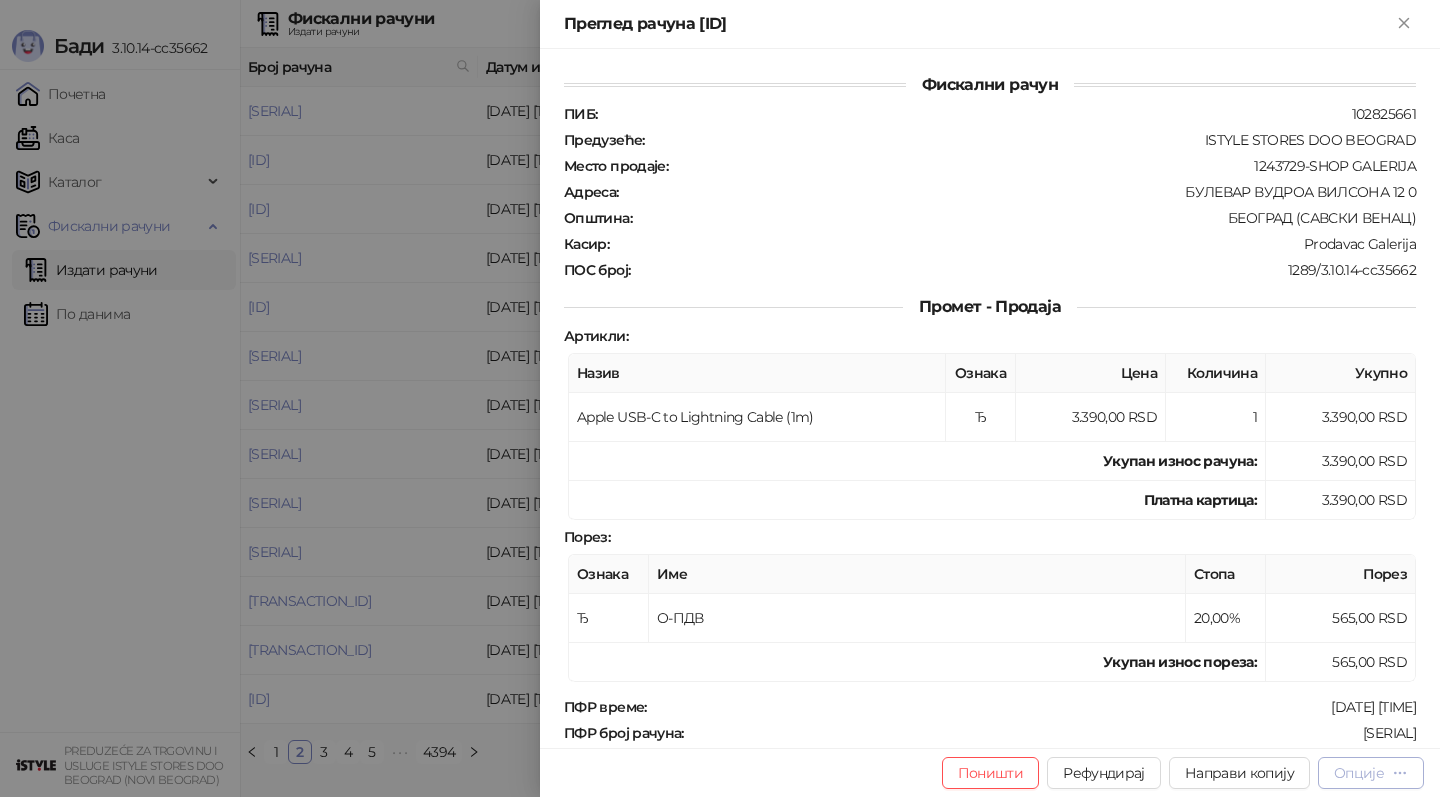 click on "Опције" at bounding box center [1359, 773] 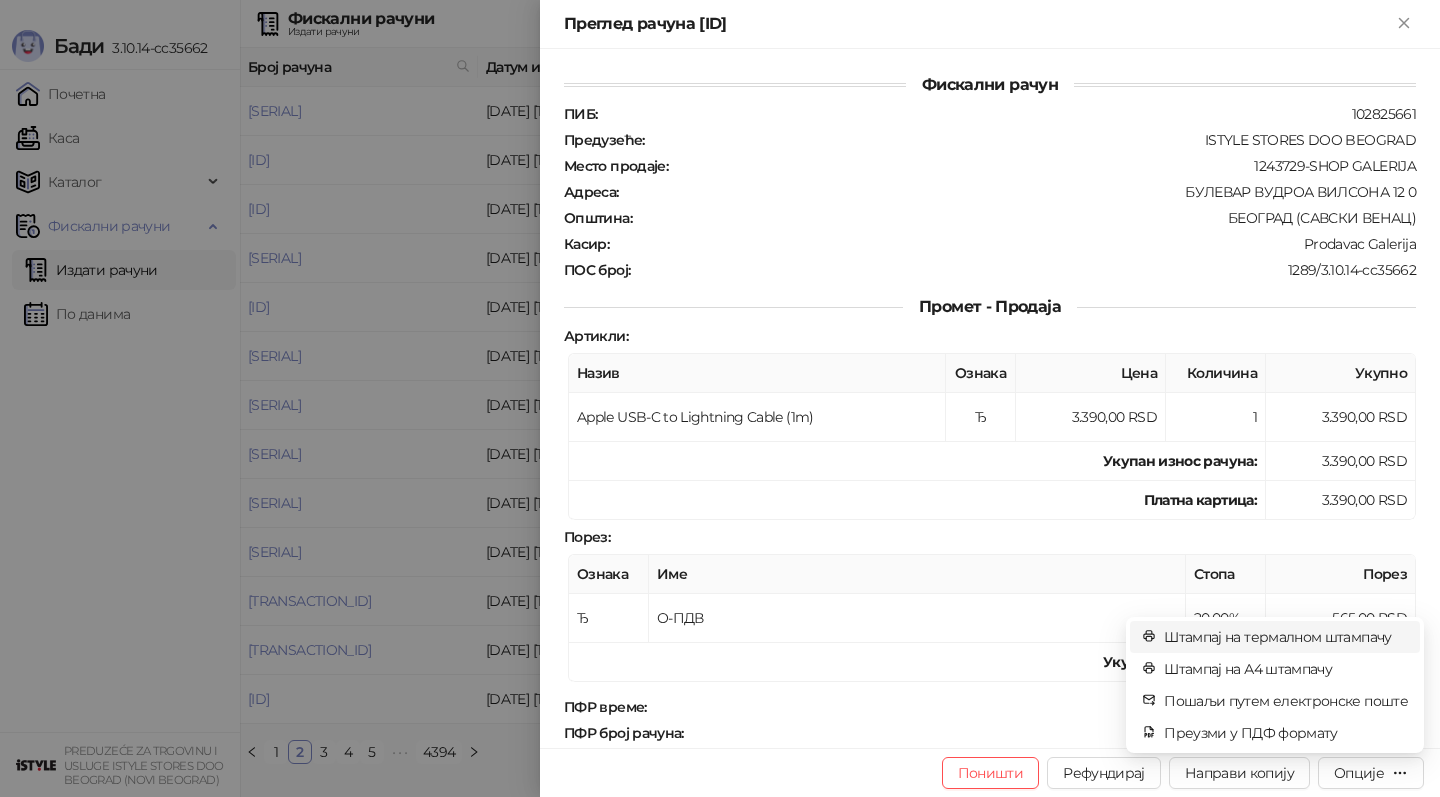 click on "Штампај на термалном штампачу" at bounding box center [1286, 637] 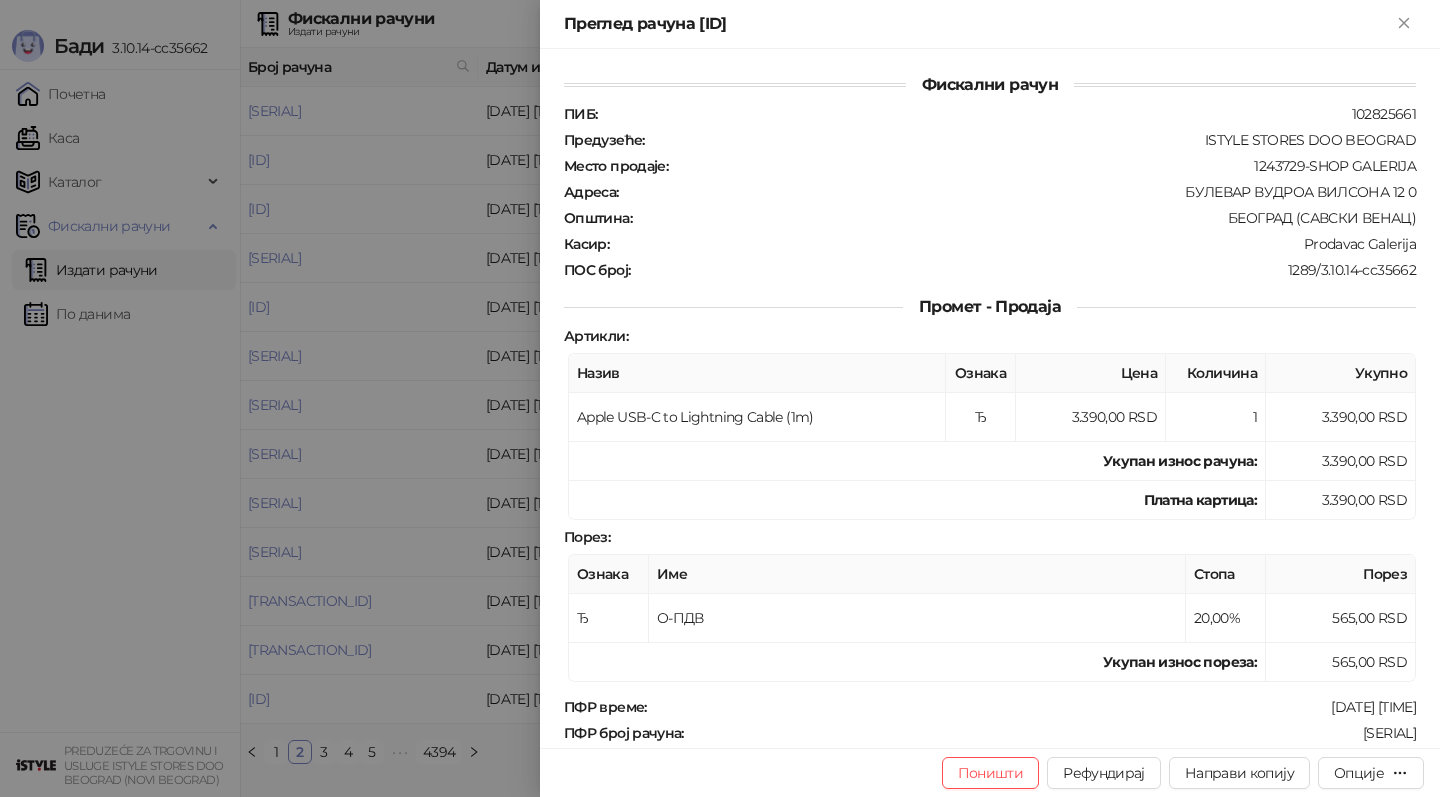 click at bounding box center [720, 398] 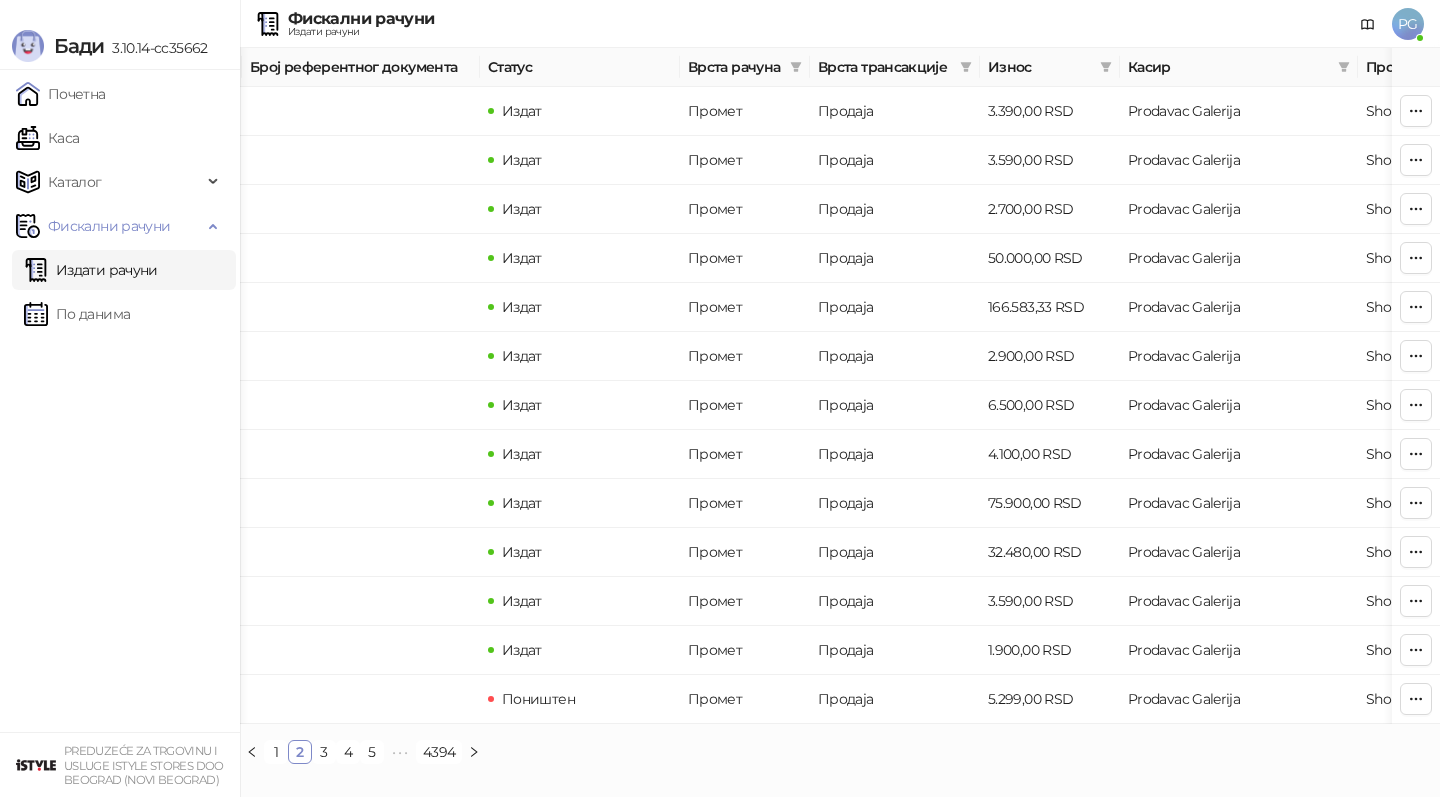 scroll, scrollTop: 0, scrollLeft: 600, axis: horizontal 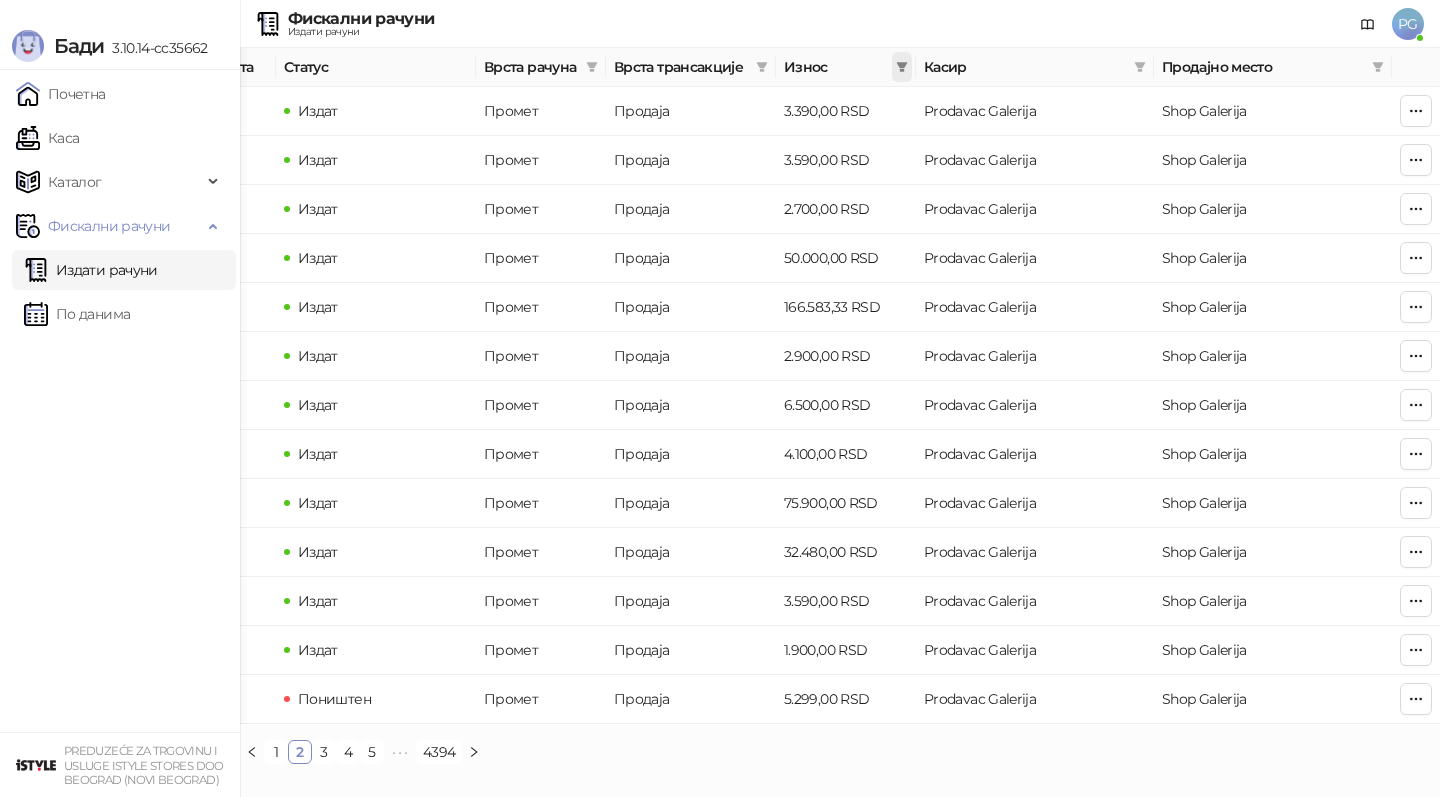 click at bounding box center (902, 67) 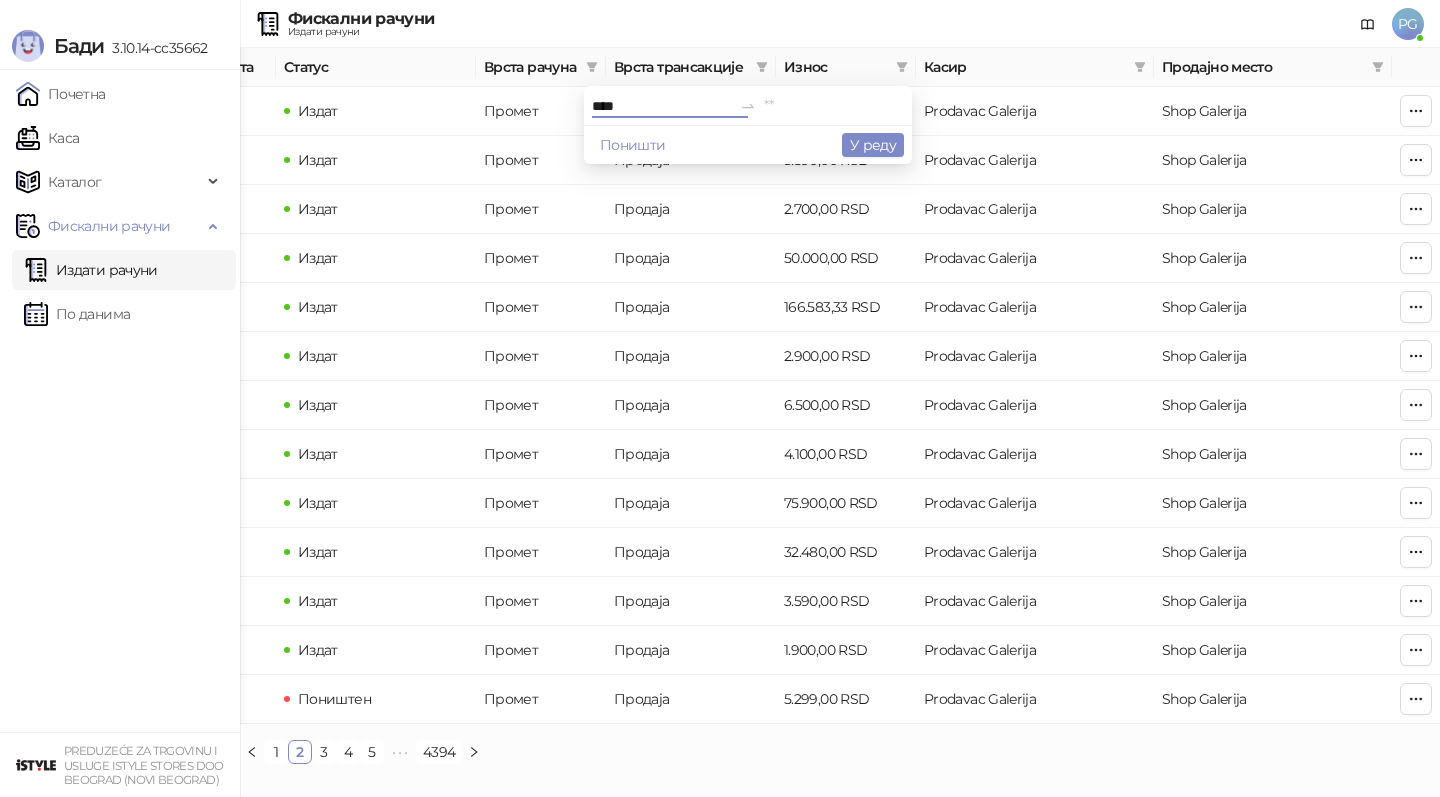 type on "****" 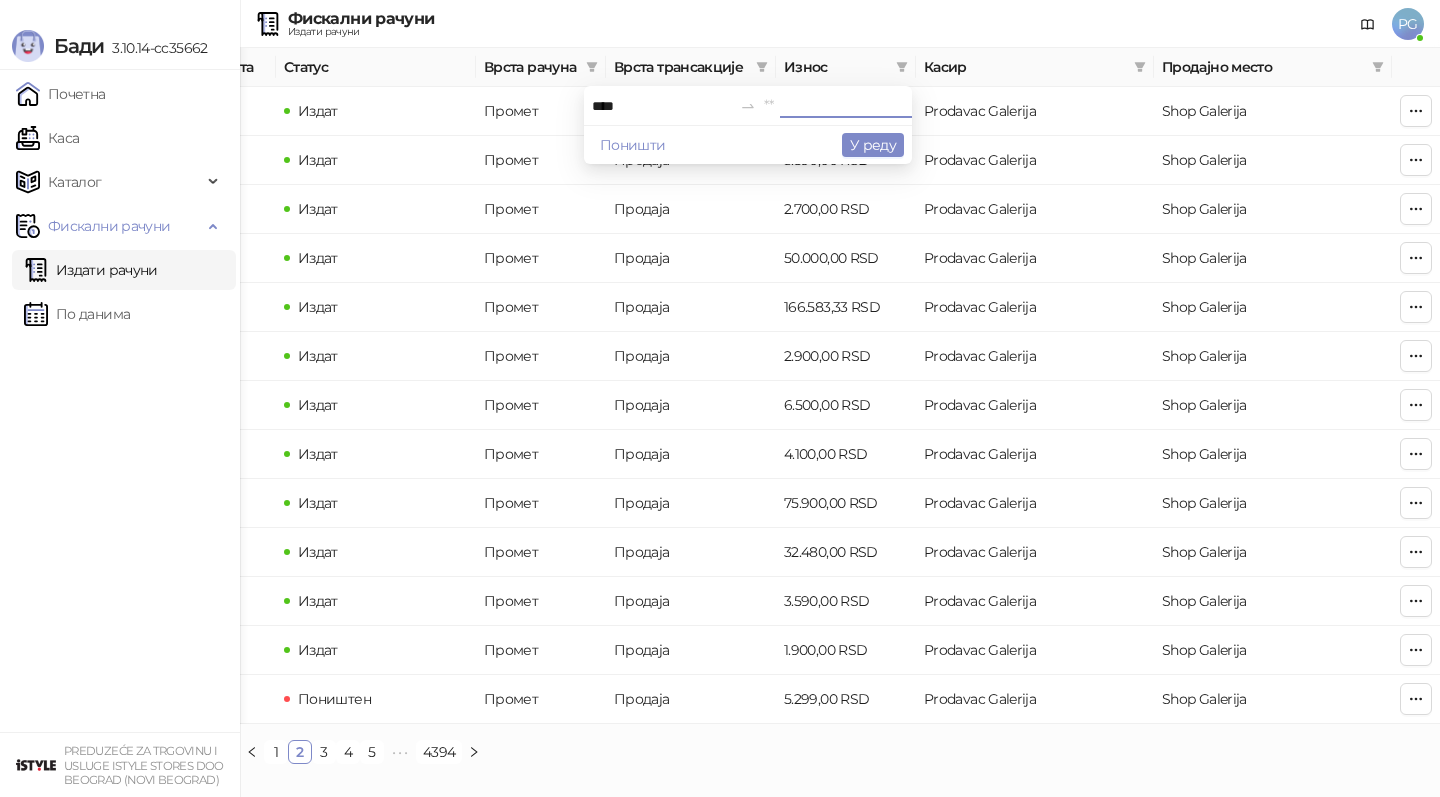 click at bounding box center [834, 106] 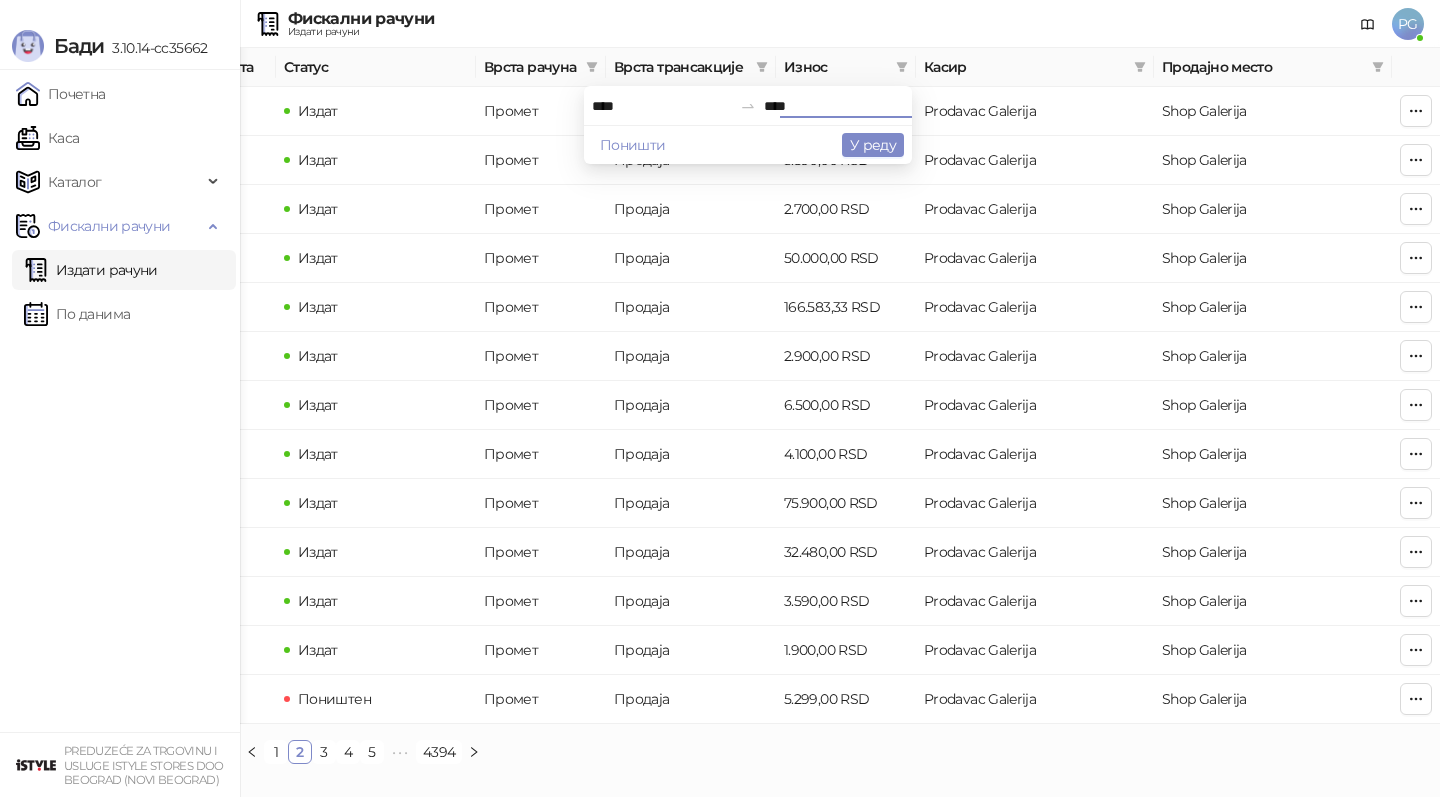 type on "****" 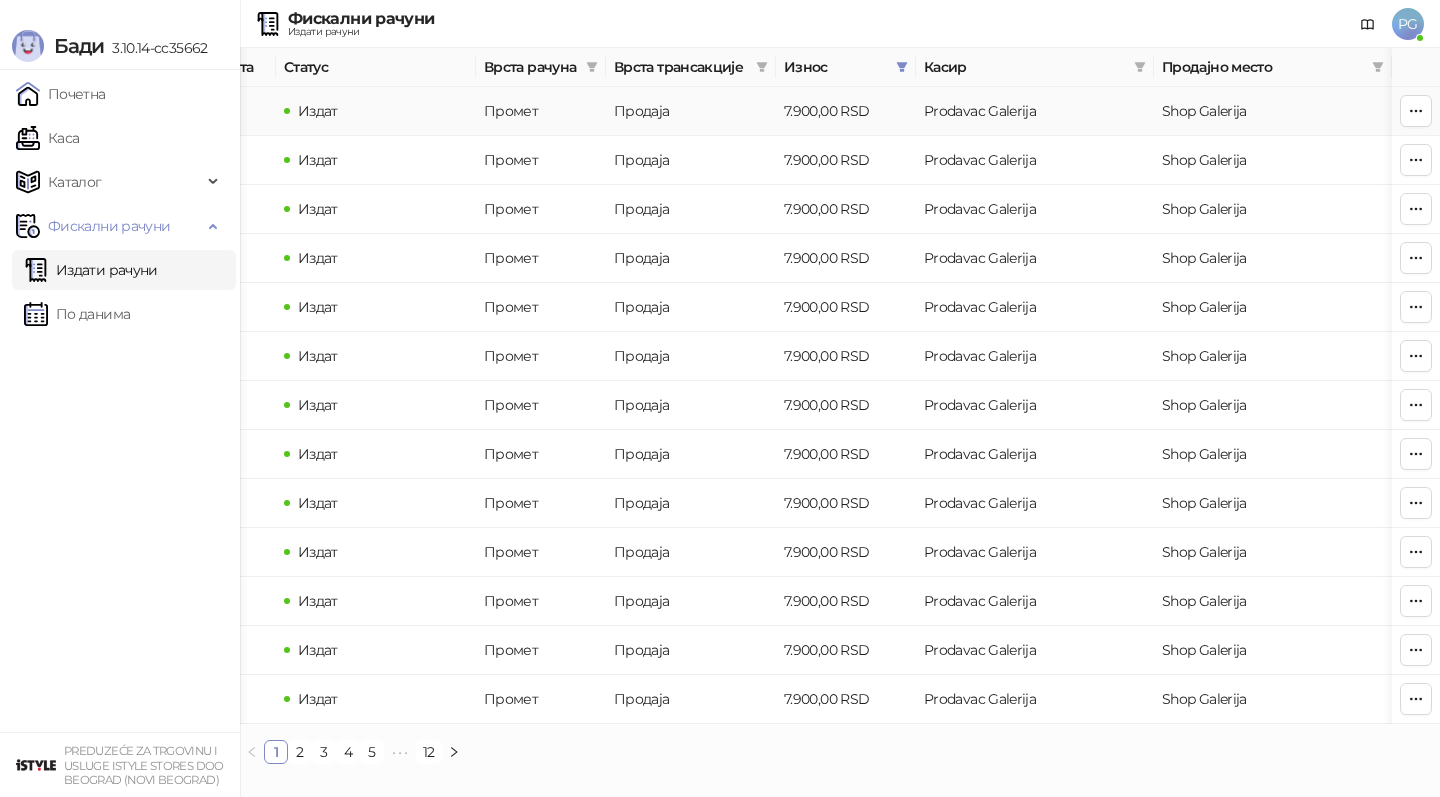 scroll, scrollTop: 0, scrollLeft: 0, axis: both 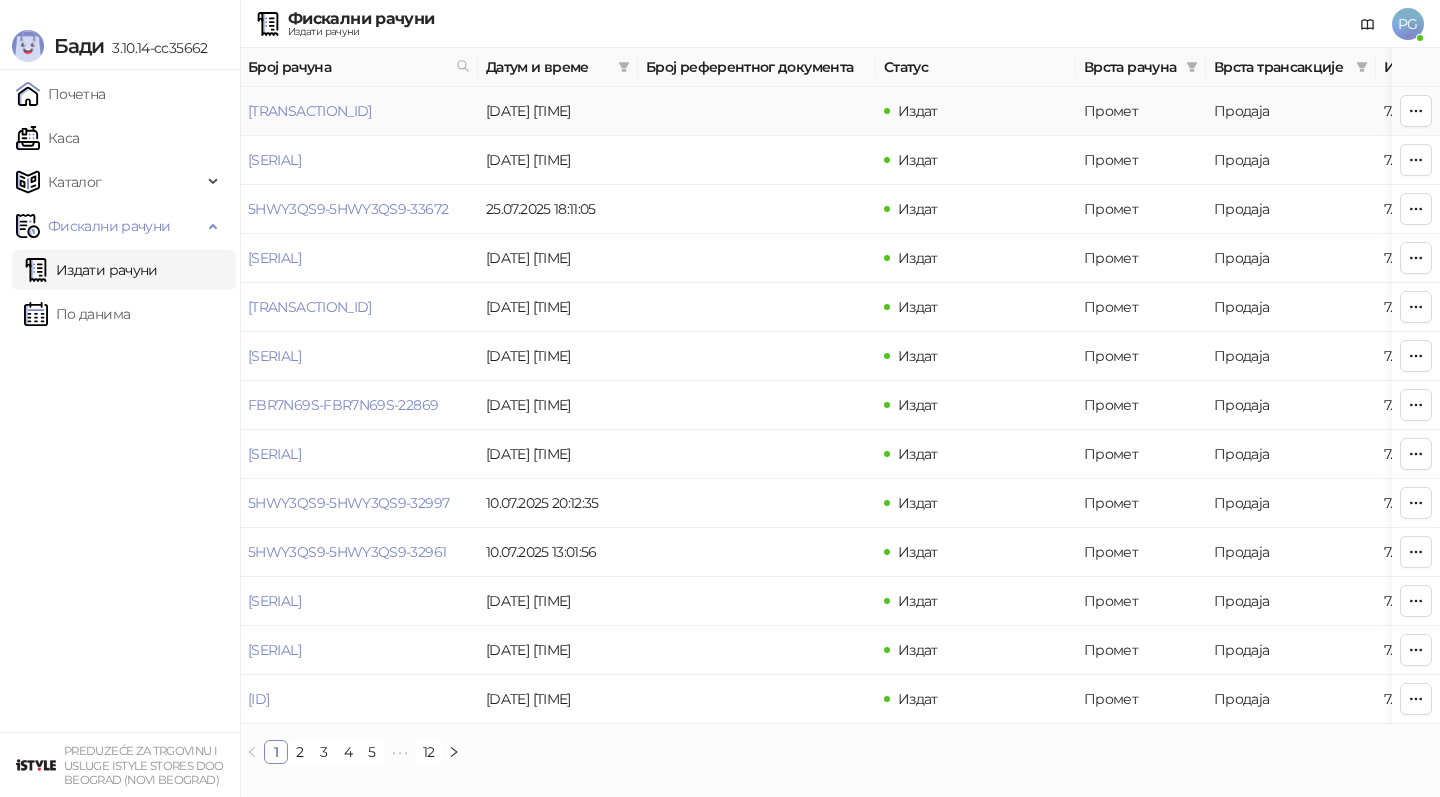 click on "[TRANSACTION_ID]" at bounding box center [359, 111] 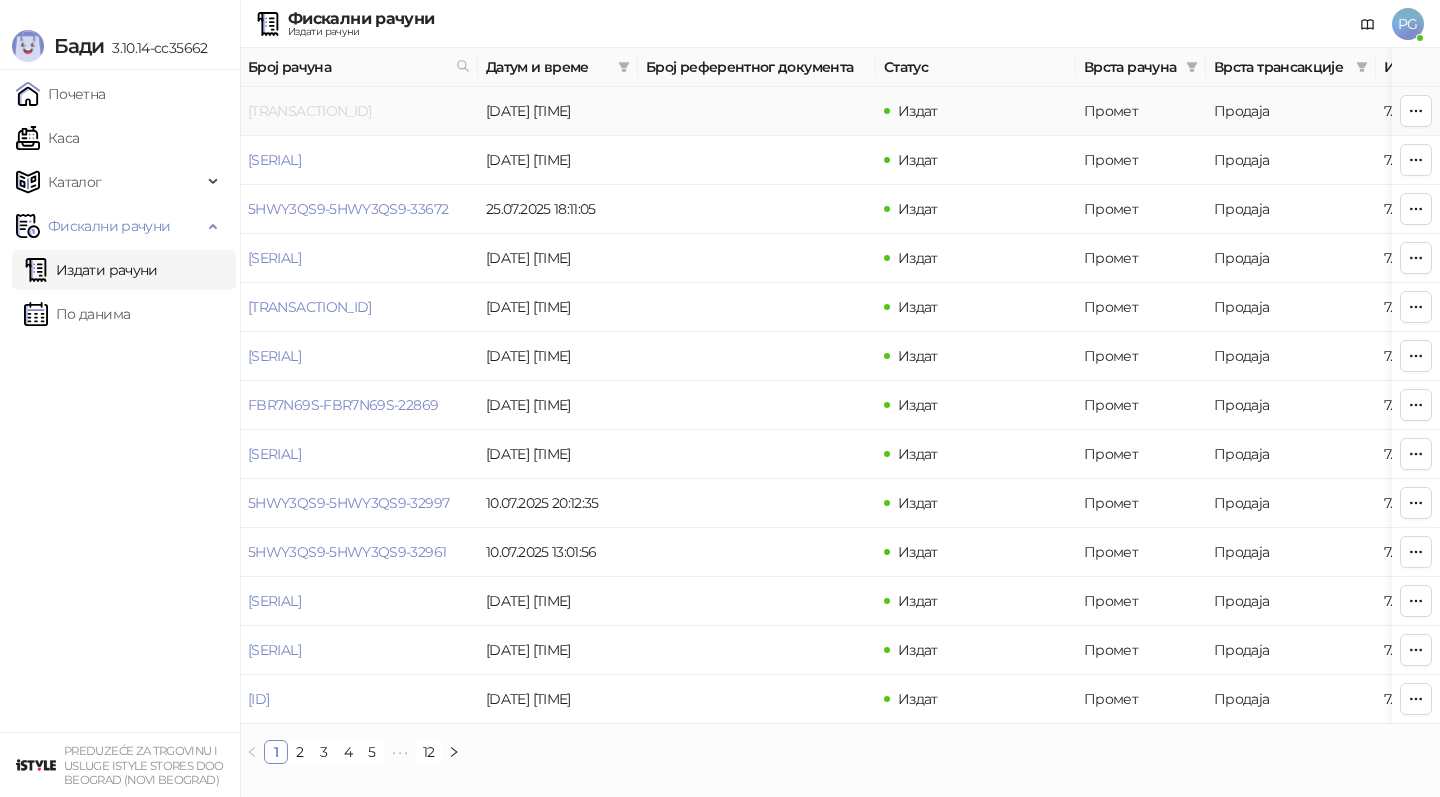 click on "[TRANSACTION_ID]" at bounding box center [310, 111] 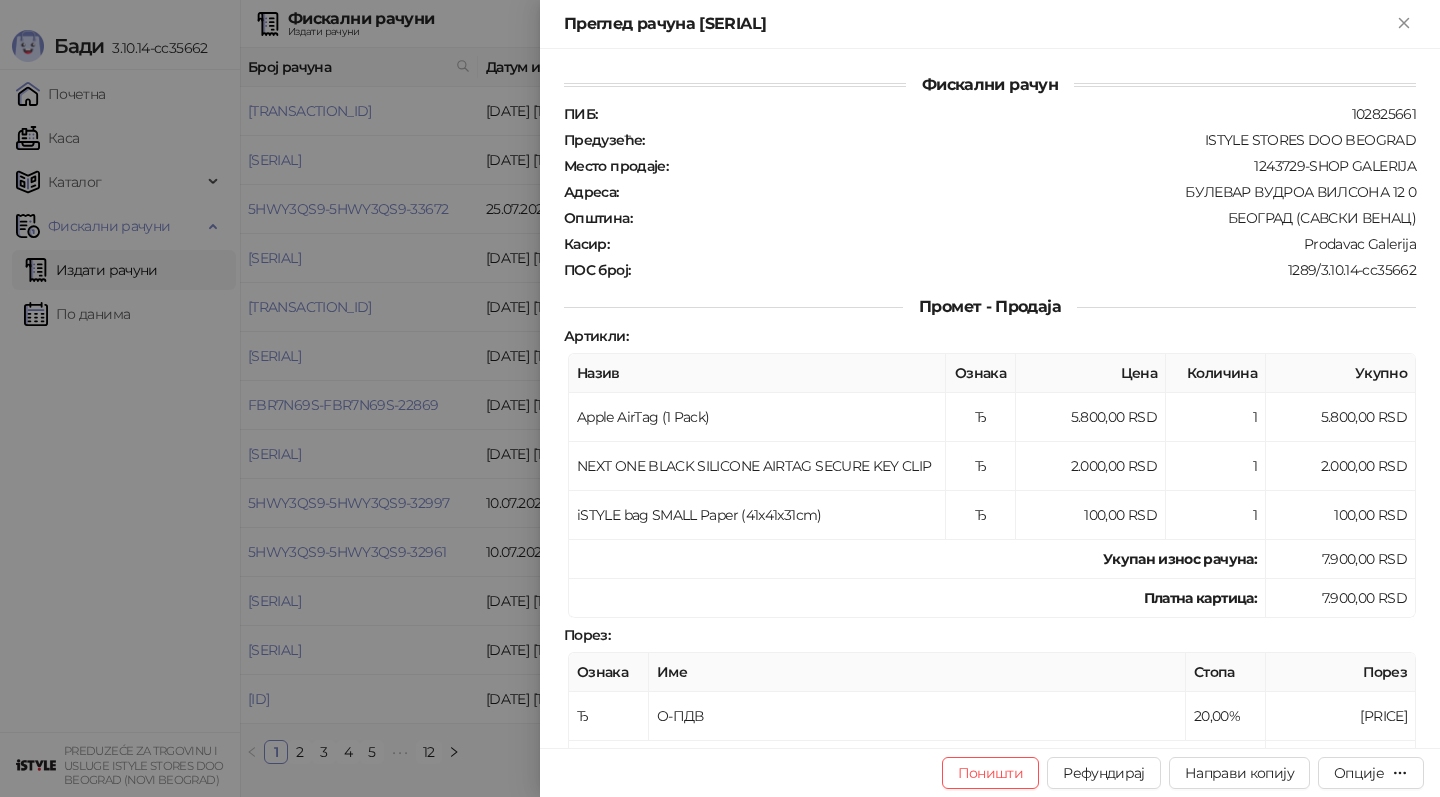 click at bounding box center [720, 398] 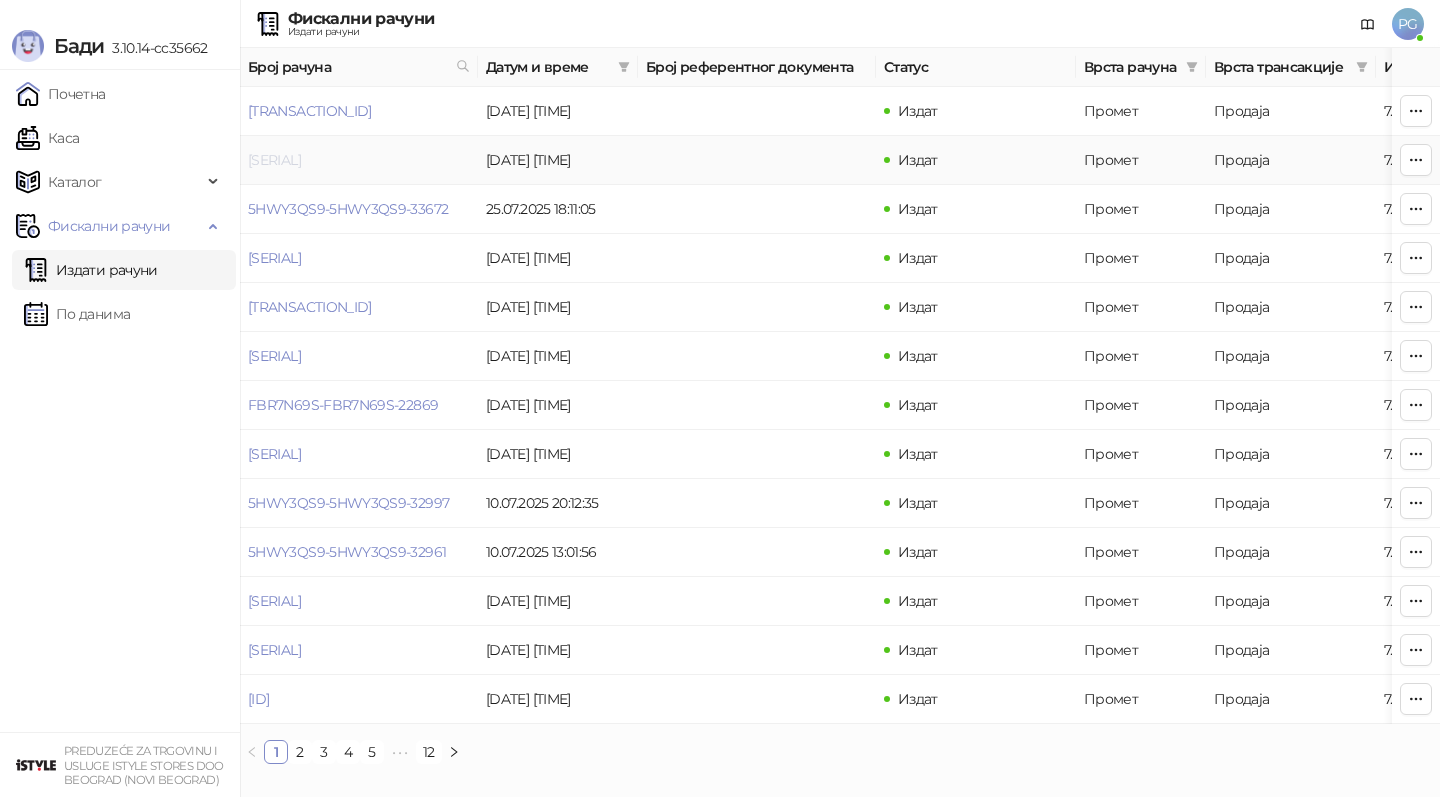 click on "[SERIAL]" at bounding box center (274, 160) 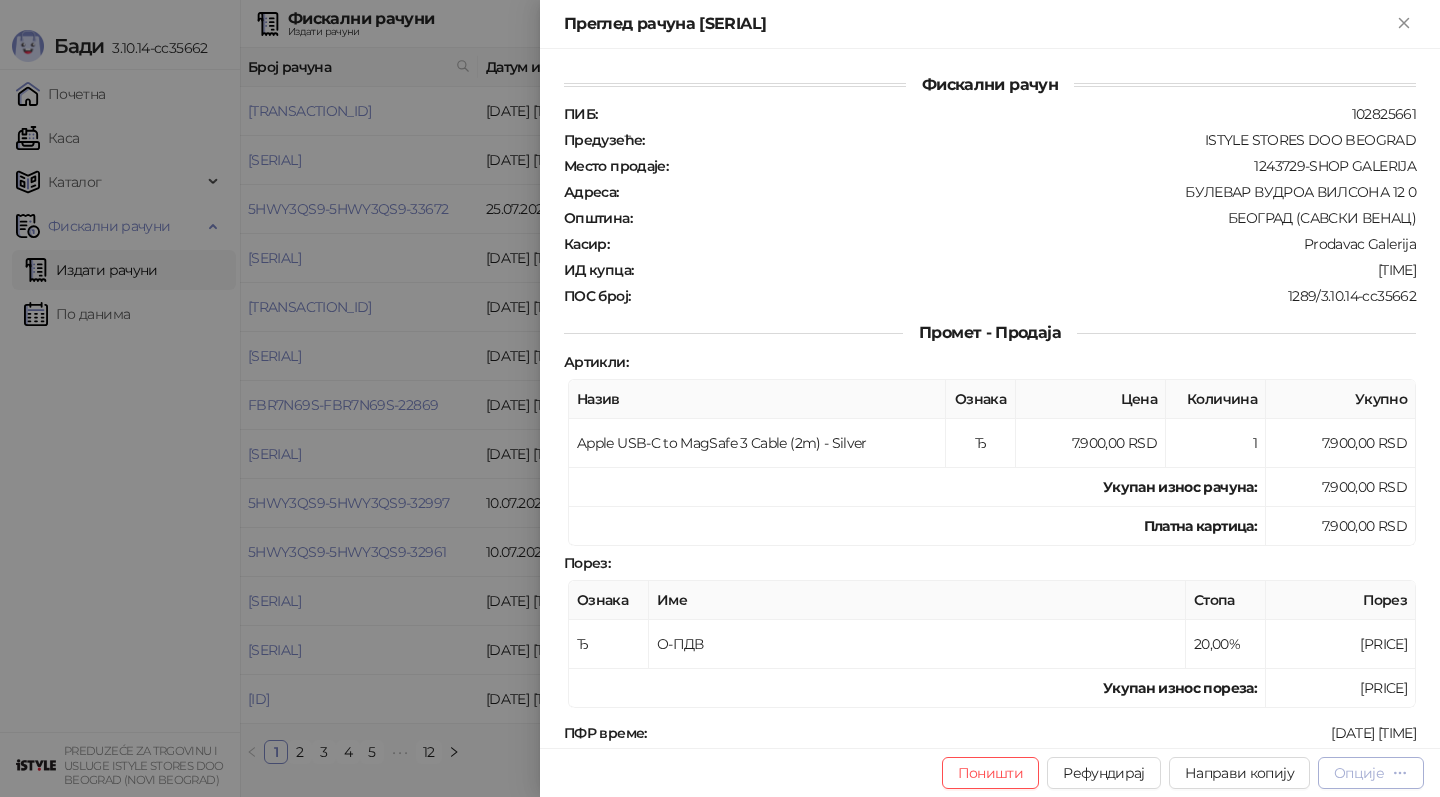 click on "Опције" at bounding box center [1371, 773] 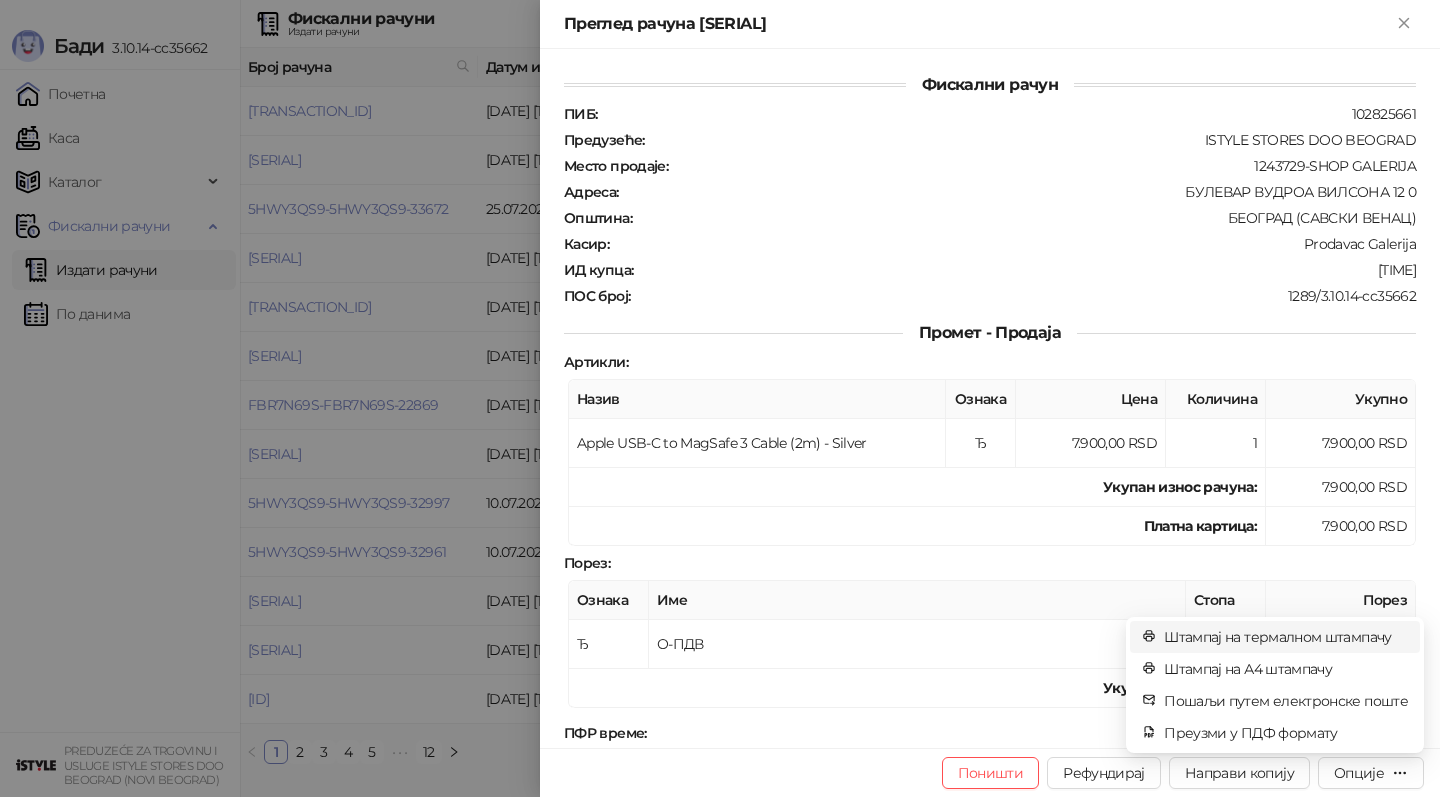 click on "Штампај на термалном штампачу" at bounding box center [1286, 637] 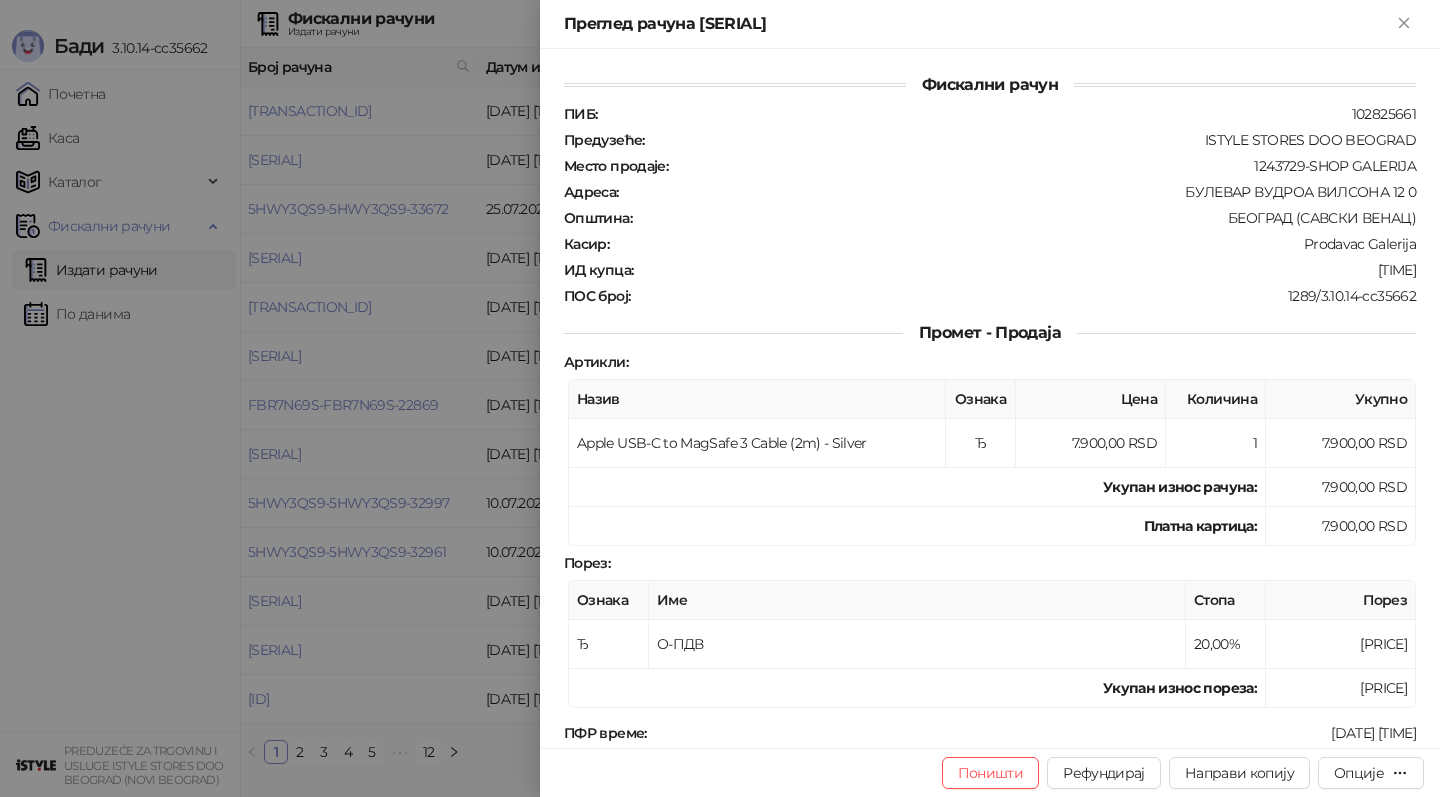 click at bounding box center [720, 398] 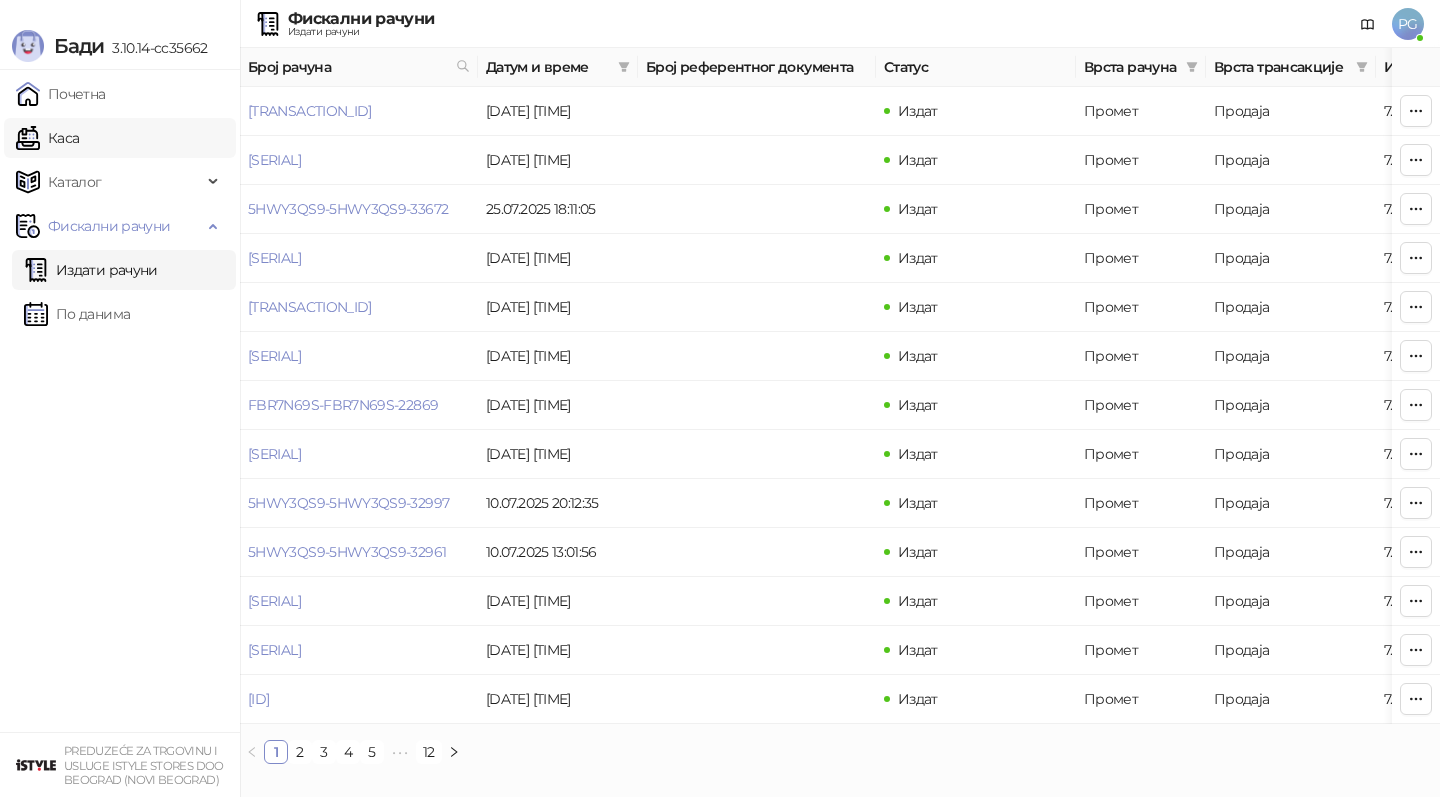 click on "Каса" at bounding box center [47, 138] 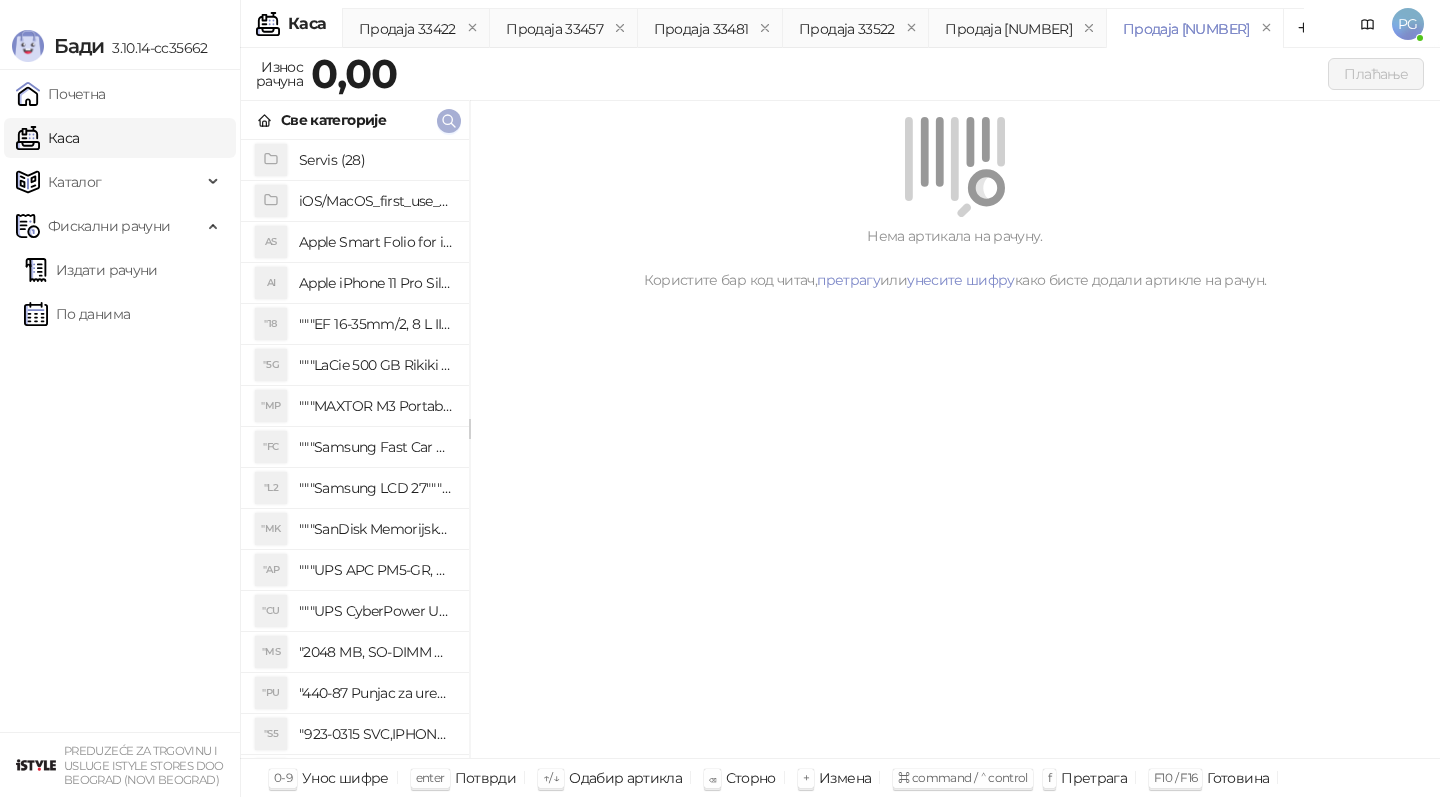 click 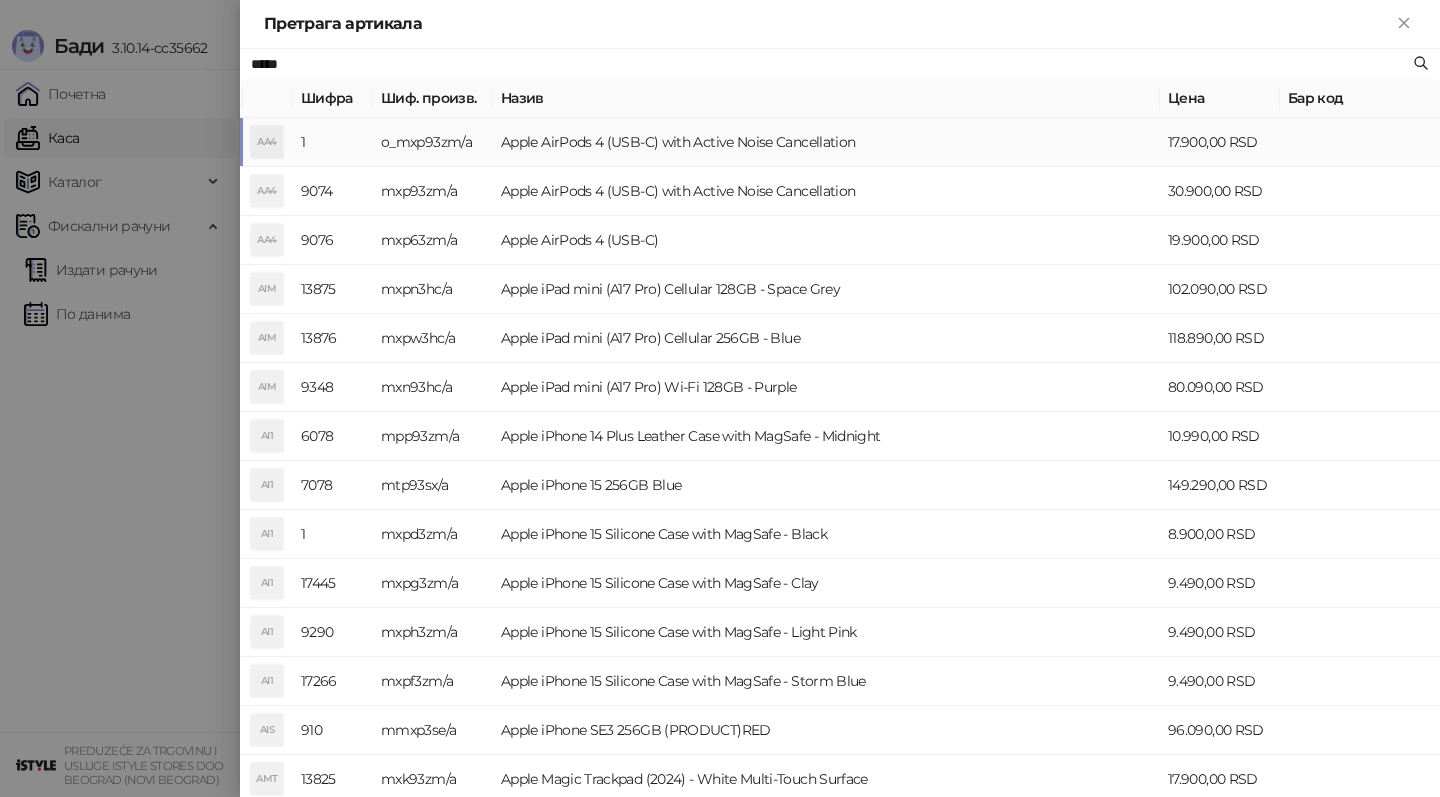 click on "Apple AirPods 4 (USB-C) with Active Noise Cancellation" at bounding box center [826, 142] 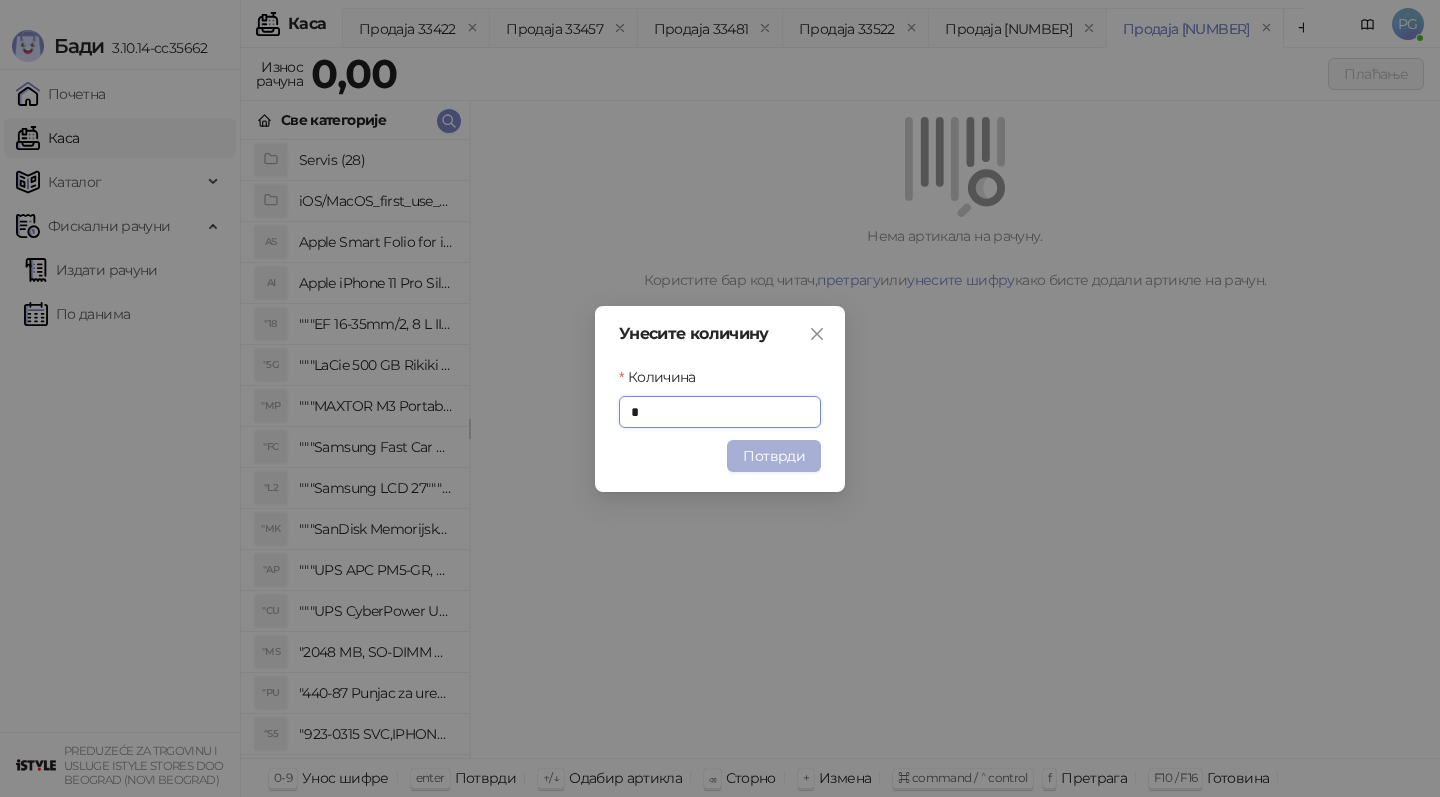 click on "Потврди" at bounding box center [774, 456] 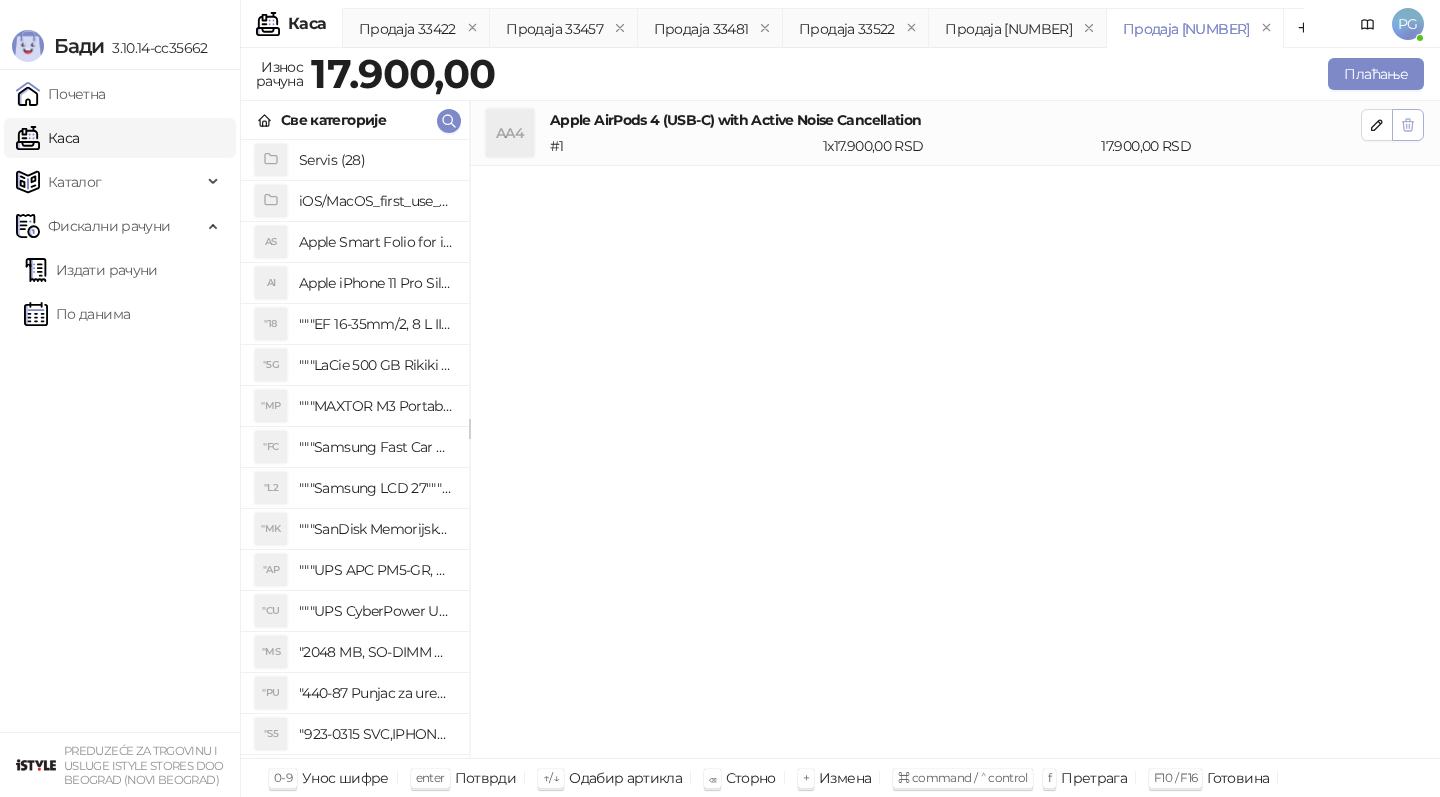 click 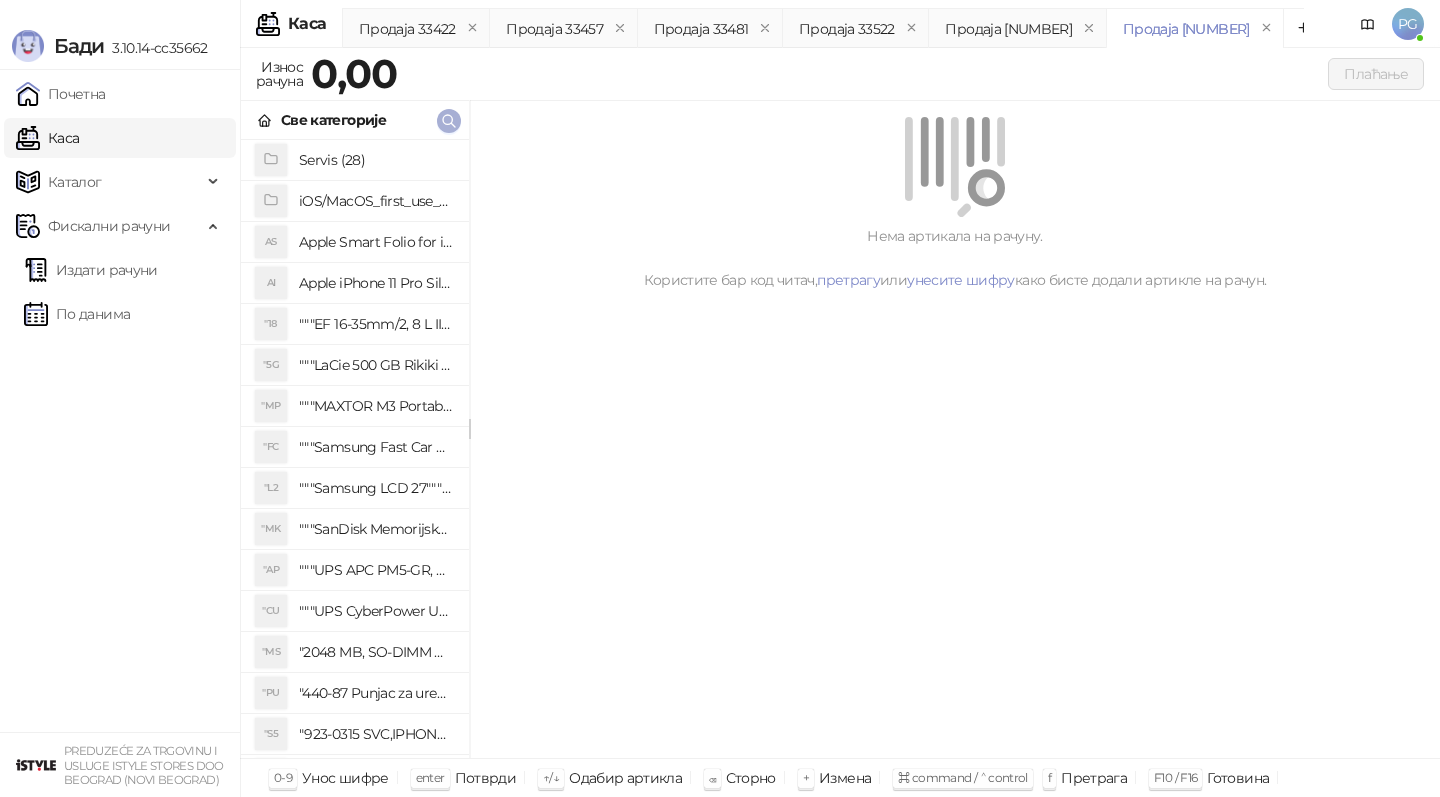 click 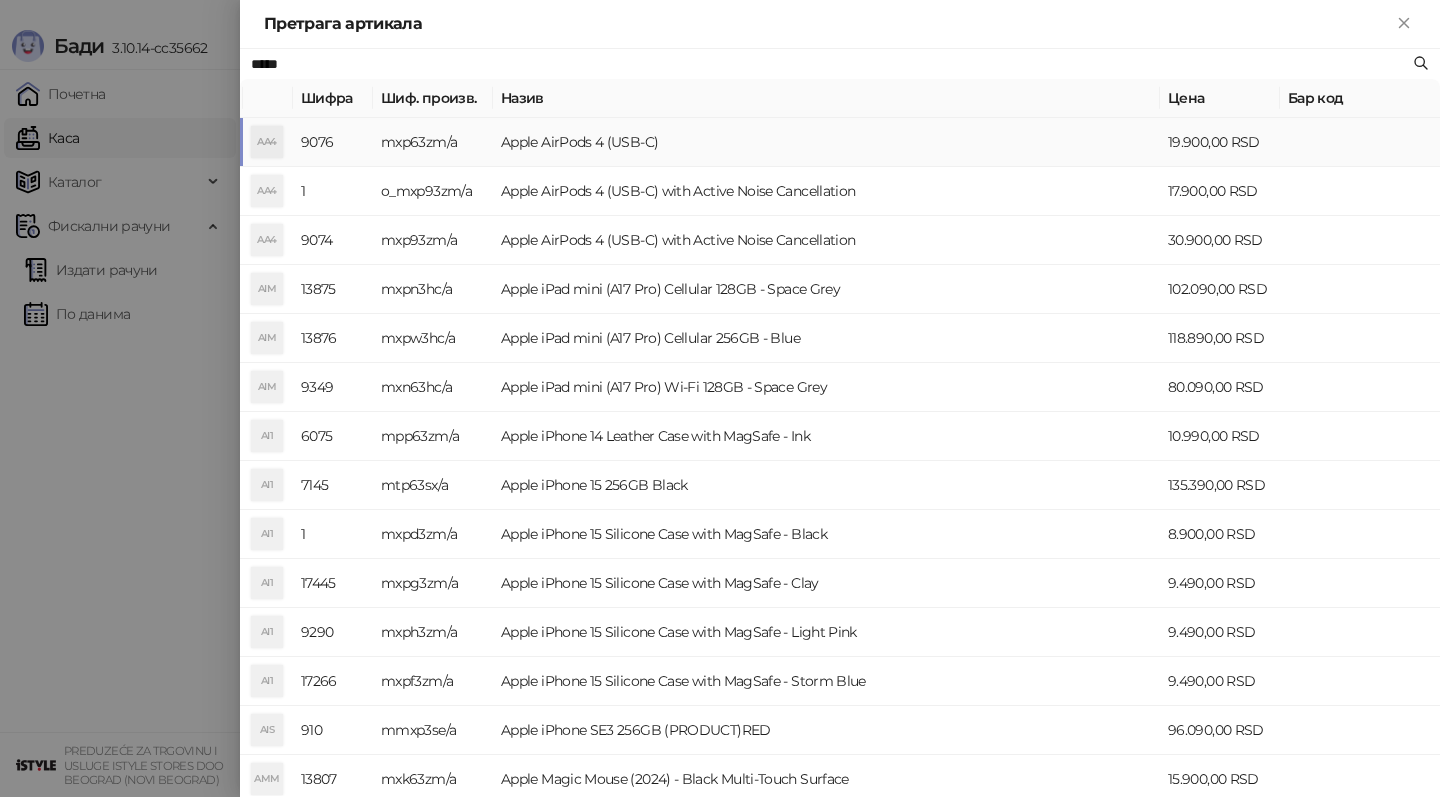 type on "*****" 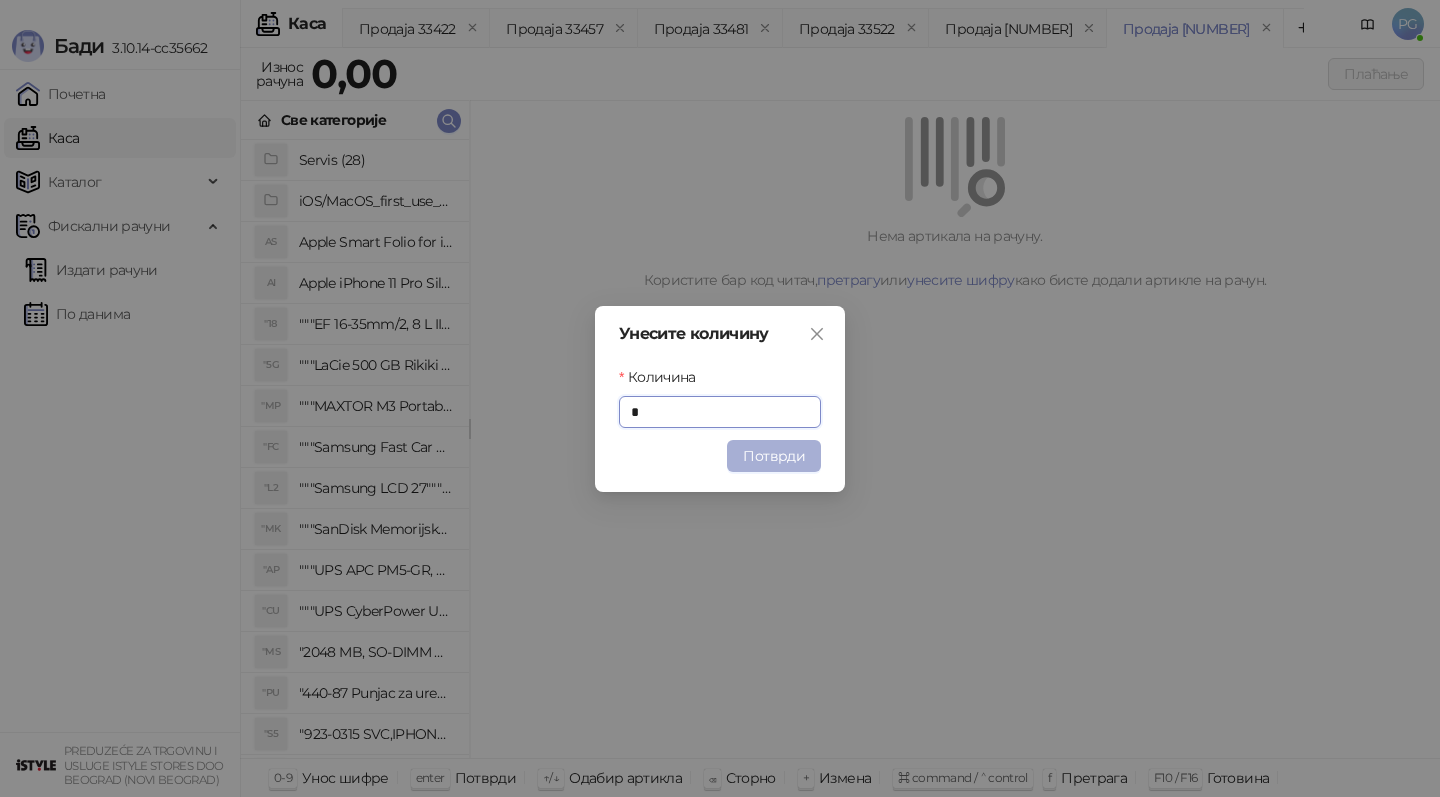 click on "Потврди" at bounding box center [774, 456] 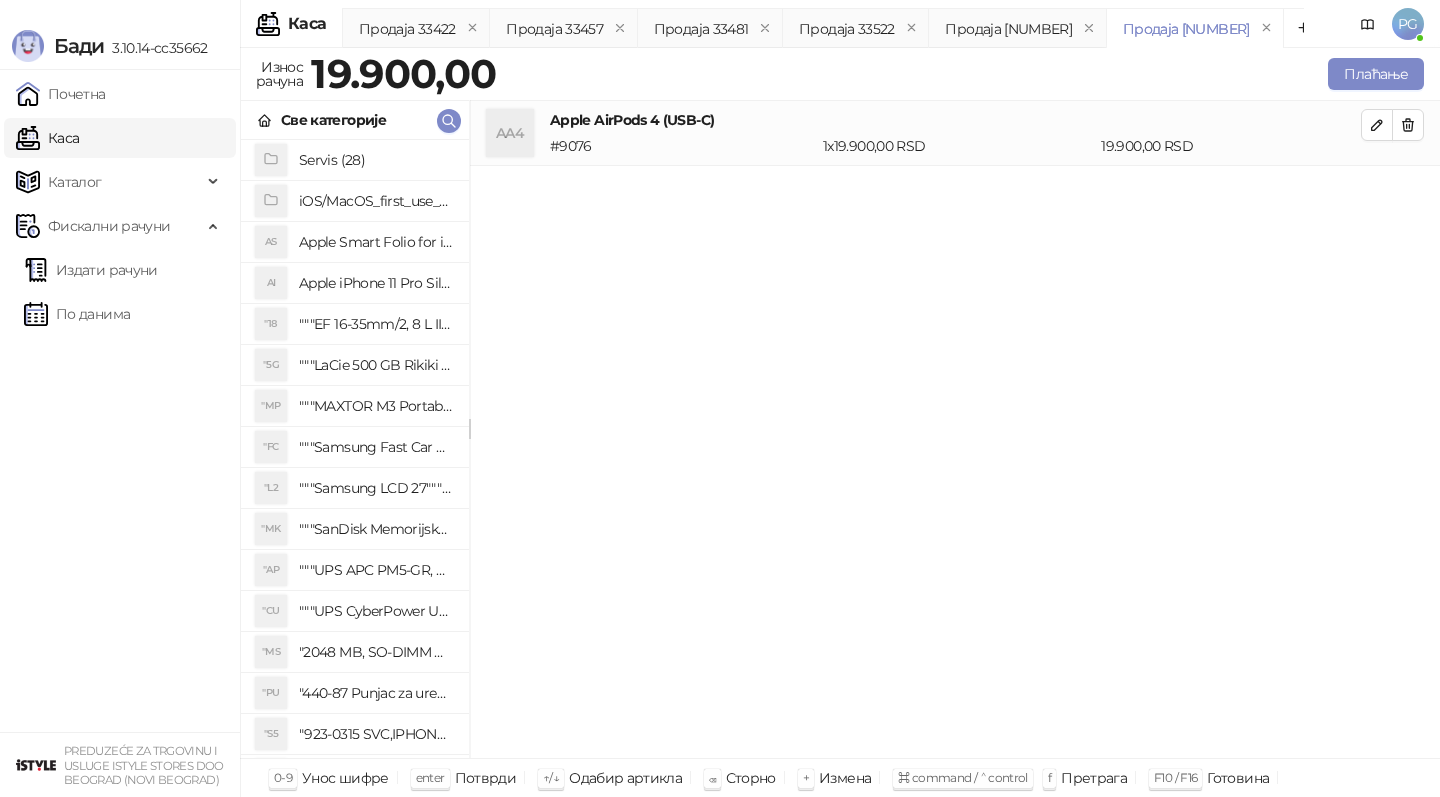 click on "Плаћање" at bounding box center [964, 74] 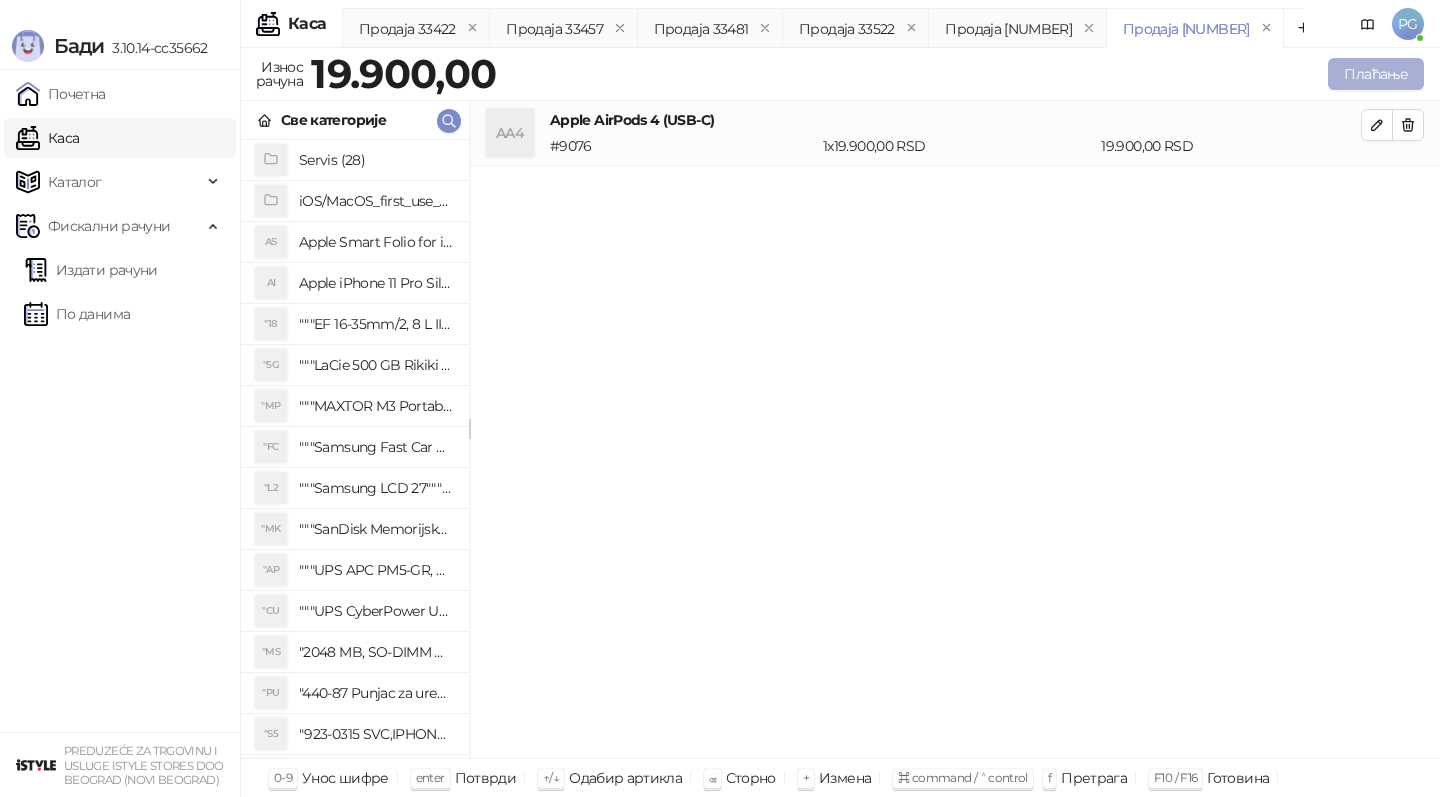 click on "Плаћање" at bounding box center (1376, 74) 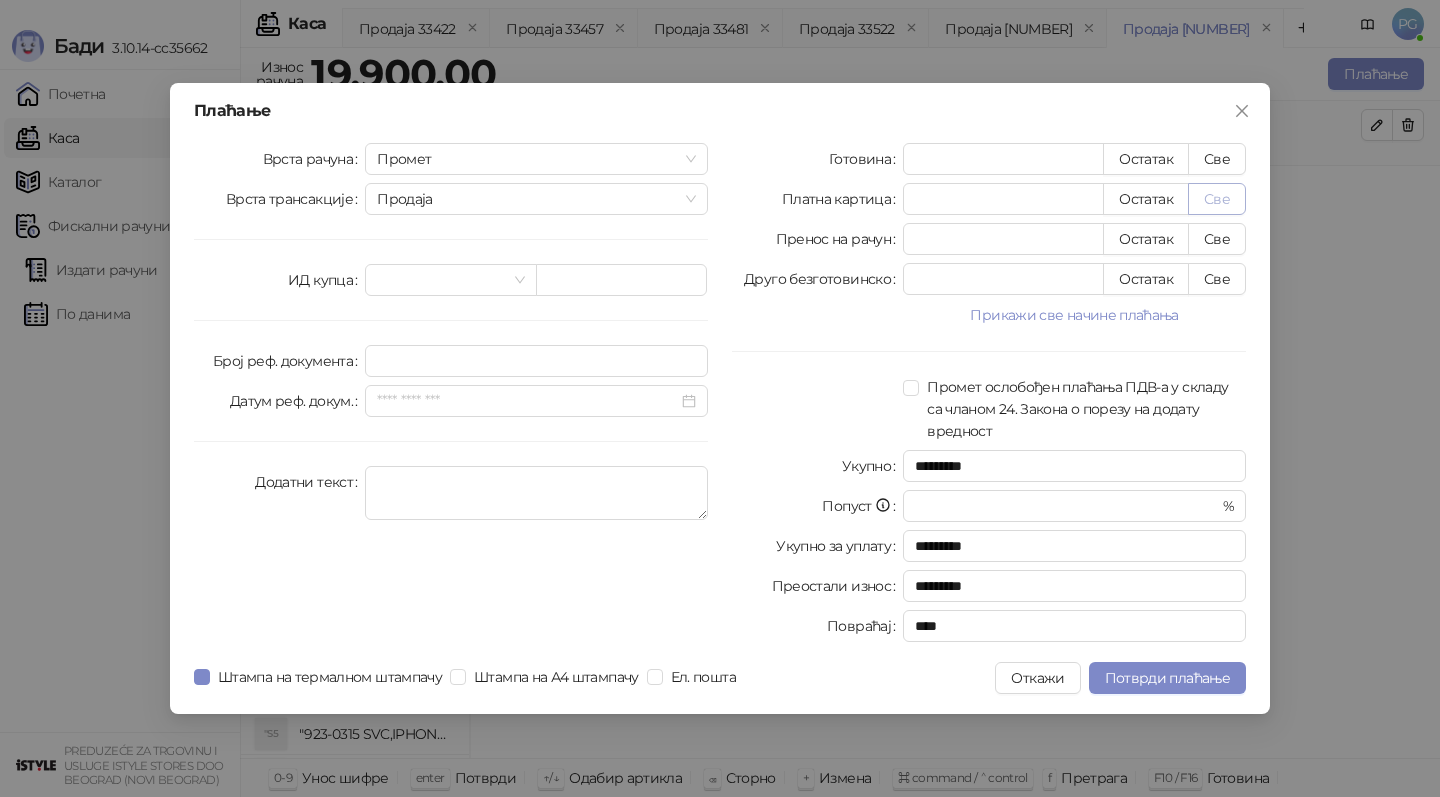 click on "Све" at bounding box center (1217, 199) 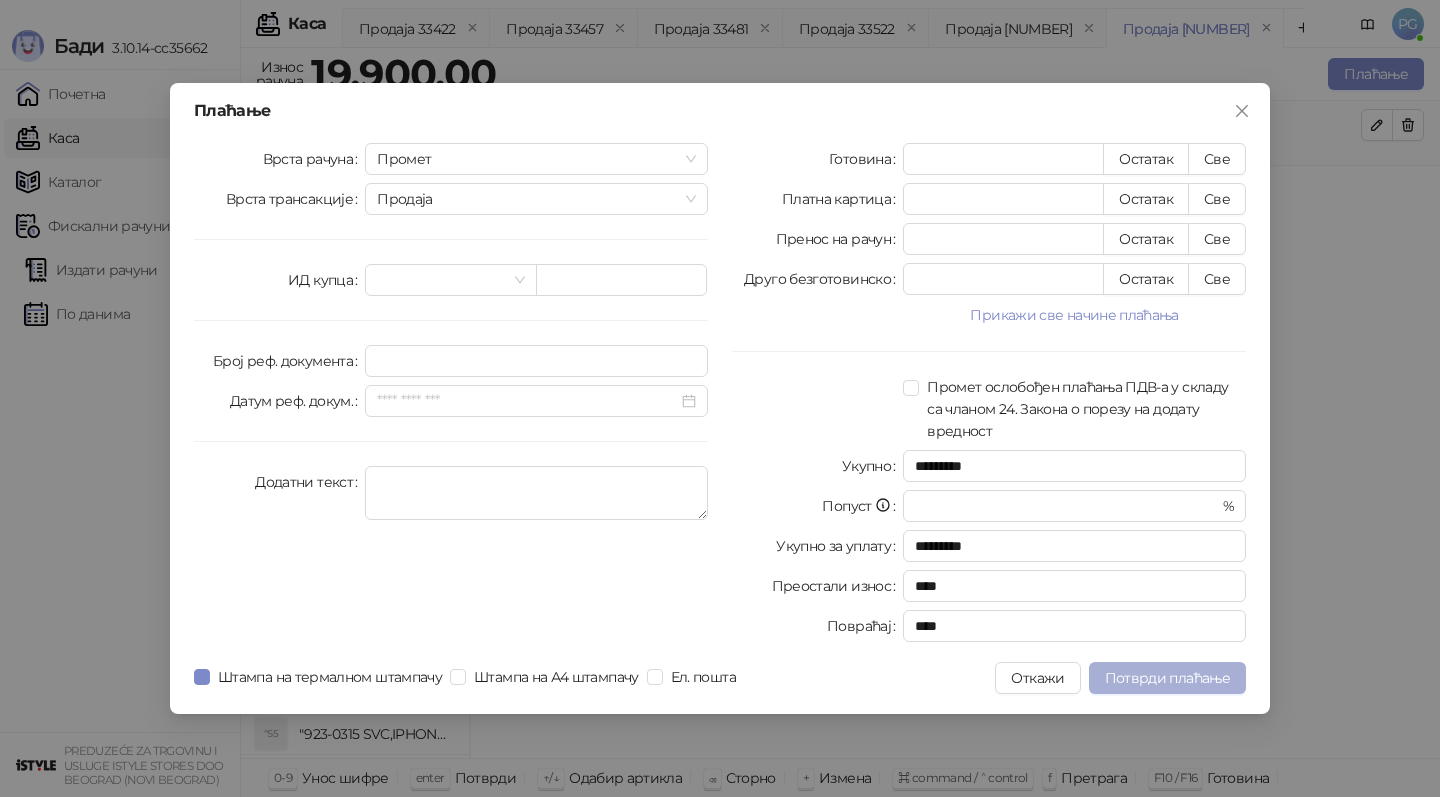 click on "Потврди плаћање" at bounding box center [1167, 678] 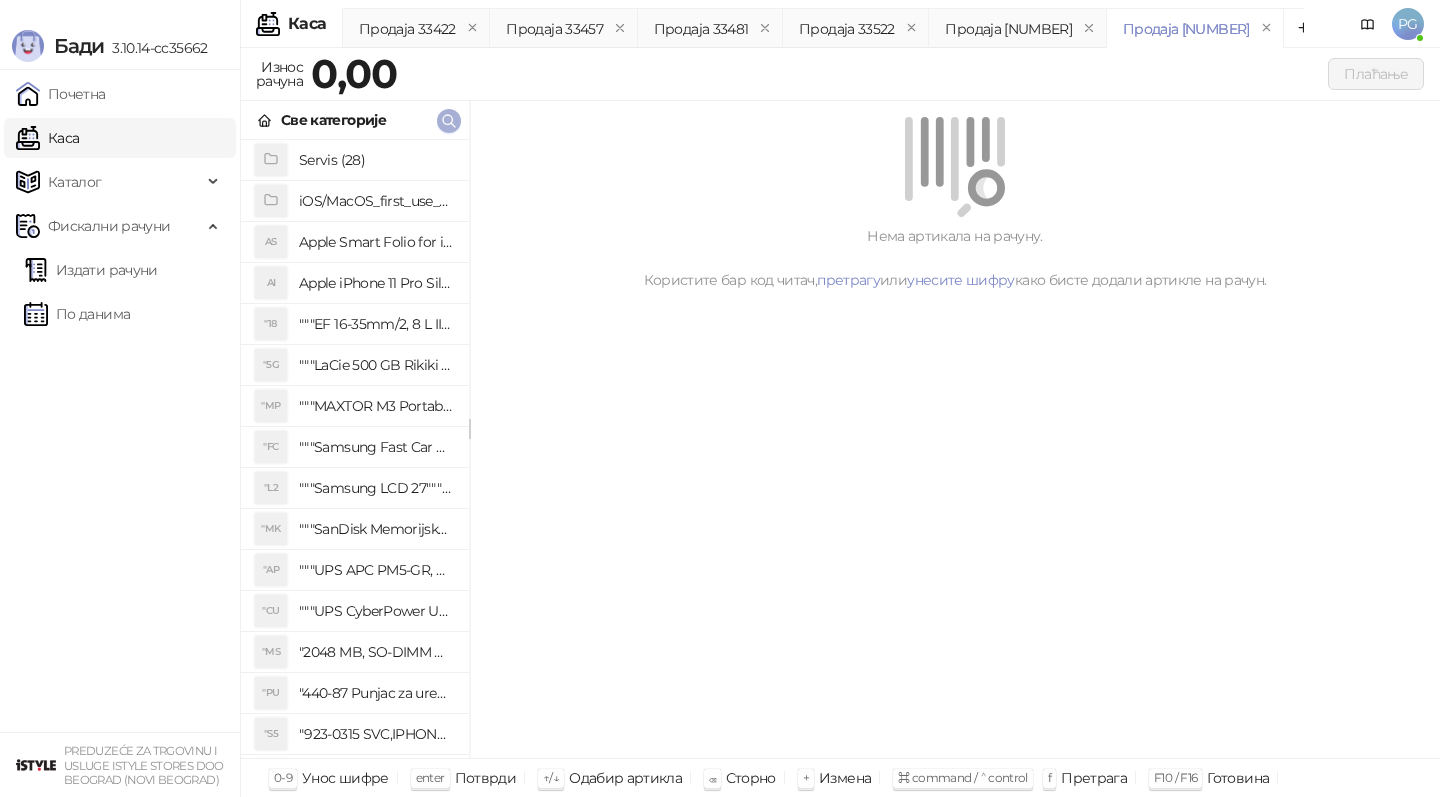 click 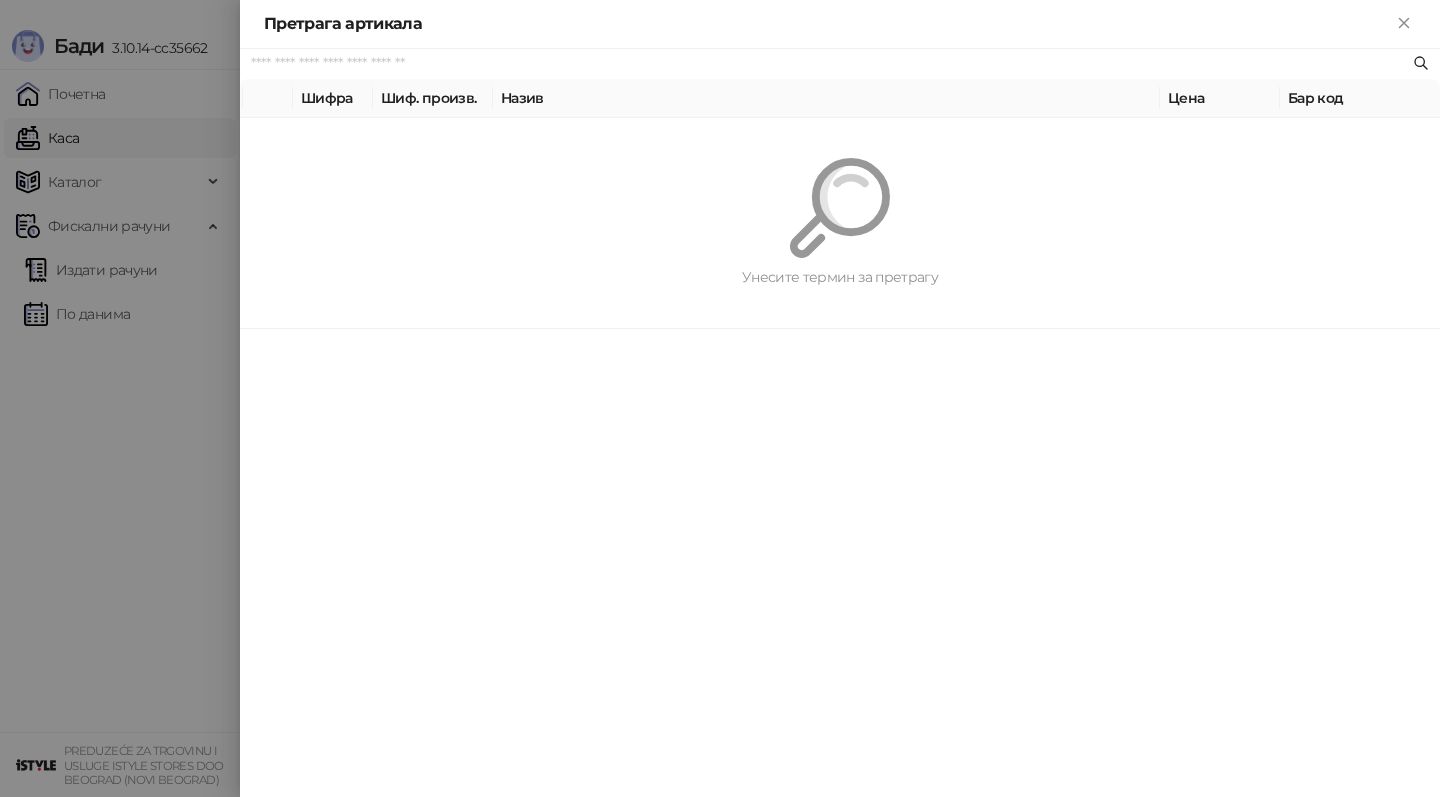 paste on "********" 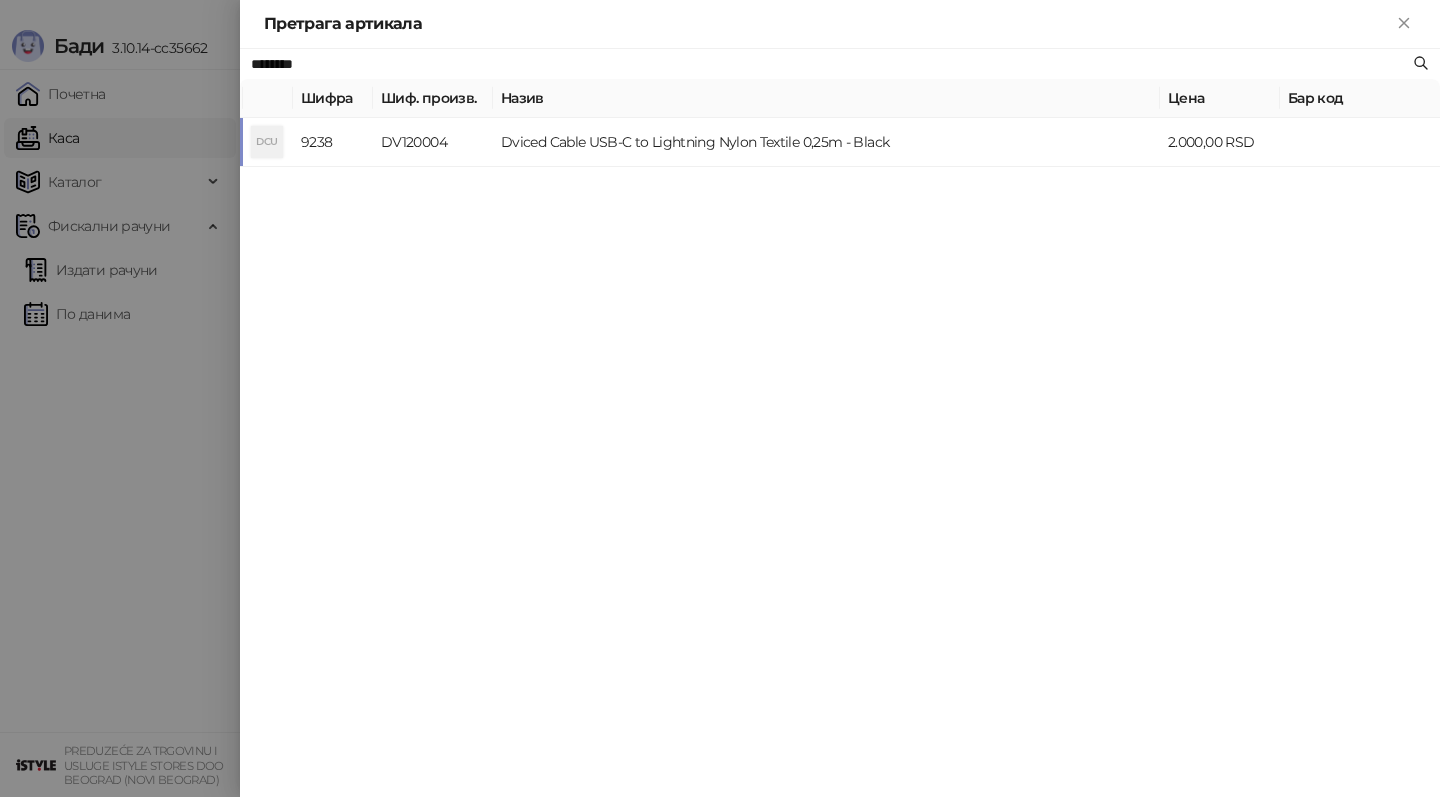 type on "********" 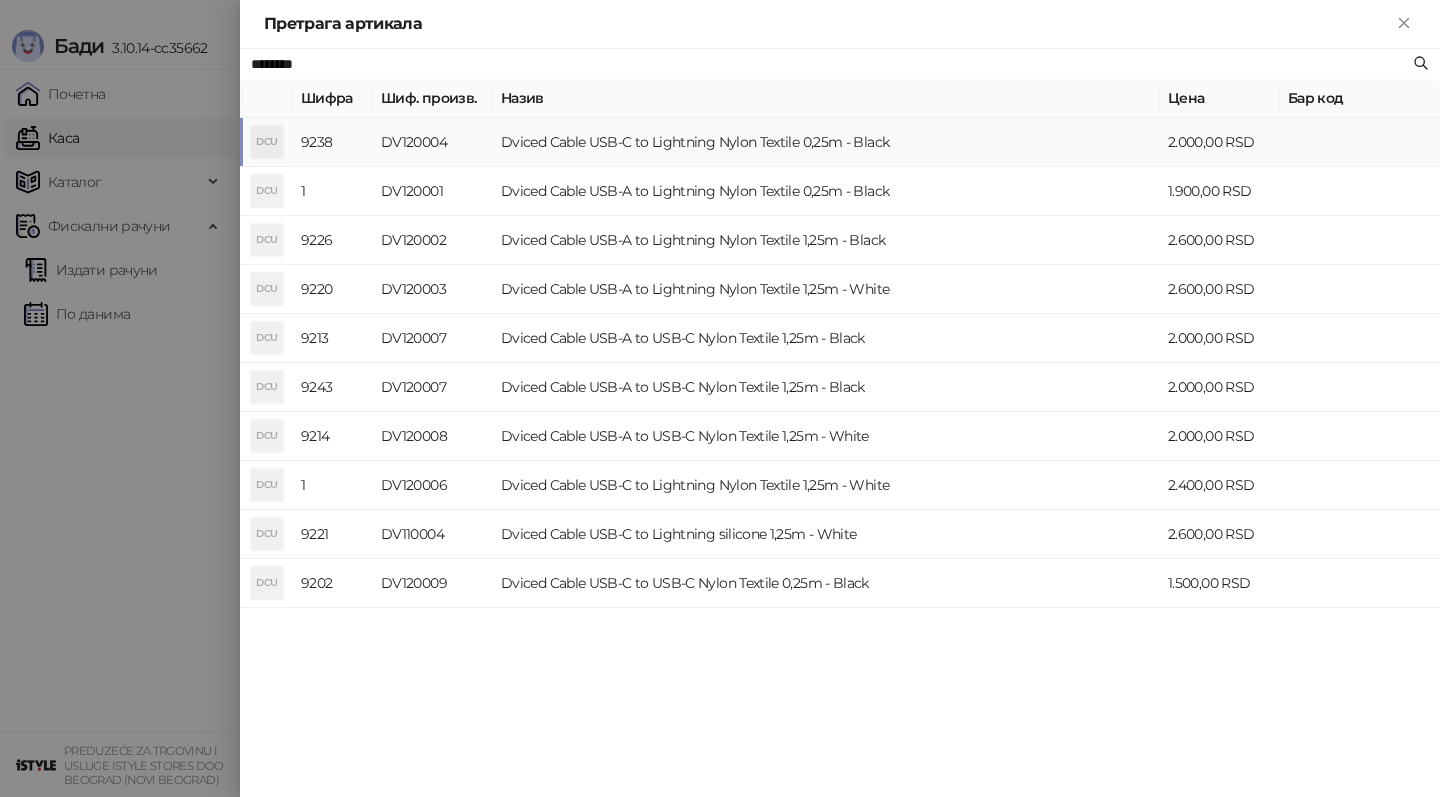 click on "Dviced Cable USB-C to Lightning Nylon Textile 0,25m - Black" at bounding box center (826, 142) 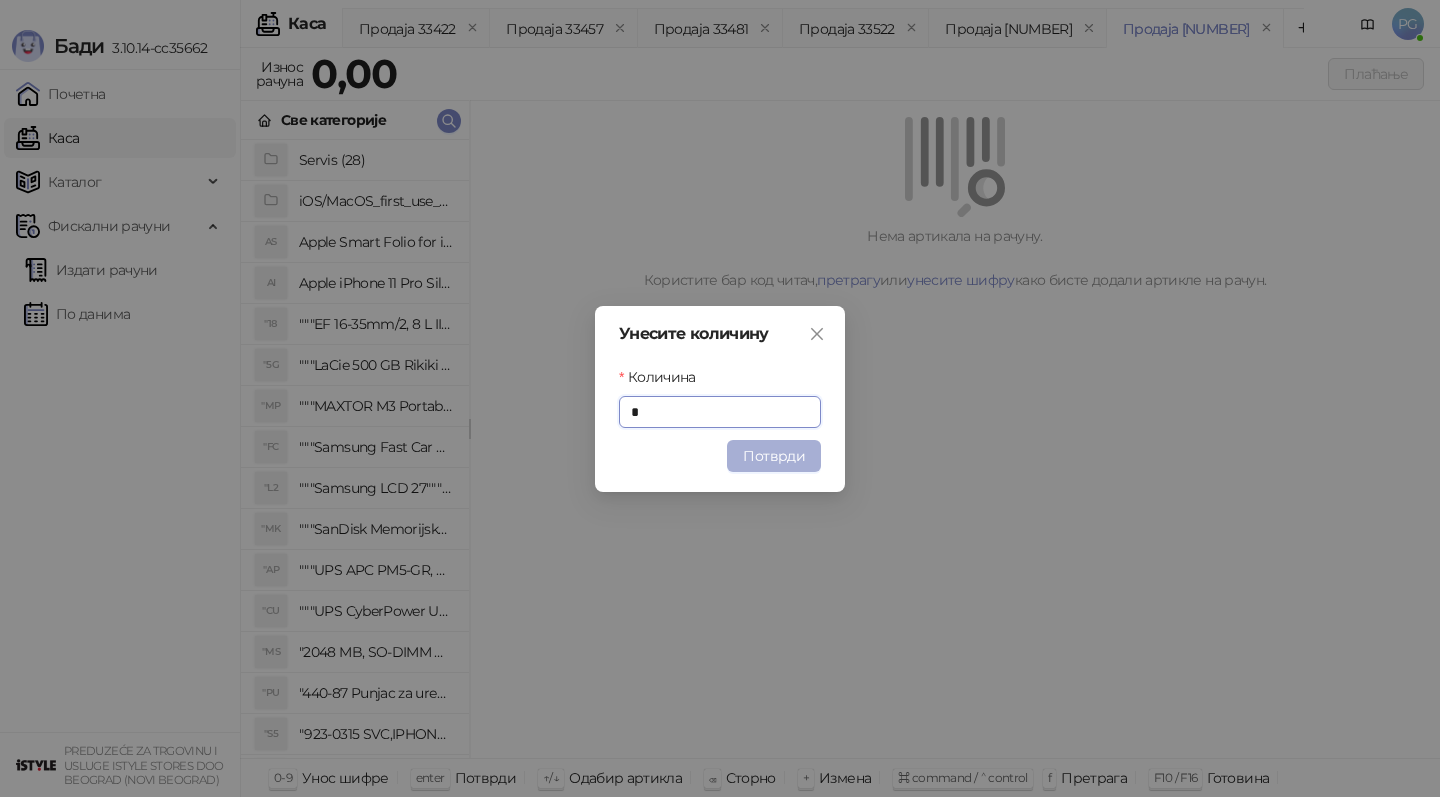click on "Потврди" at bounding box center (774, 456) 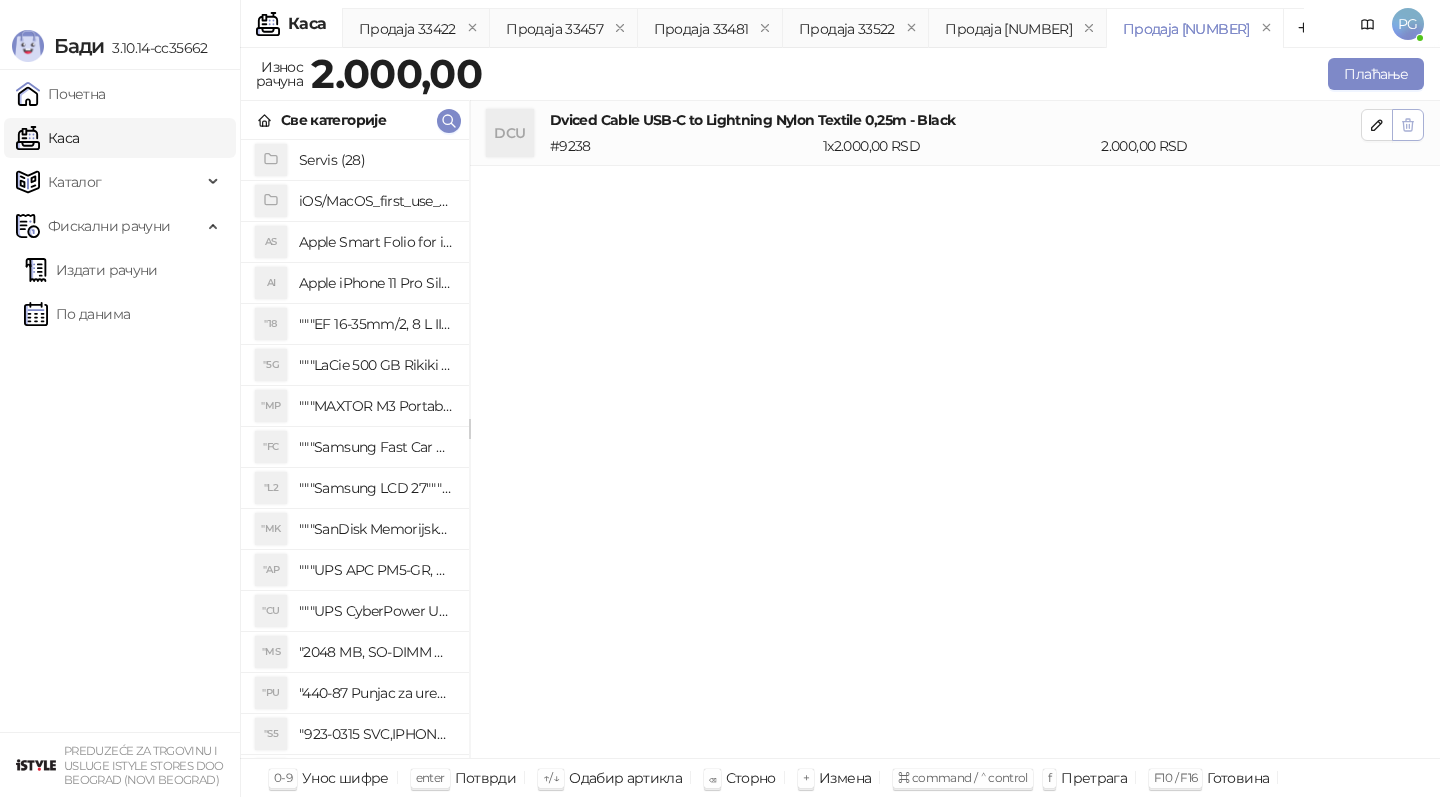 click 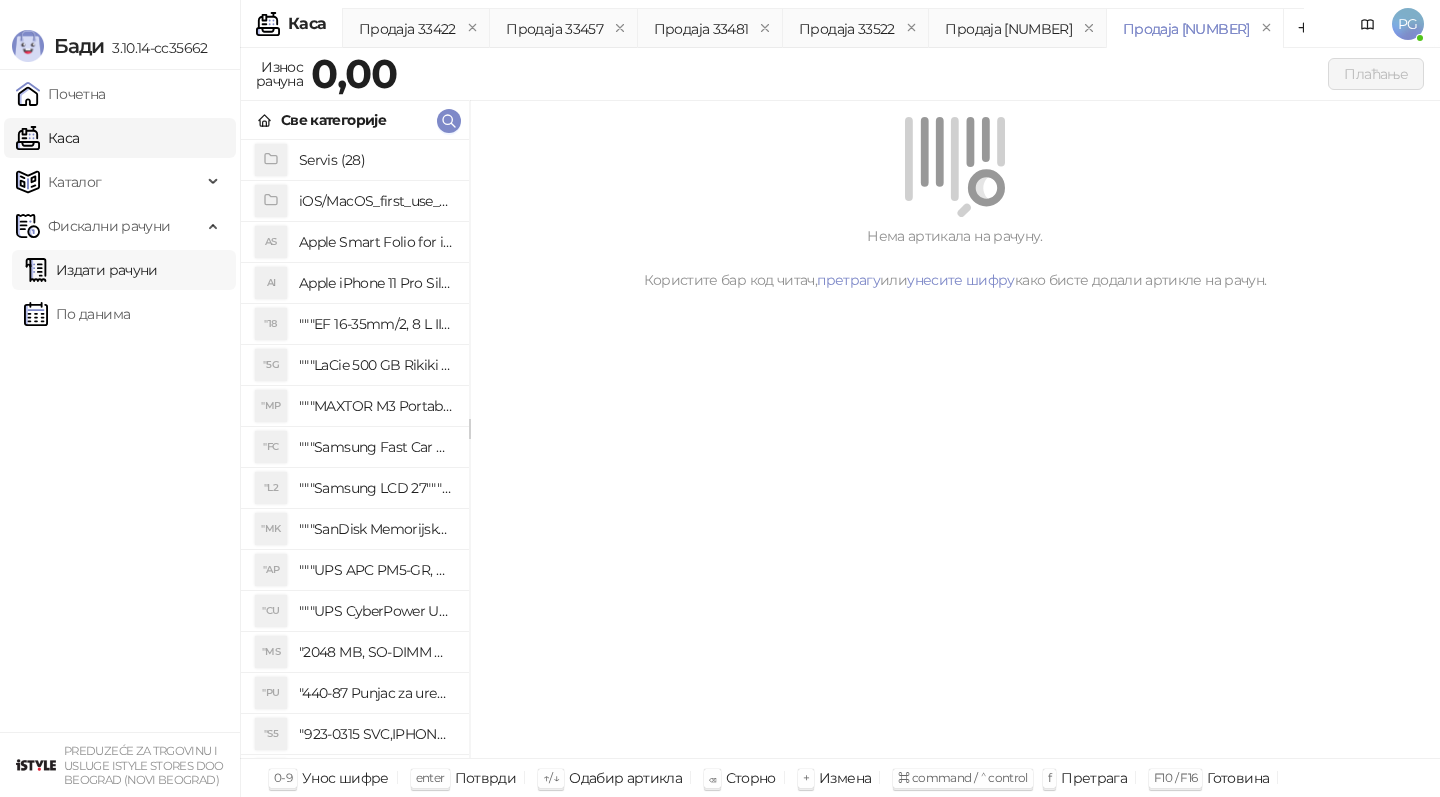 click on "Издати рачуни" at bounding box center (91, 270) 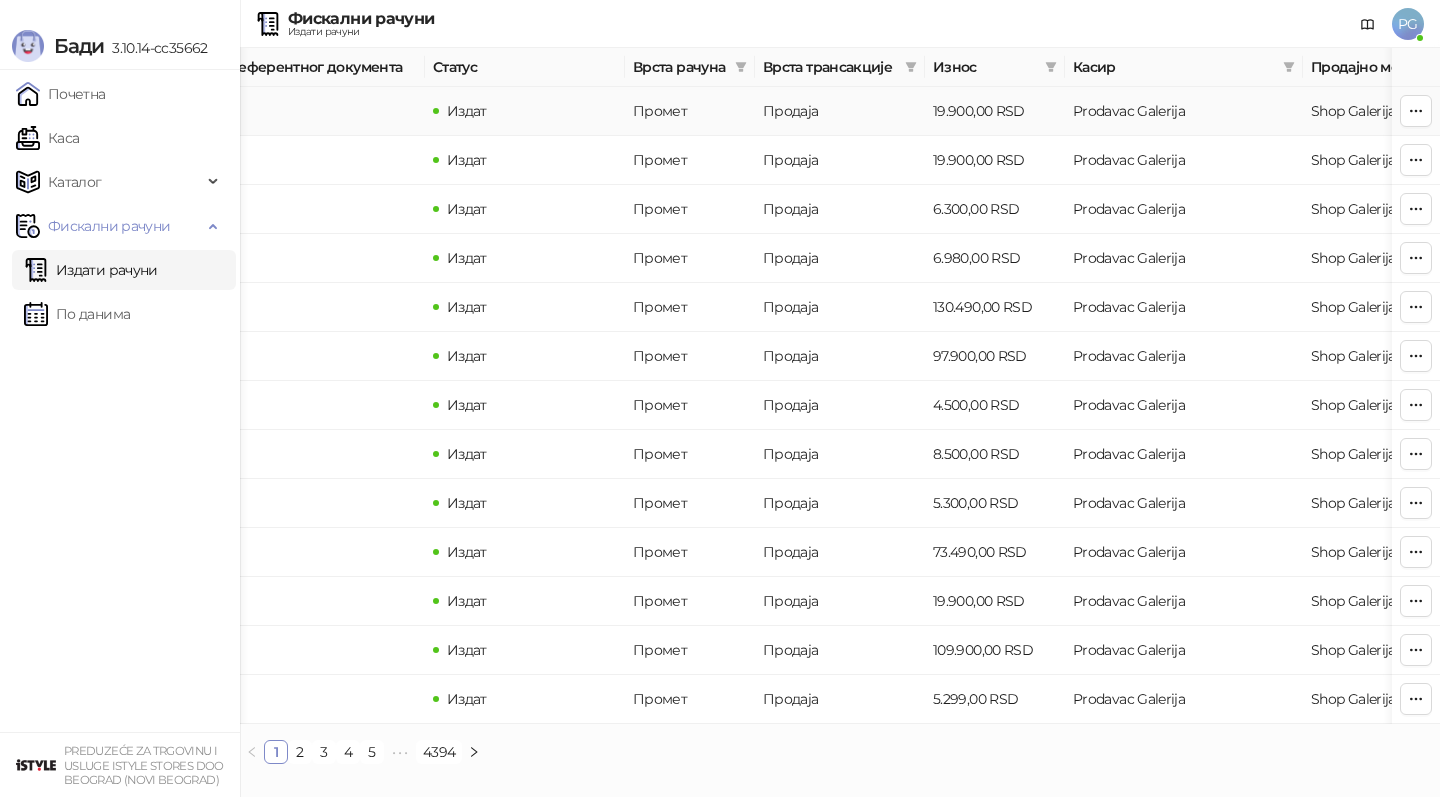 scroll, scrollTop: 0, scrollLeft: 600, axis: horizontal 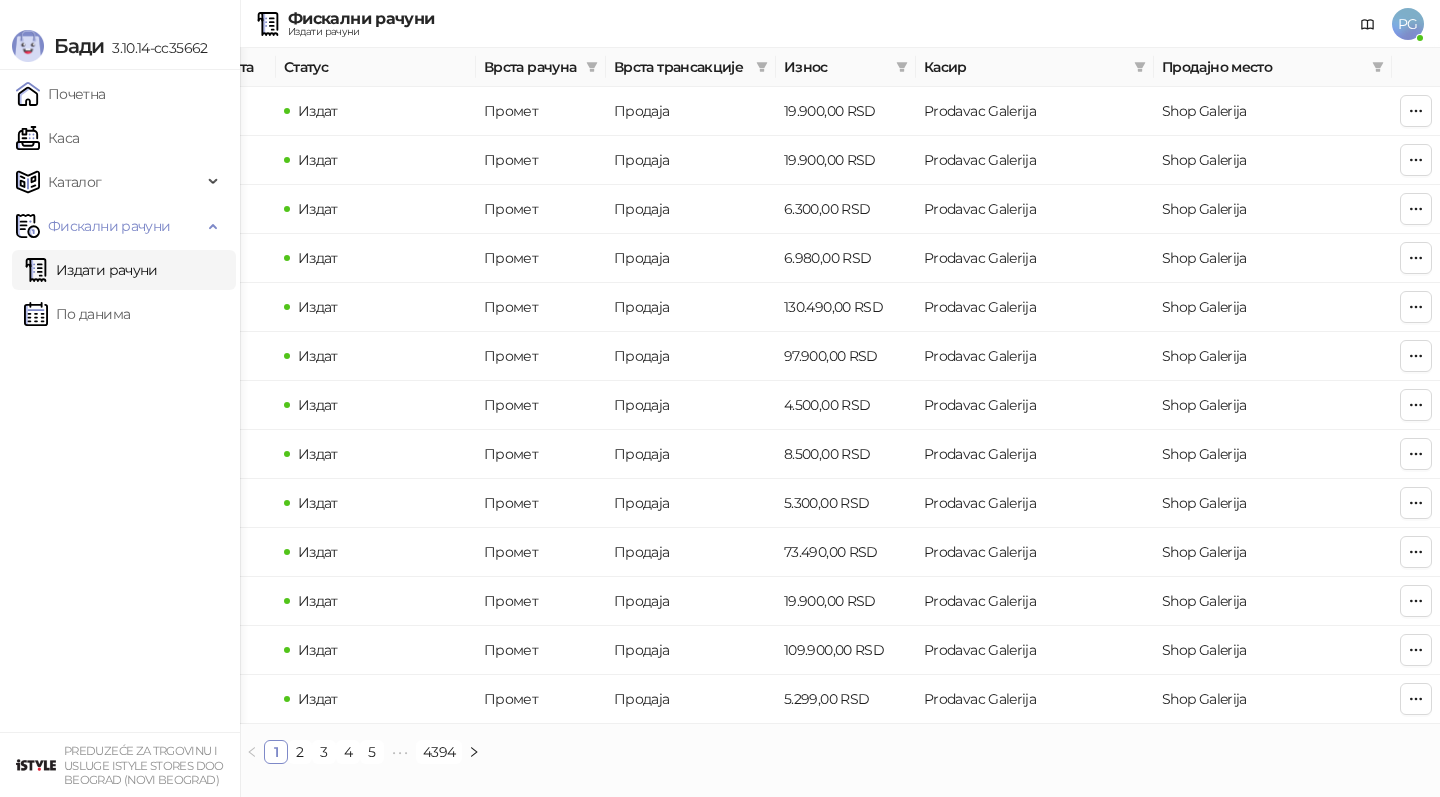 click on "Износ" at bounding box center (846, 67) 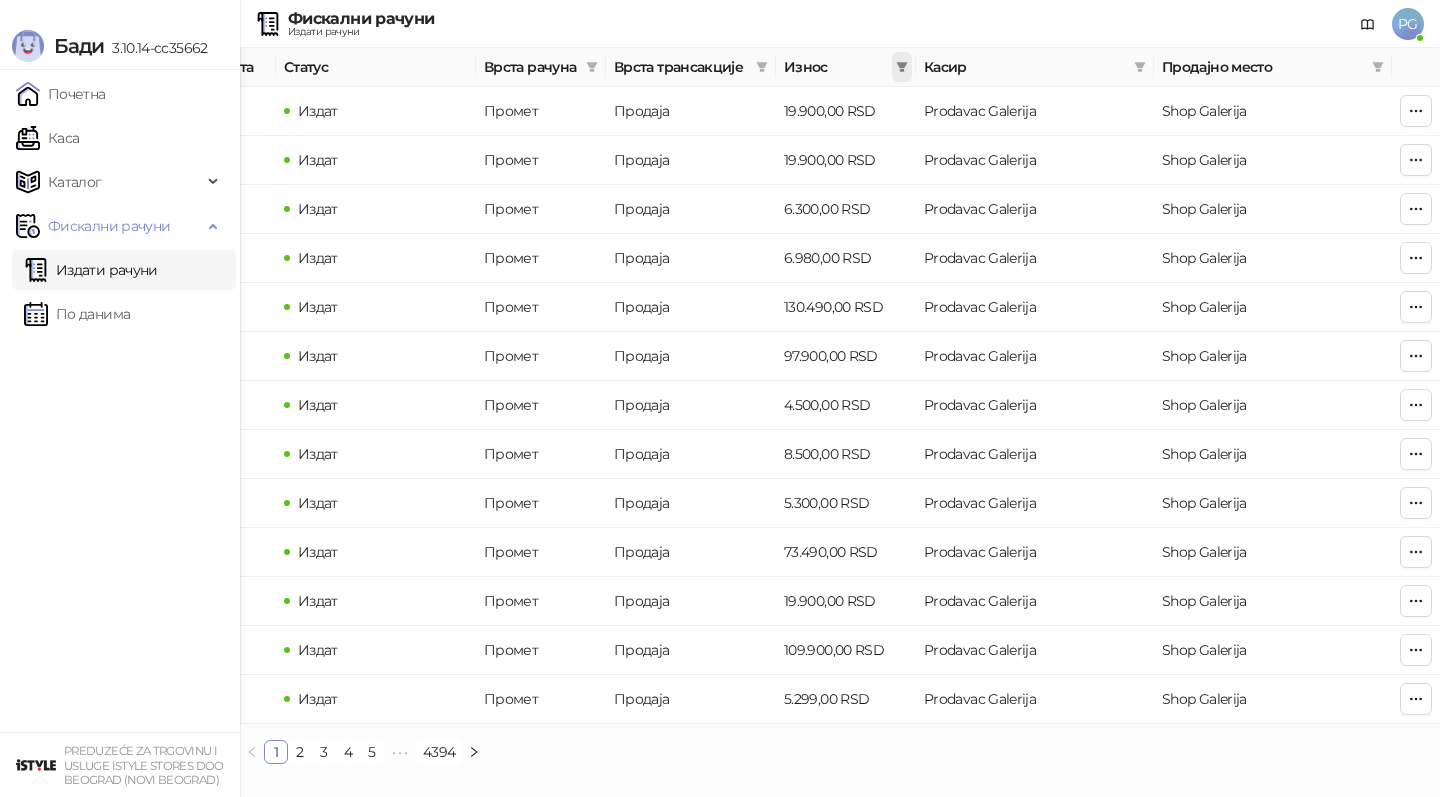 click at bounding box center [902, 67] 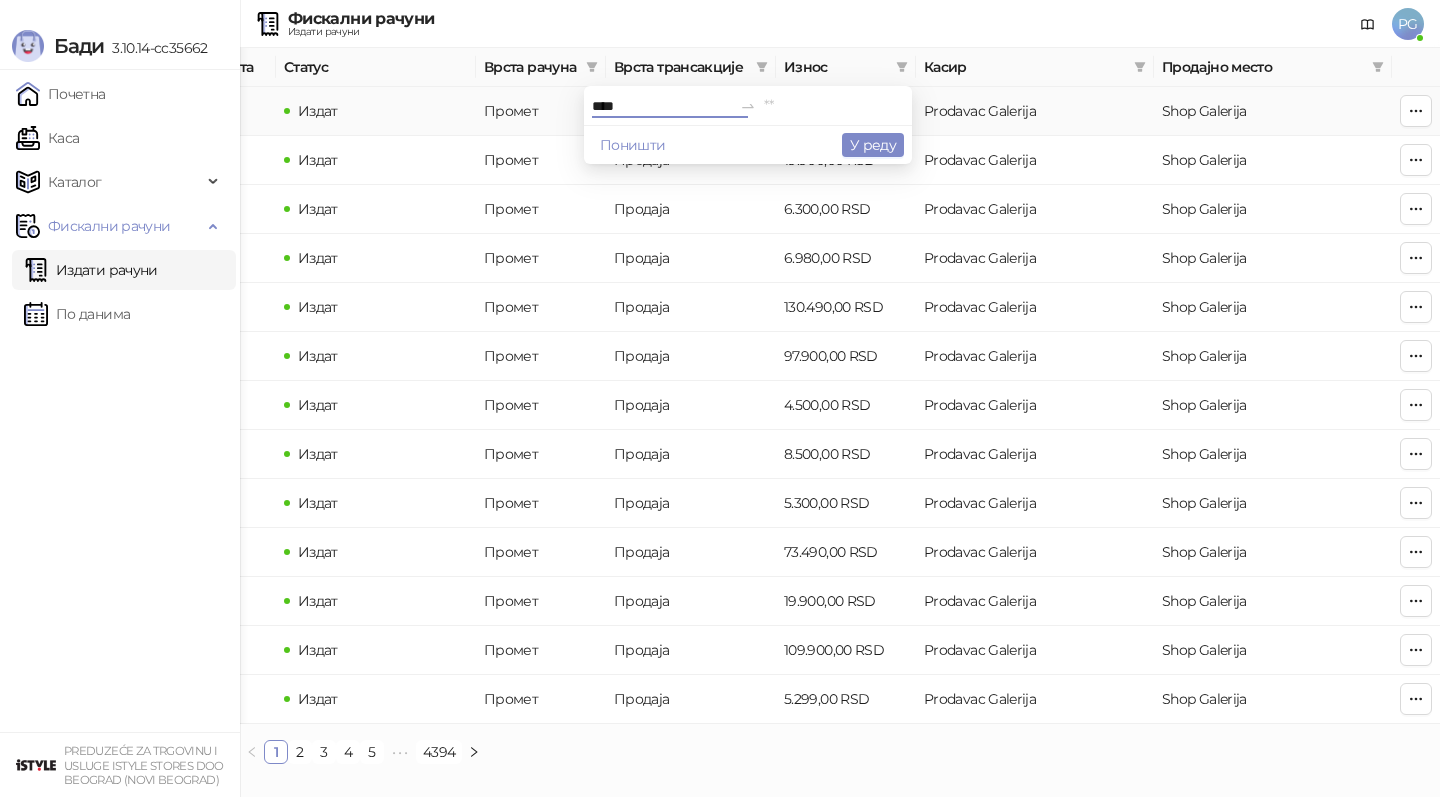 type on "****" 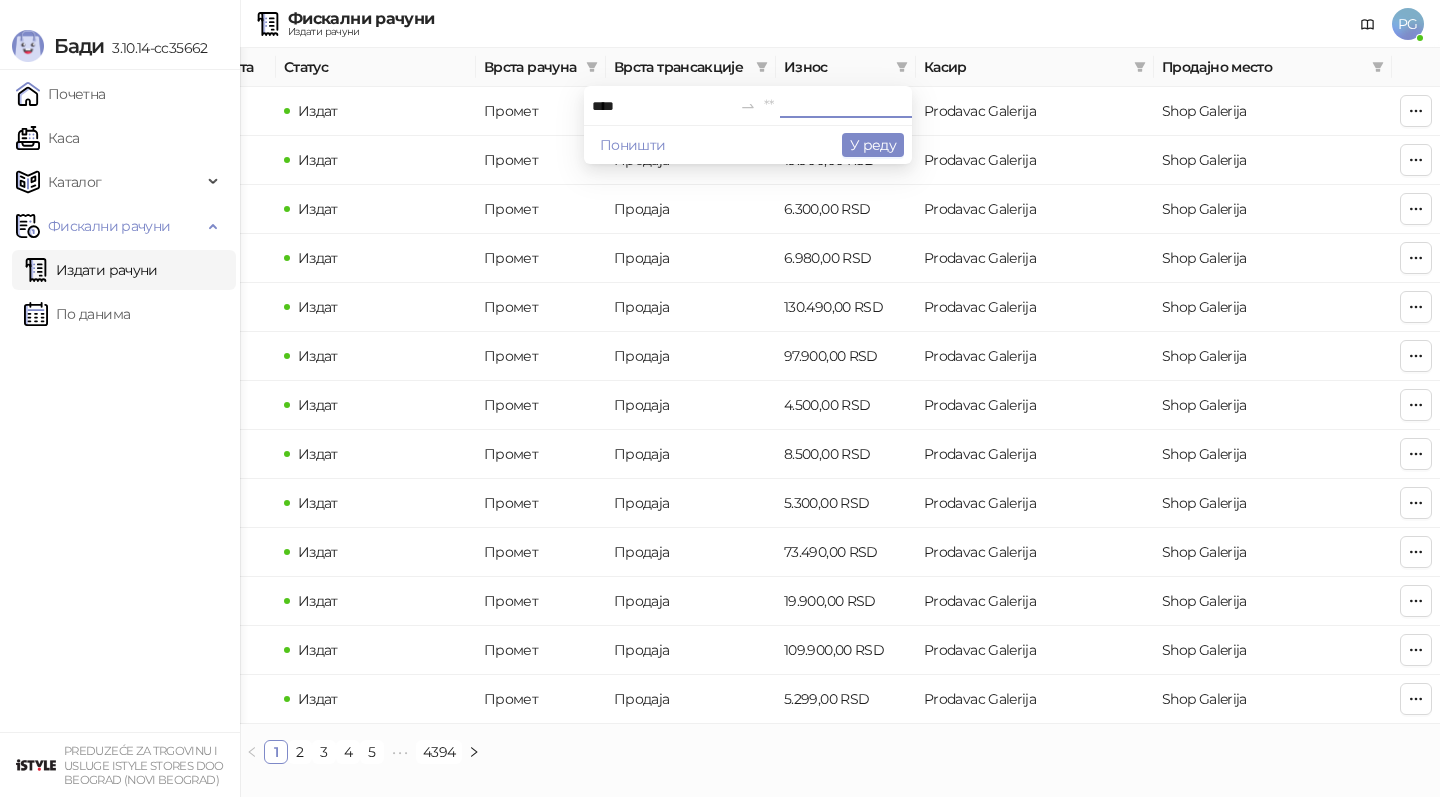 click at bounding box center [834, 106] 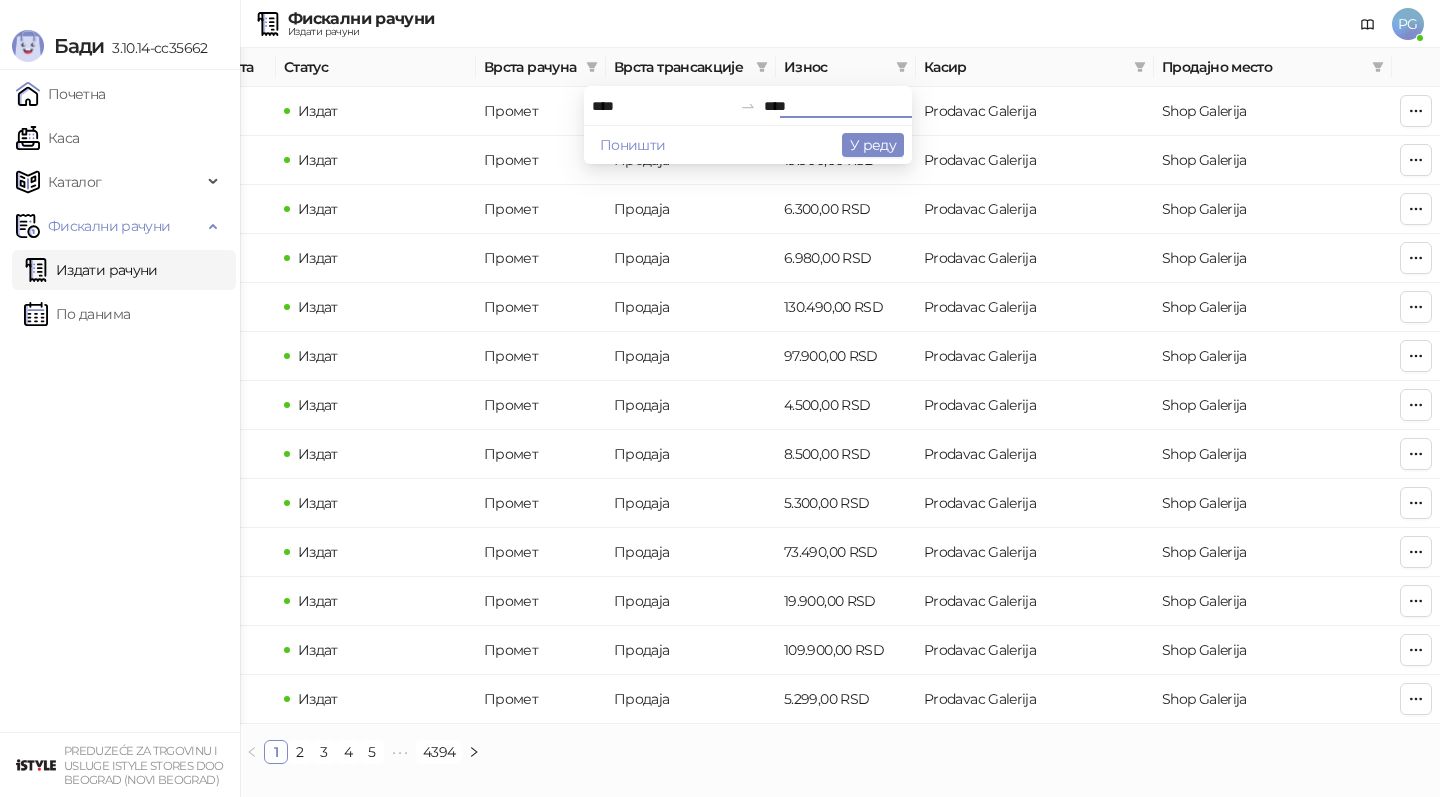 type on "****" 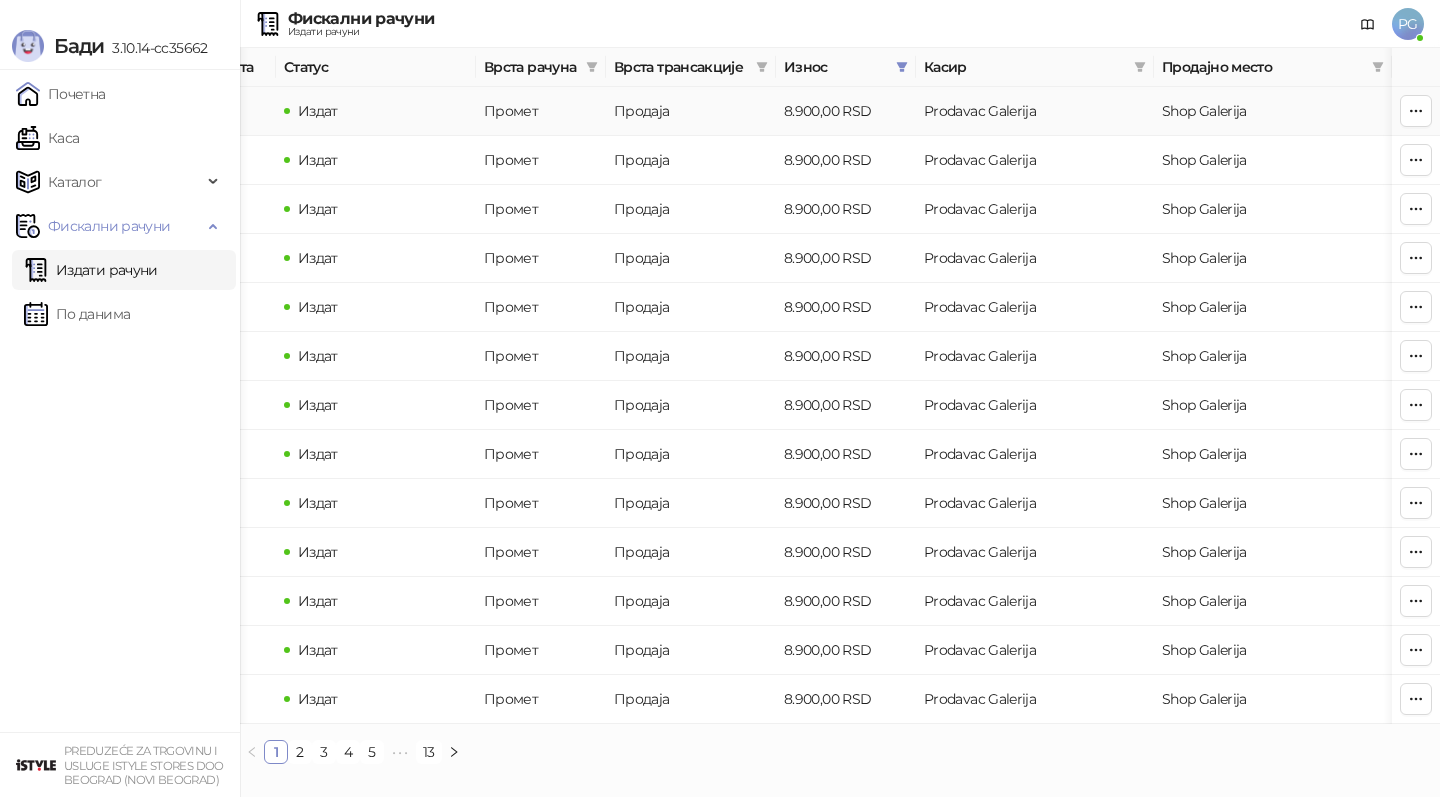 scroll, scrollTop: 0, scrollLeft: 0, axis: both 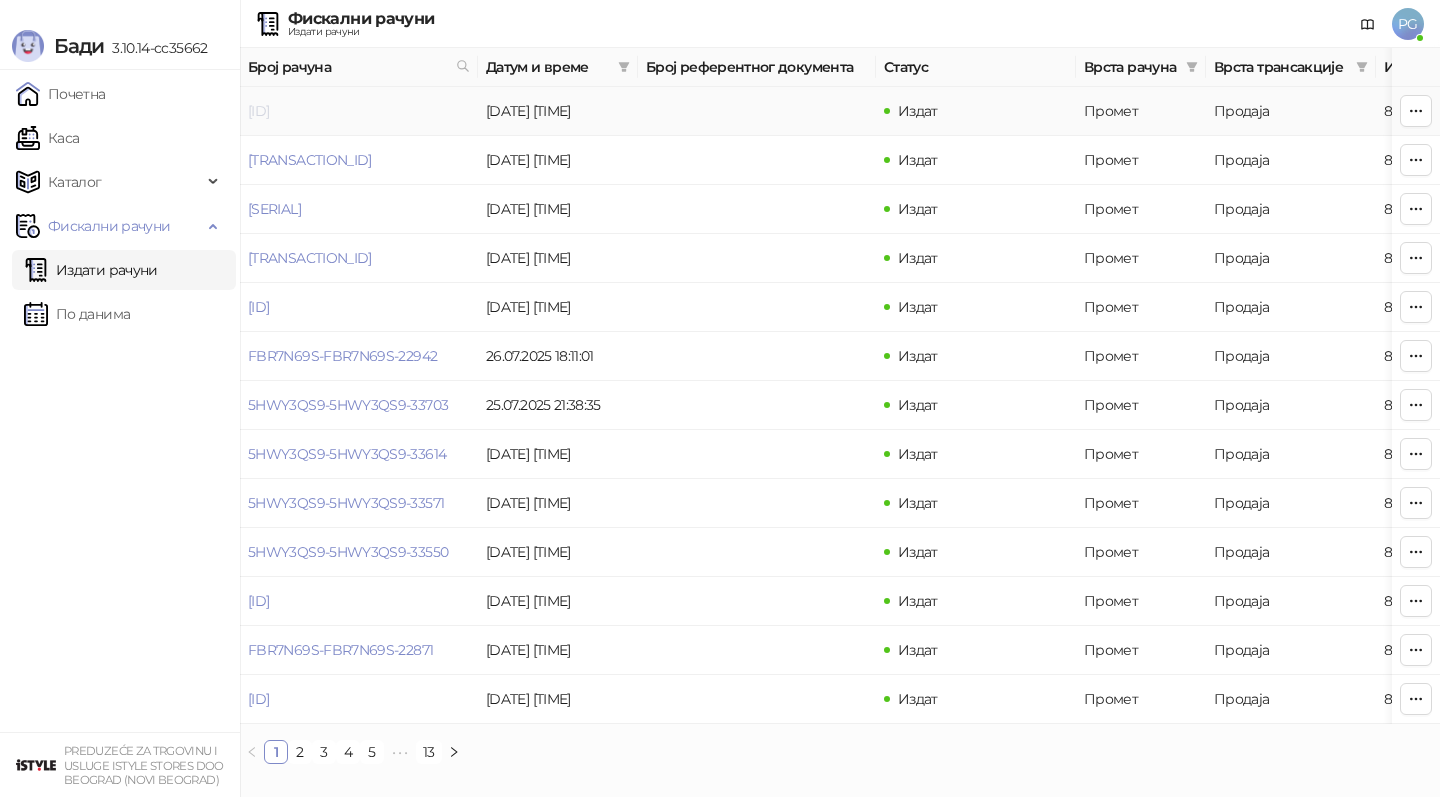 click on "[ID]" at bounding box center [258, 111] 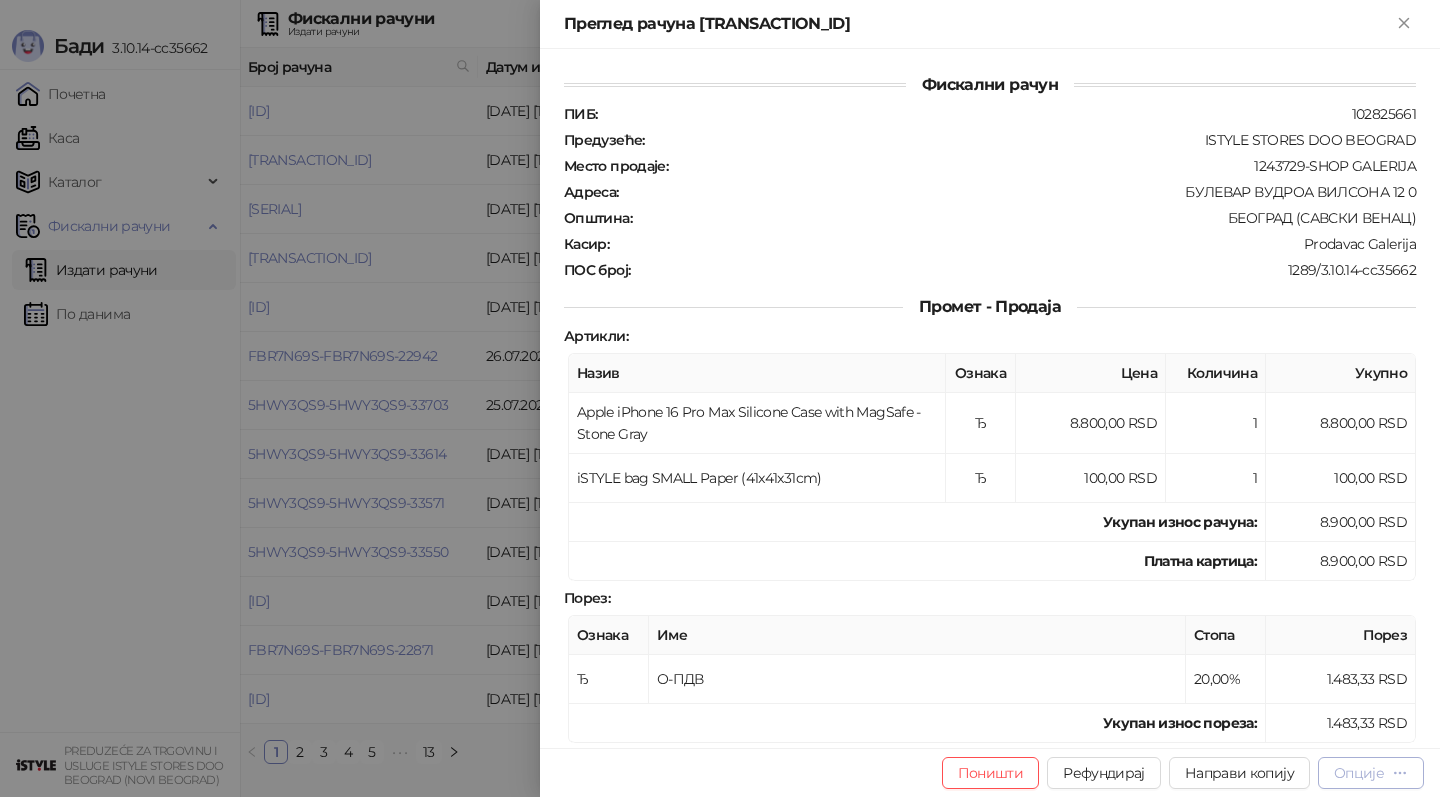 click on "Опције" at bounding box center [1359, 773] 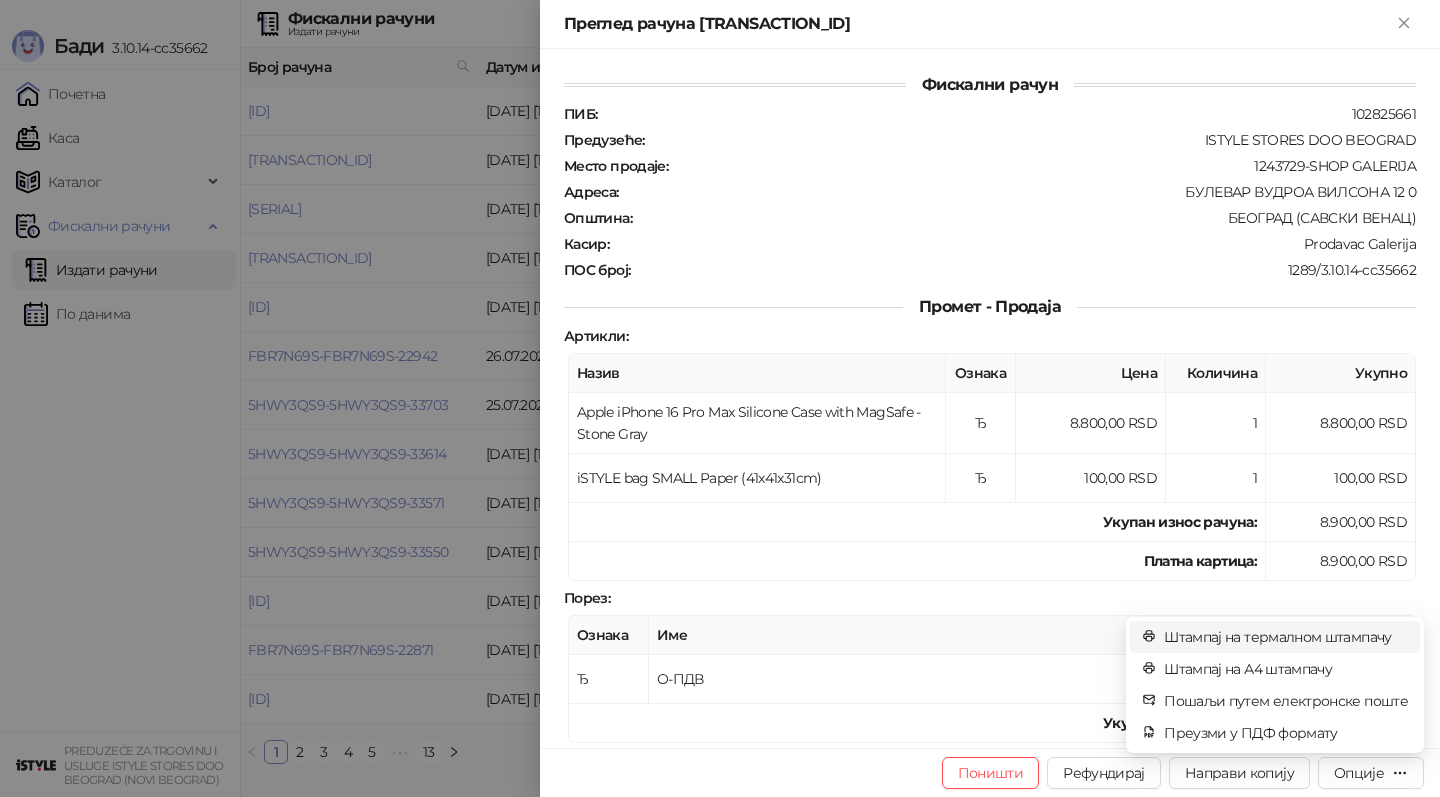 click on "Штампај на термалном штампачу" at bounding box center [1286, 637] 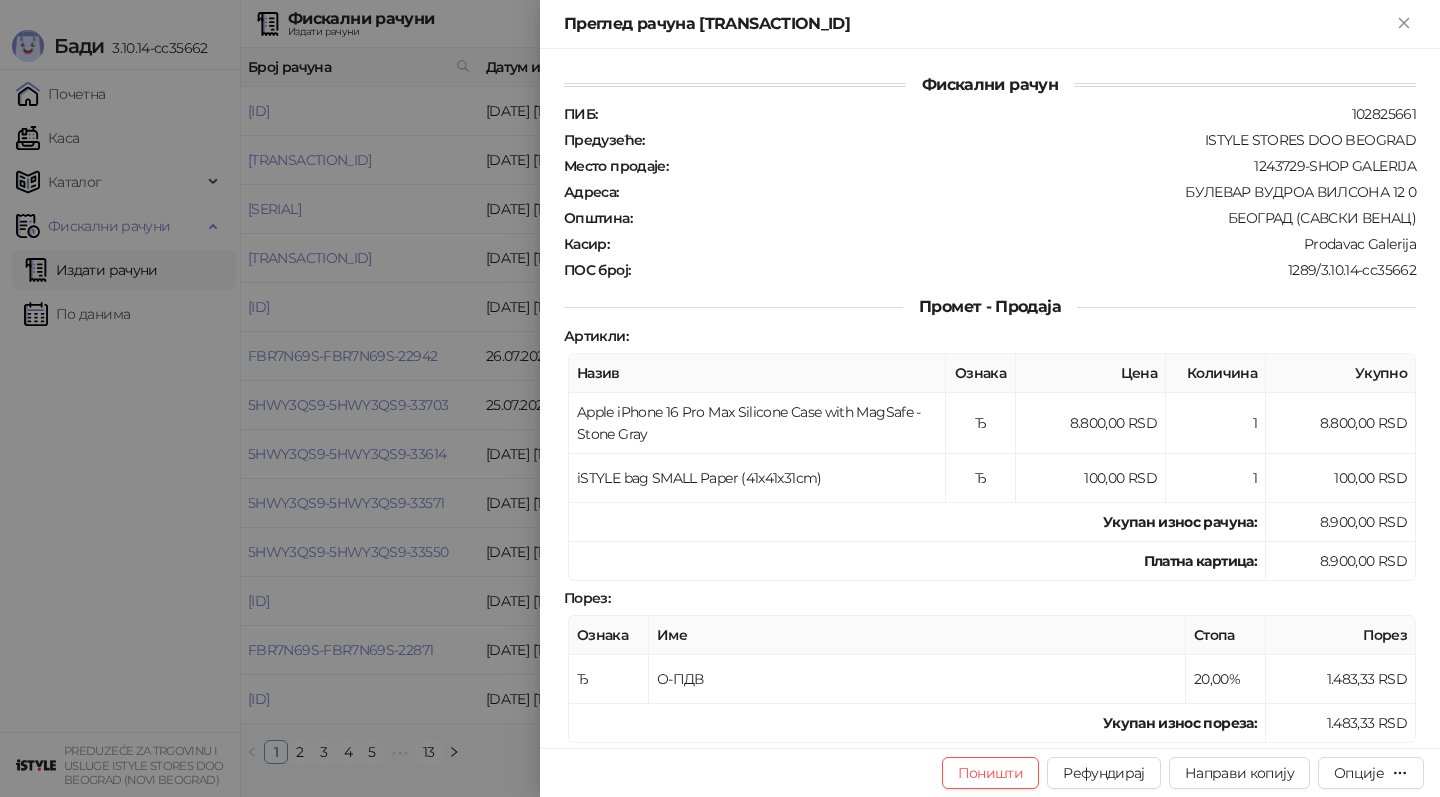 click at bounding box center [720, 398] 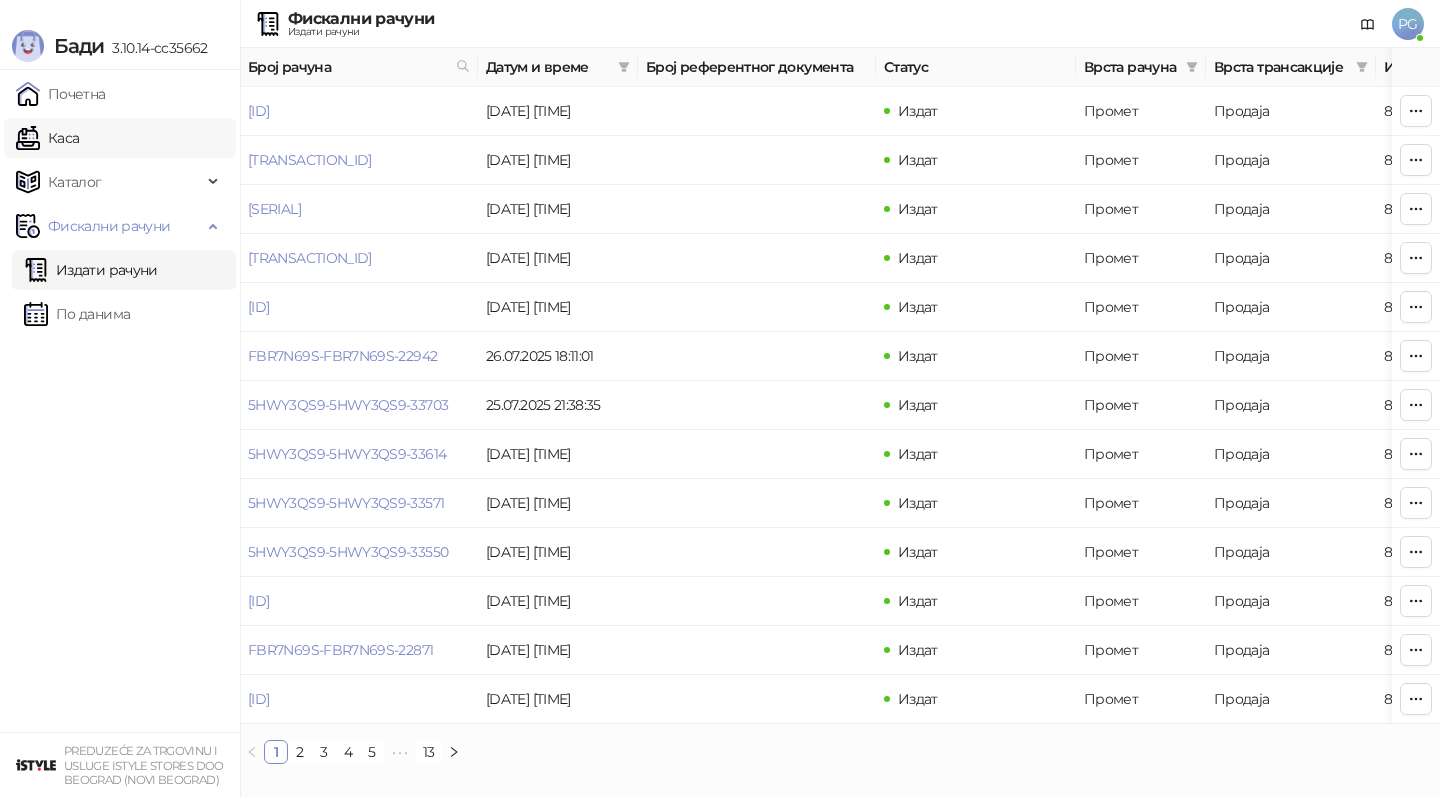 click on "Каса" at bounding box center (47, 138) 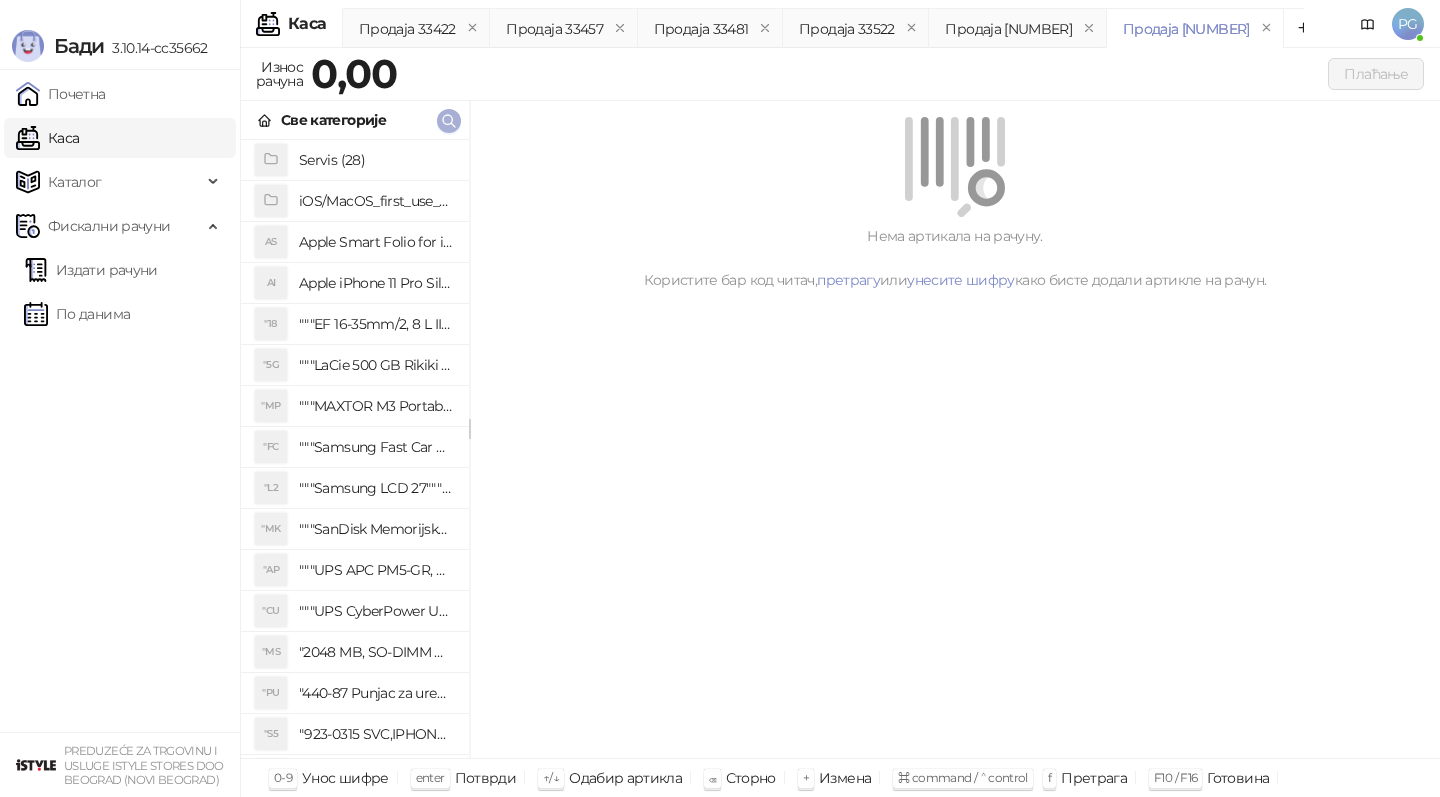 click 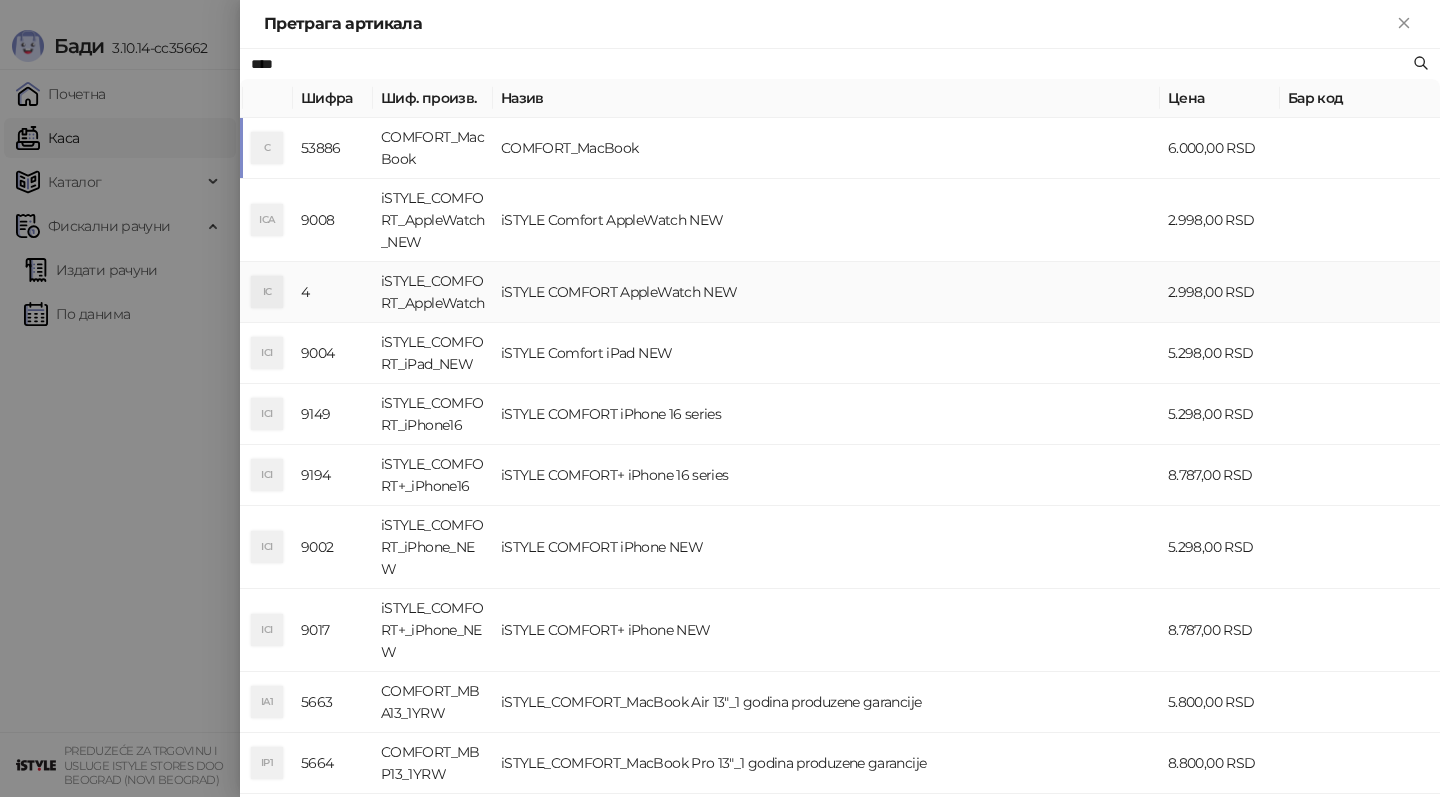 click on "iSTYLE  COMFORT AppleWatch NEW" at bounding box center (826, 292) 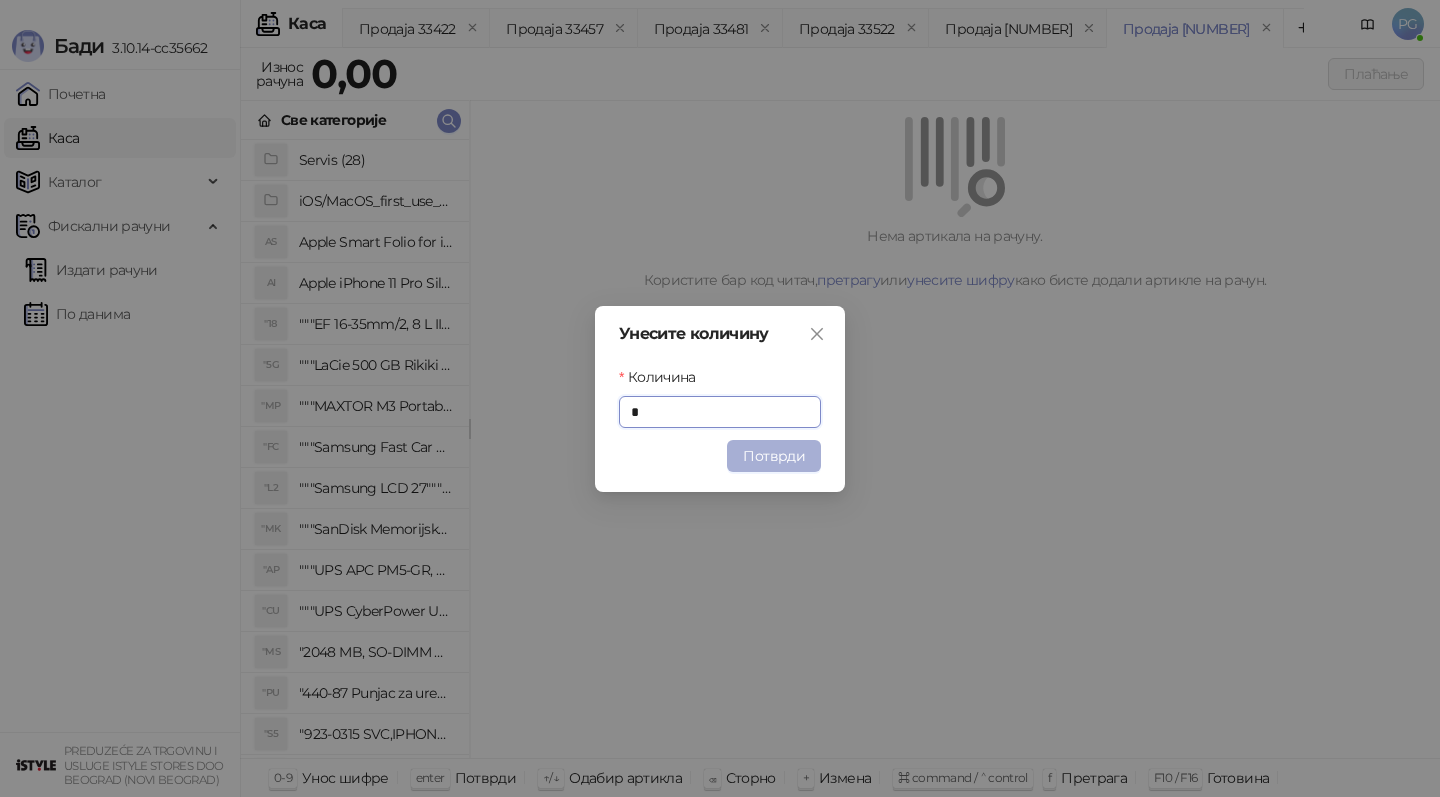 click on "Потврди" at bounding box center (774, 456) 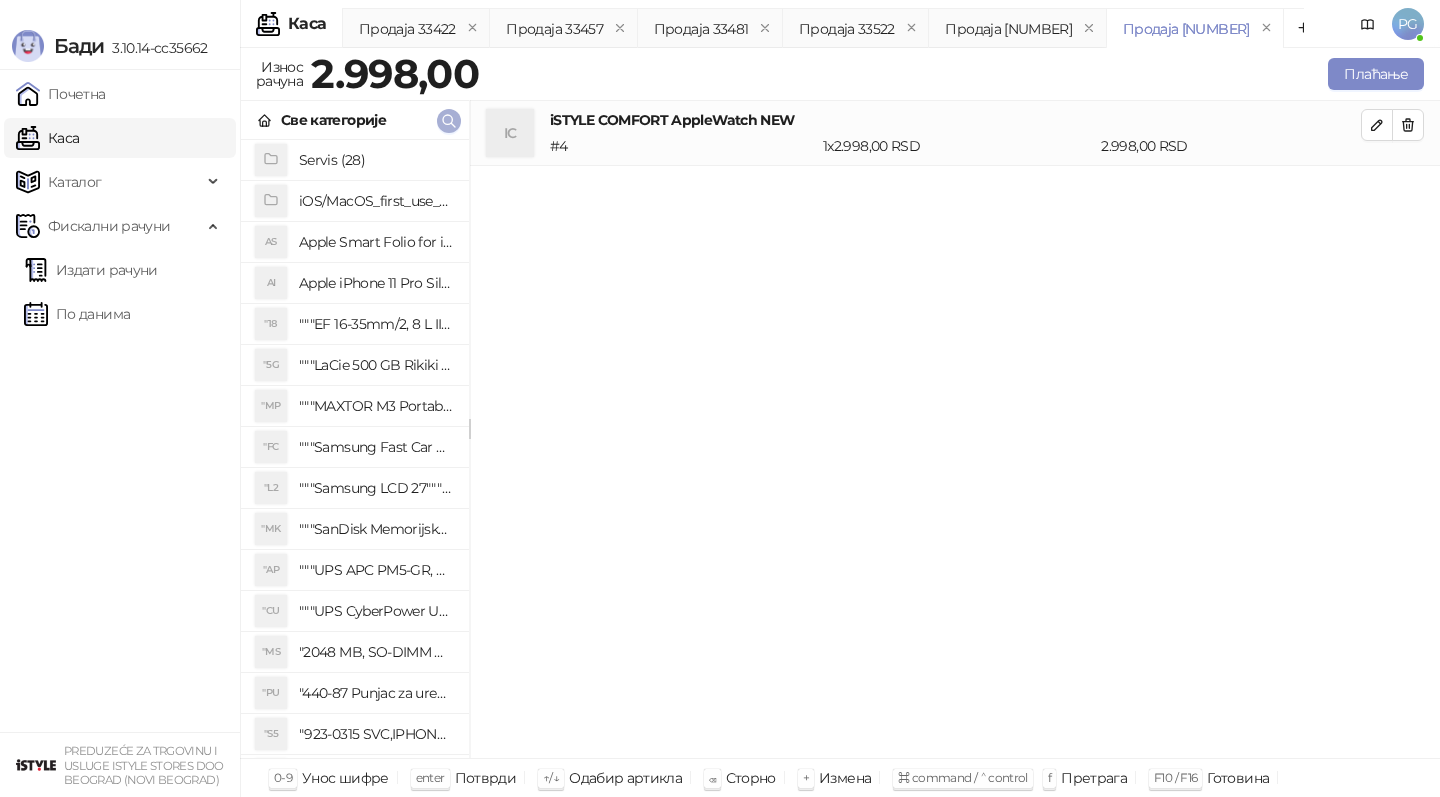 click 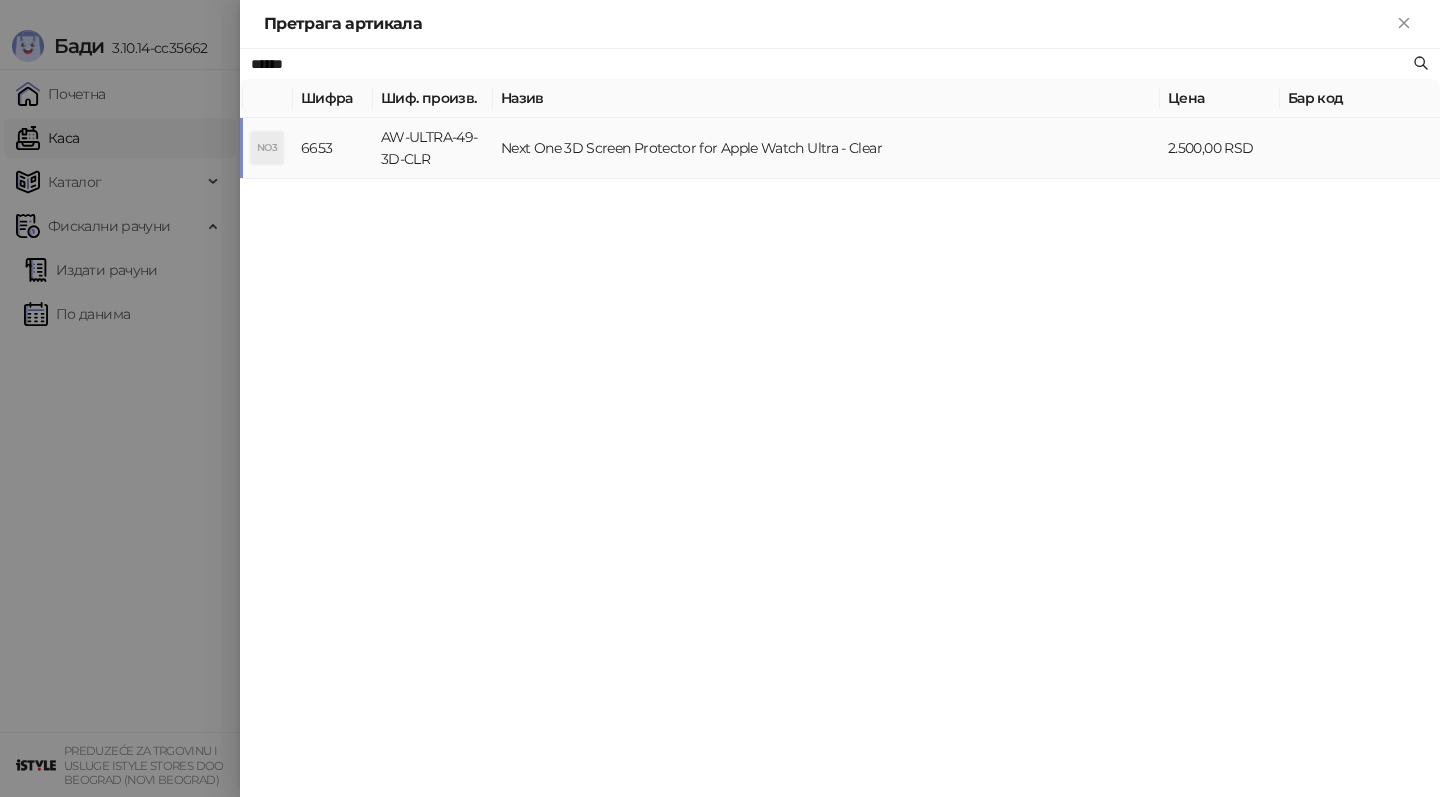 type on "******" 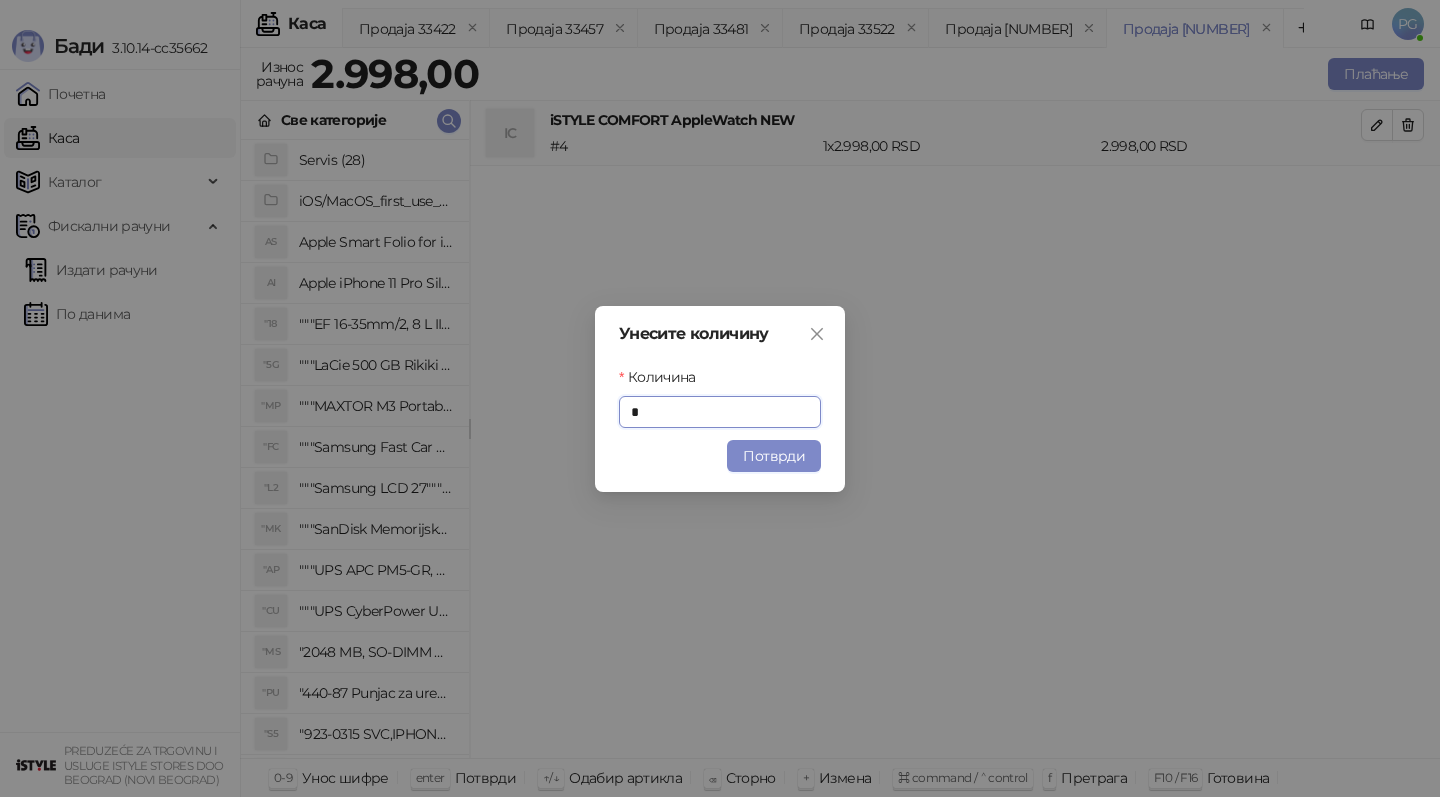 click on "Потврди" at bounding box center [774, 456] 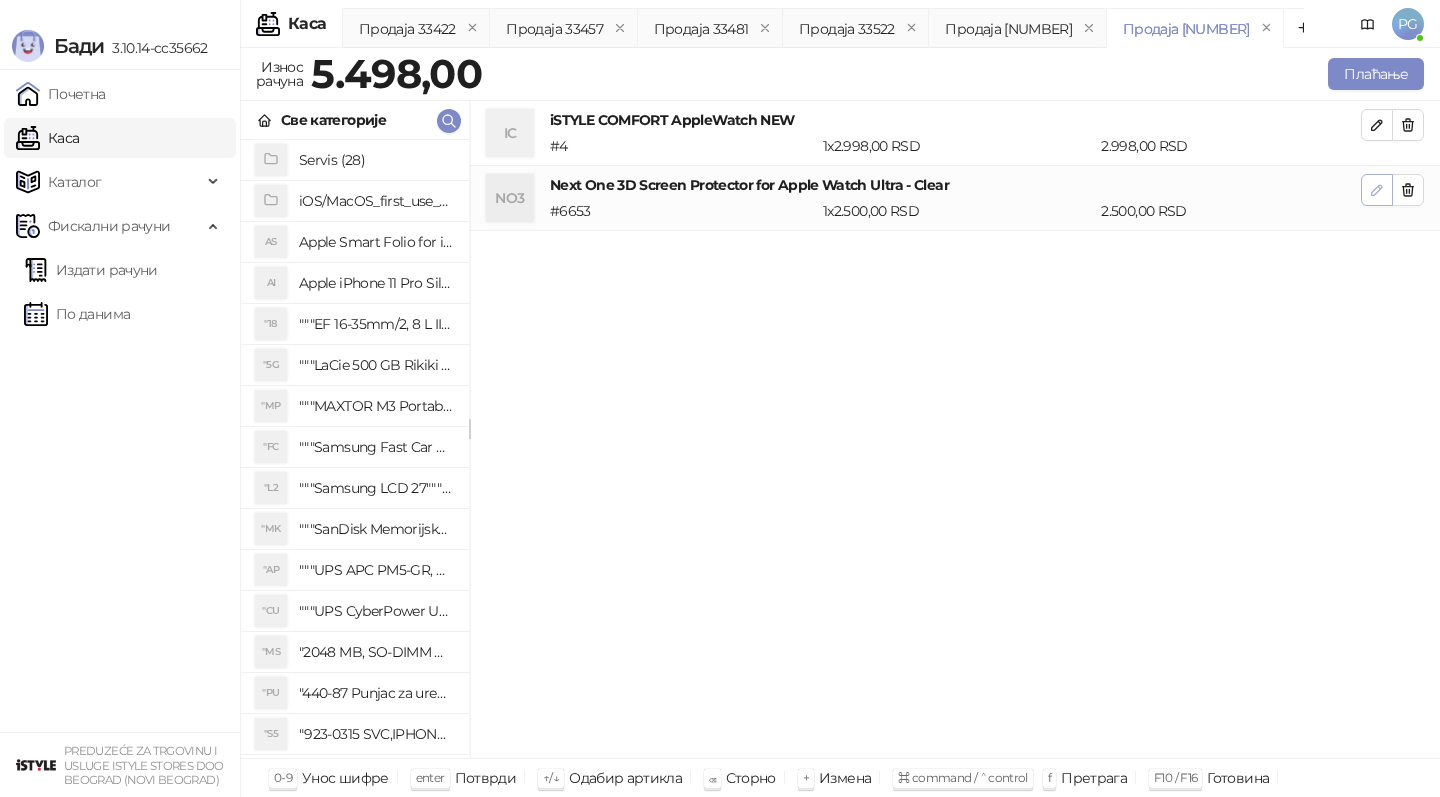 click at bounding box center (1377, 190) 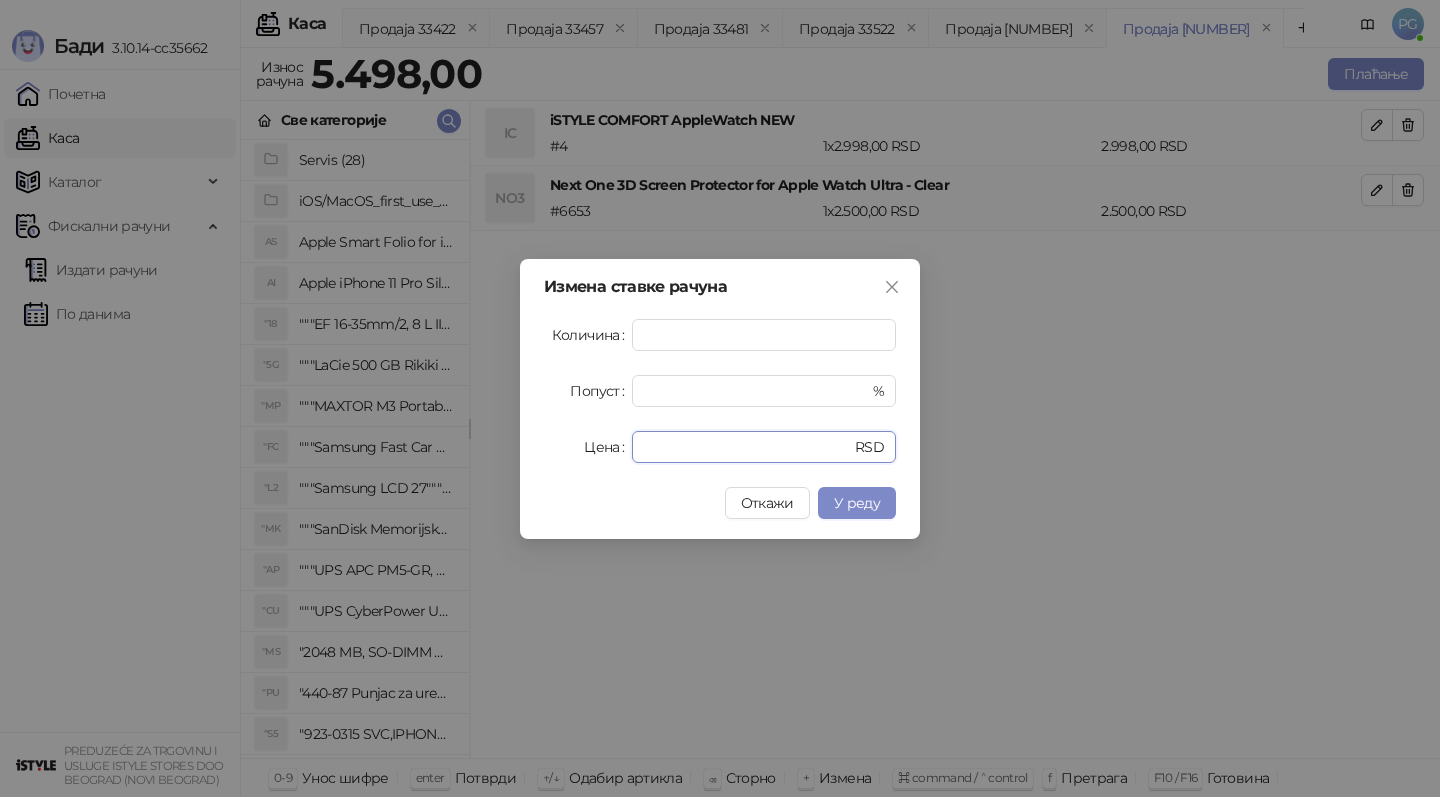 drag, startPoint x: 717, startPoint y: 451, endPoint x: 487, endPoint y: 448, distance: 230.01956 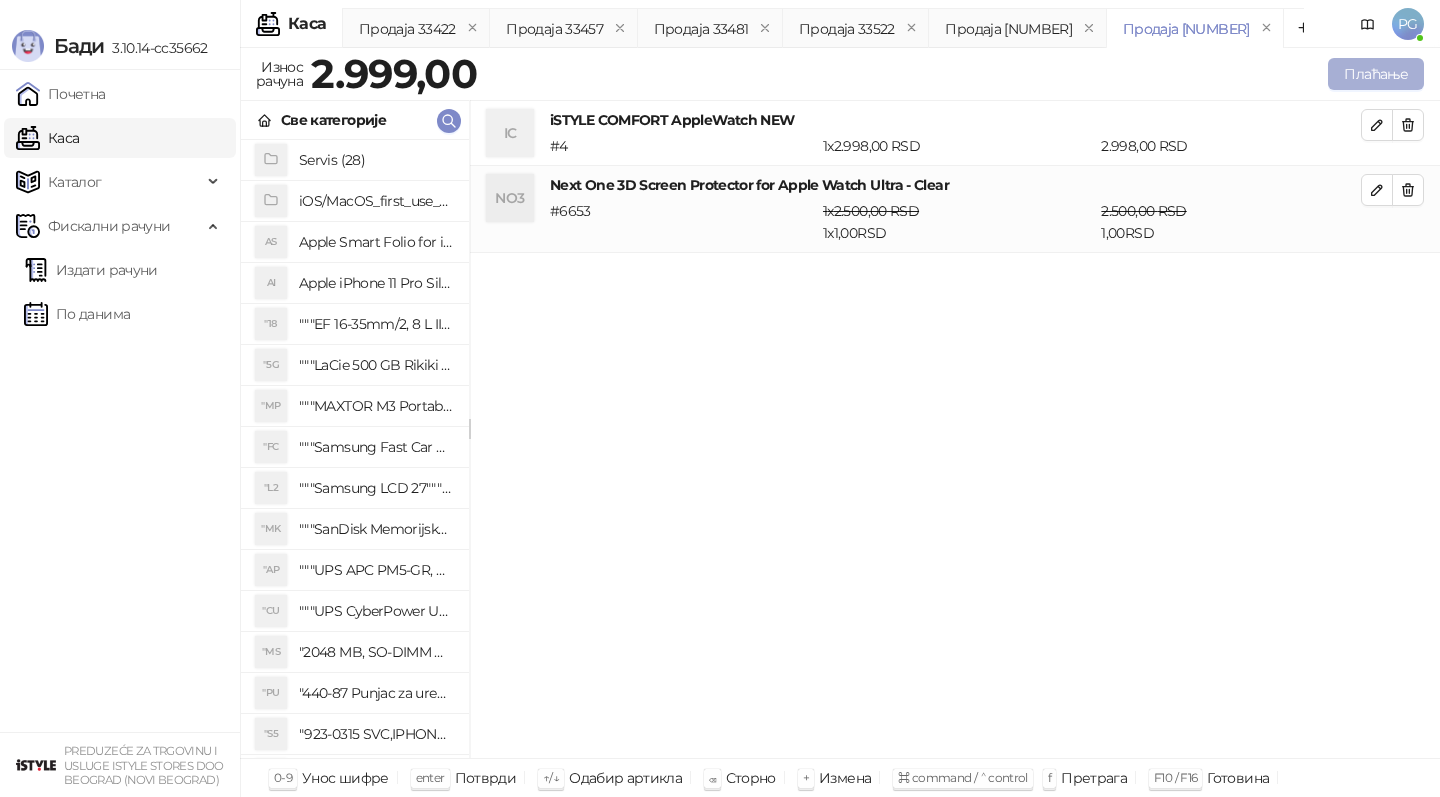 click on "Плаћање" at bounding box center [1376, 74] 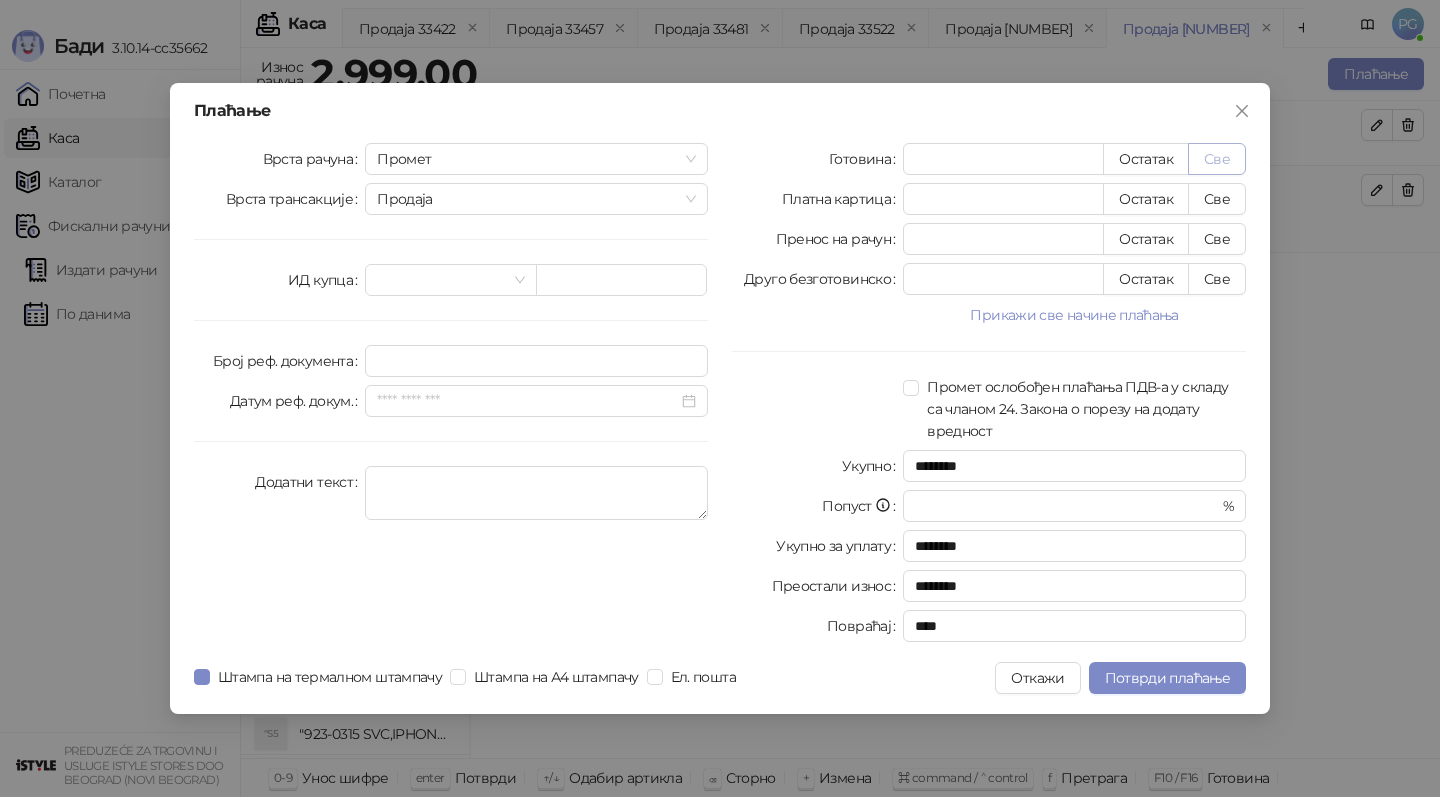click on "Све" at bounding box center (1217, 159) 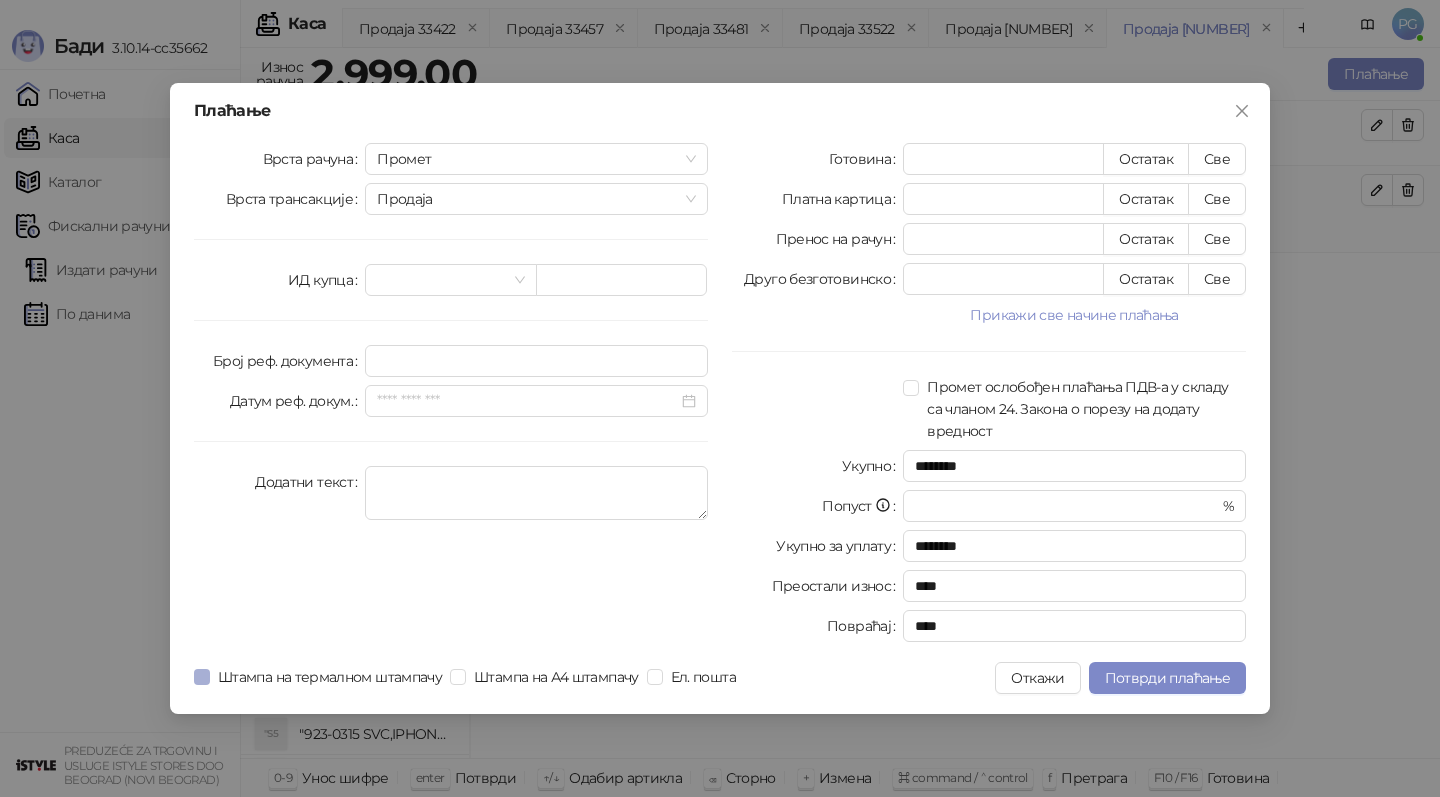 click on "Штампа на термалном штампачу" at bounding box center (330, 677) 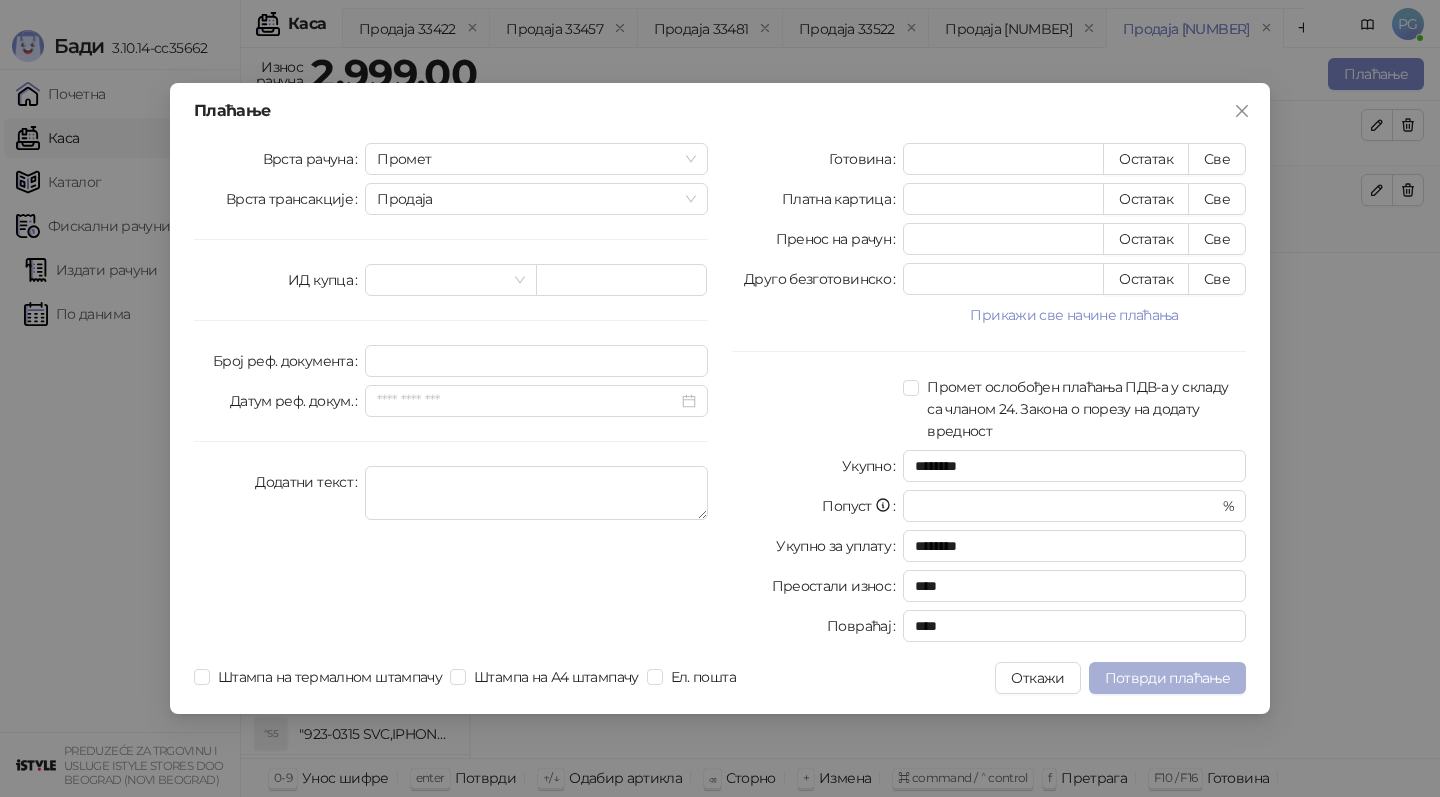 click on "Потврди плаћање" at bounding box center (1167, 678) 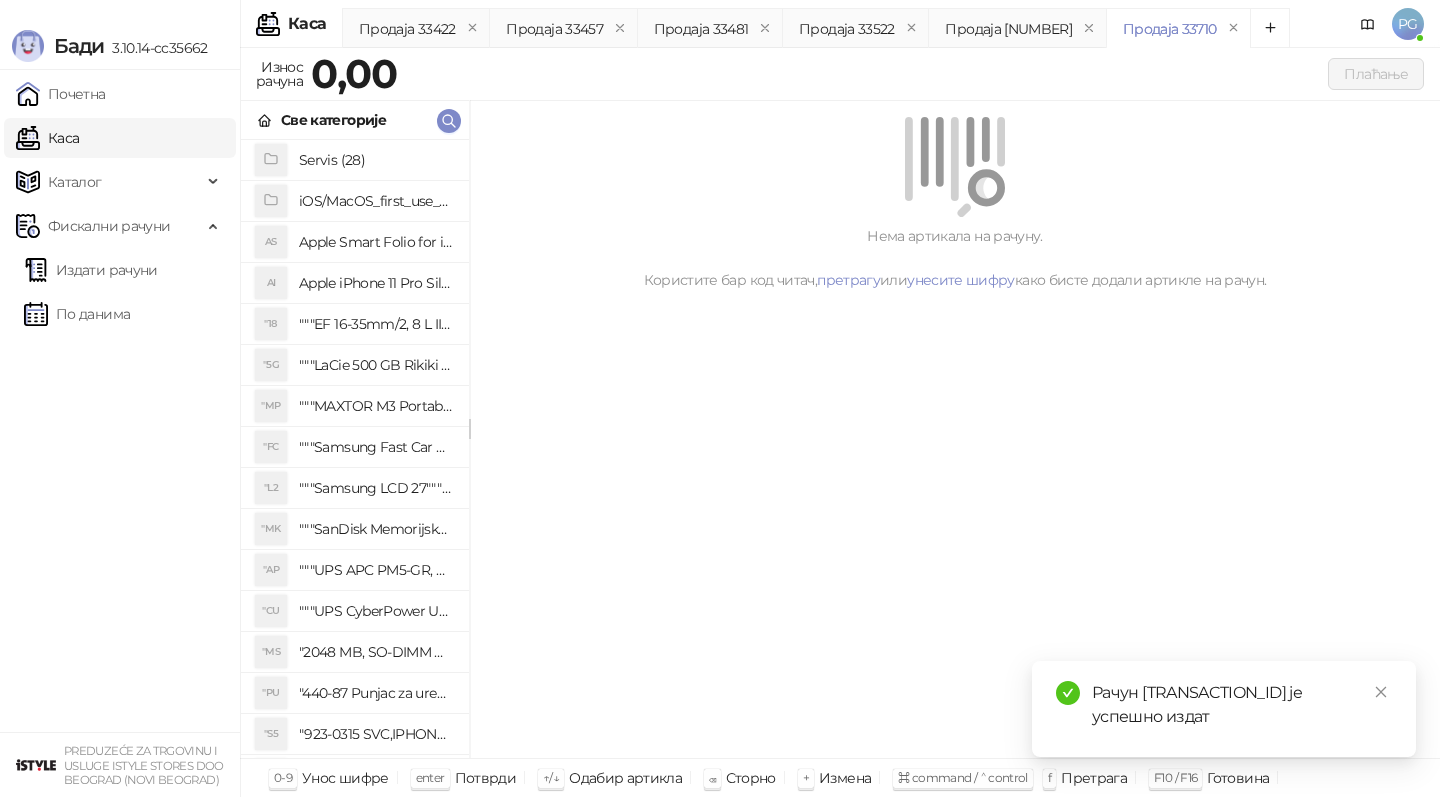 click on "Све категорије" at bounding box center (355, 120) 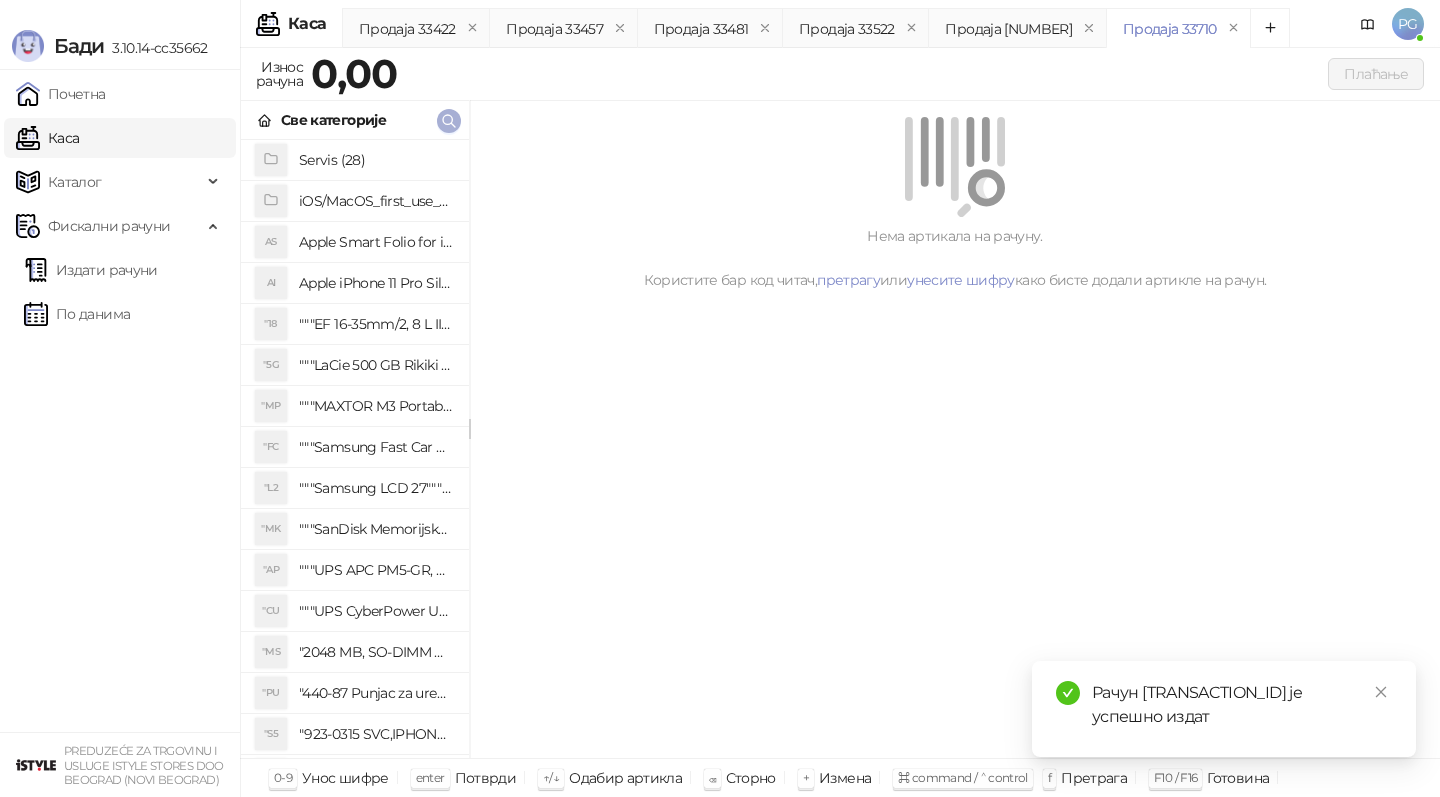 click 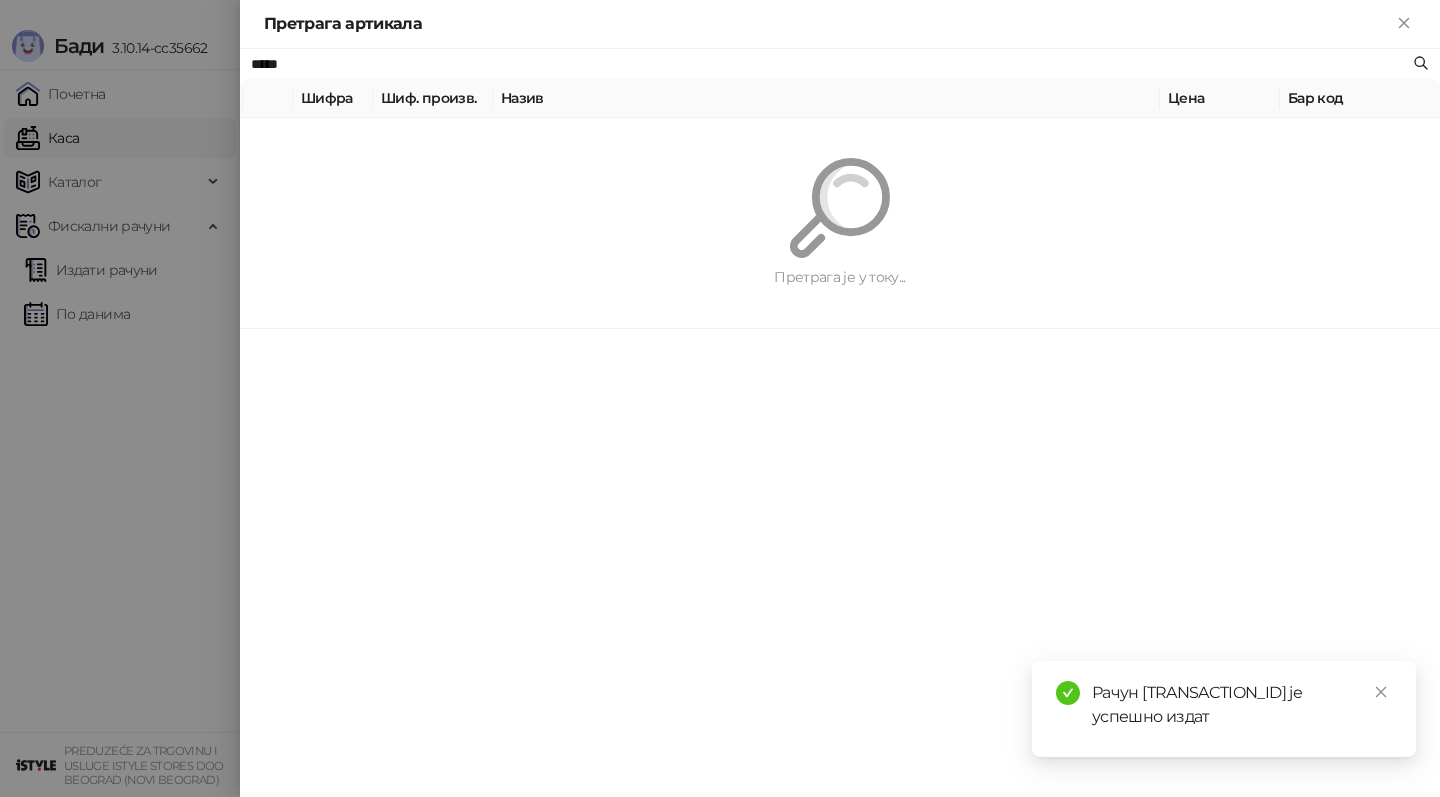 type on "*****" 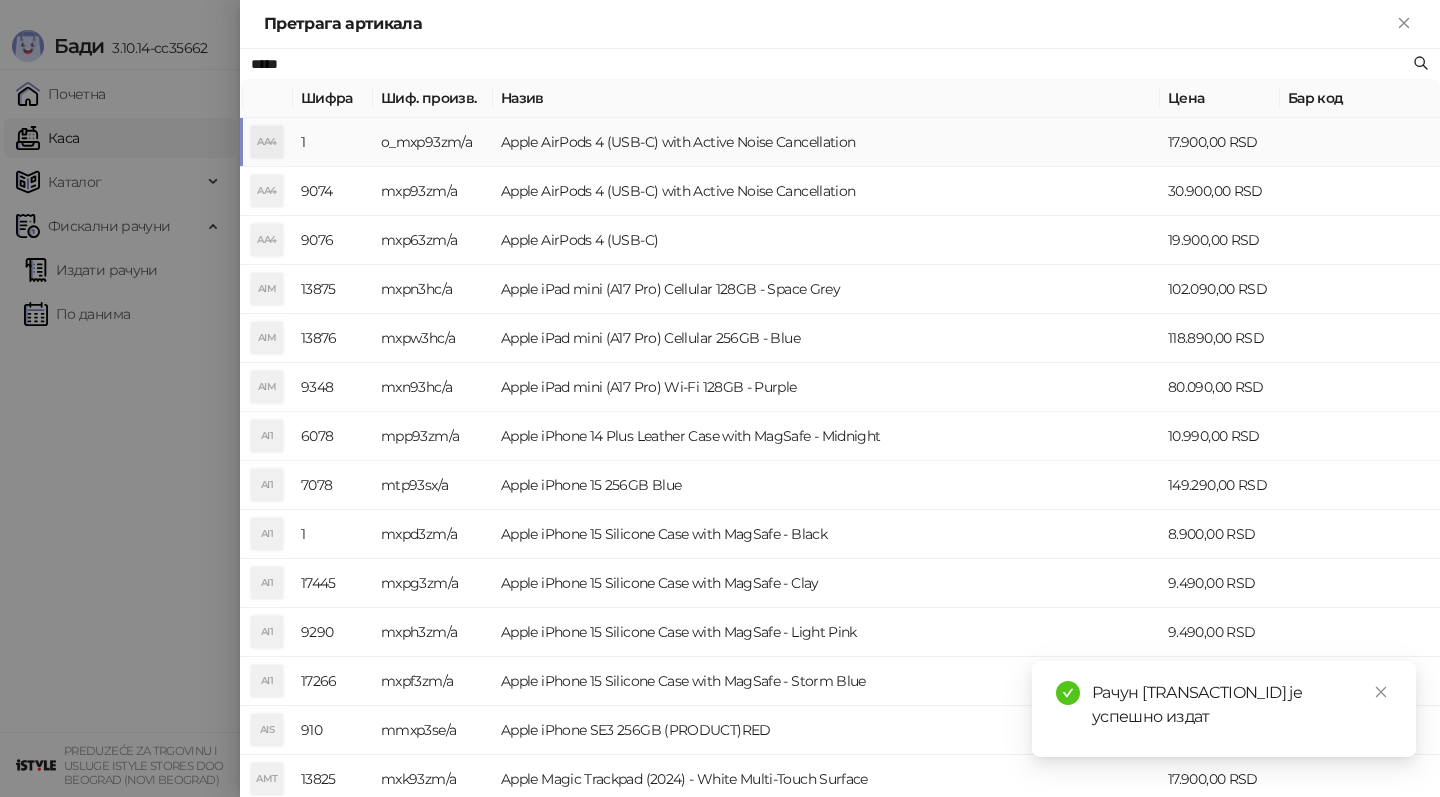 click on "Apple AirPods 4 (USB-C) with Active Noise Cancellation" at bounding box center (826, 142) 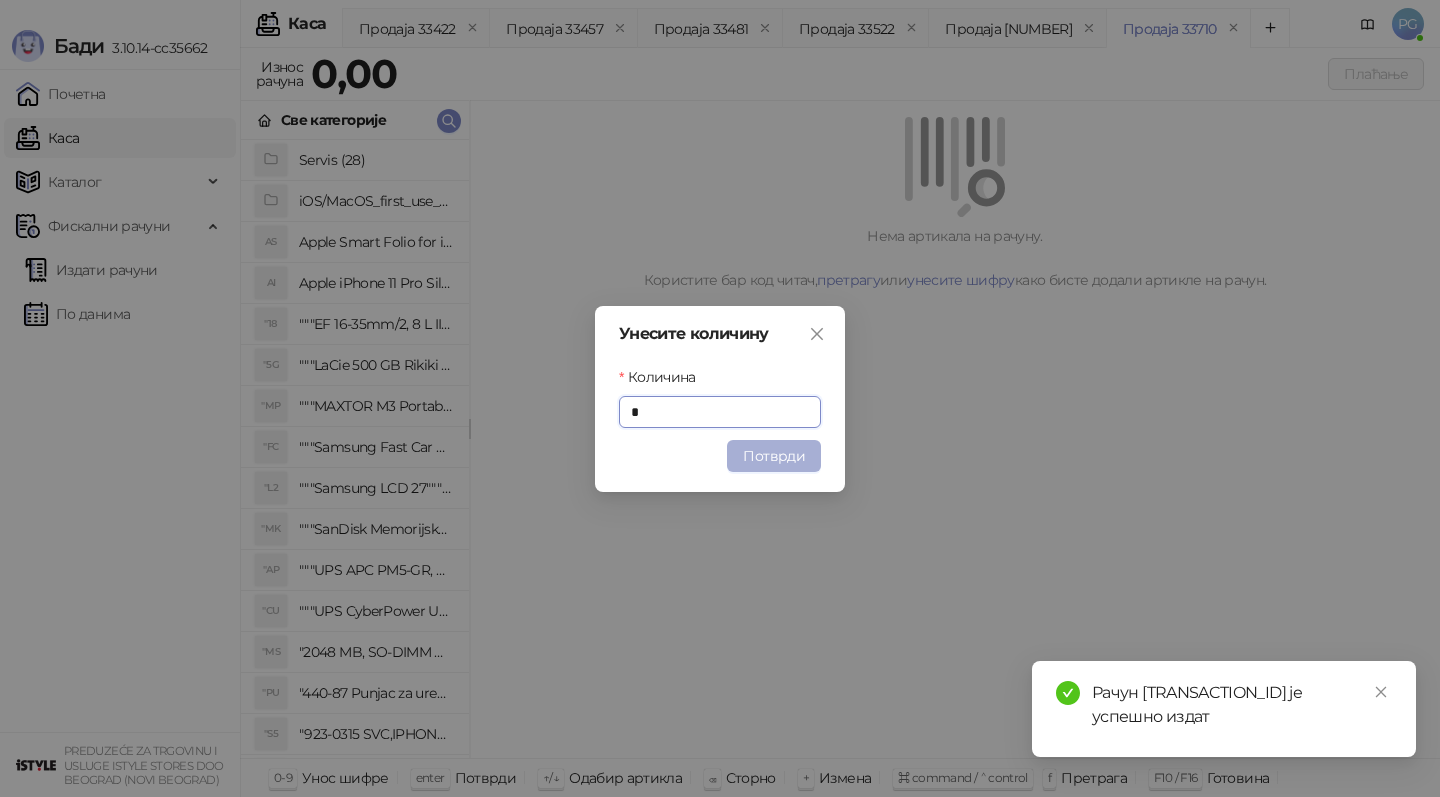 click on "Потврди" at bounding box center [774, 456] 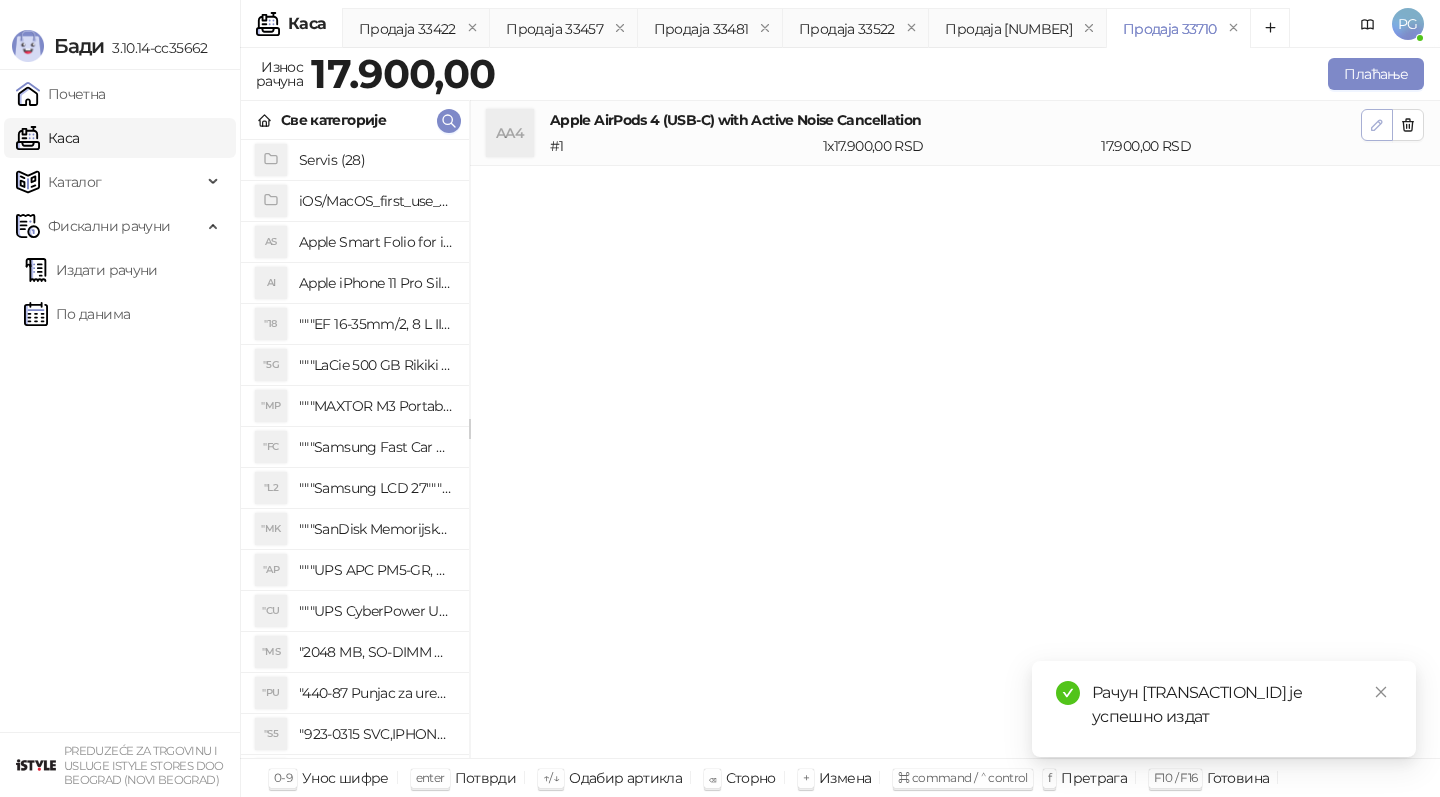 click 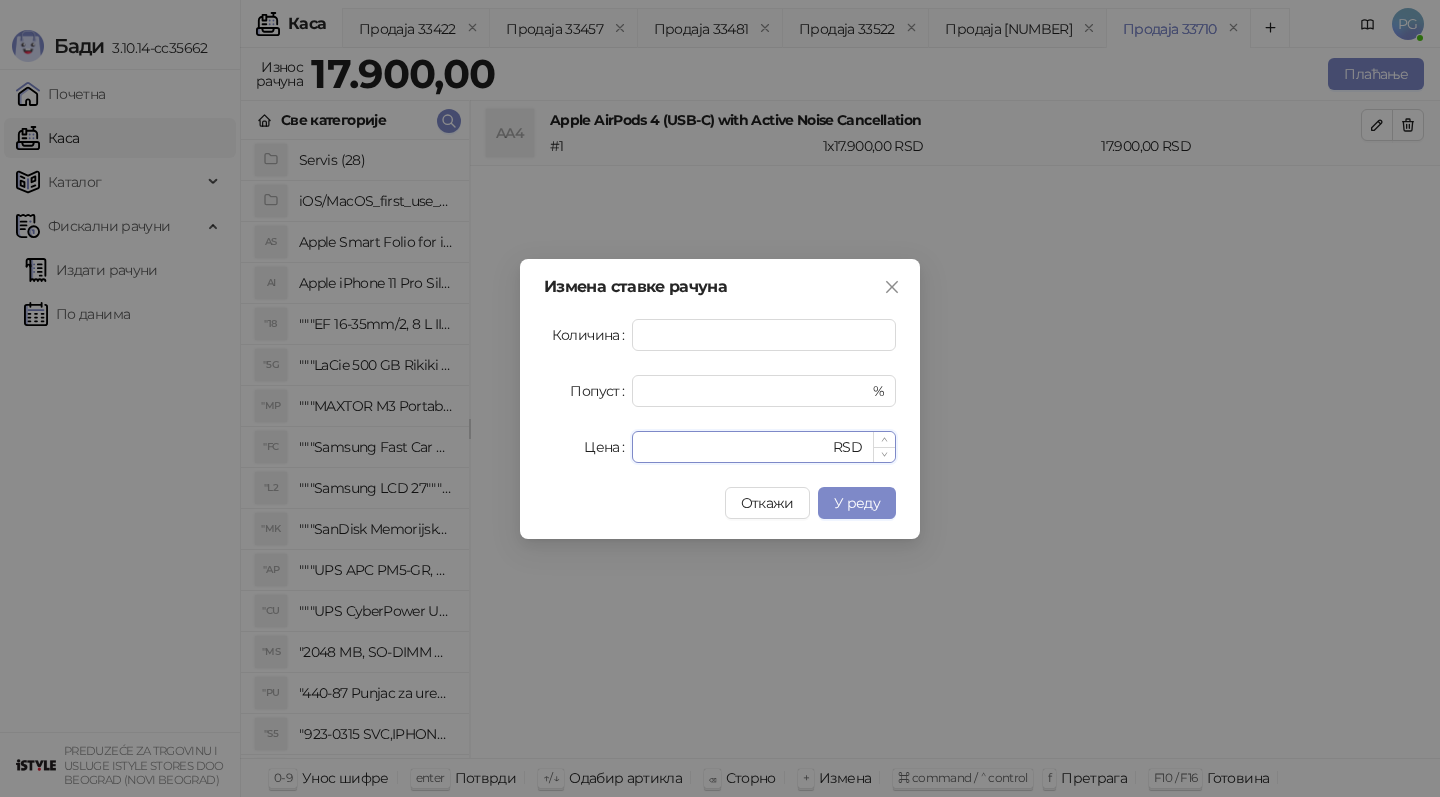 click on "*****" at bounding box center (736, 447) 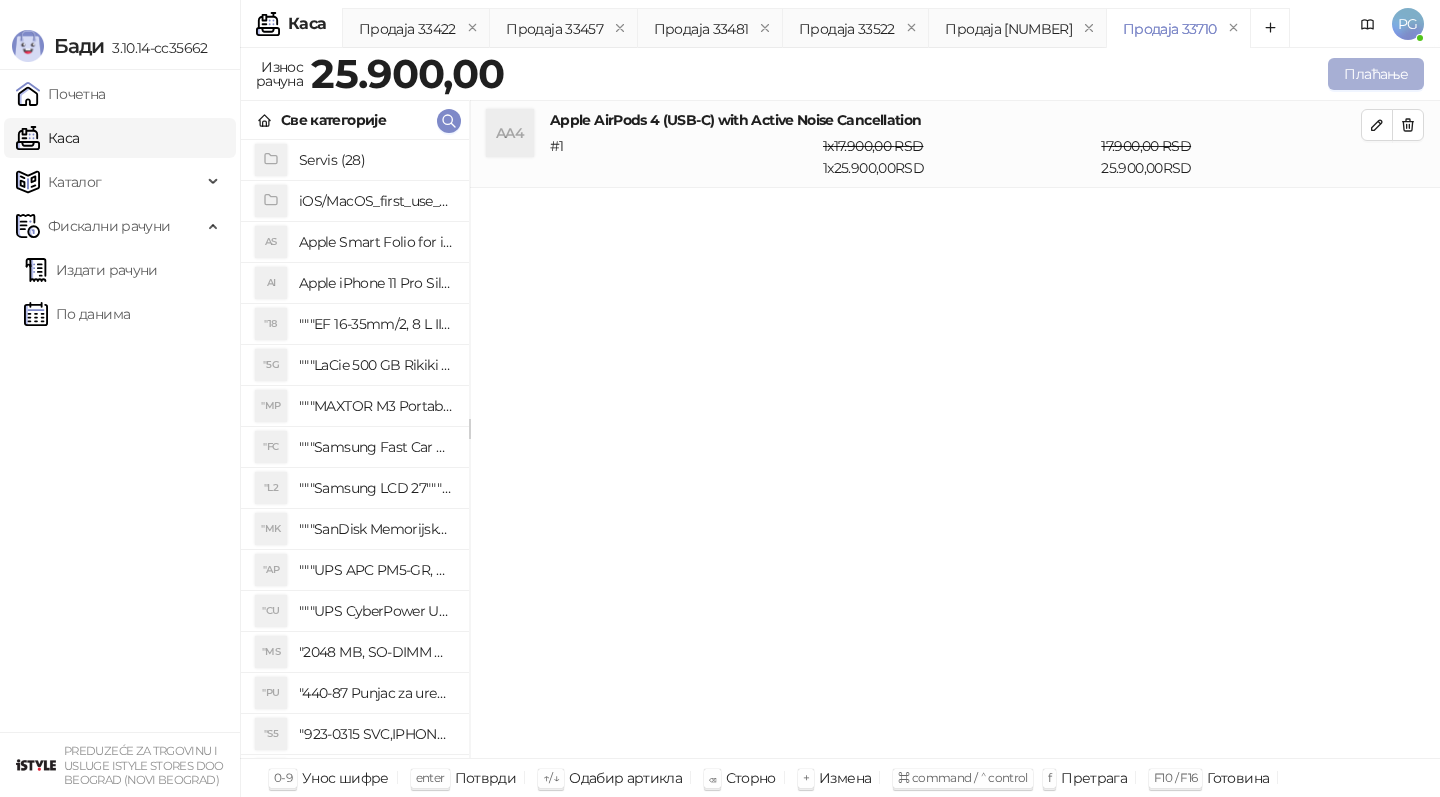 click on "Плаћање" at bounding box center (1376, 74) 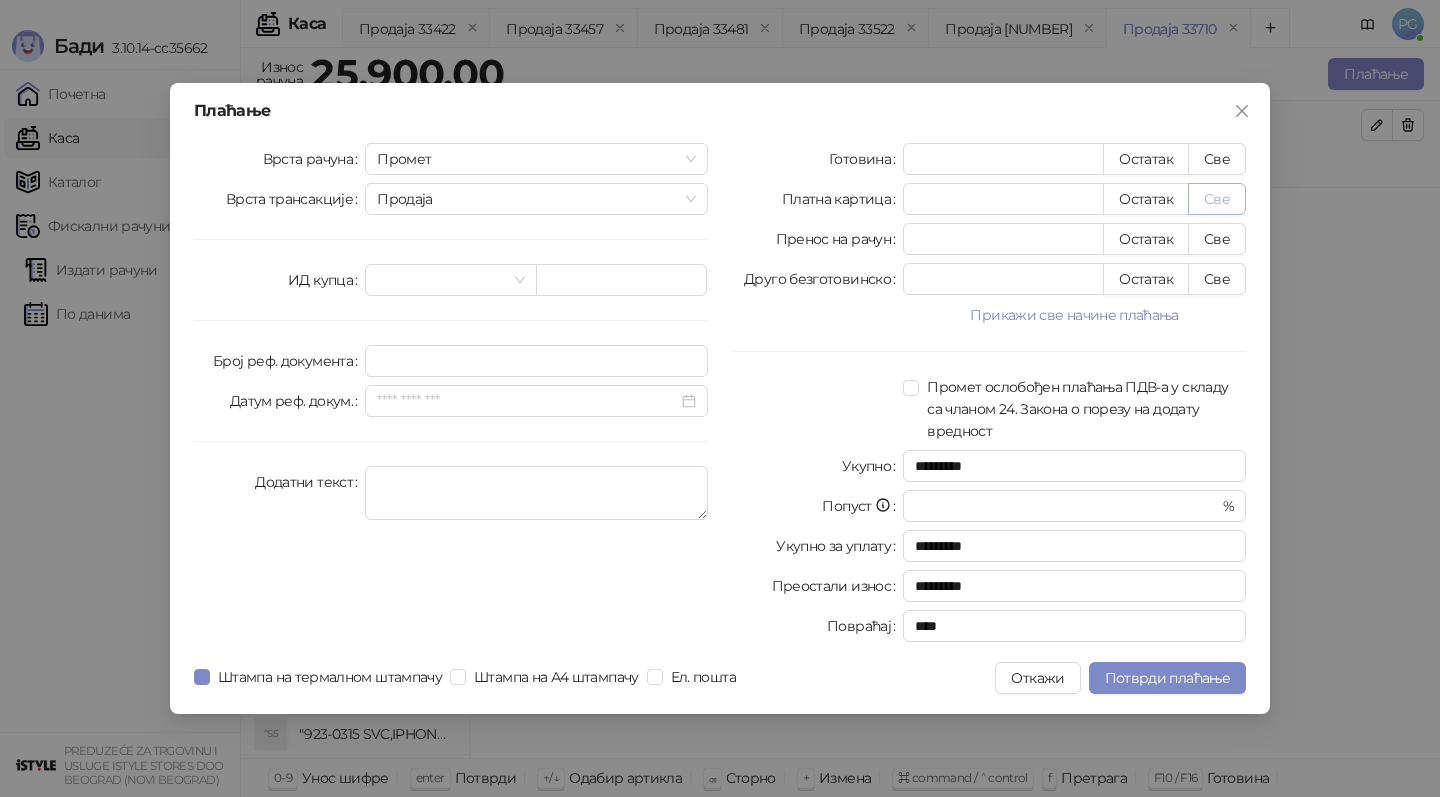click on "Све" at bounding box center (1217, 199) 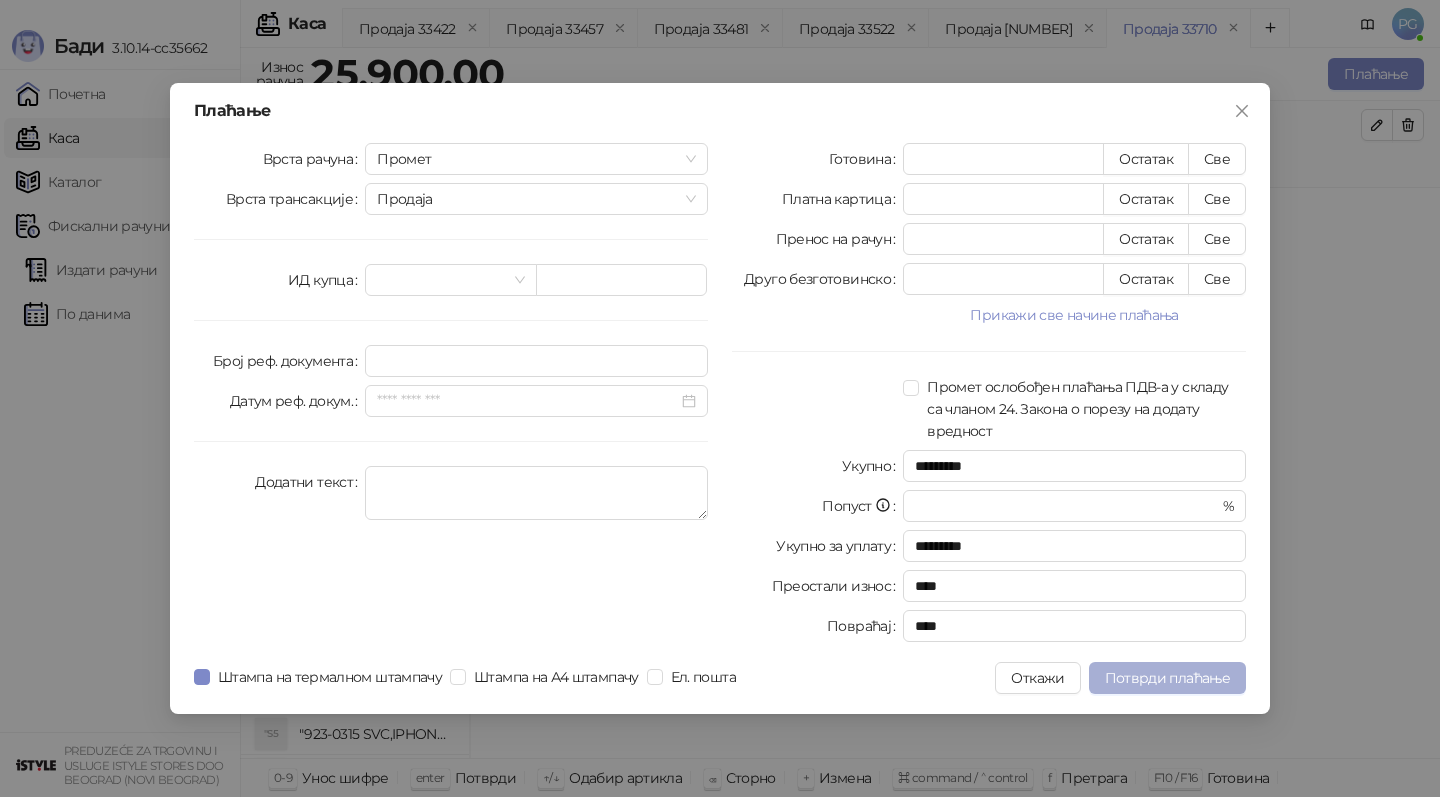 click on "Потврди плаћање" at bounding box center [1167, 678] 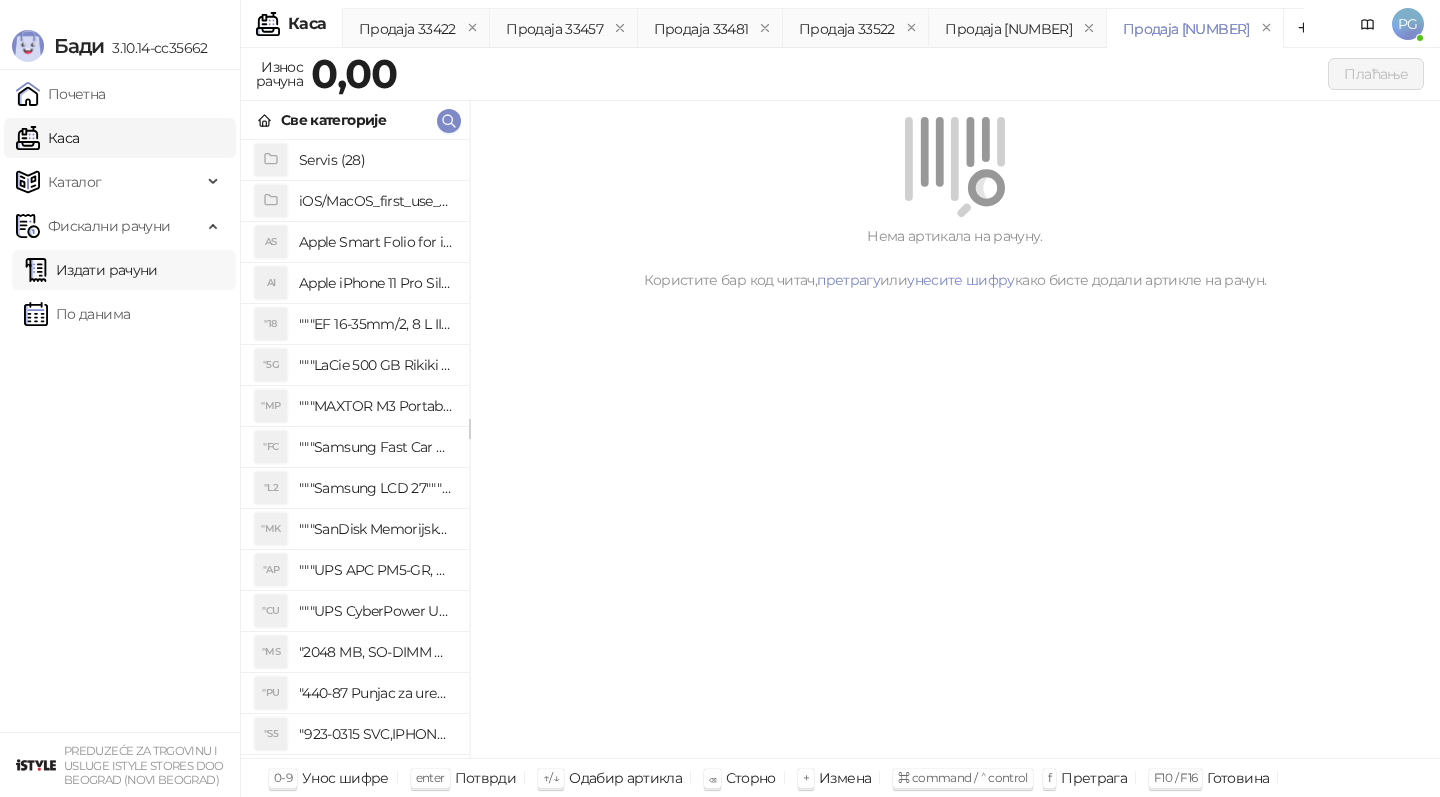 click on "Издати рачуни" at bounding box center [91, 270] 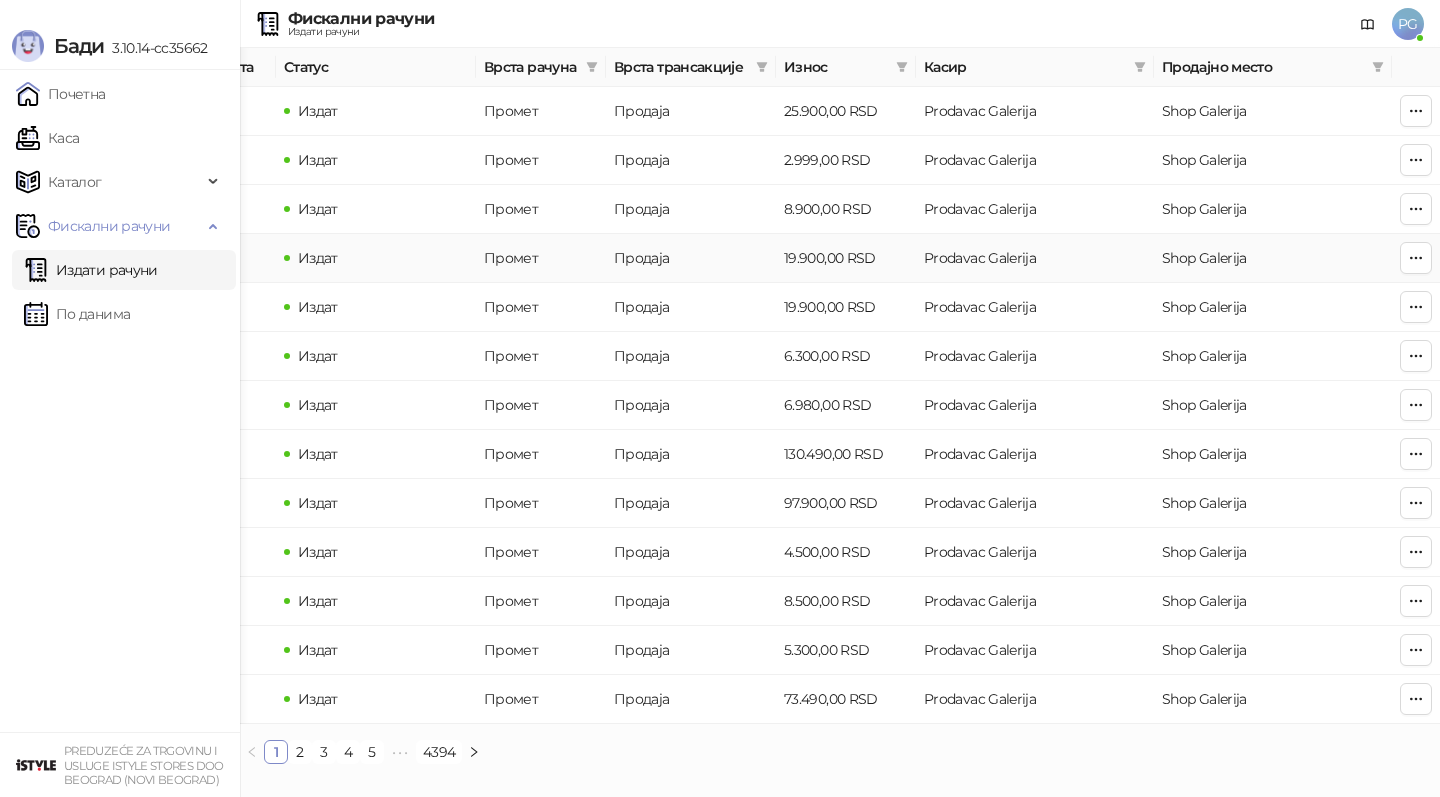 scroll, scrollTop: 0, scrollLeft: 0, axis: both 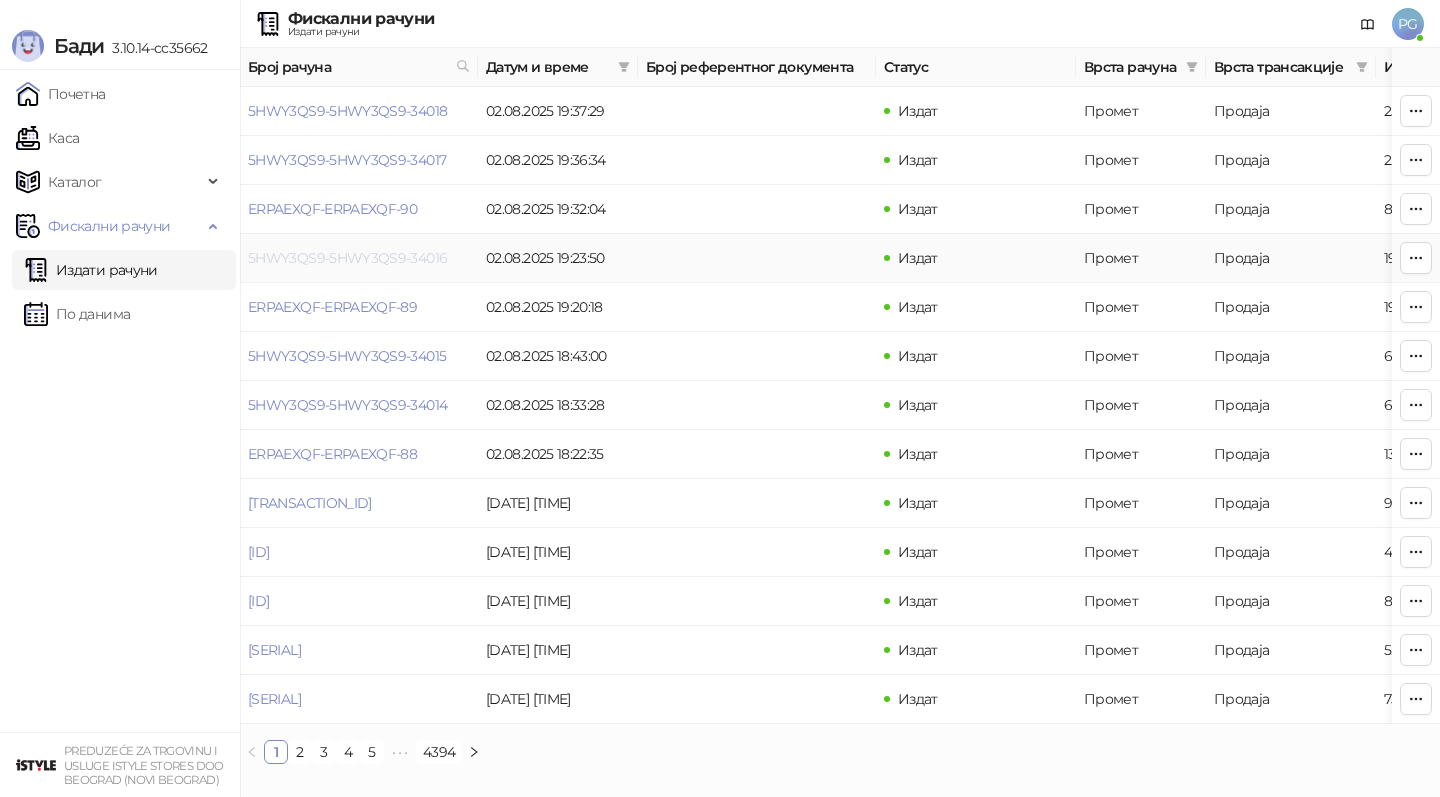click on "5HWY3QS9-5HWY3QS9-34016" at bounding box center [347, 258] 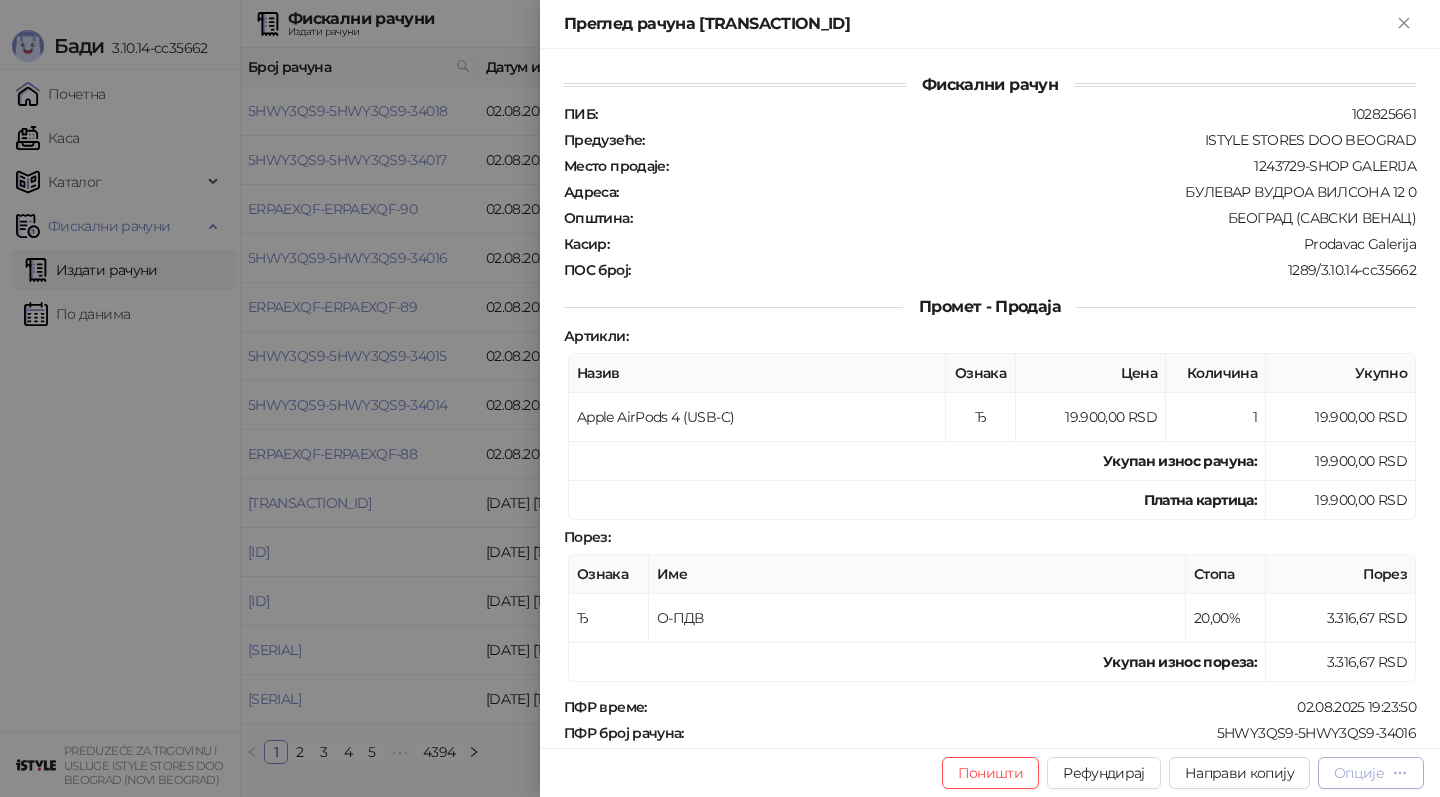 click on "Опције" at bounding box center [1359, 773] 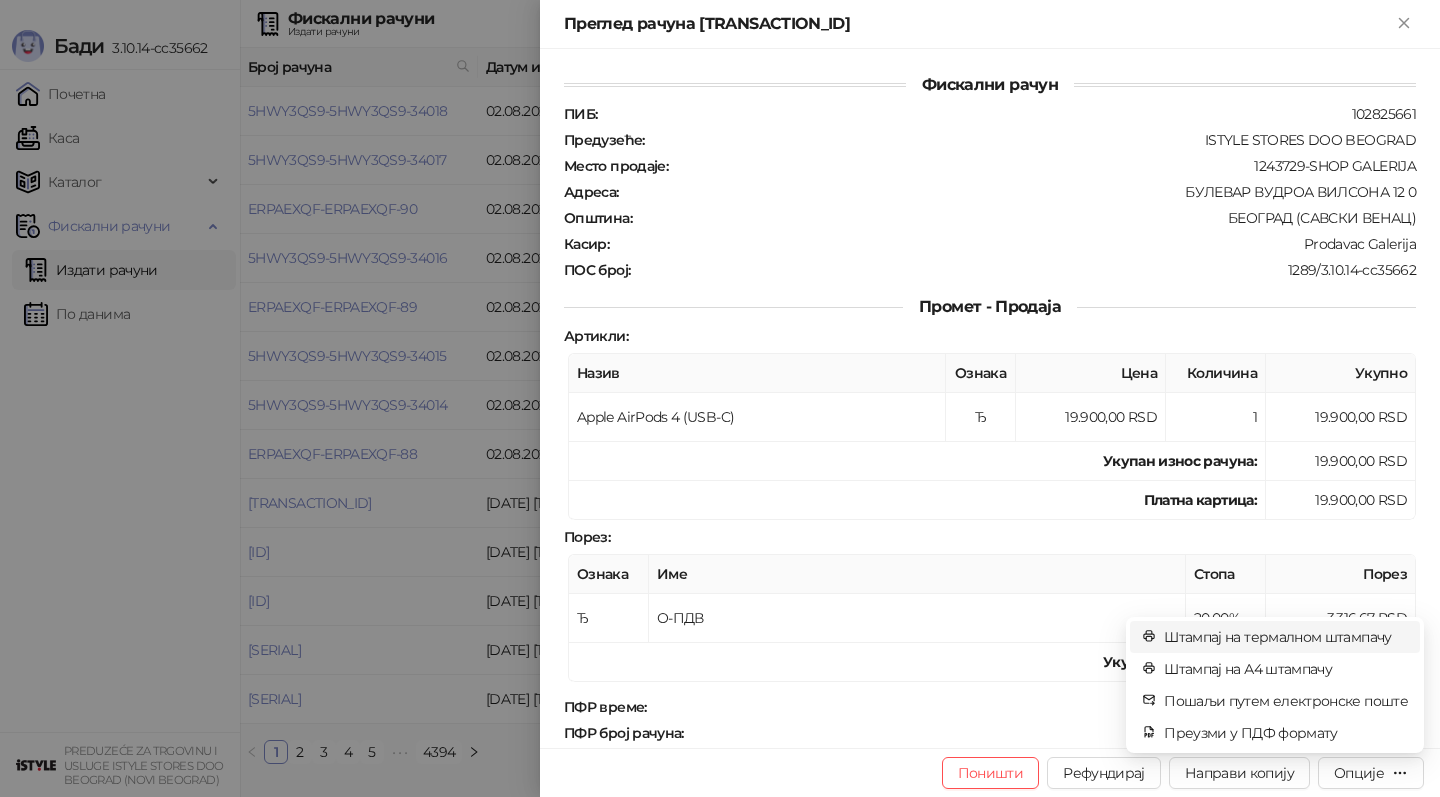 click on "Штампај на термалном штампачу" at bounding box center [1286, 637] 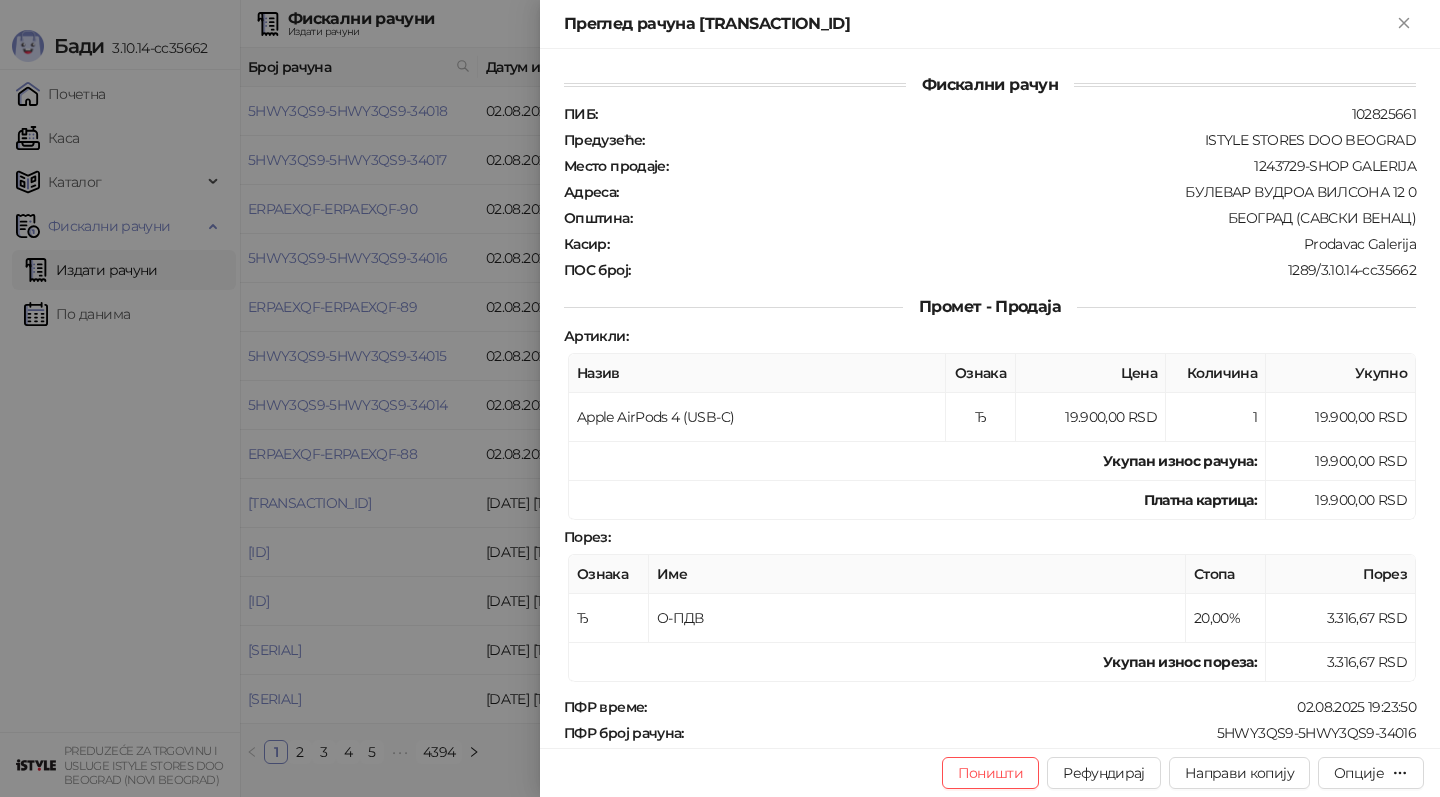 click at bounding box center [720, 398] 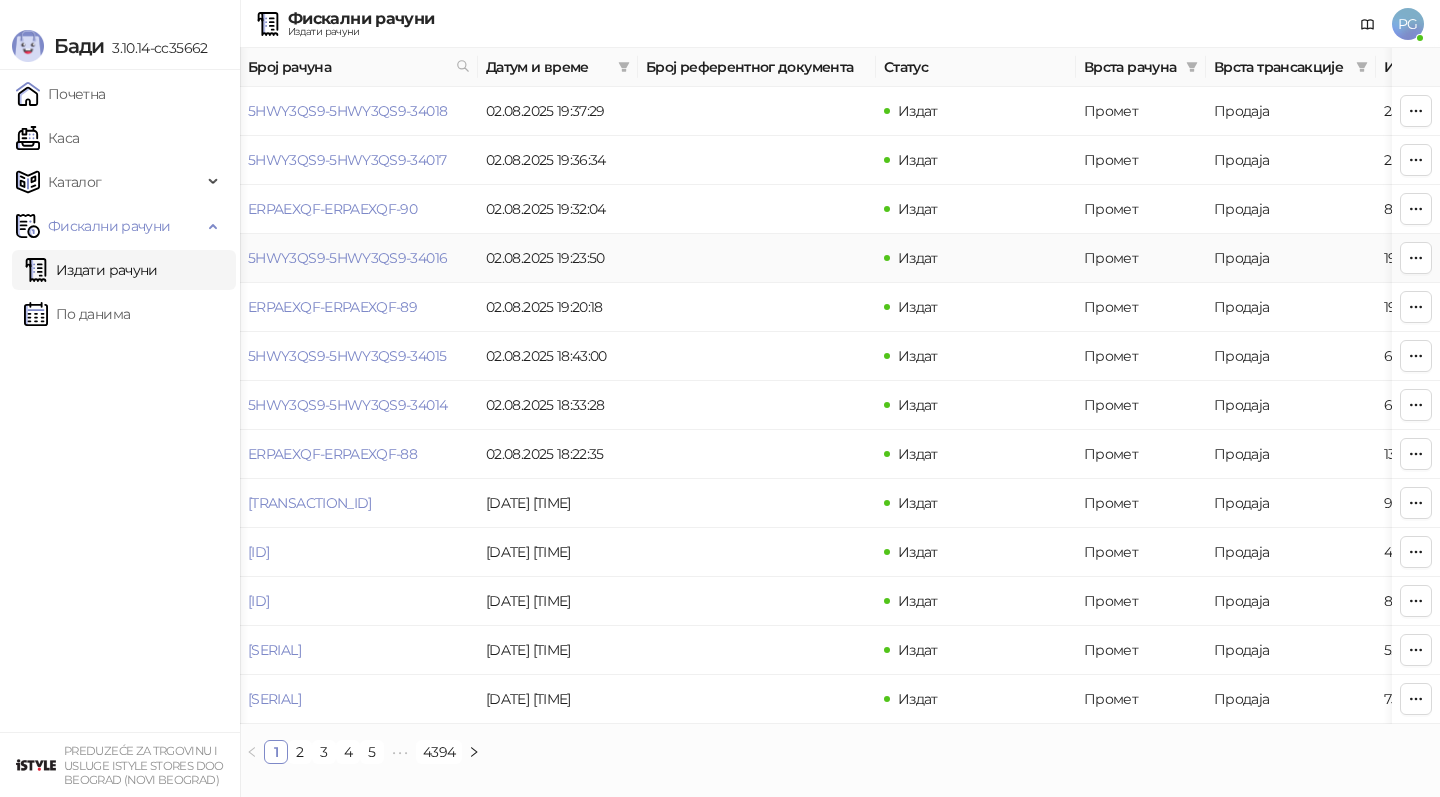 scroll, scrollTop: 0, scrollLeft: 600, axis: horizontal 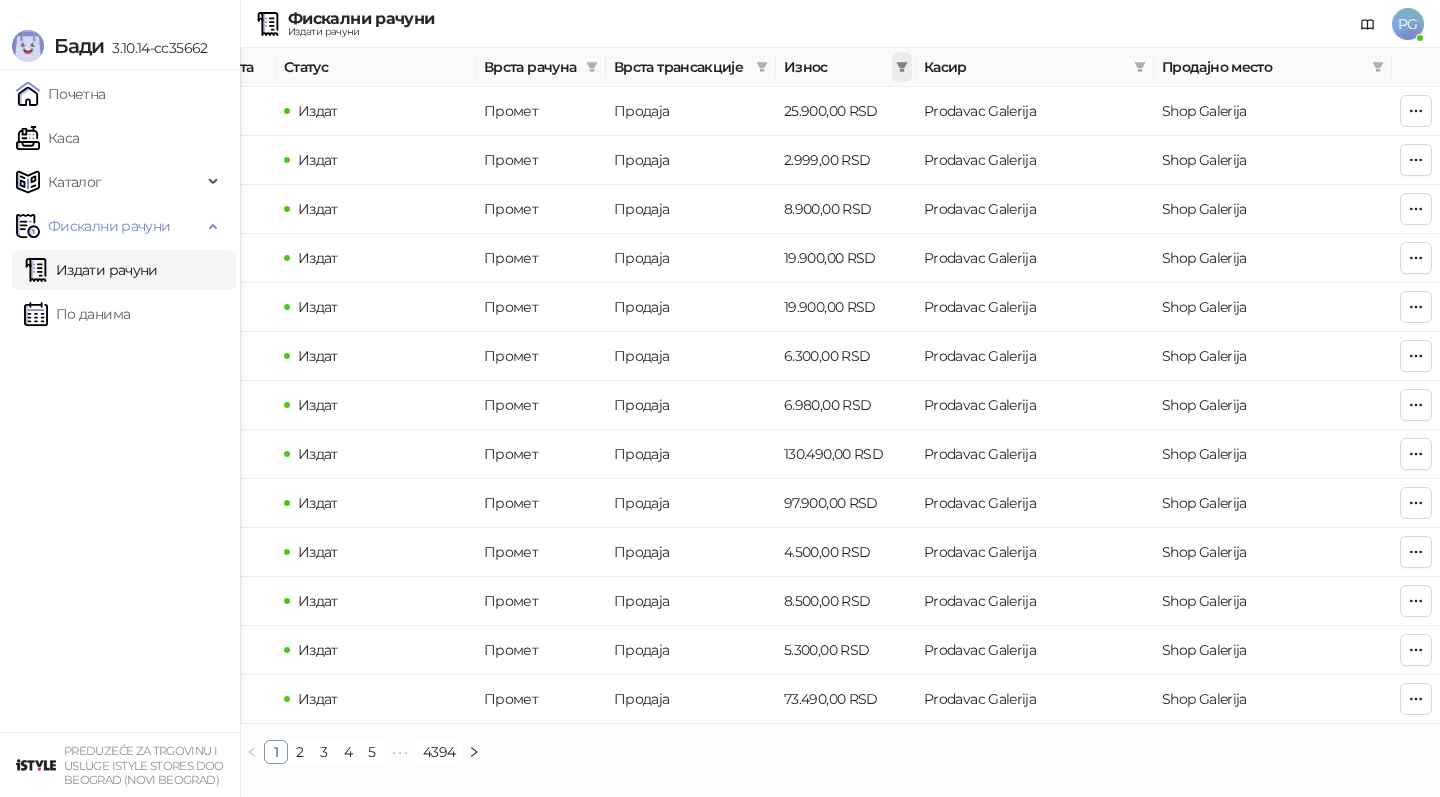 click 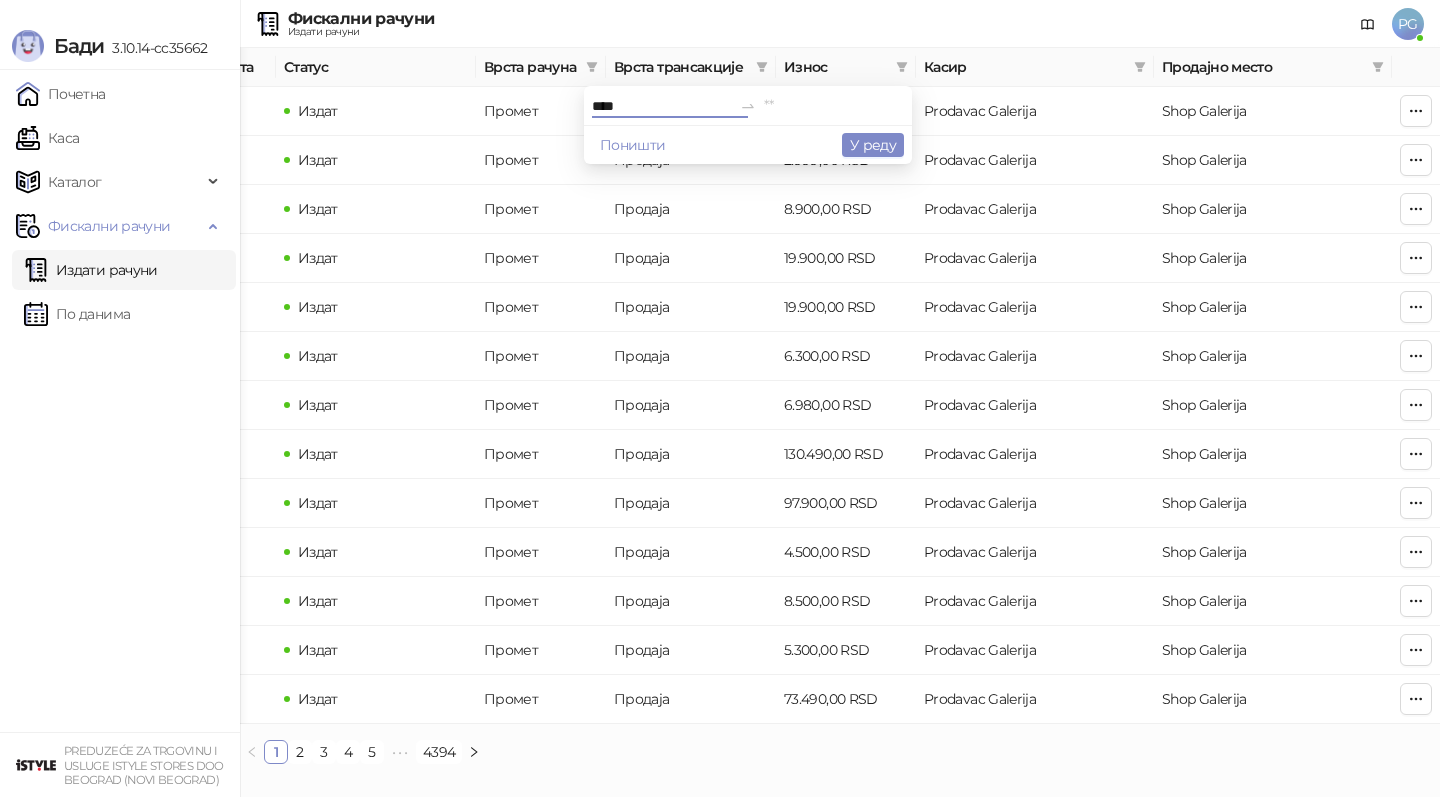 type on "****" 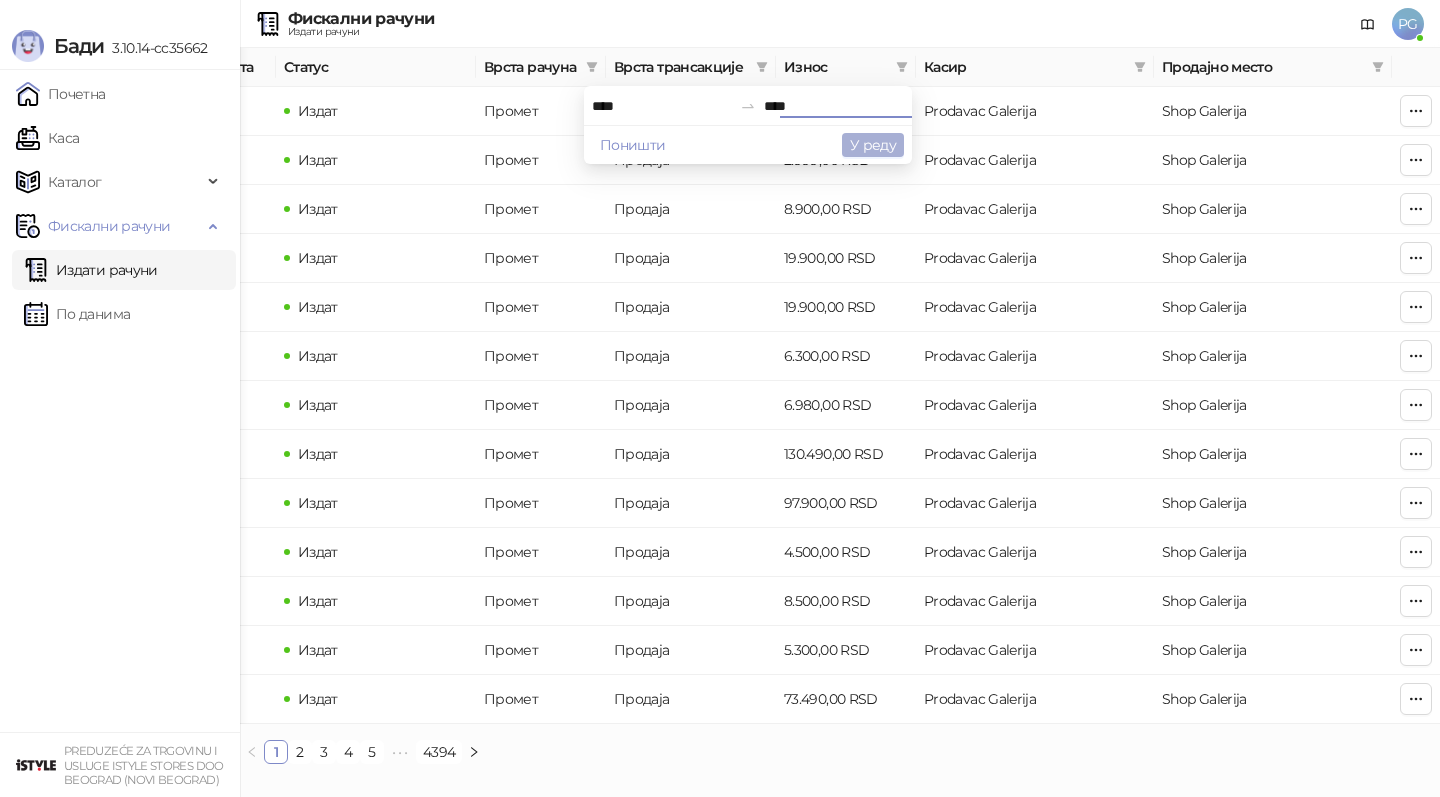 type on "****" 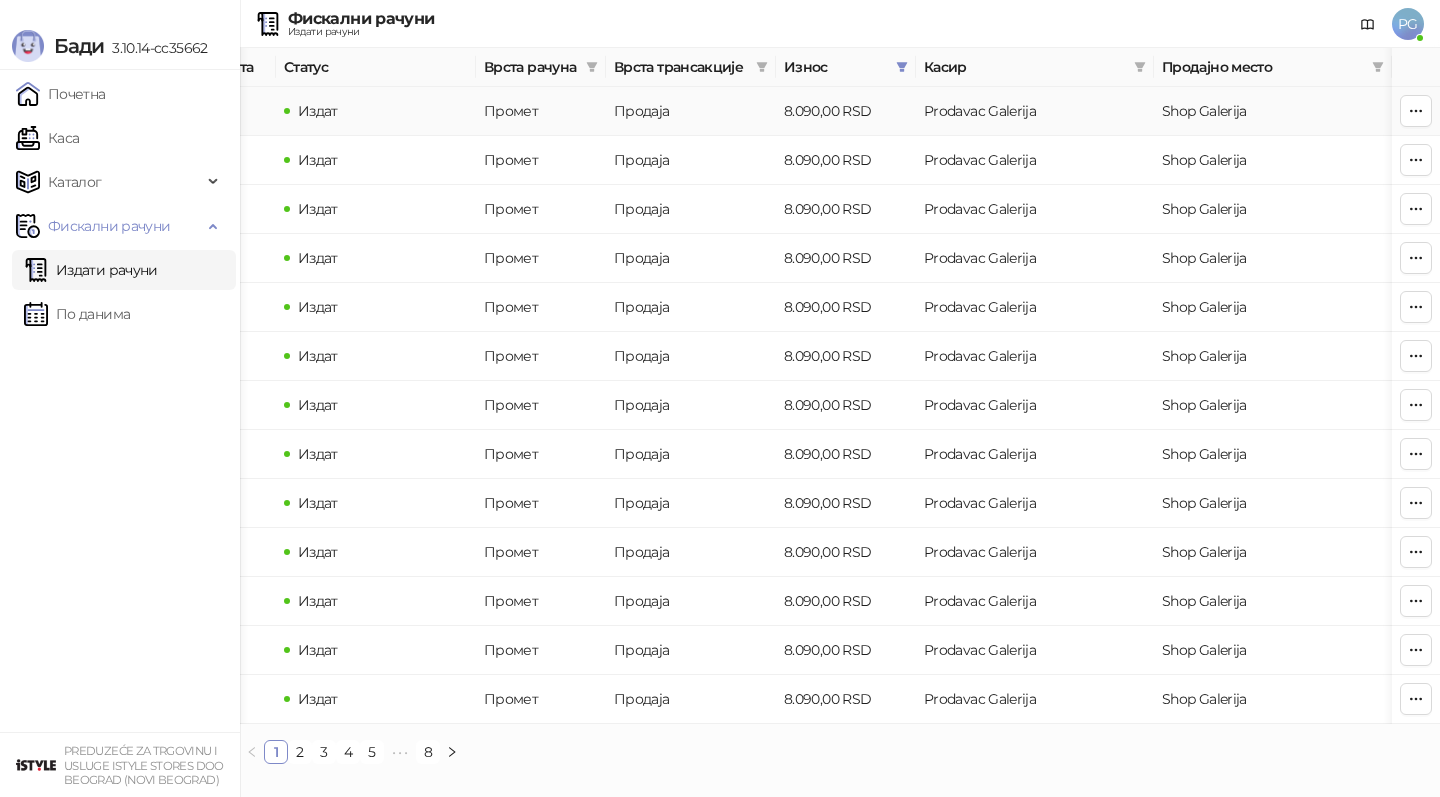scroll, scrollTop: 0, scrollLeft: 0, axis: both 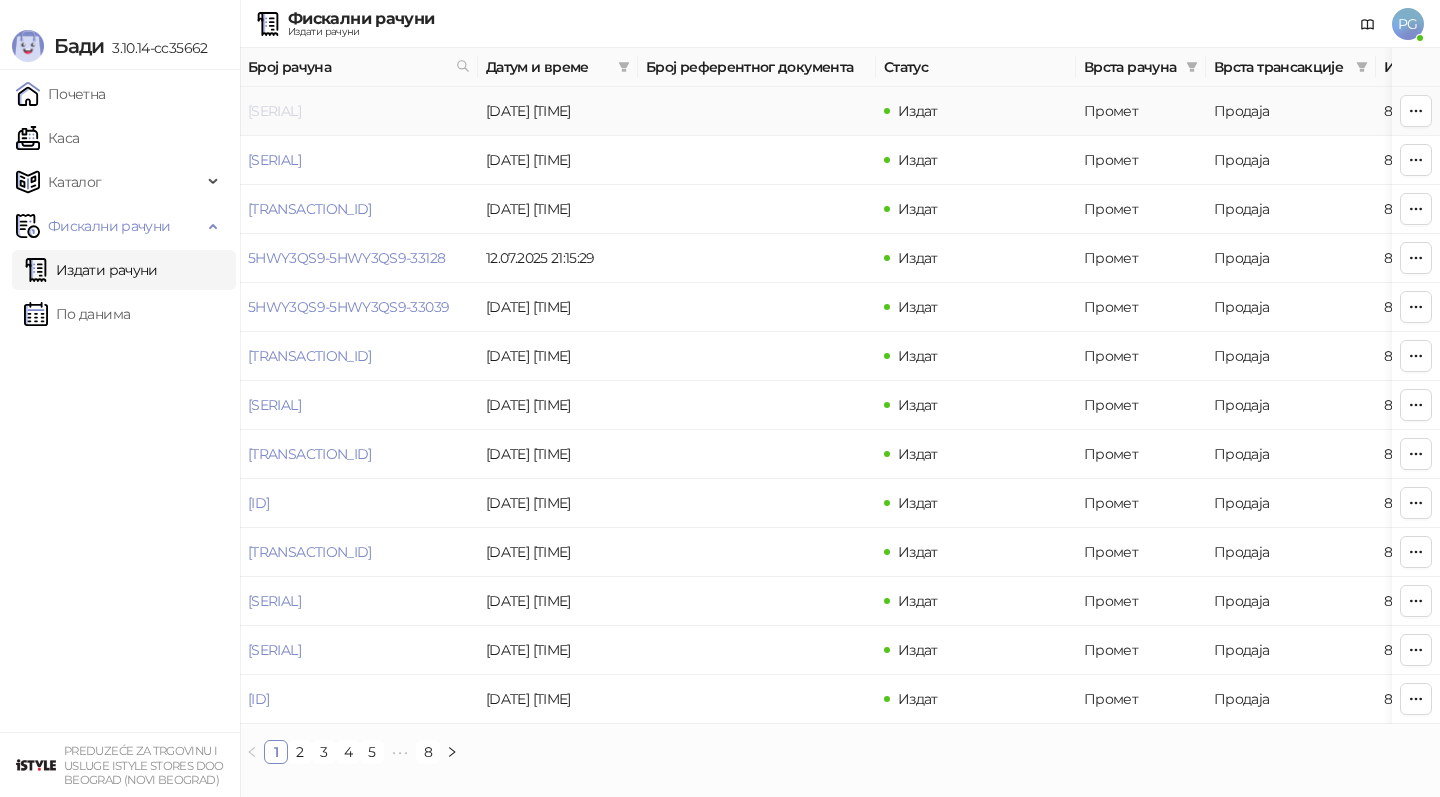 click on "[SERIAL]" at bounding box center [274, 111] 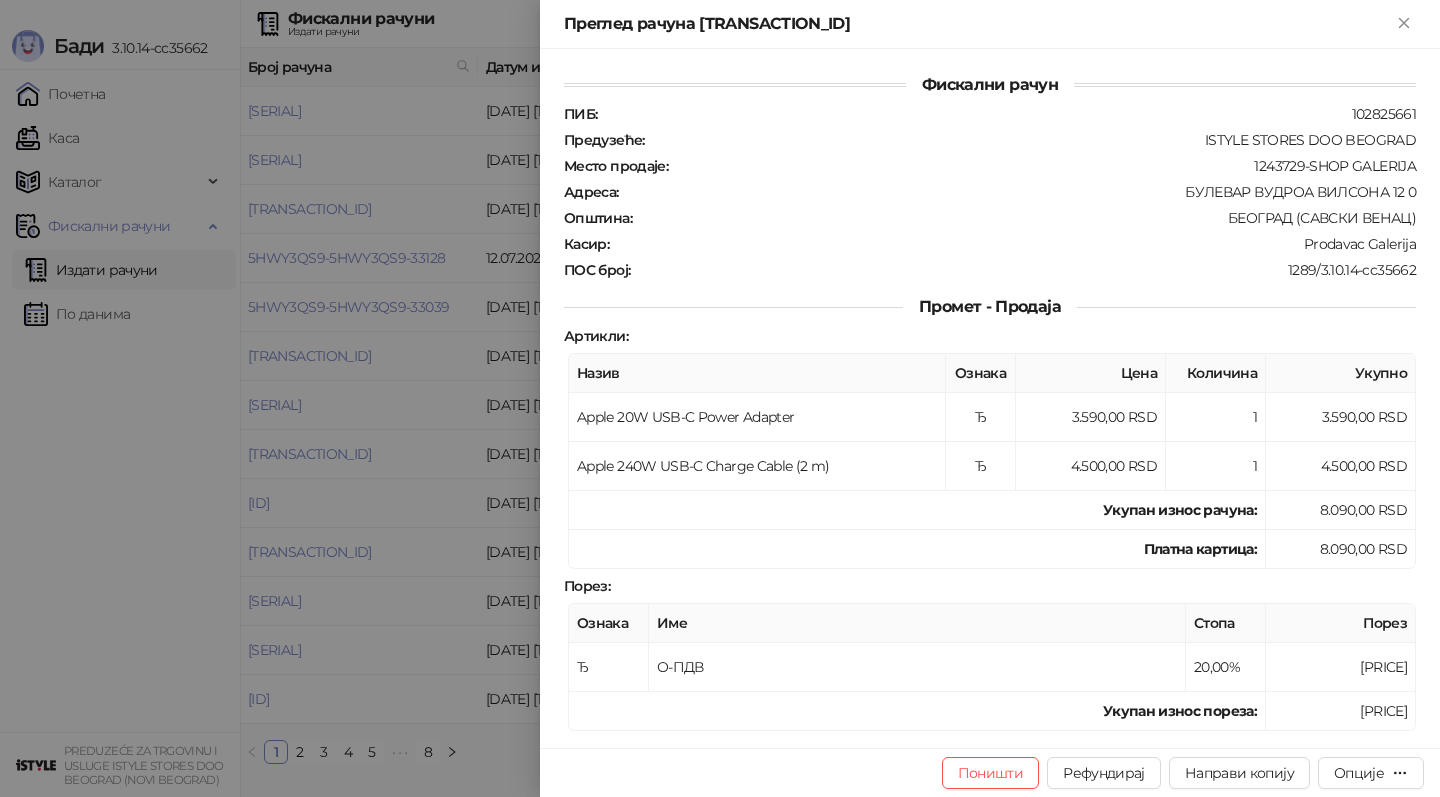 click at bounding box center [720, 398] 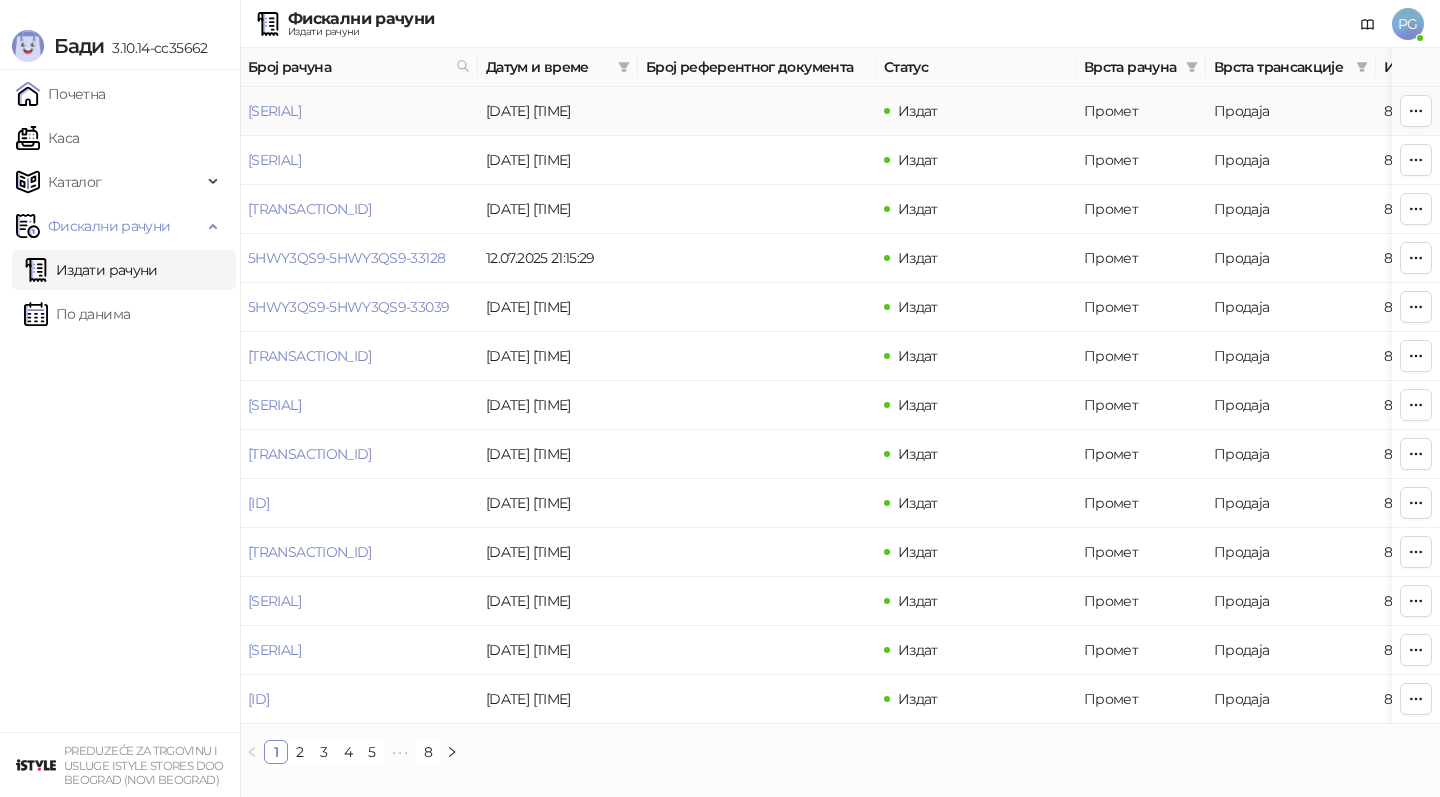 scroll, scrollTop: 0, scrollLeft: 600, axis: horizontal 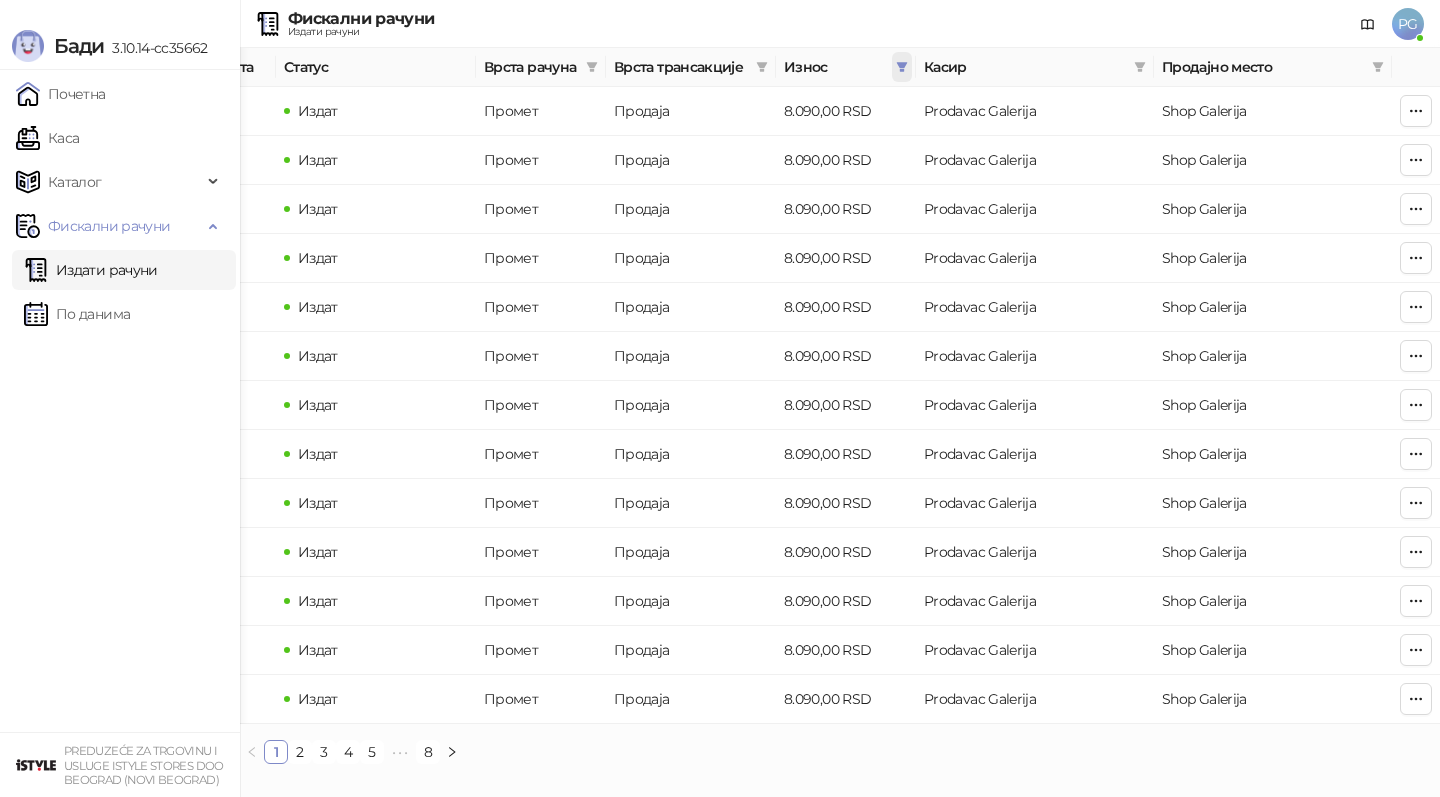click at bounding box center [902, 67] 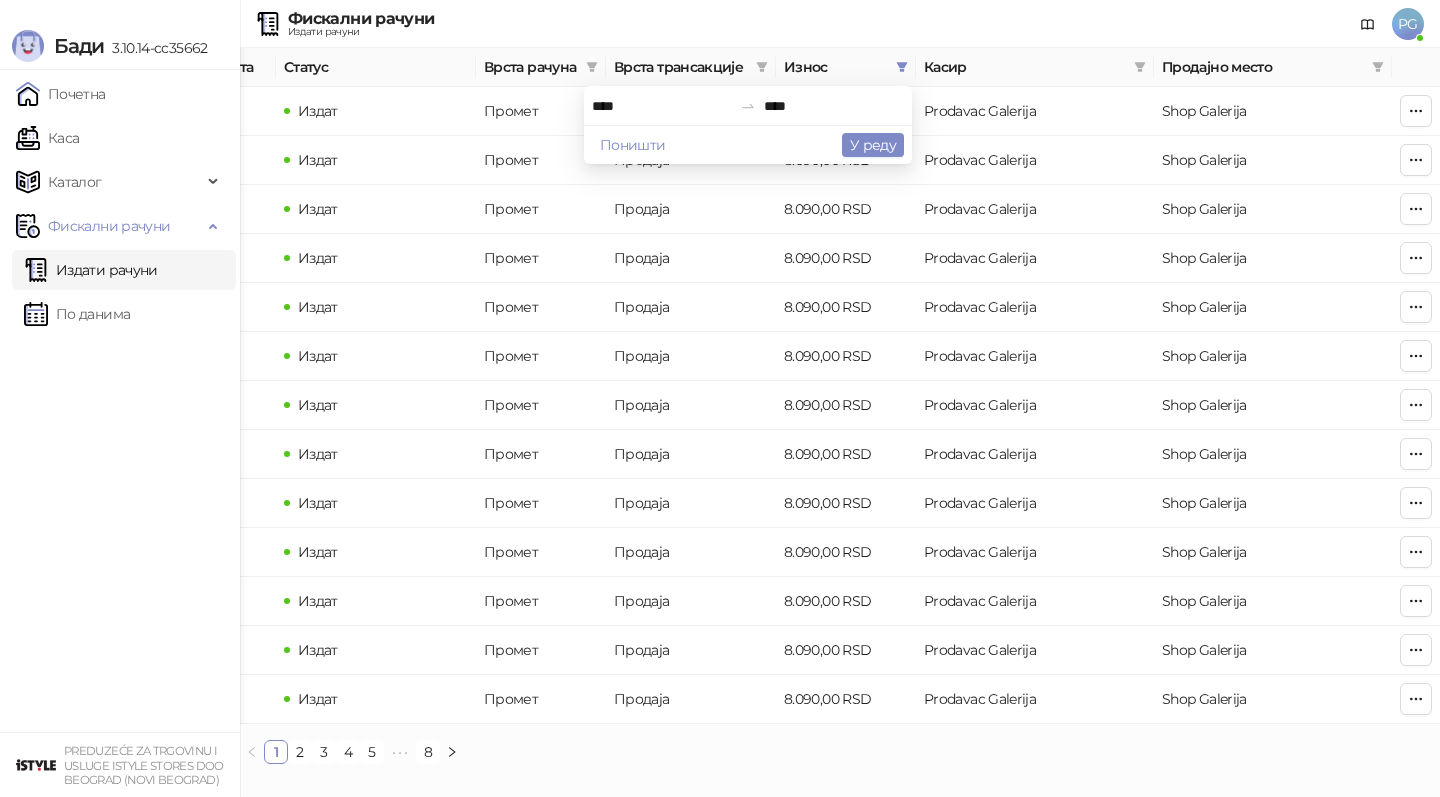 click on "****" at bounding box center [662, 106] 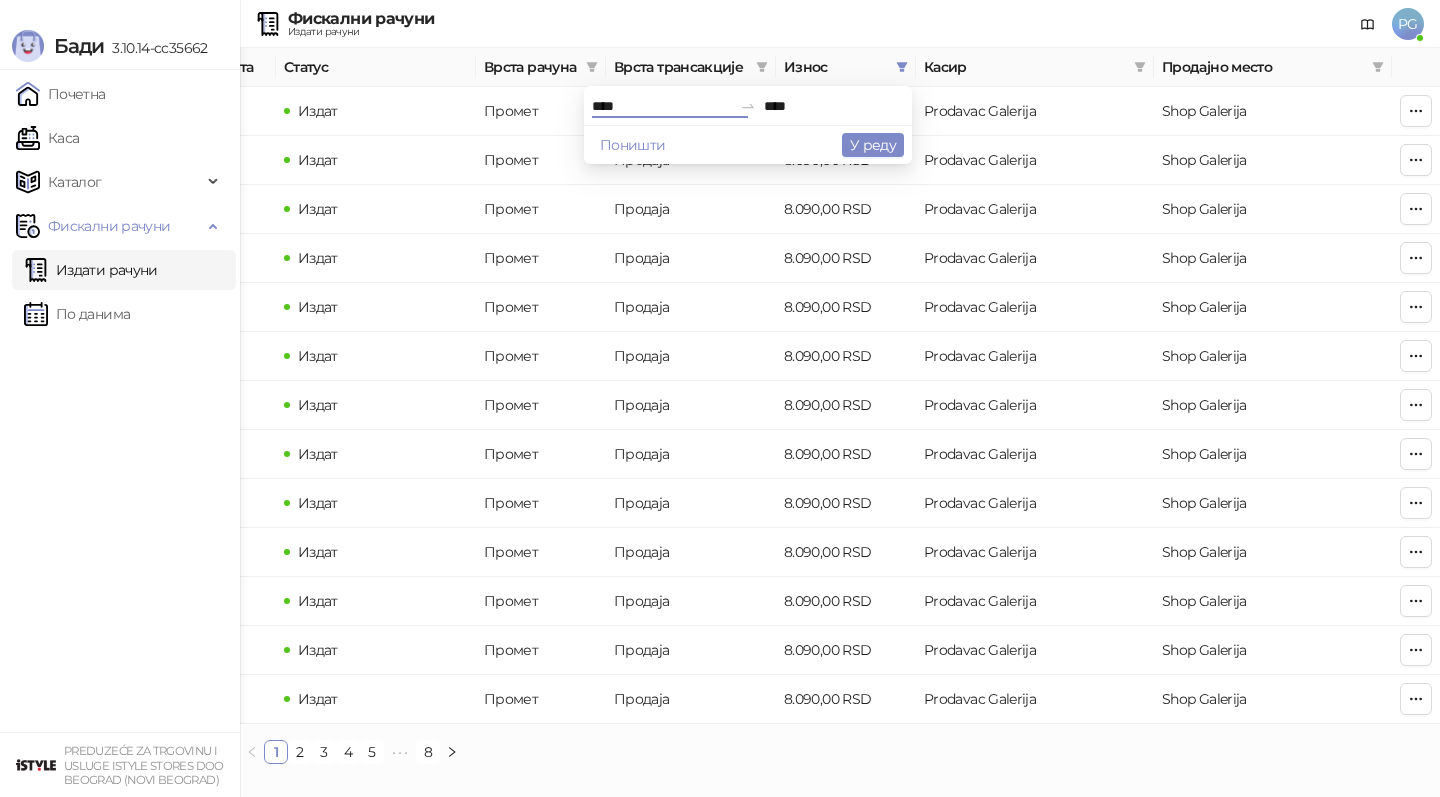 click on "****" at bounding box center (662, 106) 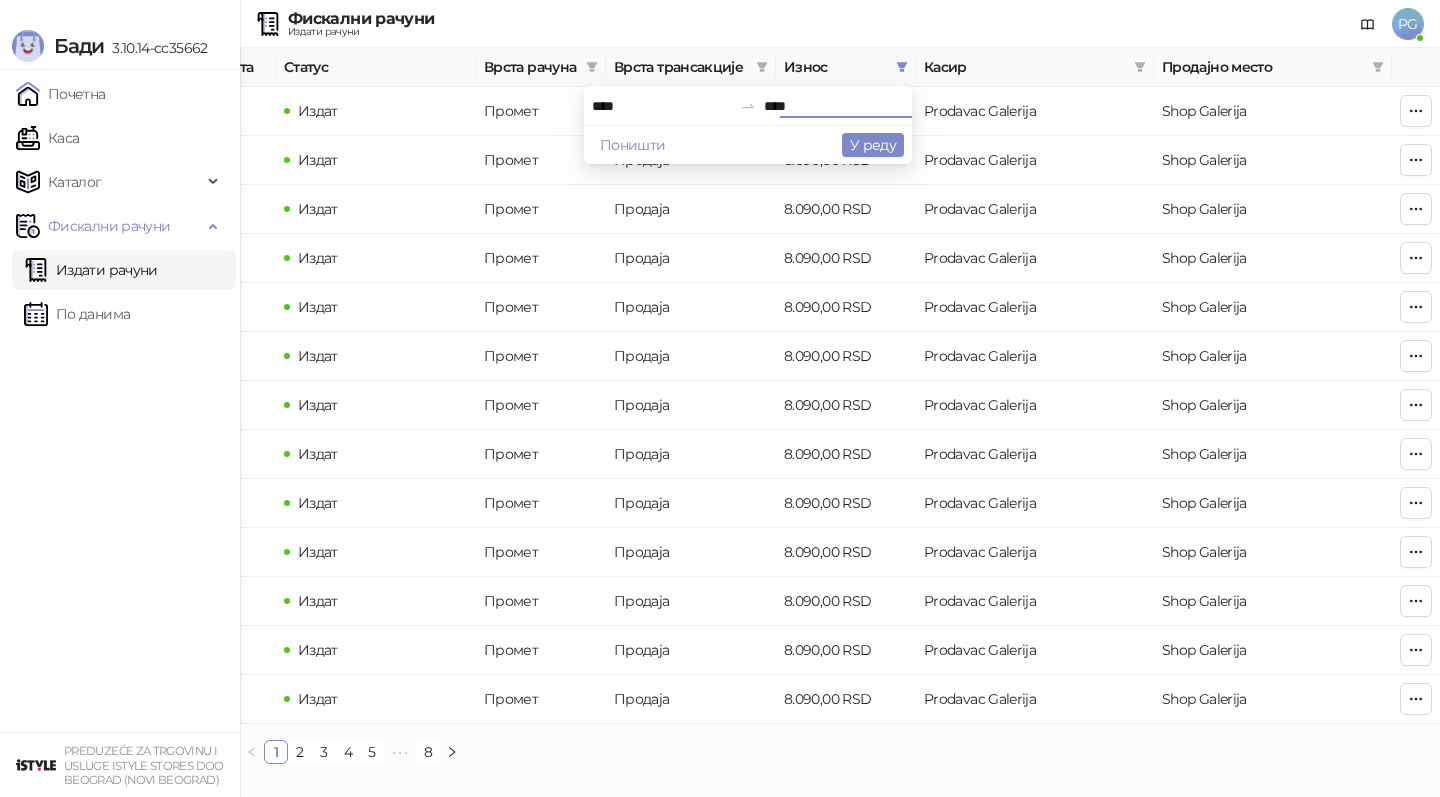 click on "****" at bounding box center [834, 106] 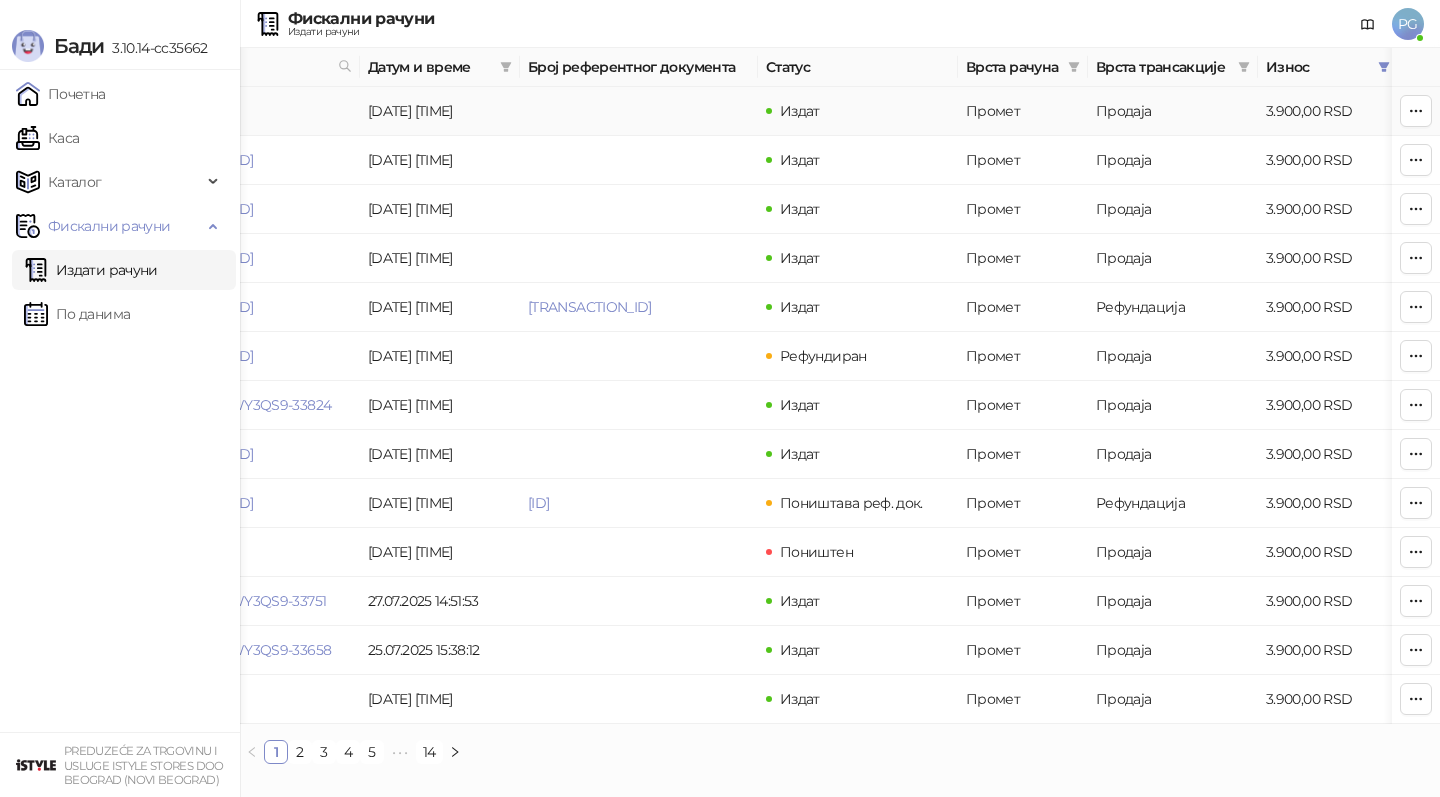 scroll, scrollTop: 0, scrollLeft: 0, axis: both 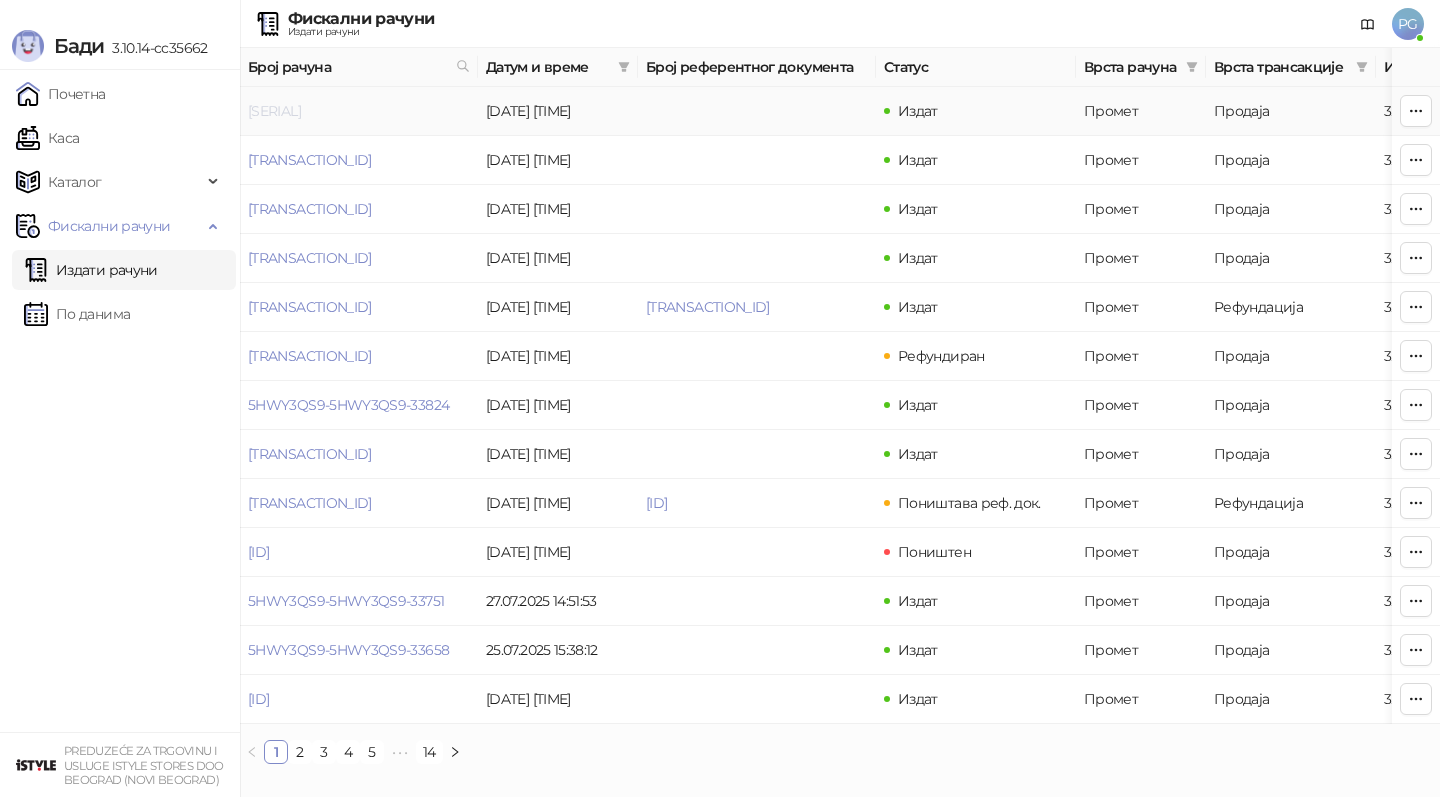 click on "[SERIAL]" at bounding box center [274, 111] 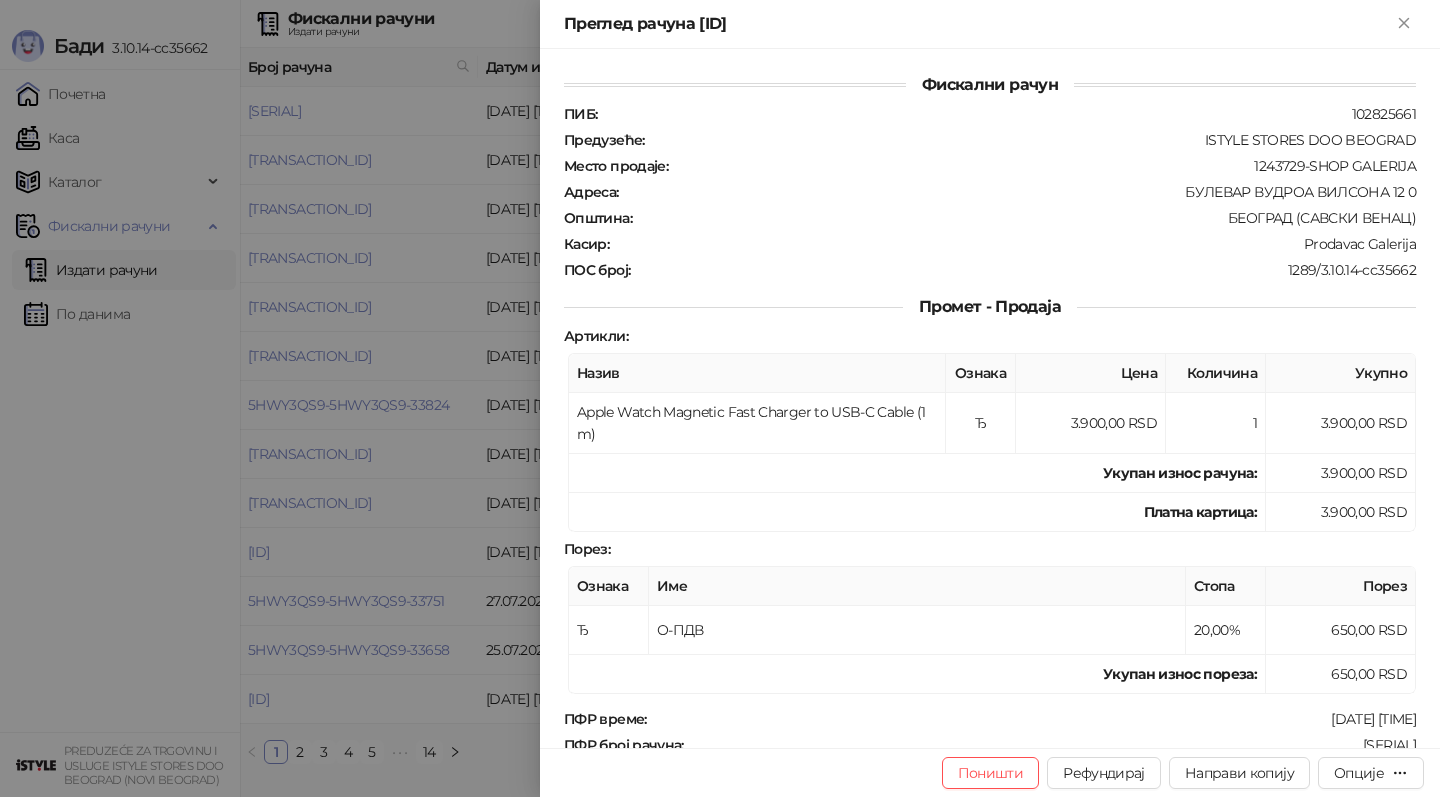 click at bounding box center (720, 398) 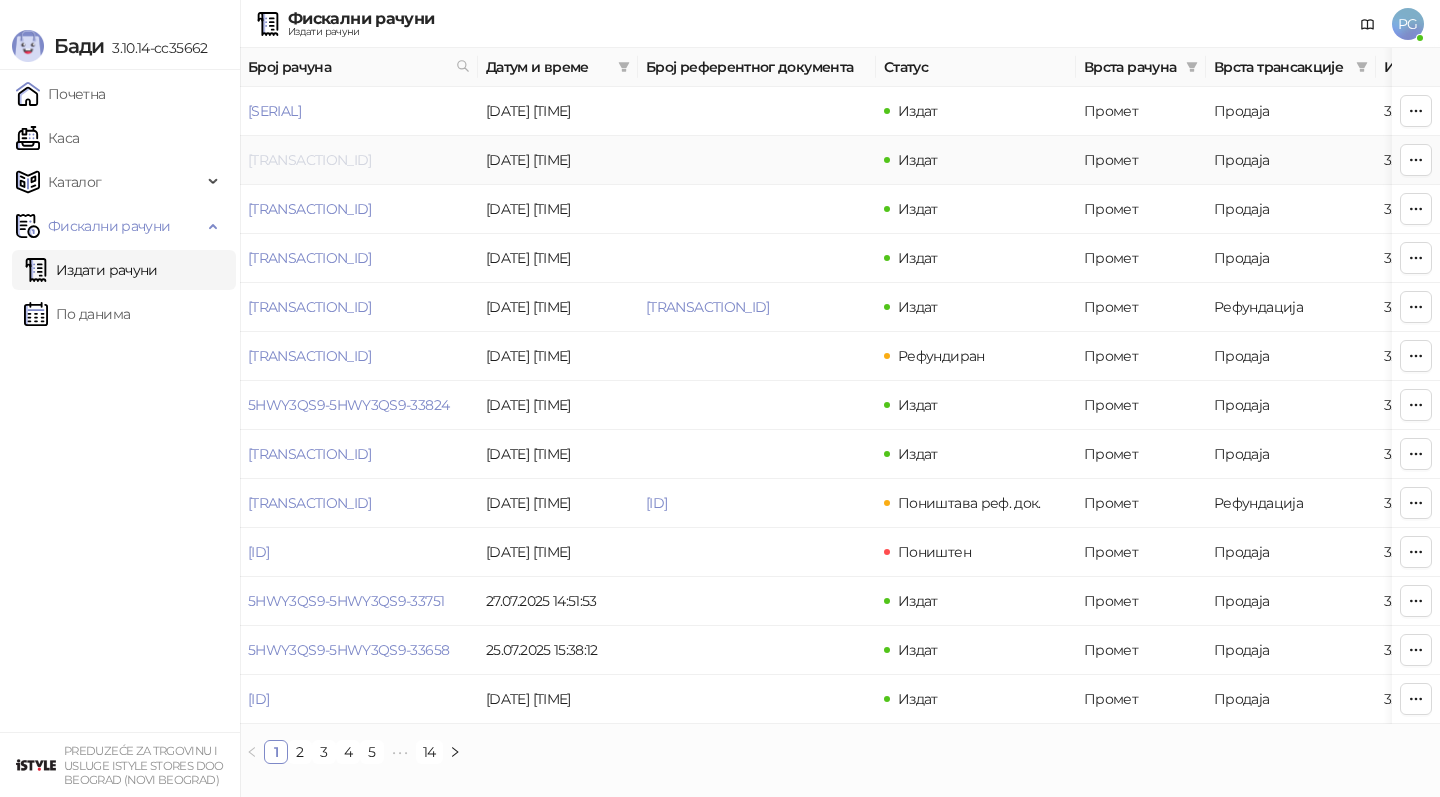 click on "[TRANSACTION_ID]" at bounding box center [310, 160] 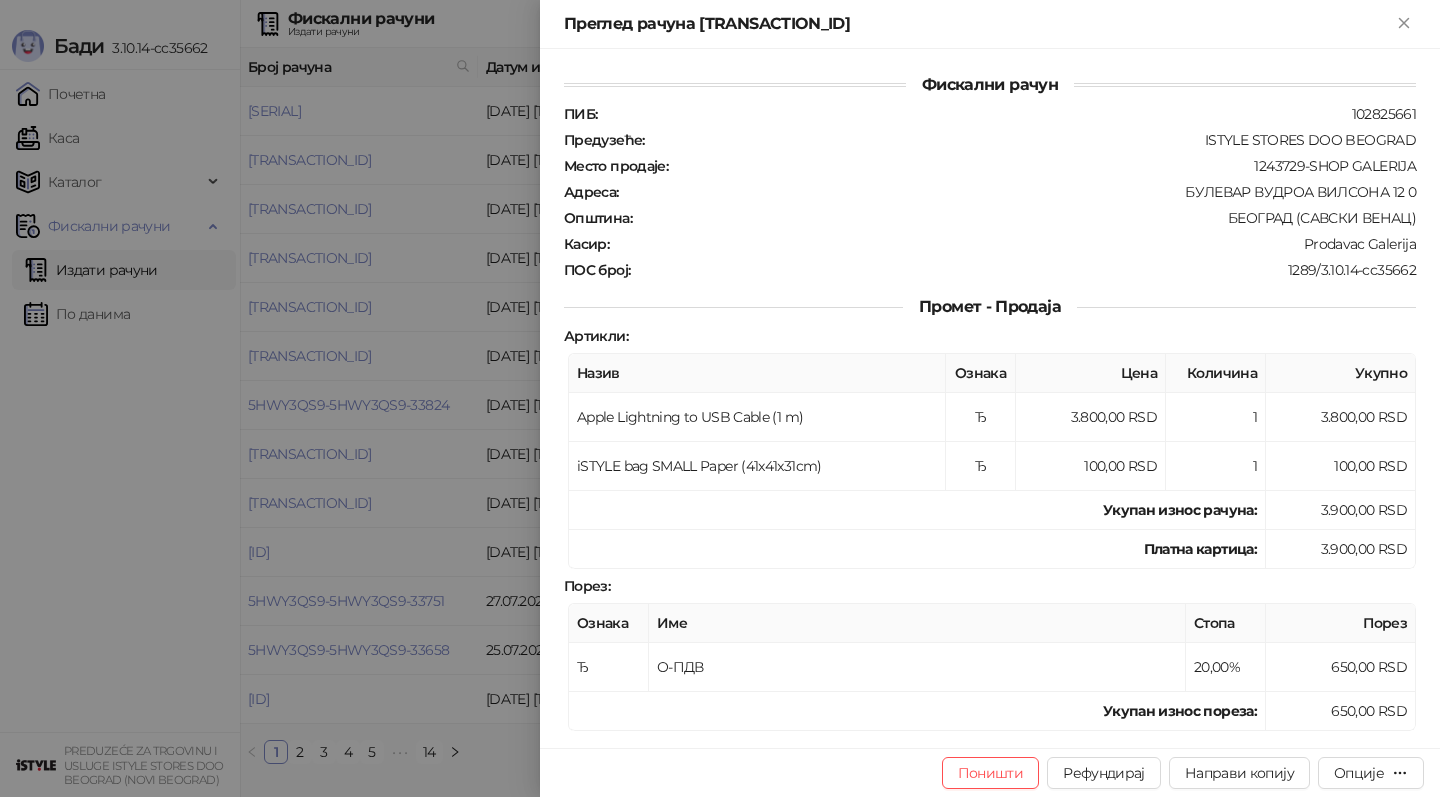 click at bounding box center (720, 398) 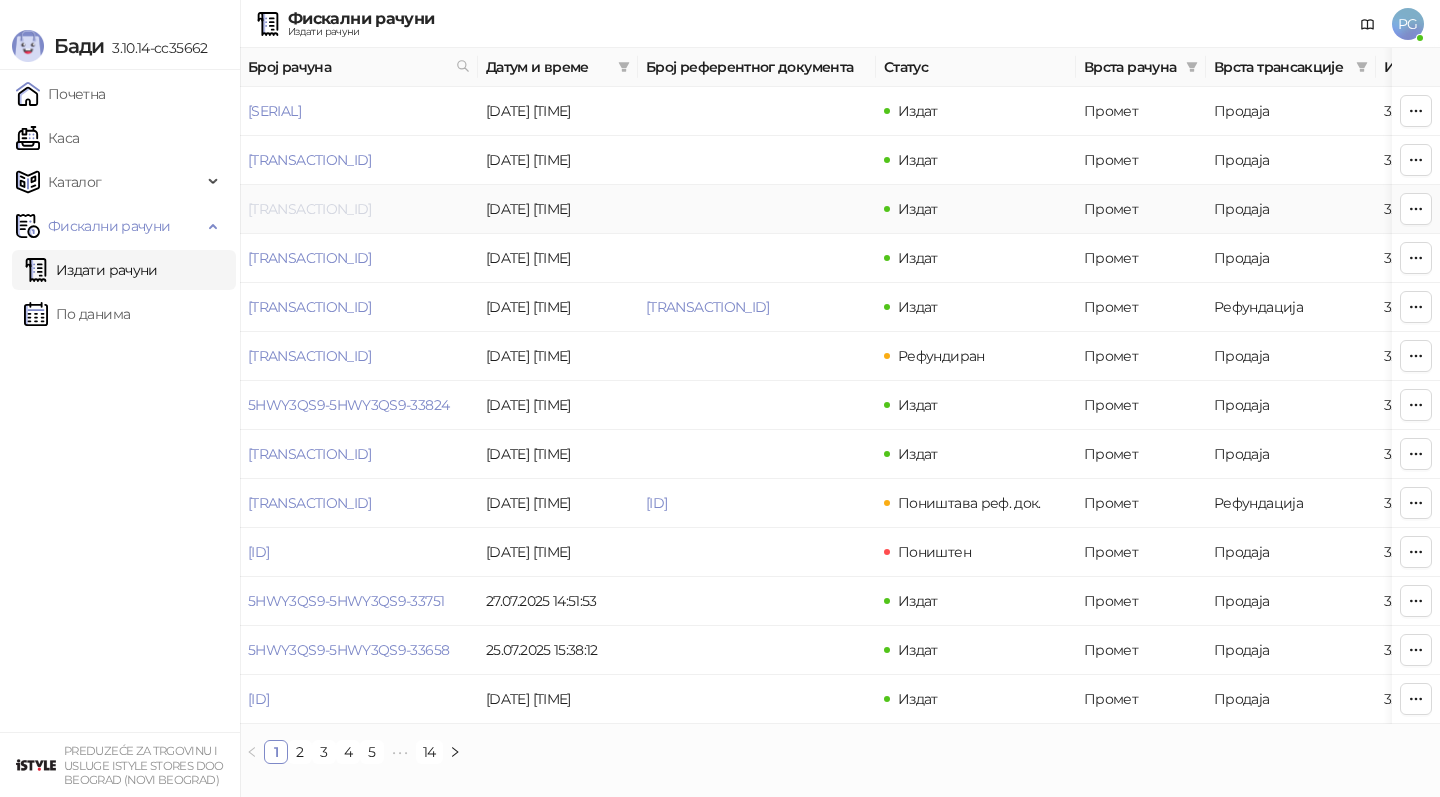 click on "[TRANSACTION_ID]" at bounding box center [310, 209] 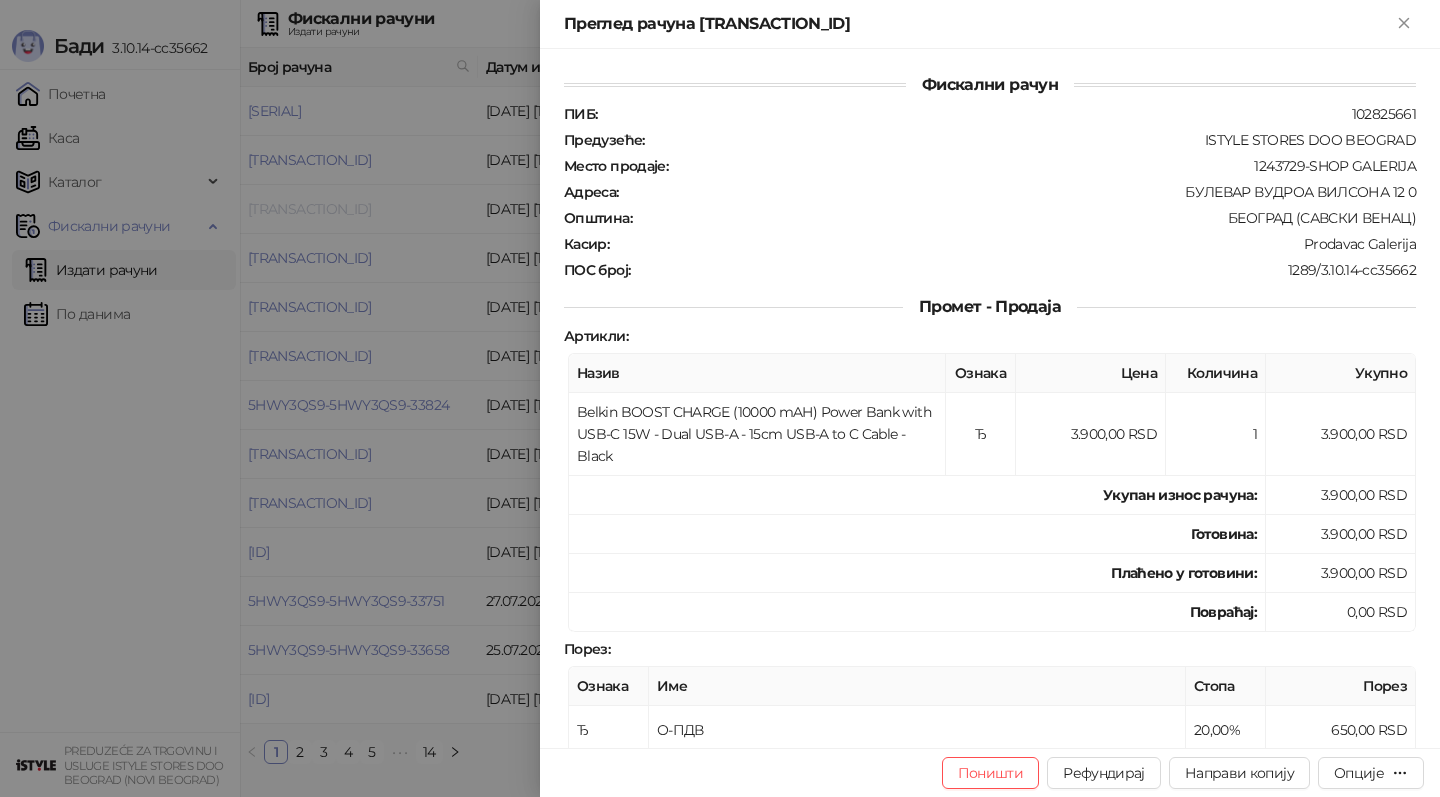 click at bounding box center (720, 398) 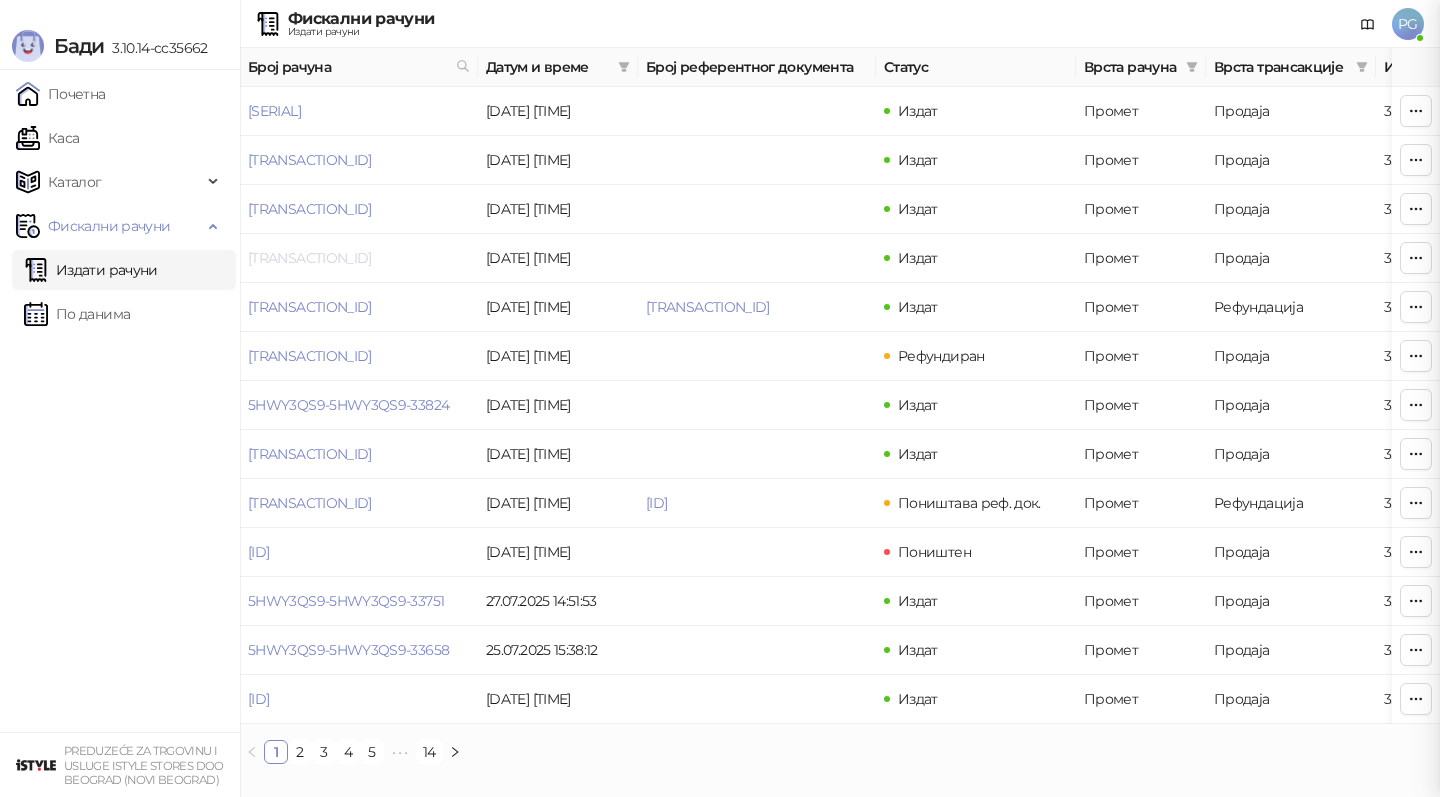 click on "[TRANSACTION_ID]" at bounding box center [310, 258] 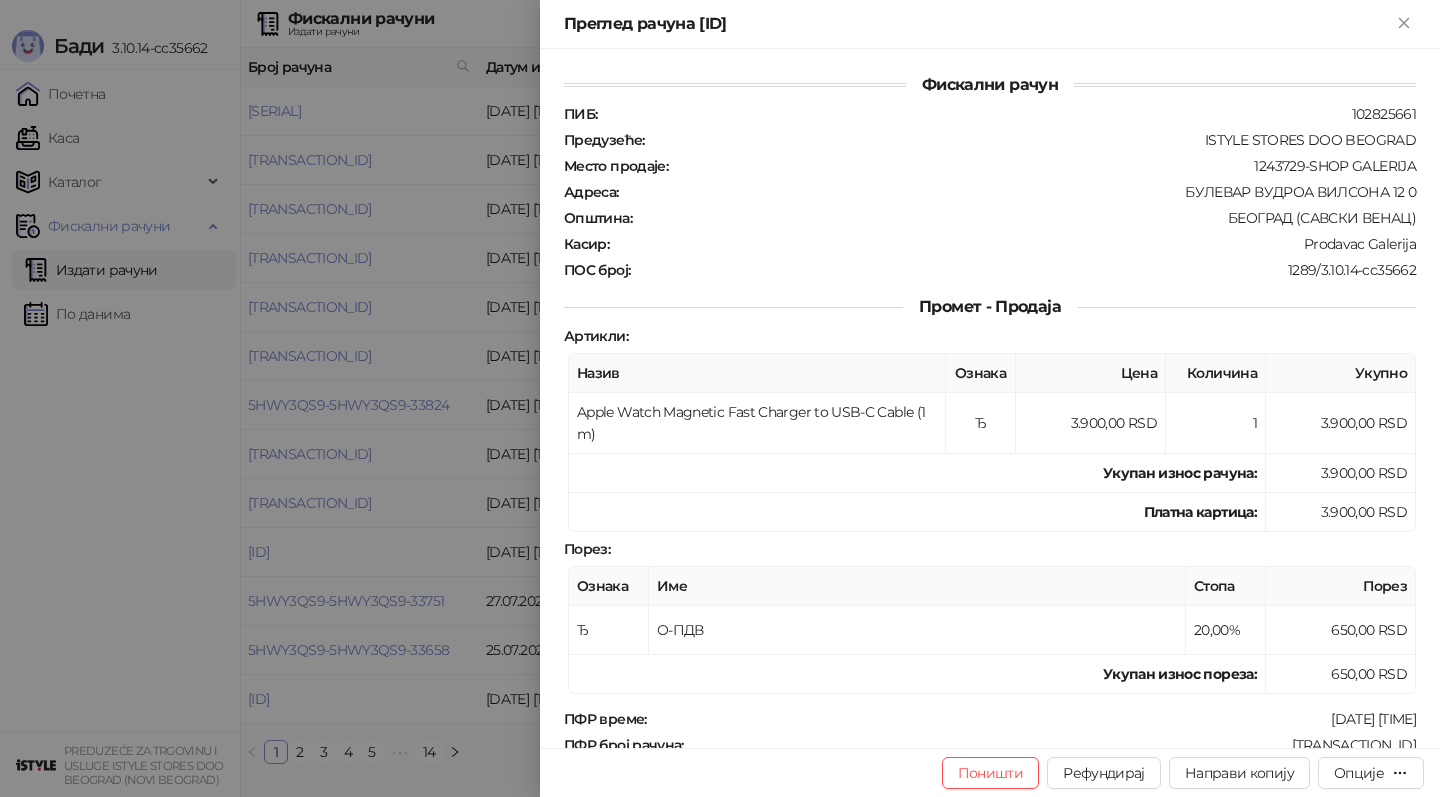 click at bounding box center [720, 398] 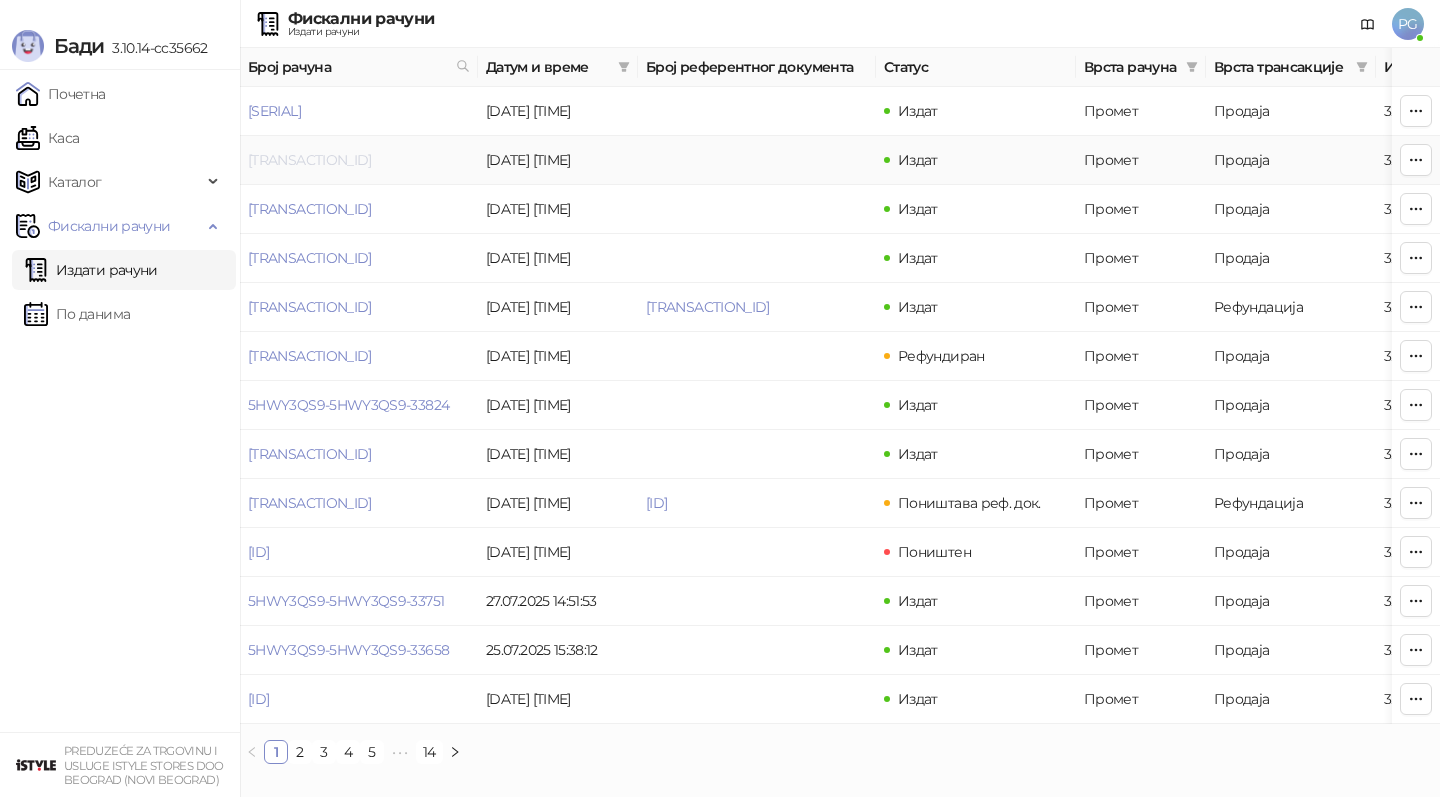 click on "[TRANSACTION_ID]" at bounding box center (310, 160) 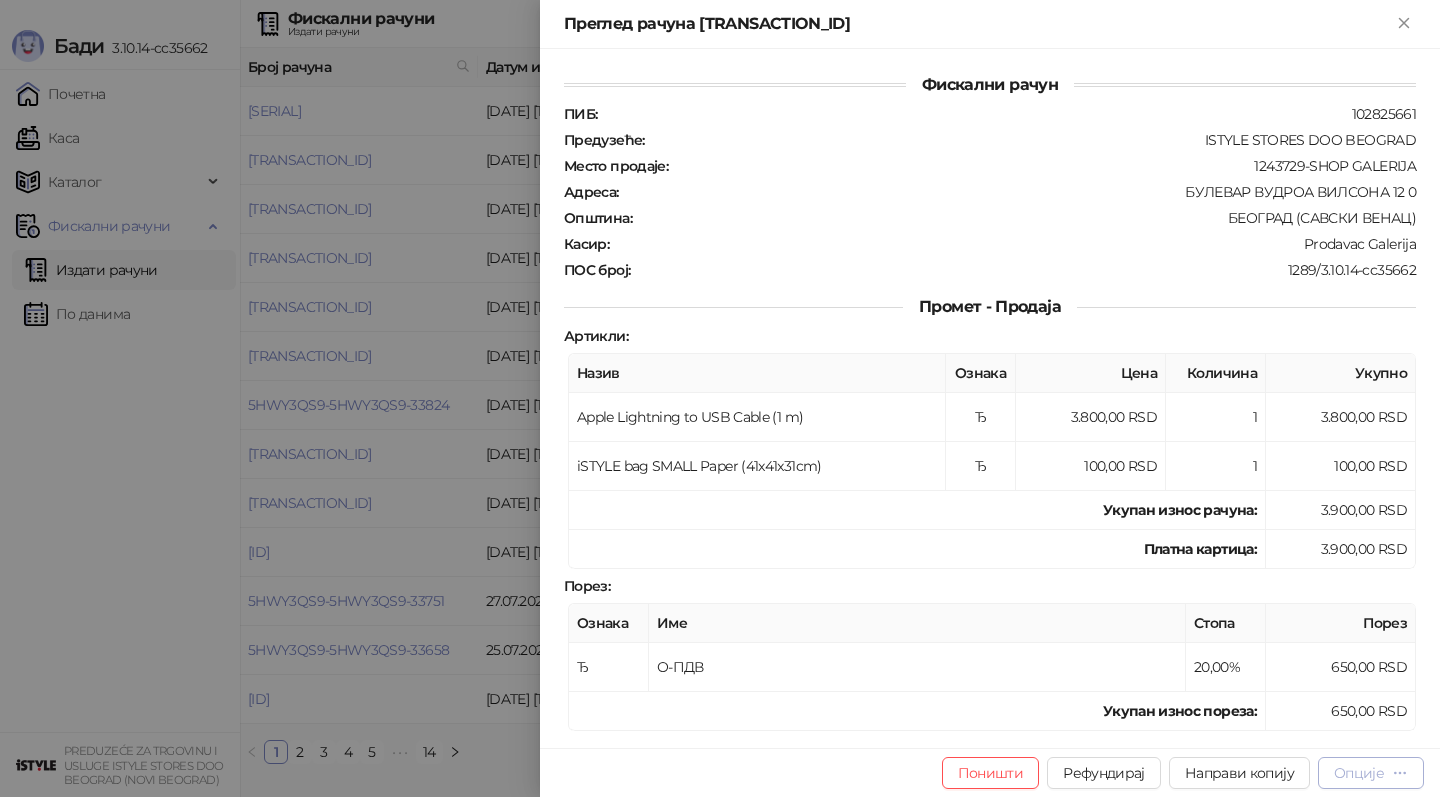 click on "Опције" at bounding box center (1371, 773) 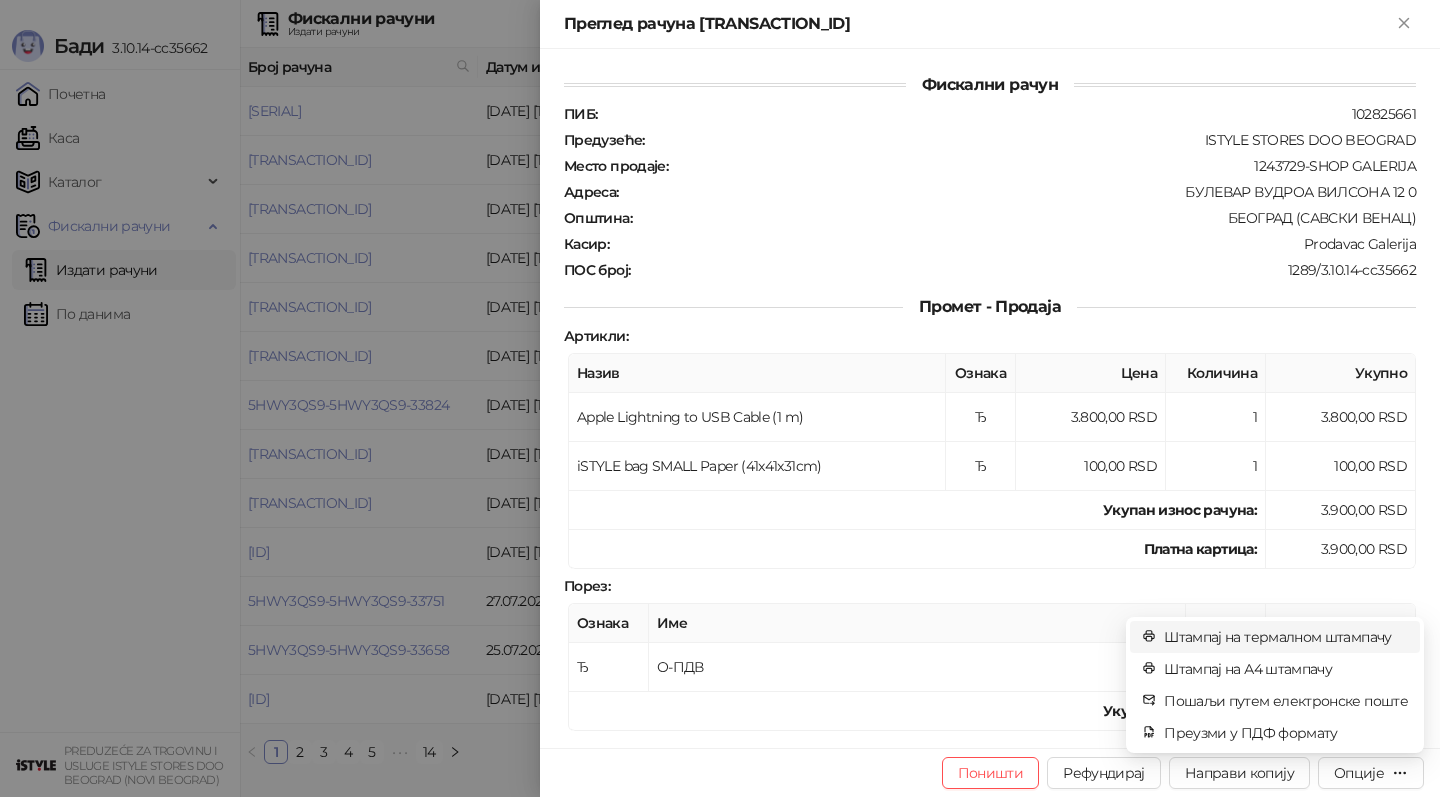 click on "Штампај на термалном штампачу" at bounding box center [1286, 637] 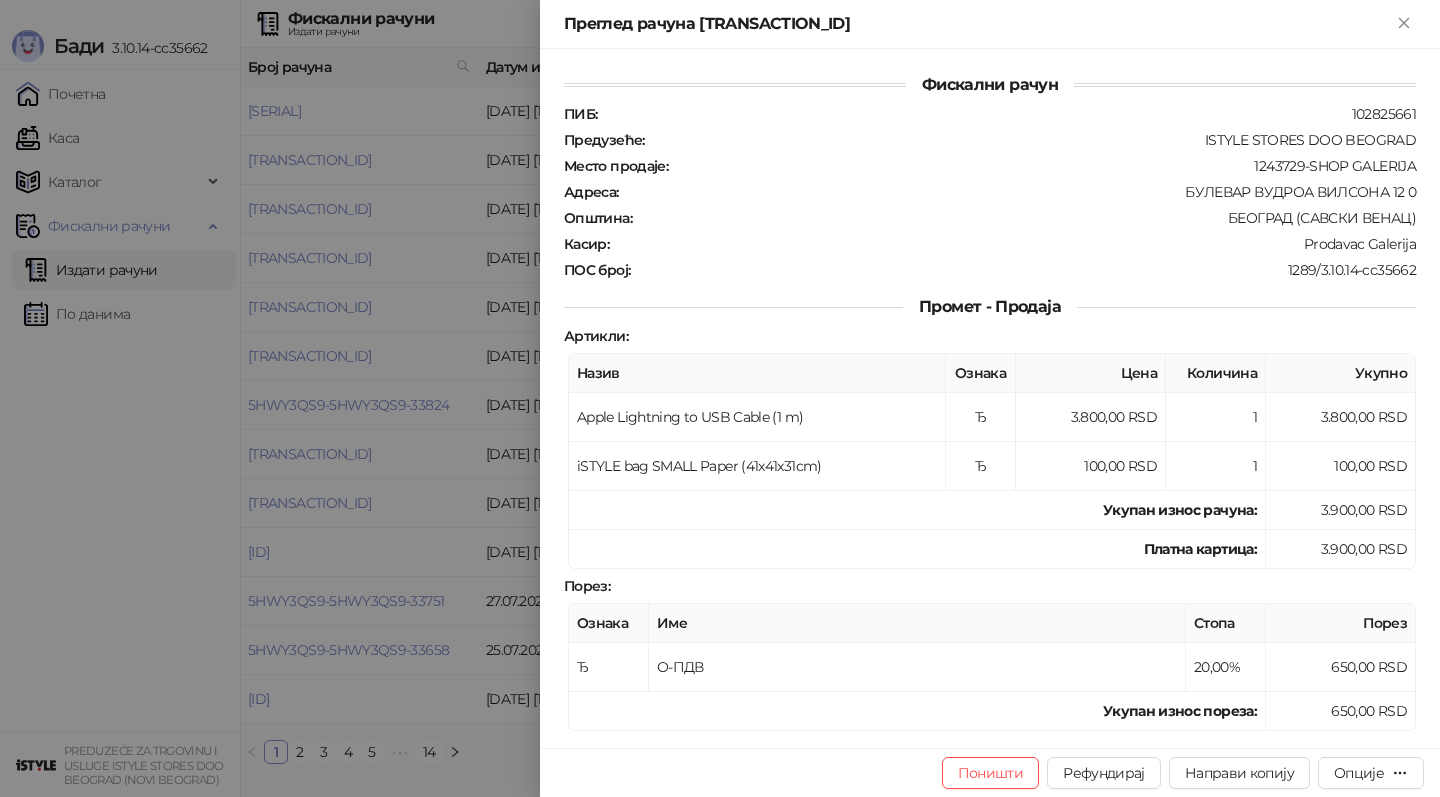 click at bounding box center [720, 398] 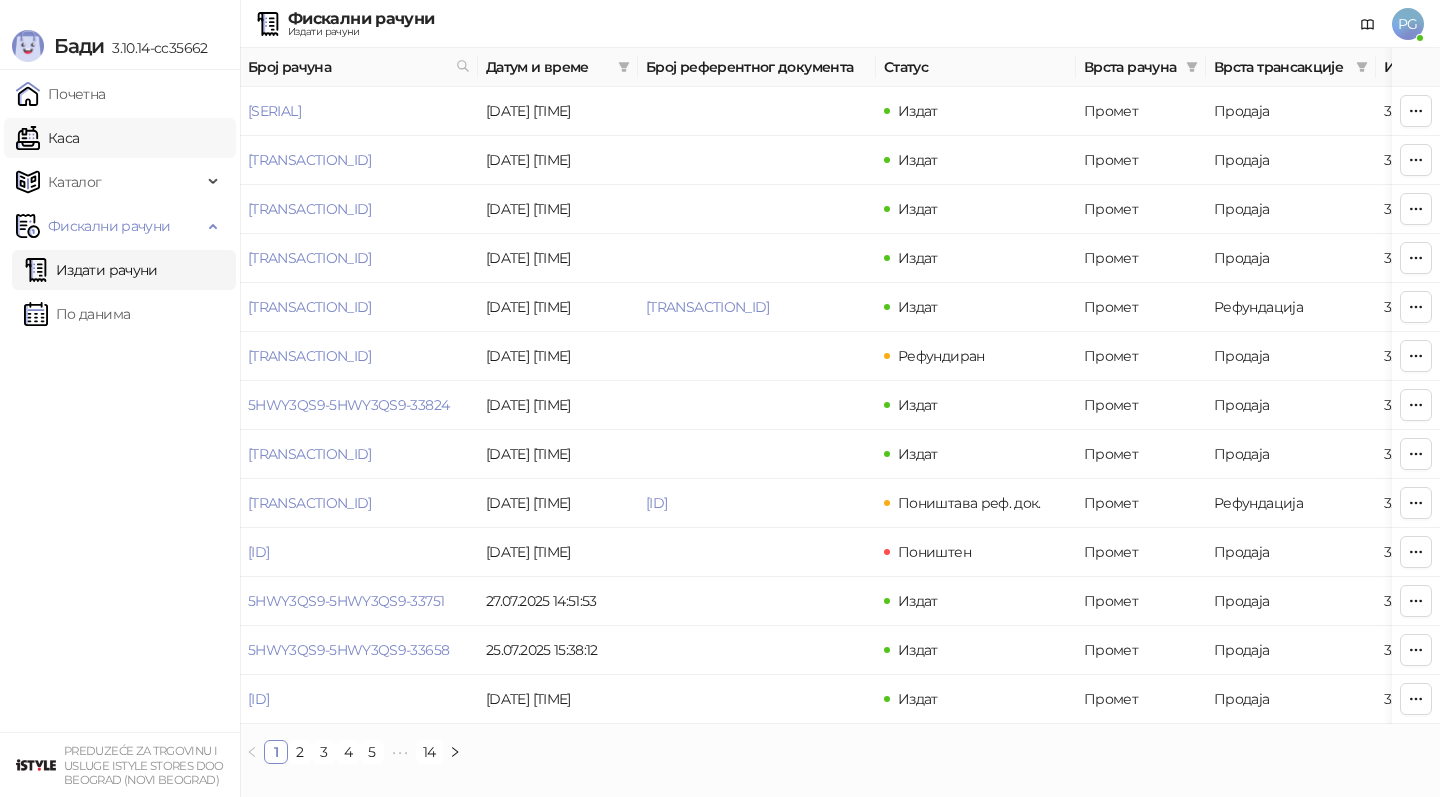 click on "Каса" at bounding box center (47, 138) 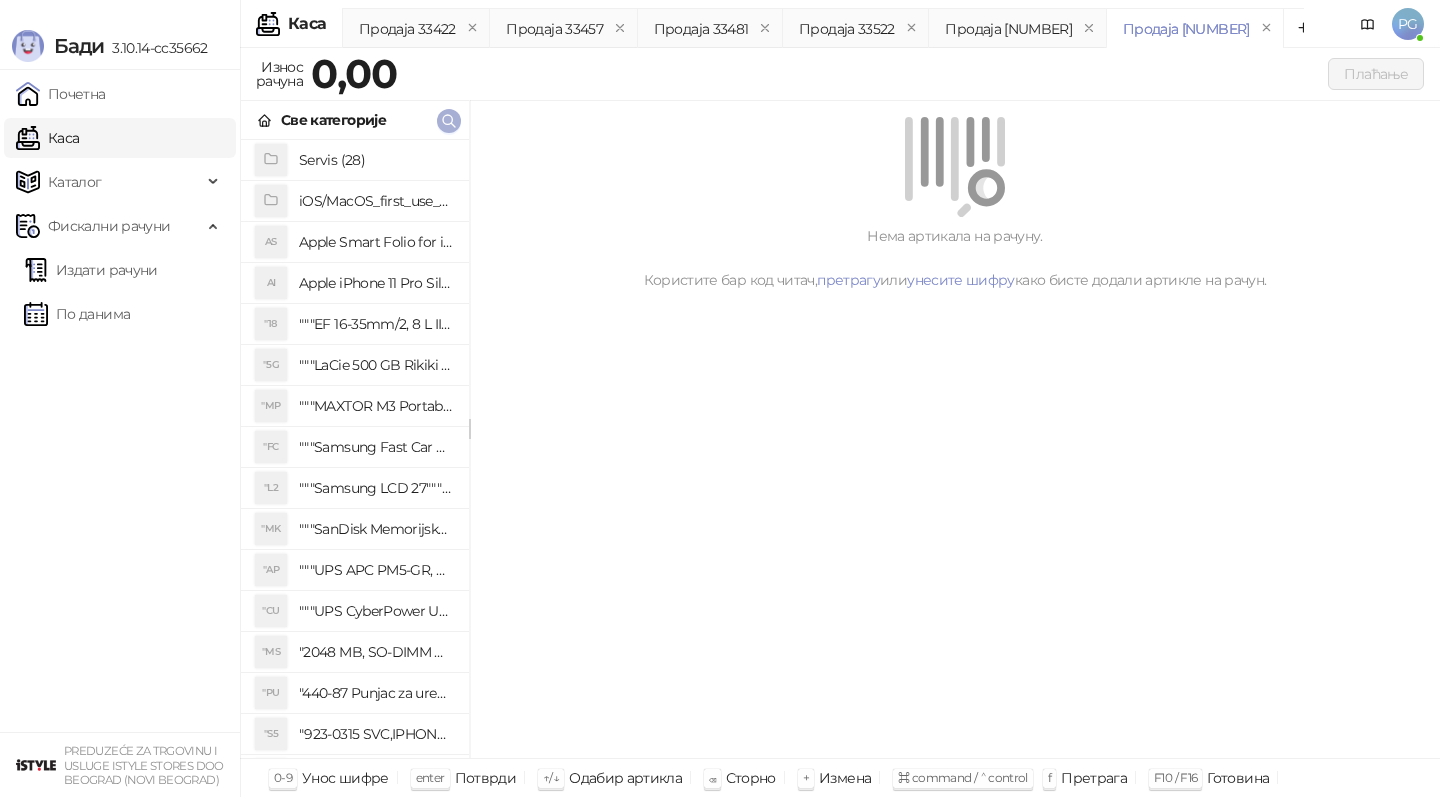 click 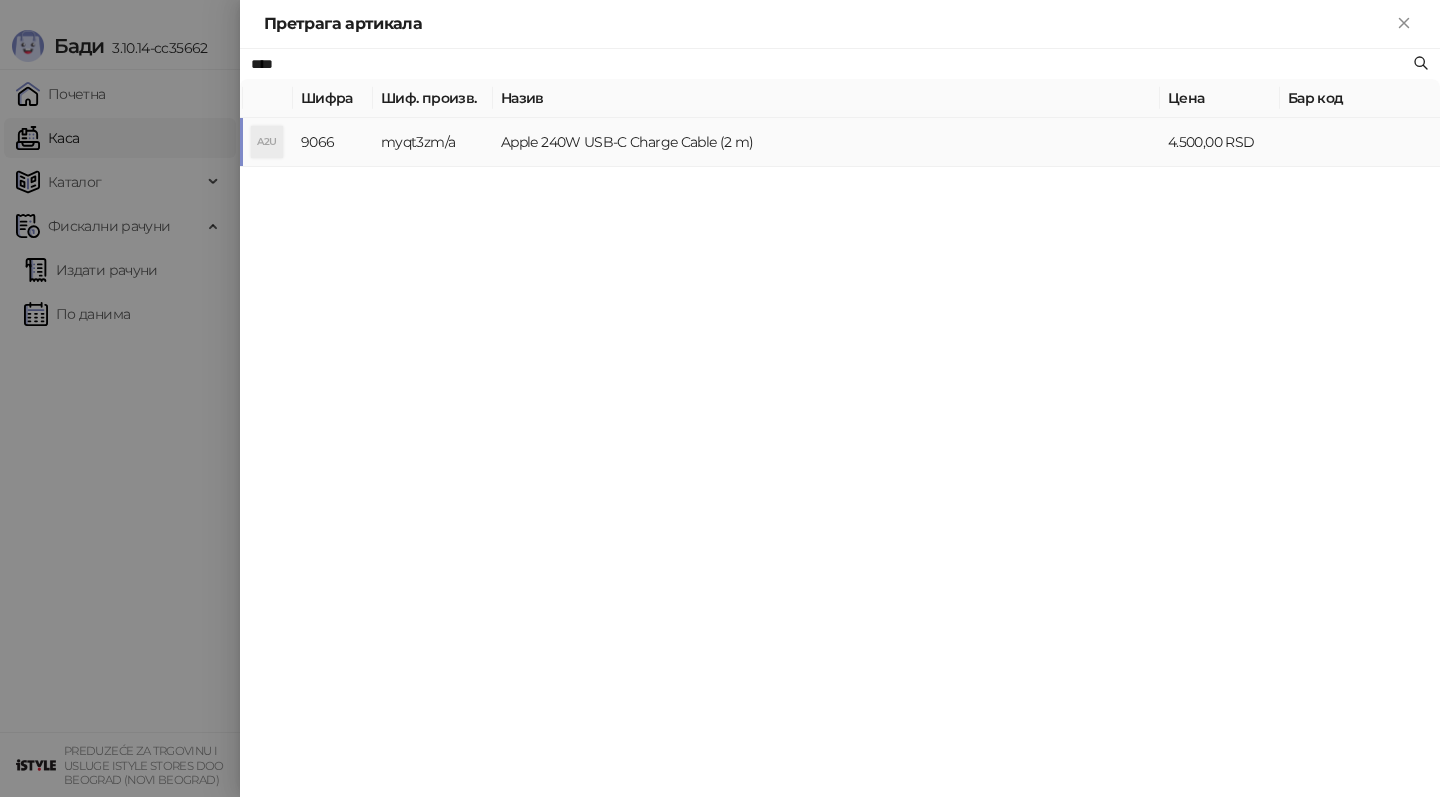 type on "****" 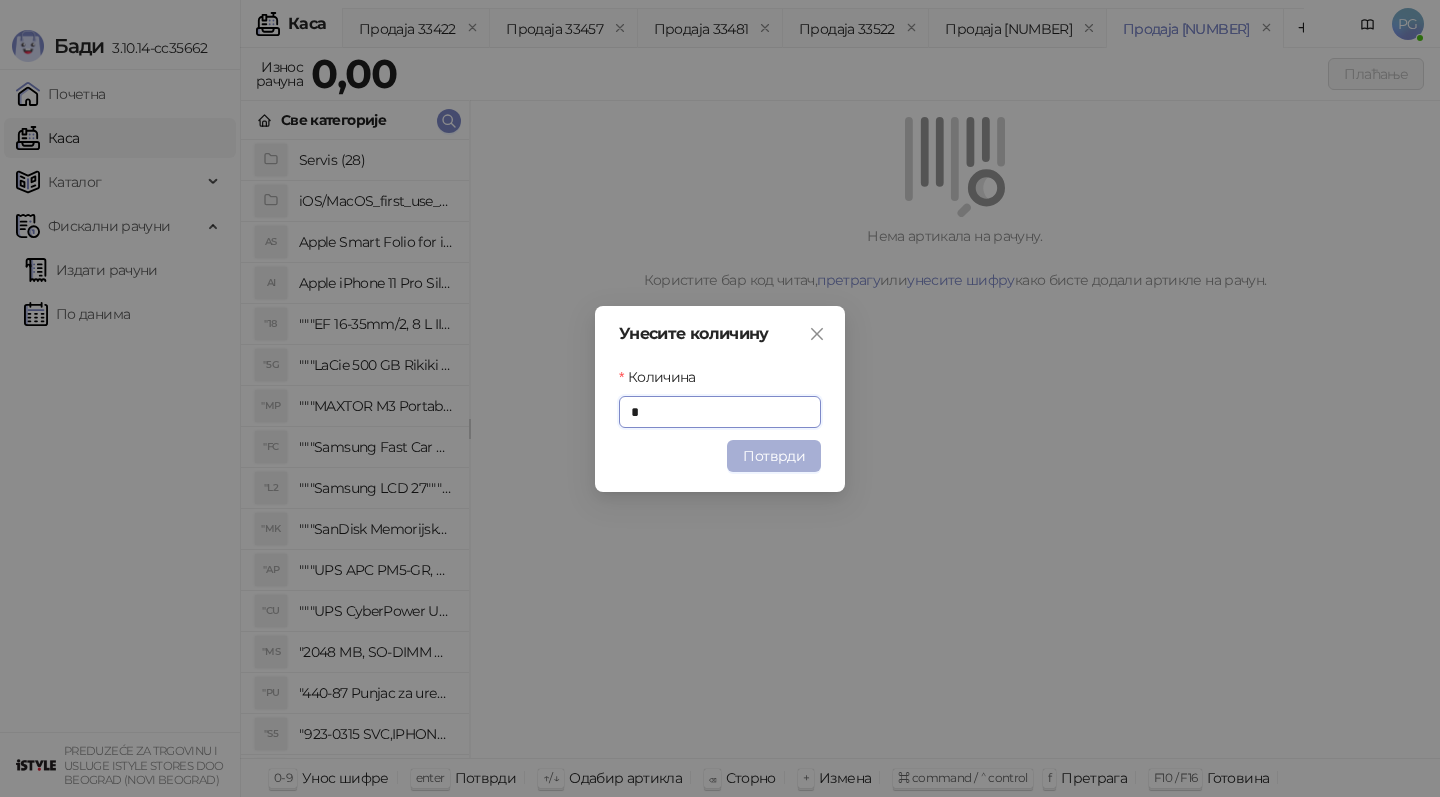 click on "Потврди" at bounding box center (774, 456) 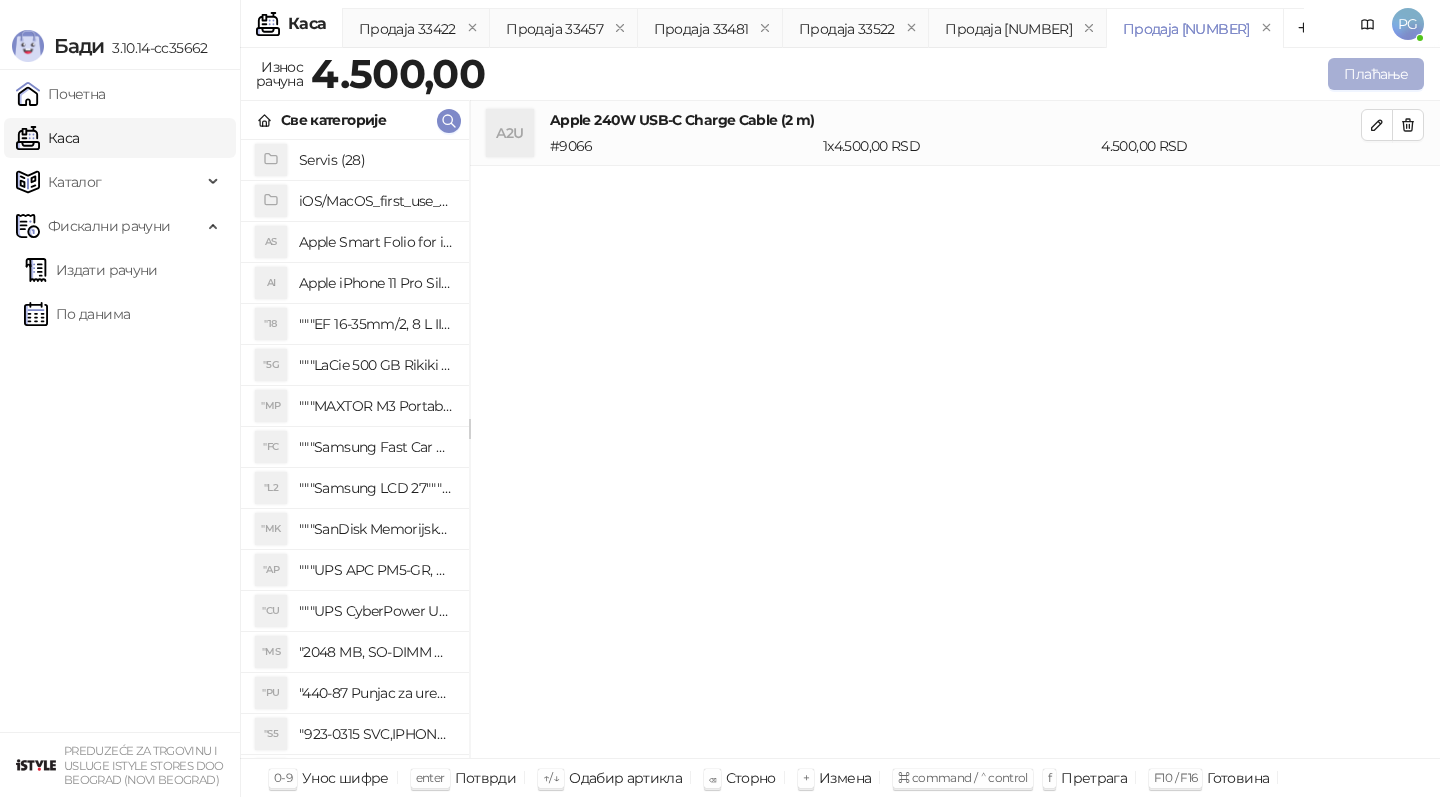 click on "Плаћање" at bounding box center [1376, 74] 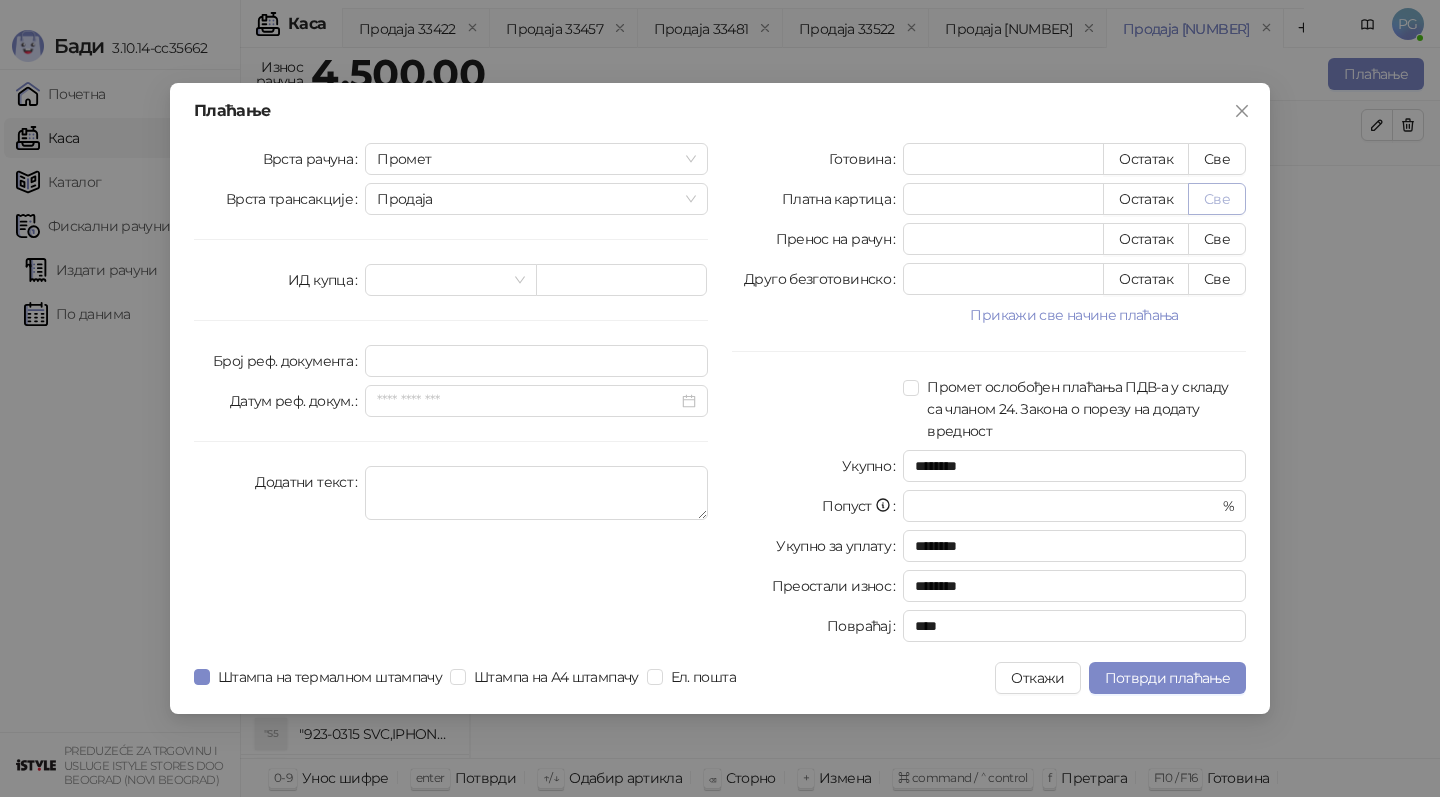 click on "Све" at bounding box center [1217, 199] 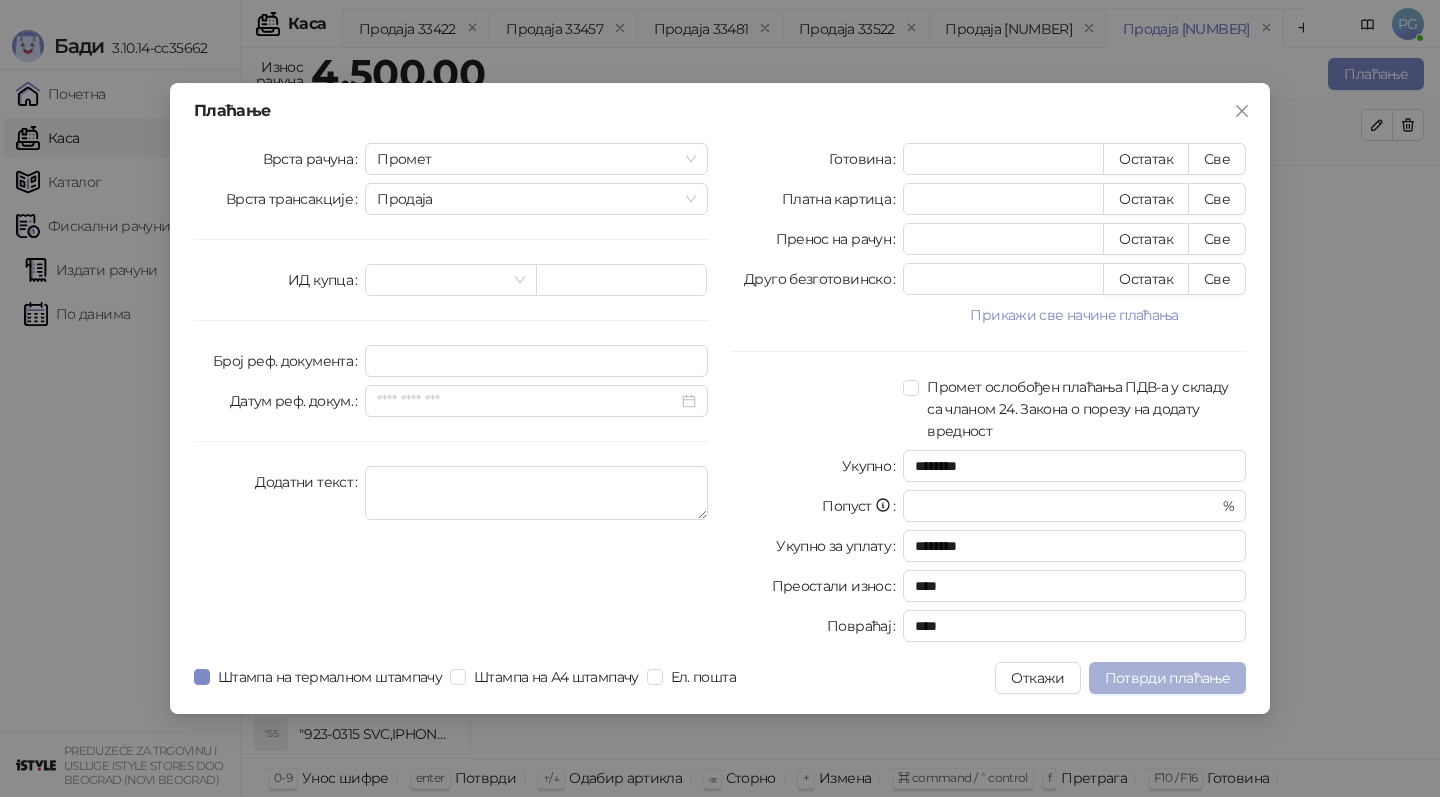 click on "Потврди плаћање" at bounding box center [1167, 678] 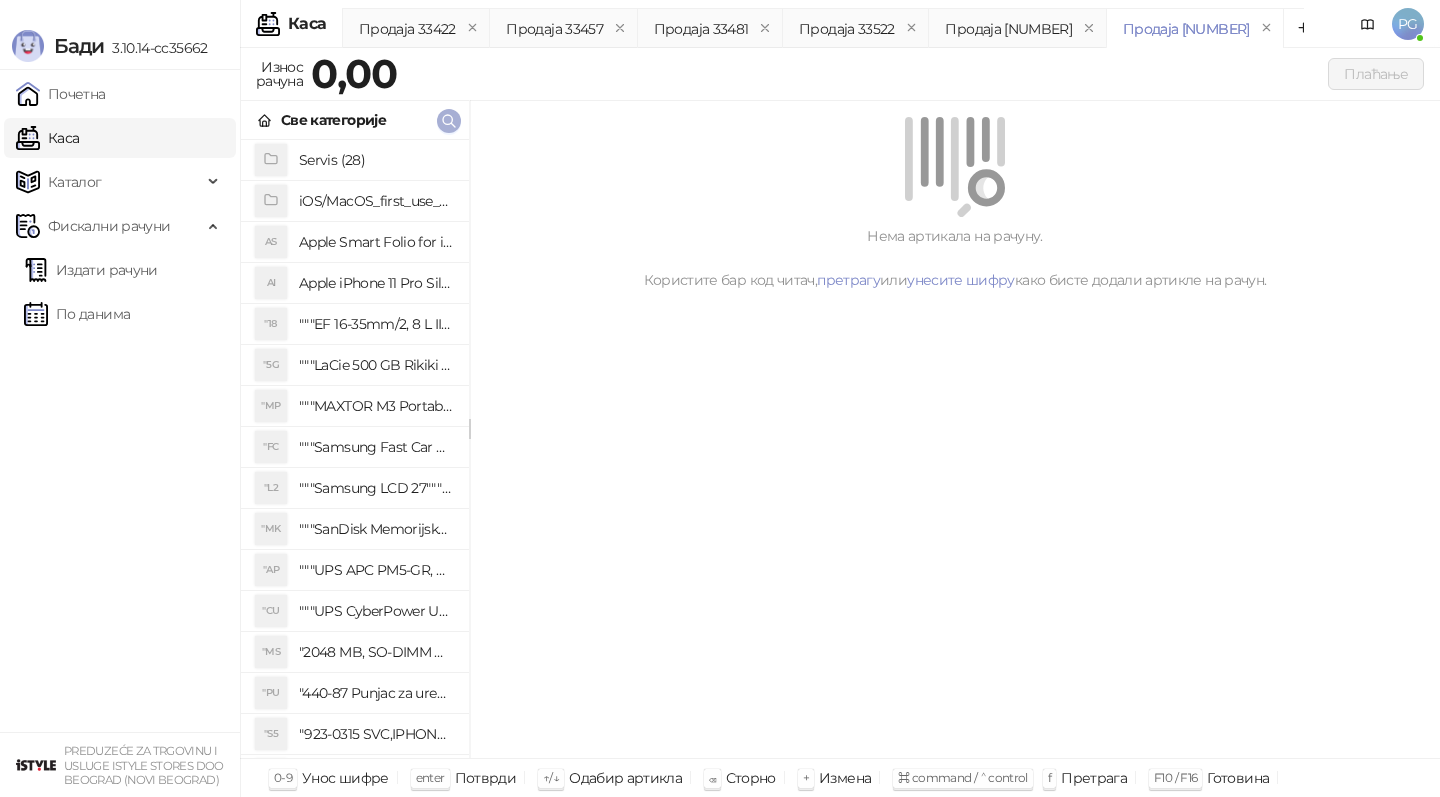 click 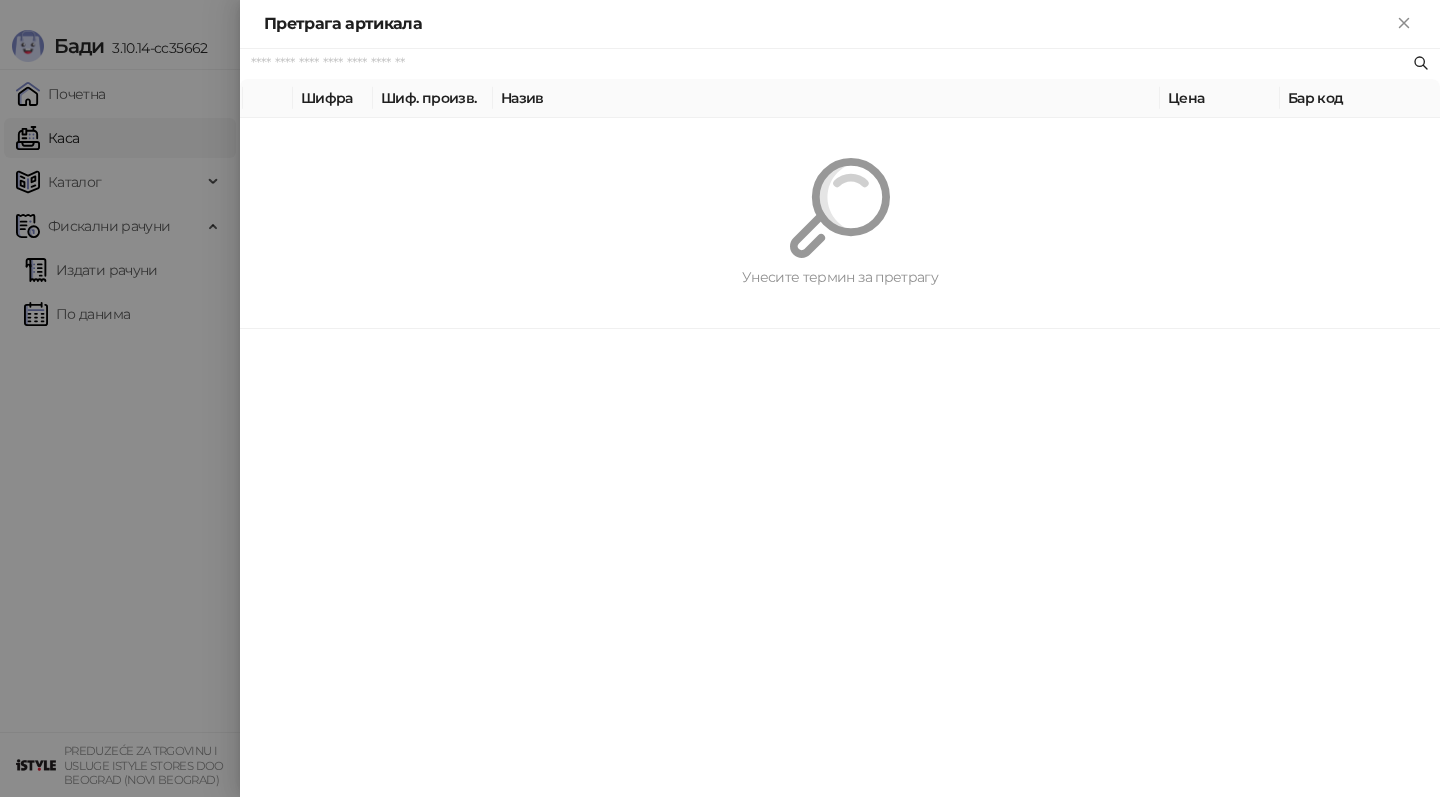 paste on "*********" 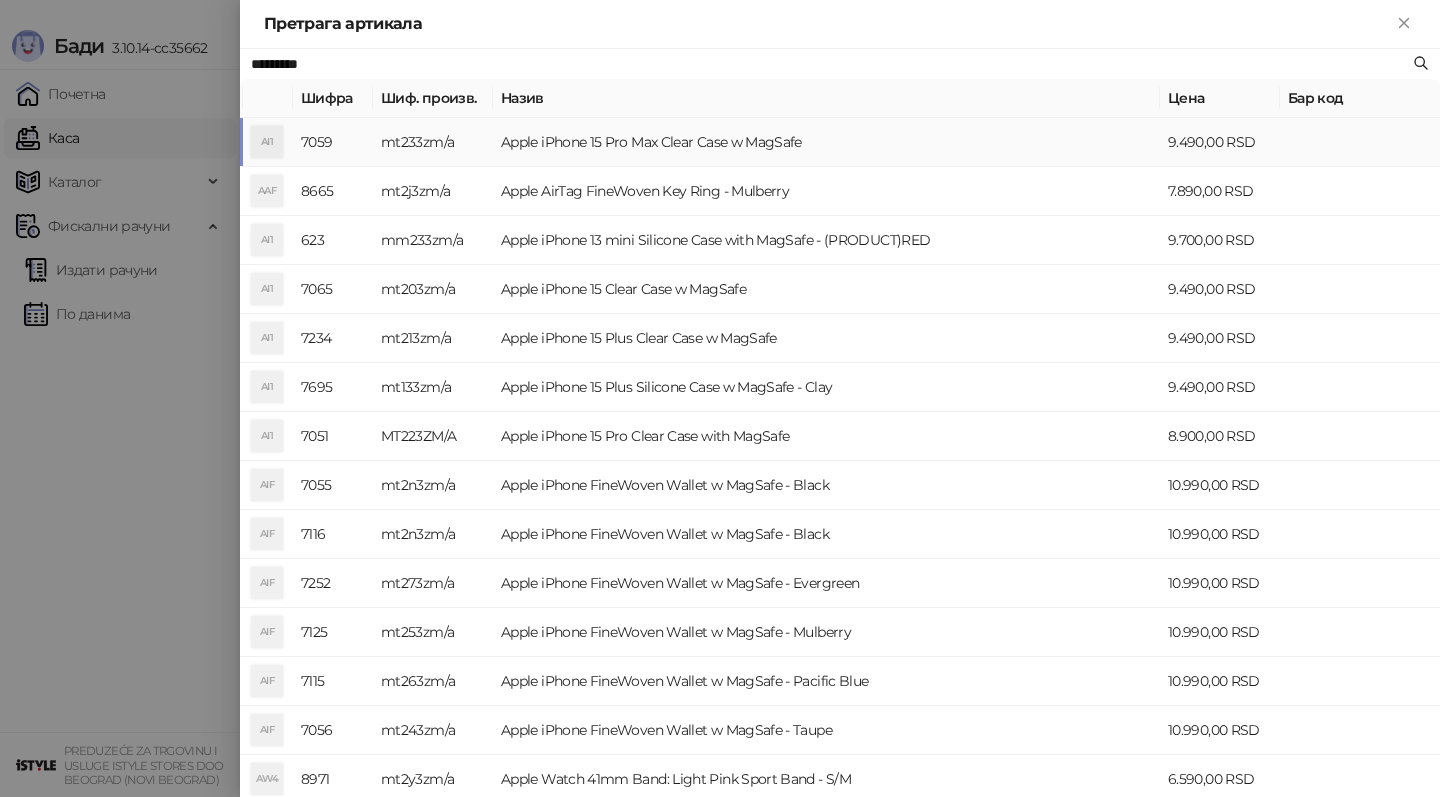 type on "*********" 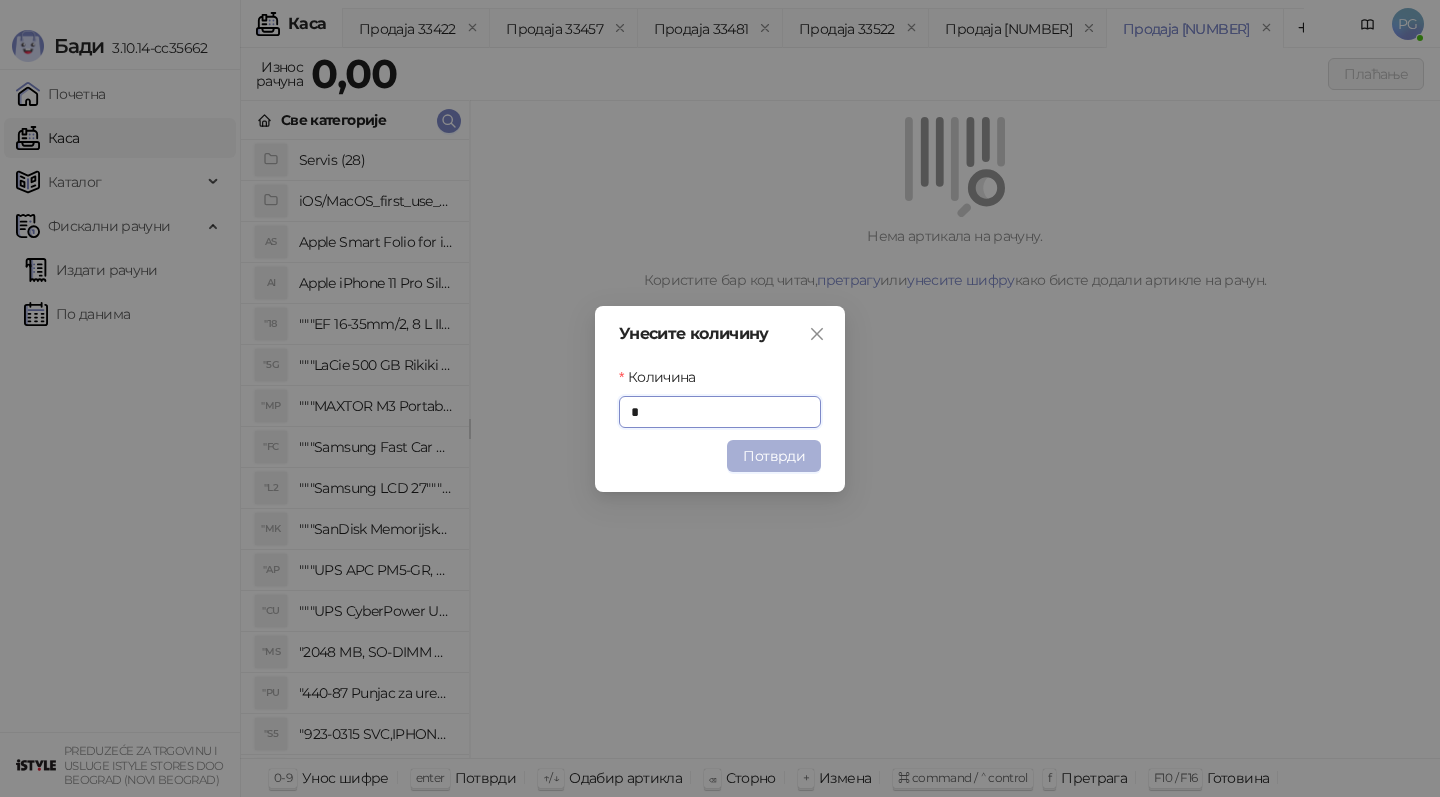 click on "Потврди" at bounding box center (774, 456) 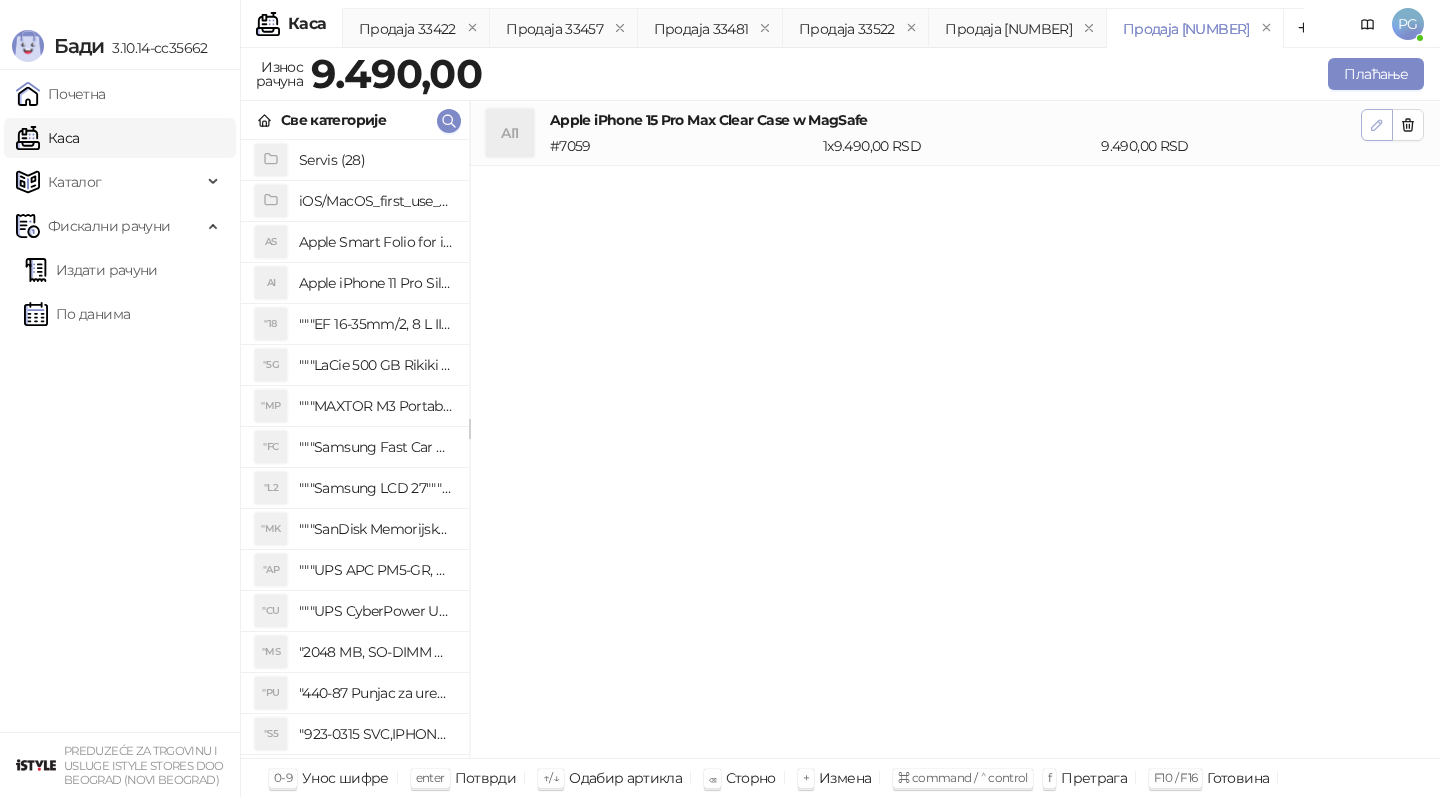 click at bounding box center [1377, 124] 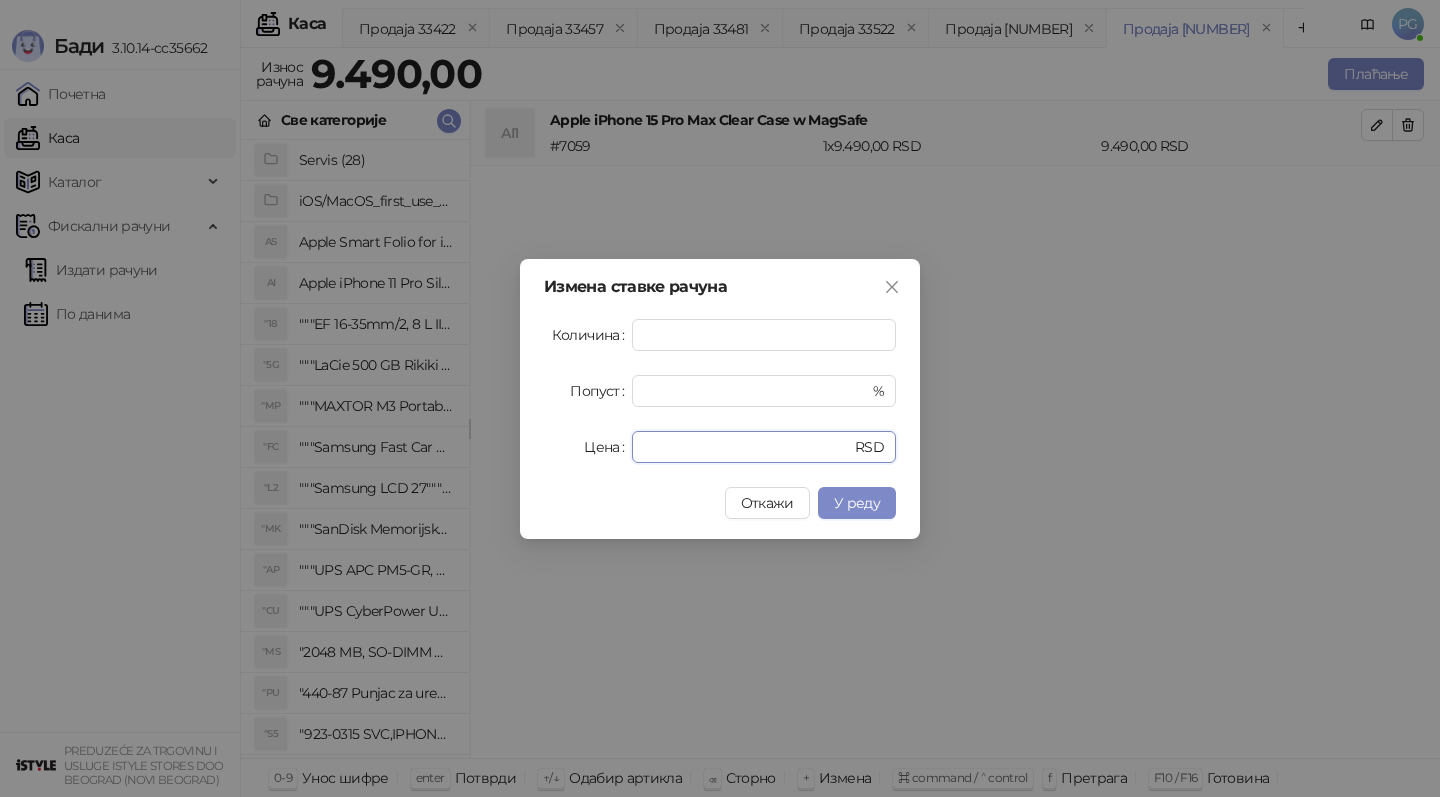 drag, startPoint x: 700, startPoint y: 452, endPoint x: 533, endPoint y: 451, distance: 167.00299 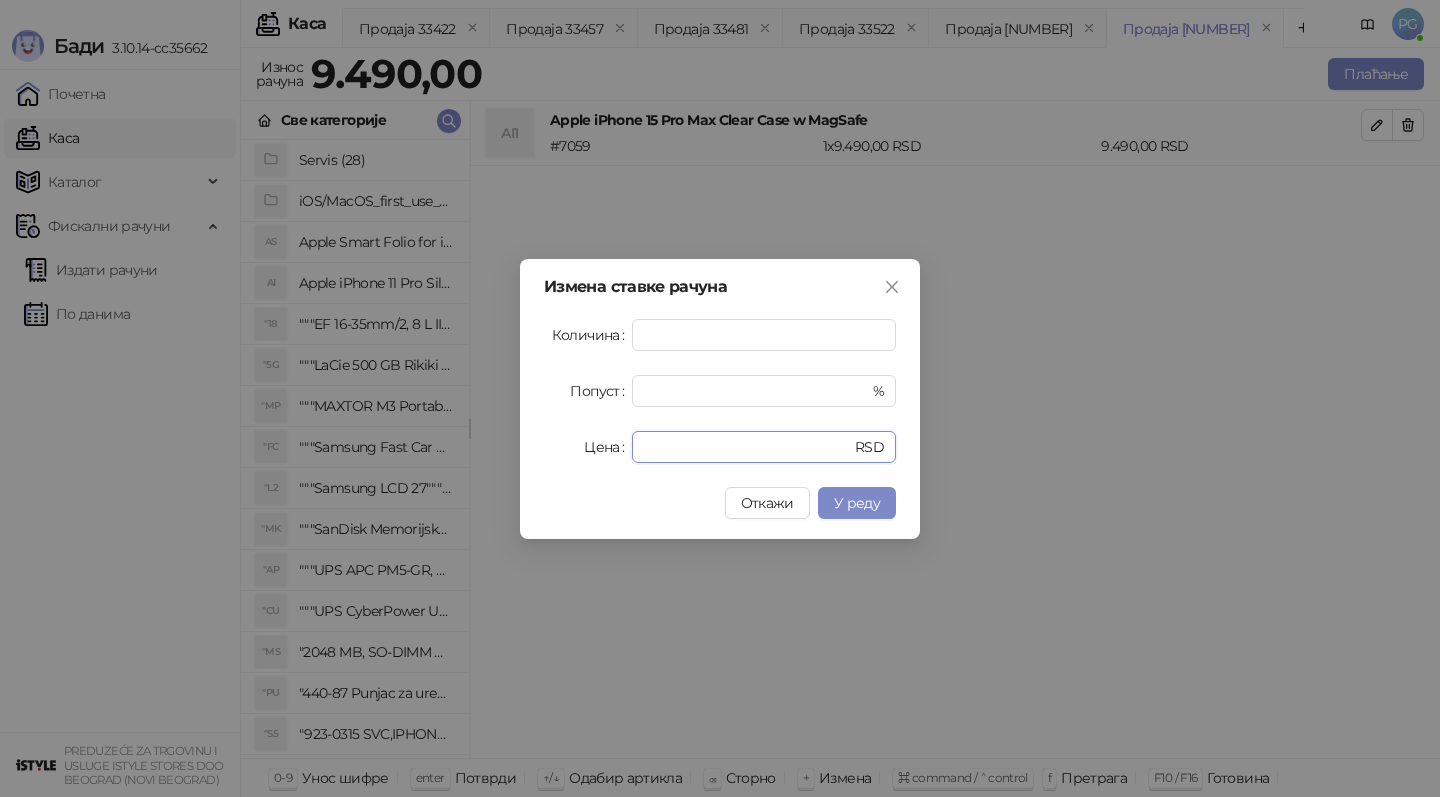 type on "****" 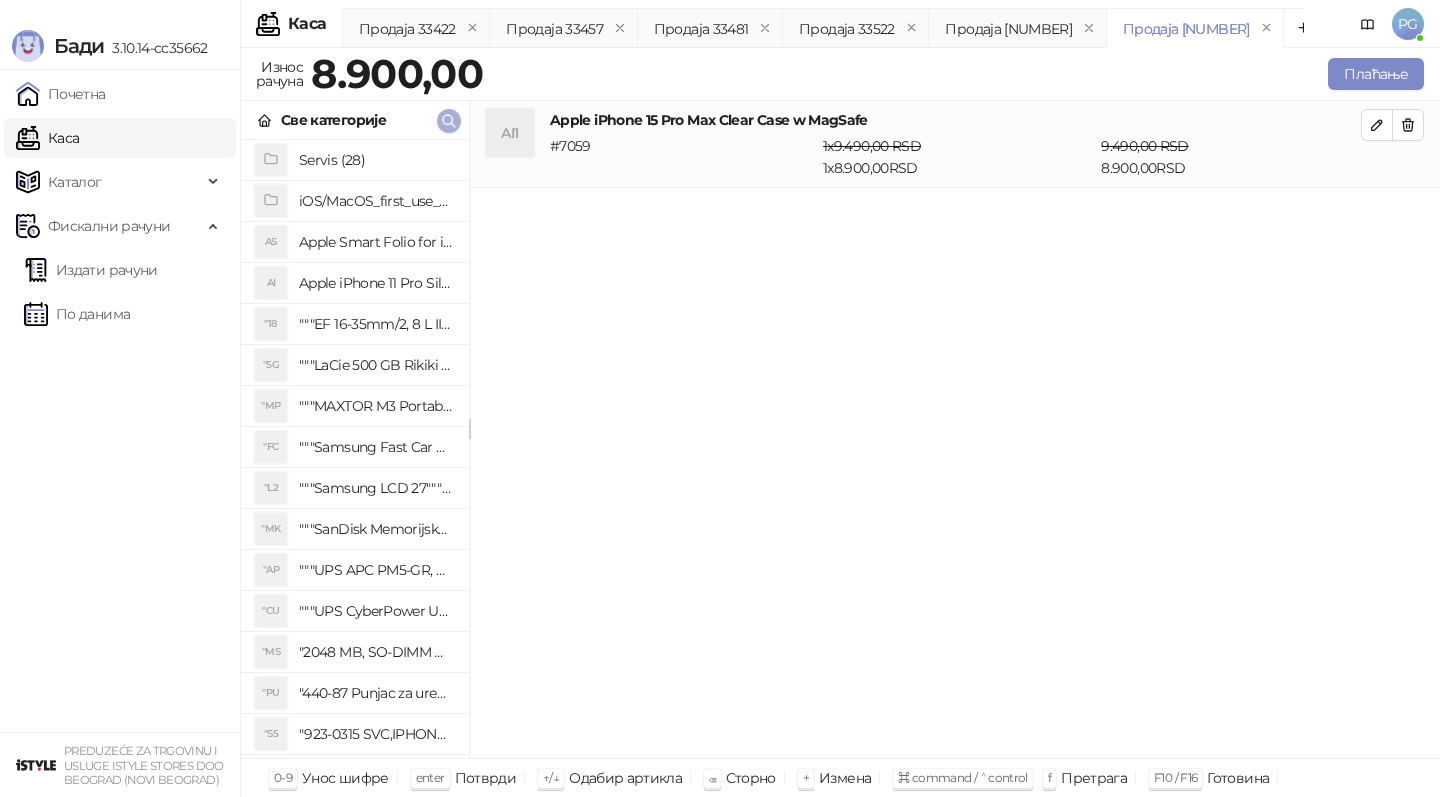 click 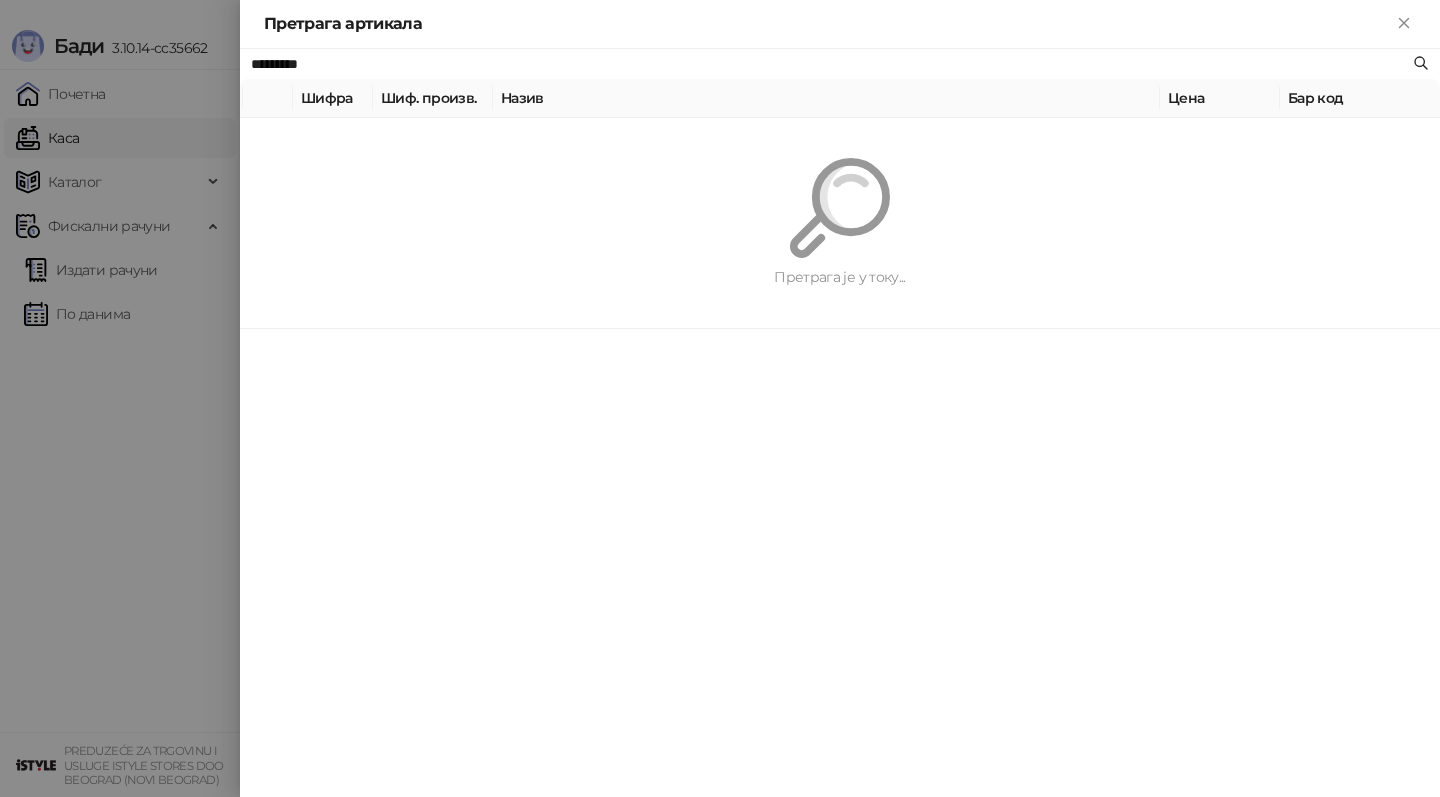 paste 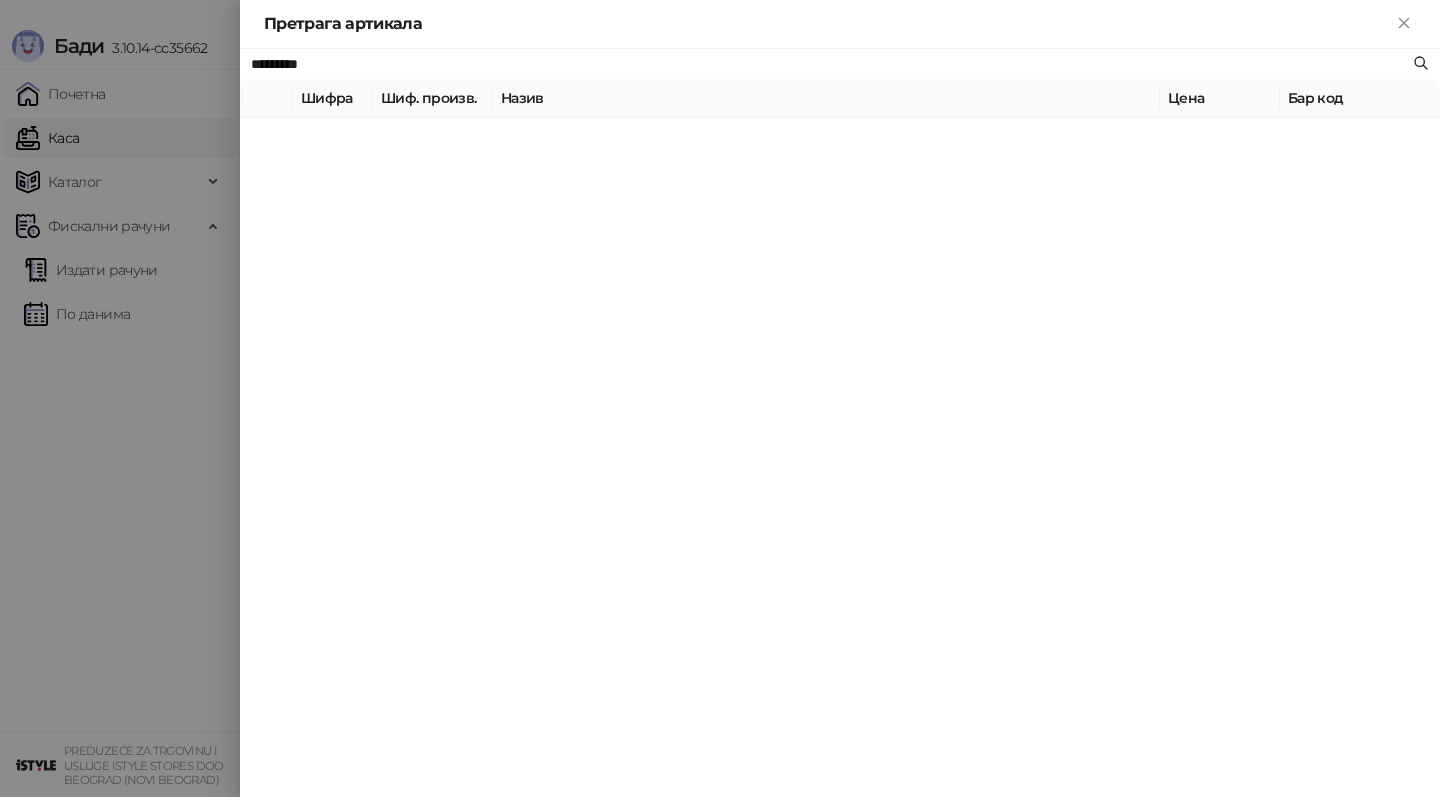 type on "*********" 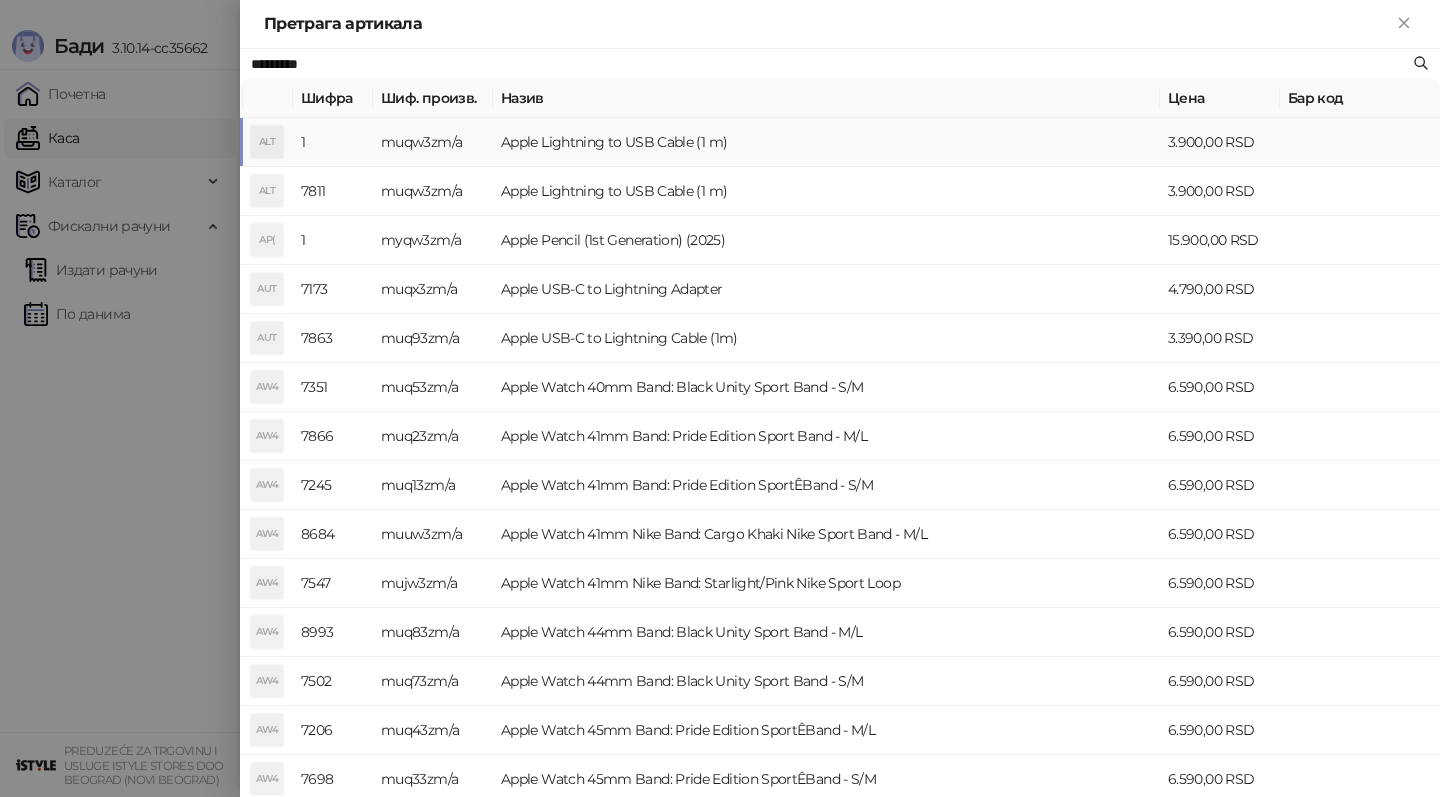 click on "Apple Lightning to USB Cable (1 m)" at bounding box center (826, 142) 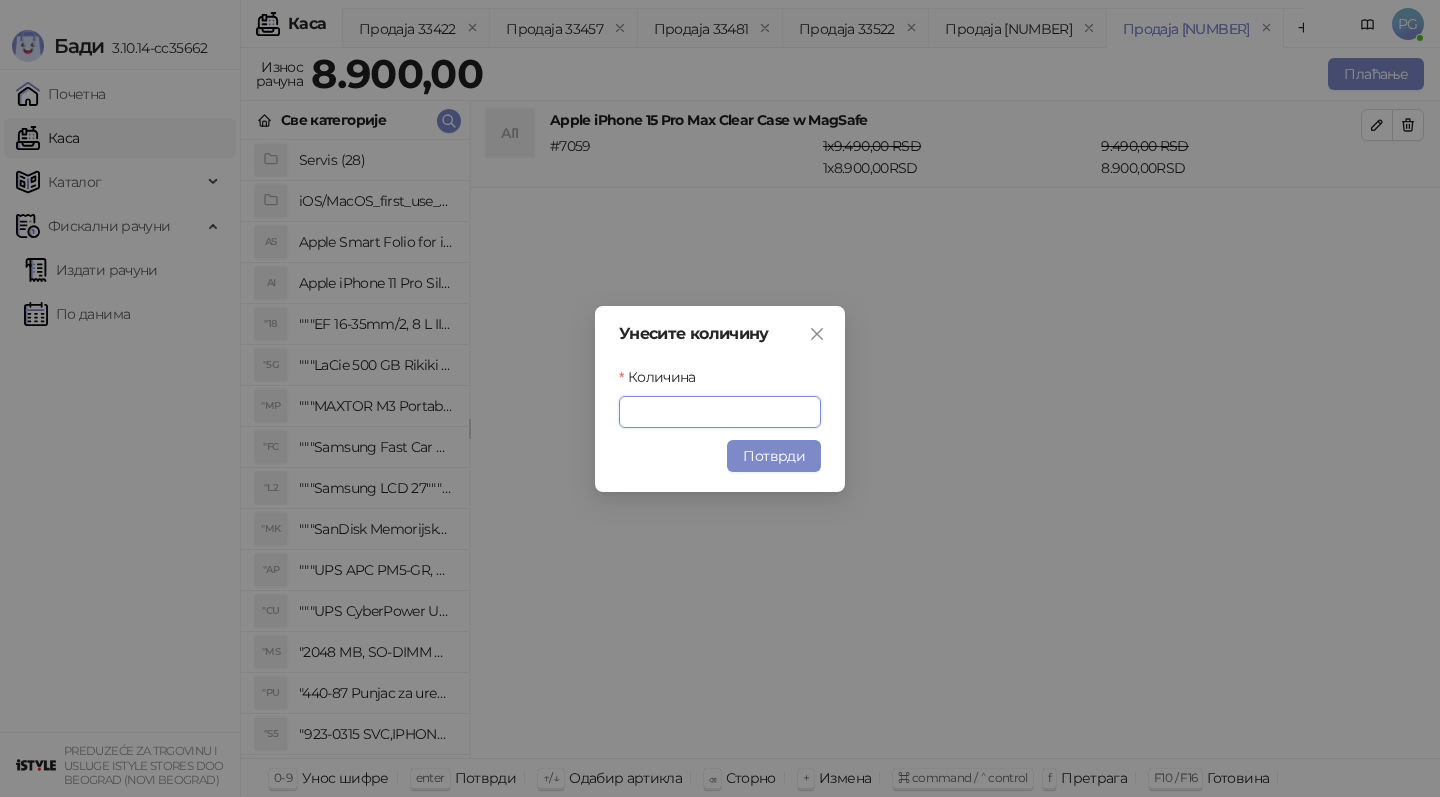 type on "*" 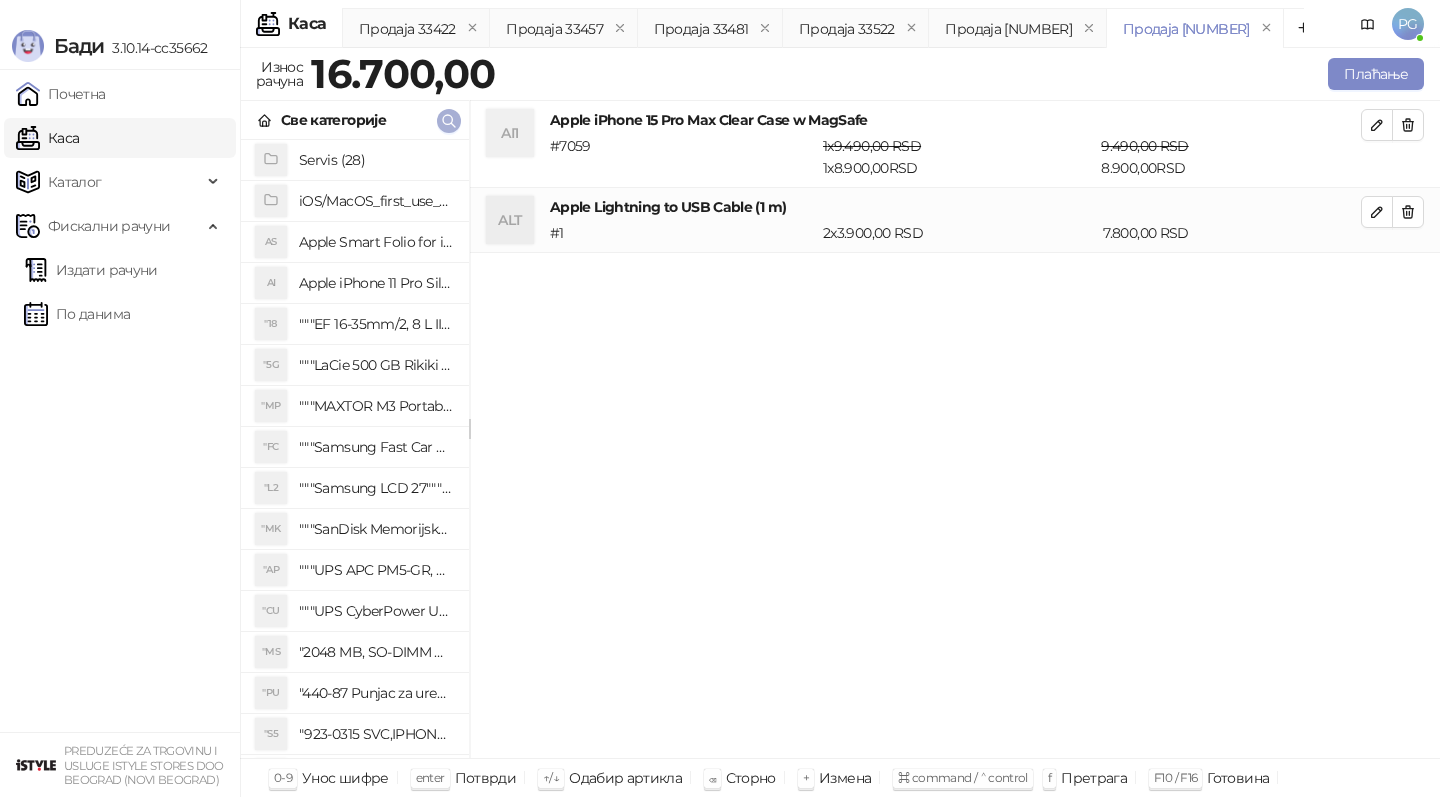 click 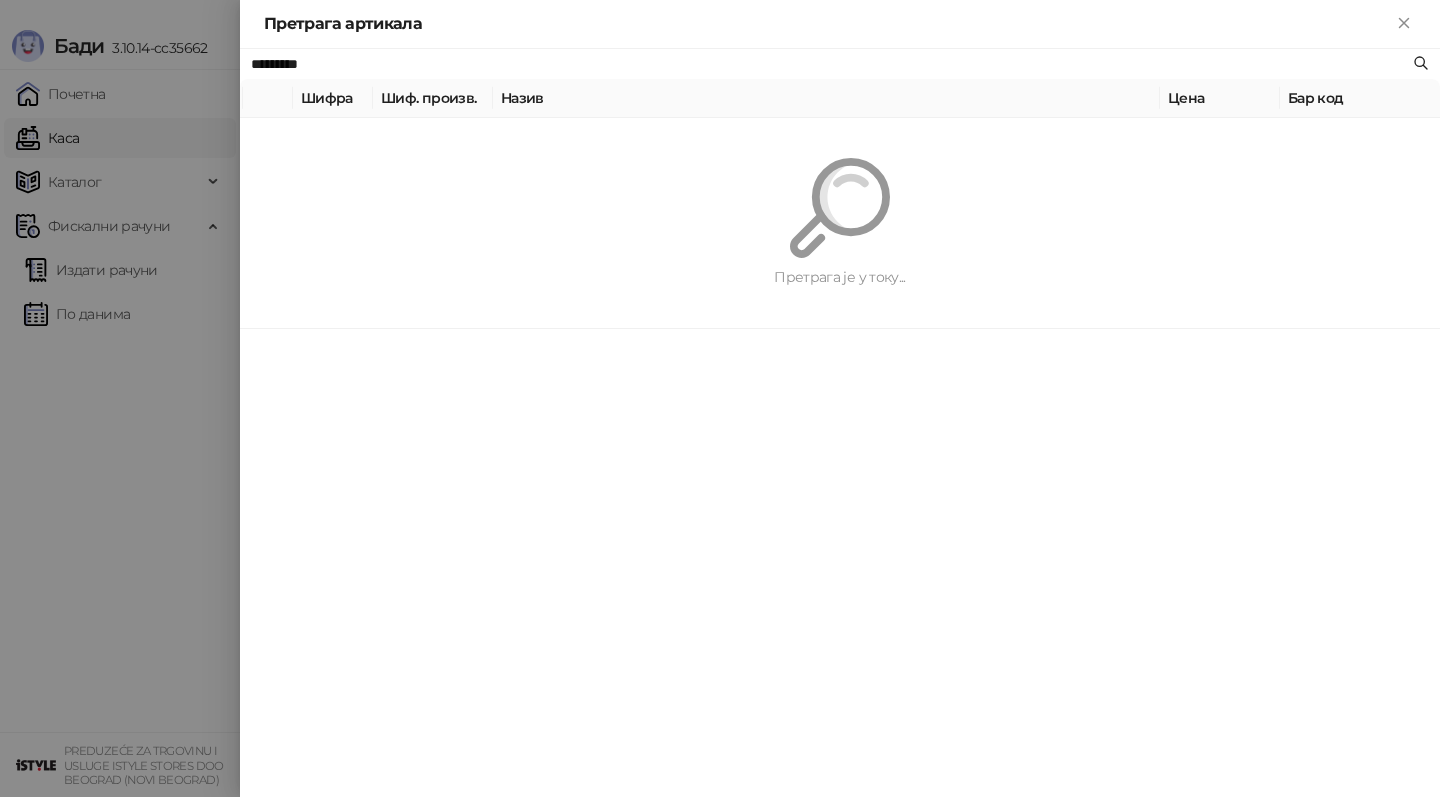 paste on "*" 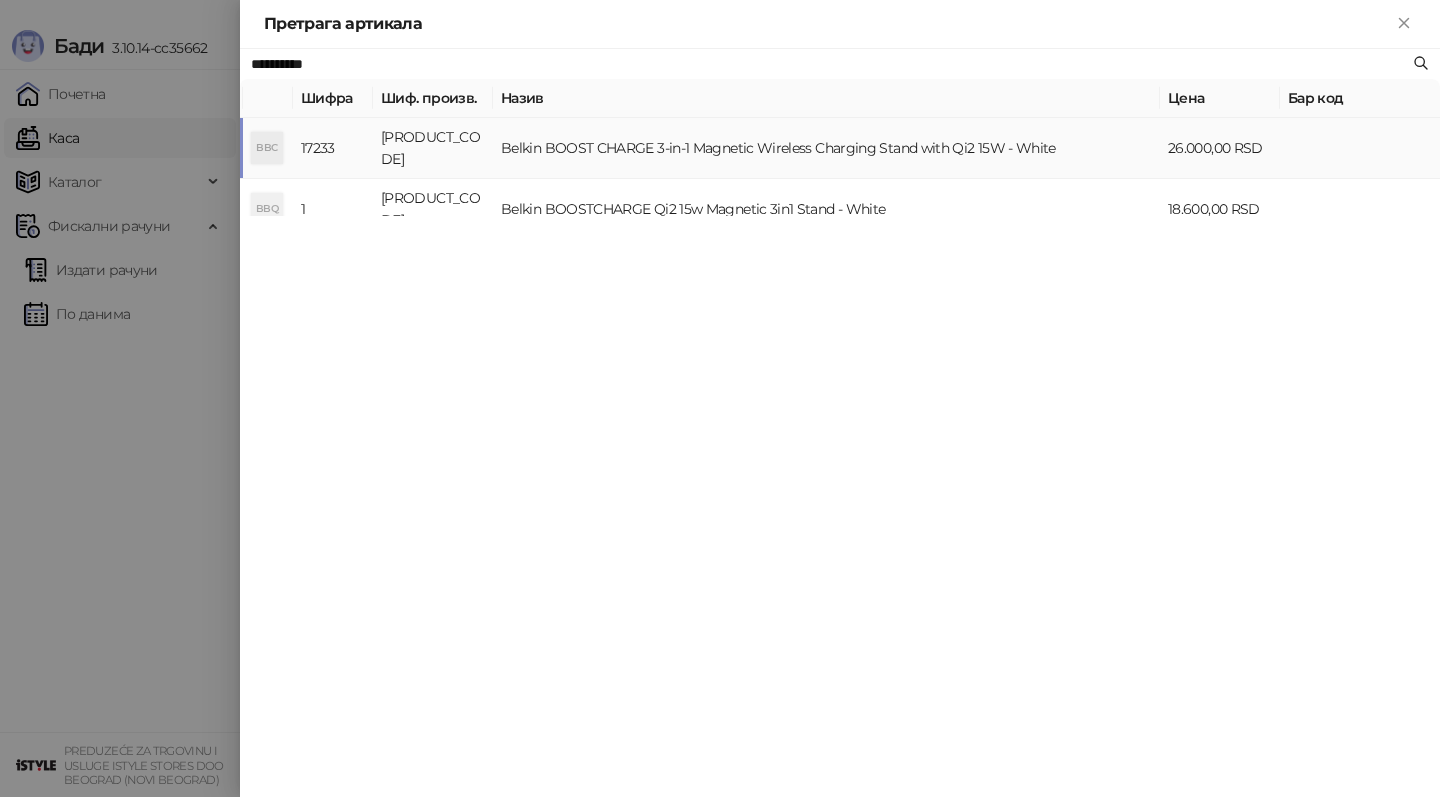 click on "Belkin BOOST CHARGE 3-in-1 Magnetic Wireless Charging Stand with Qi2 15W - White" at bounding box center [826, 148] 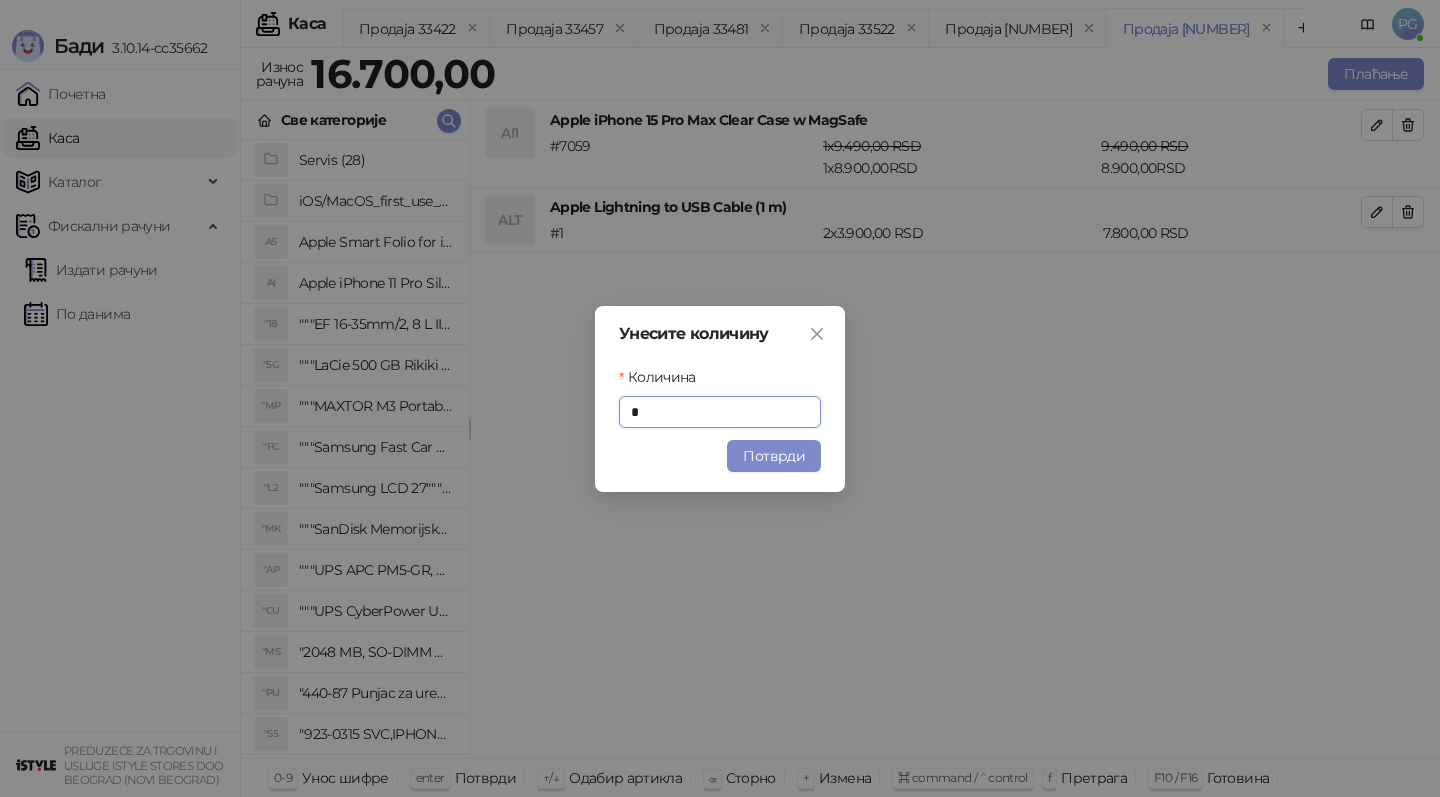 click on "Унесите количину Количина * Потврди" at bounding box center (720, 399) 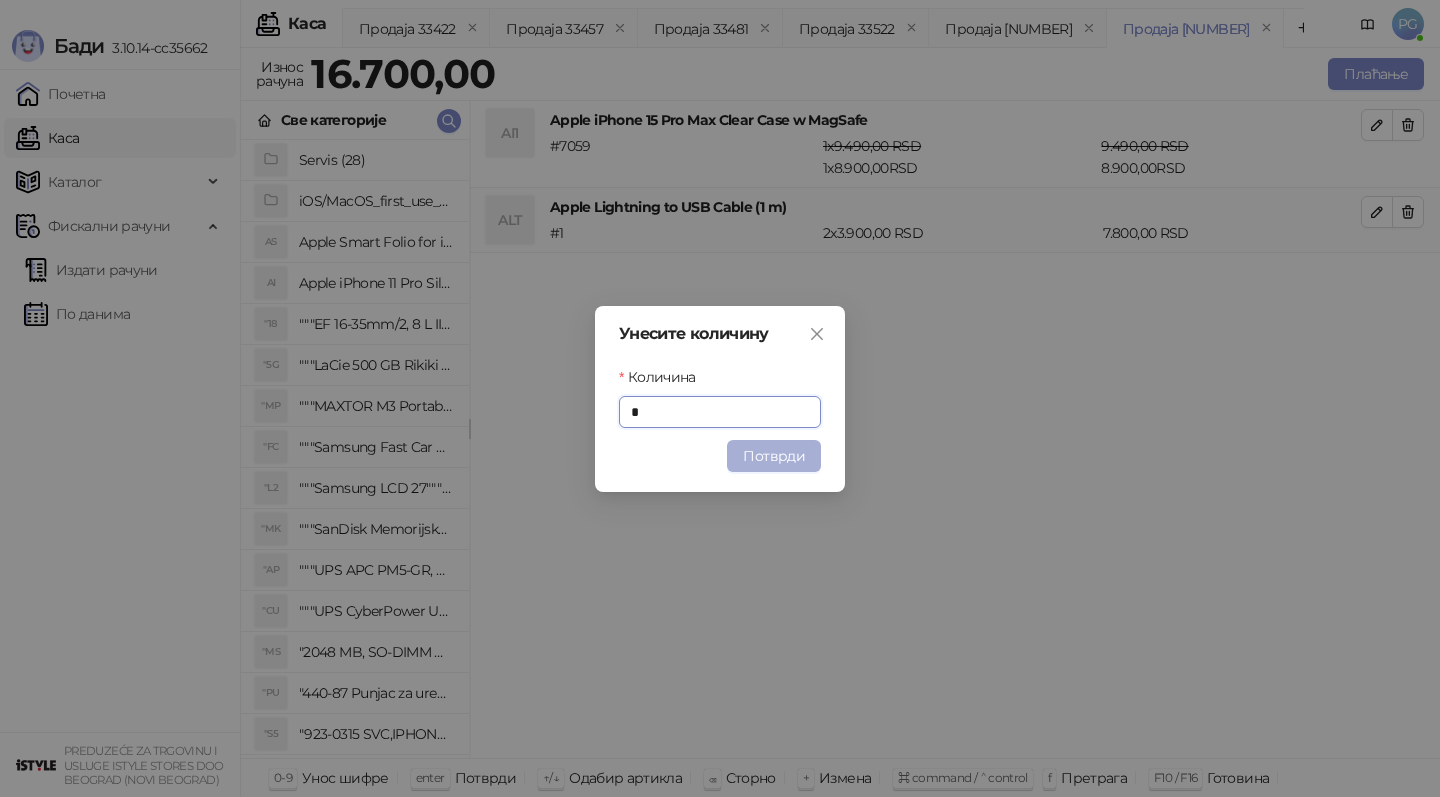 click on "Потврди" at bounding box center [774, 456] 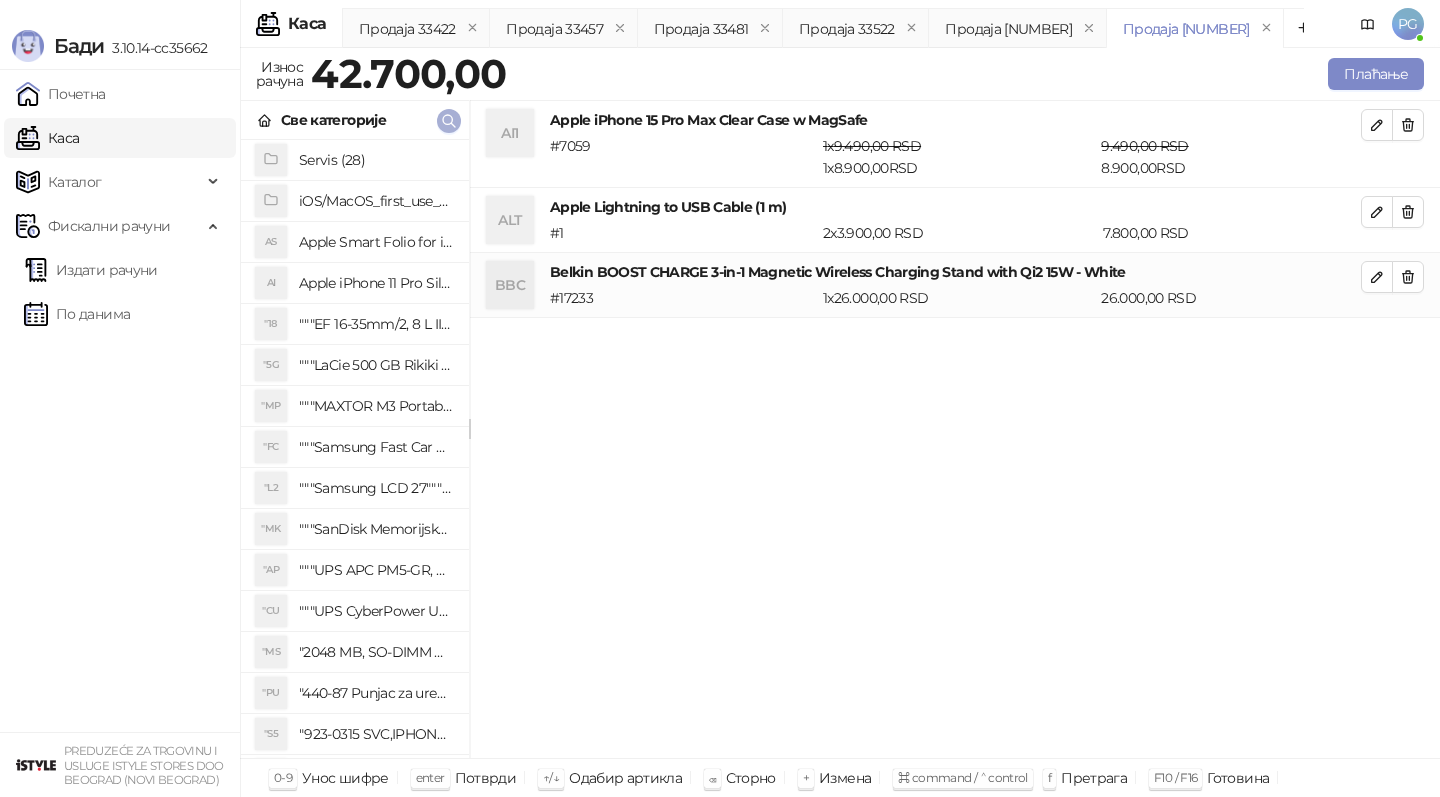 click 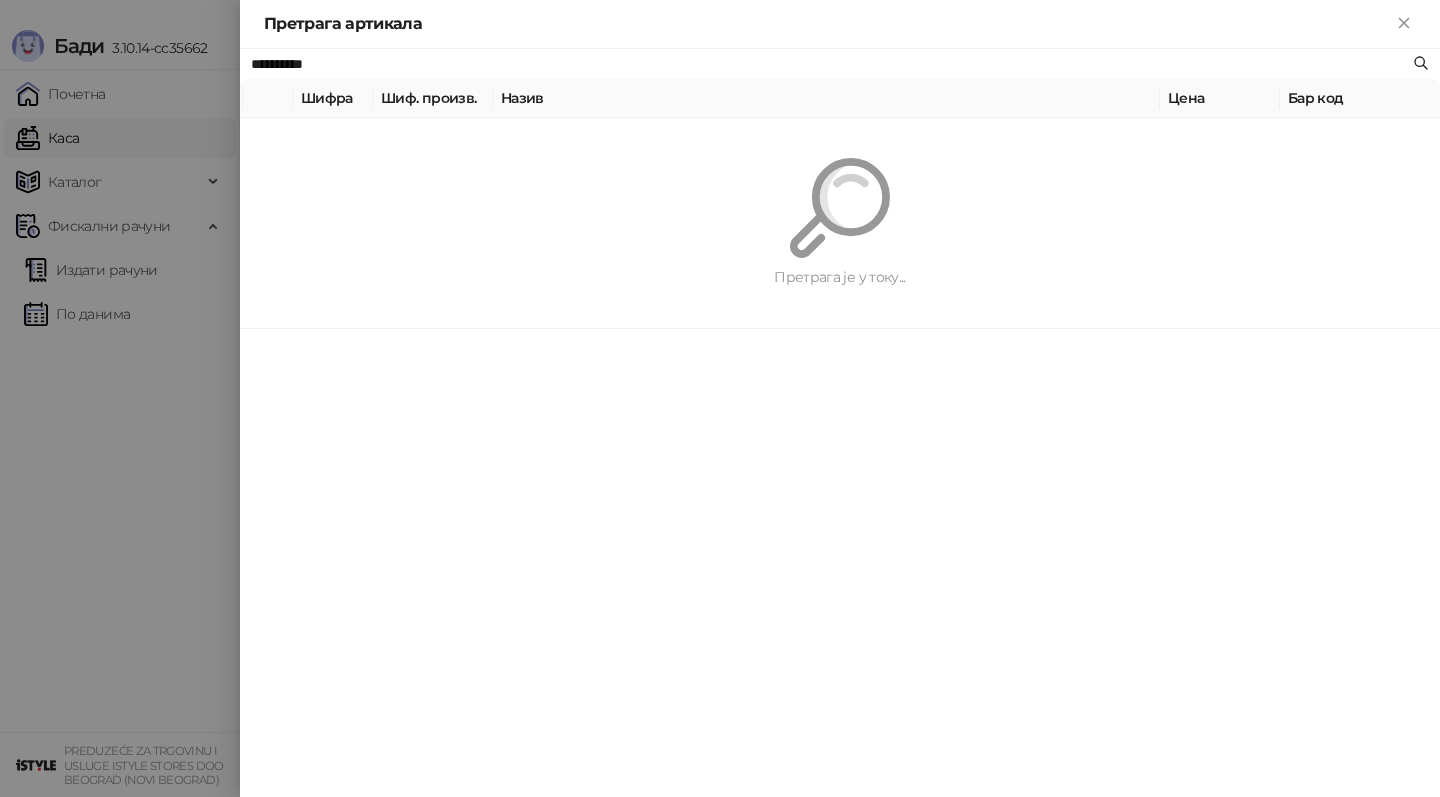 paste 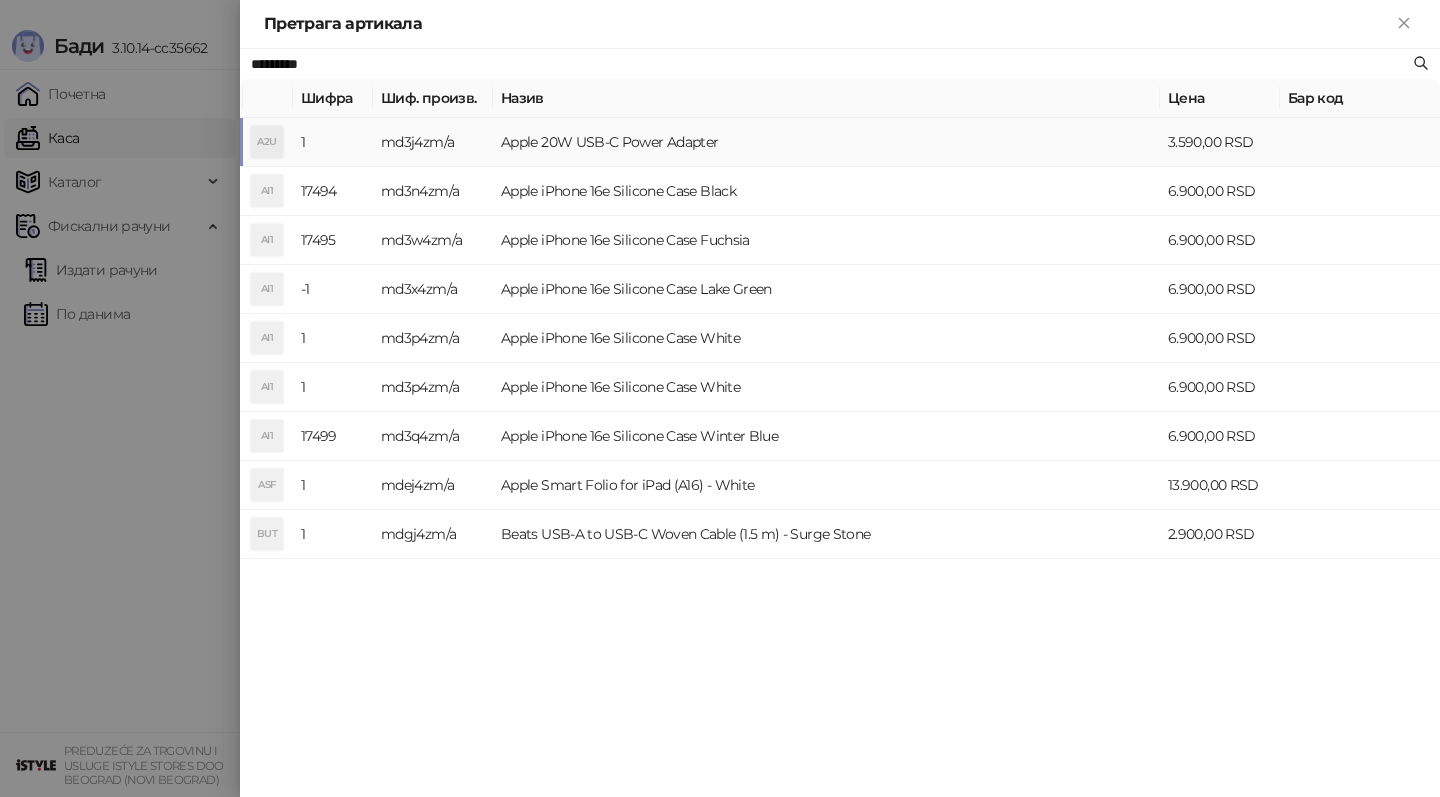 type on "*********" 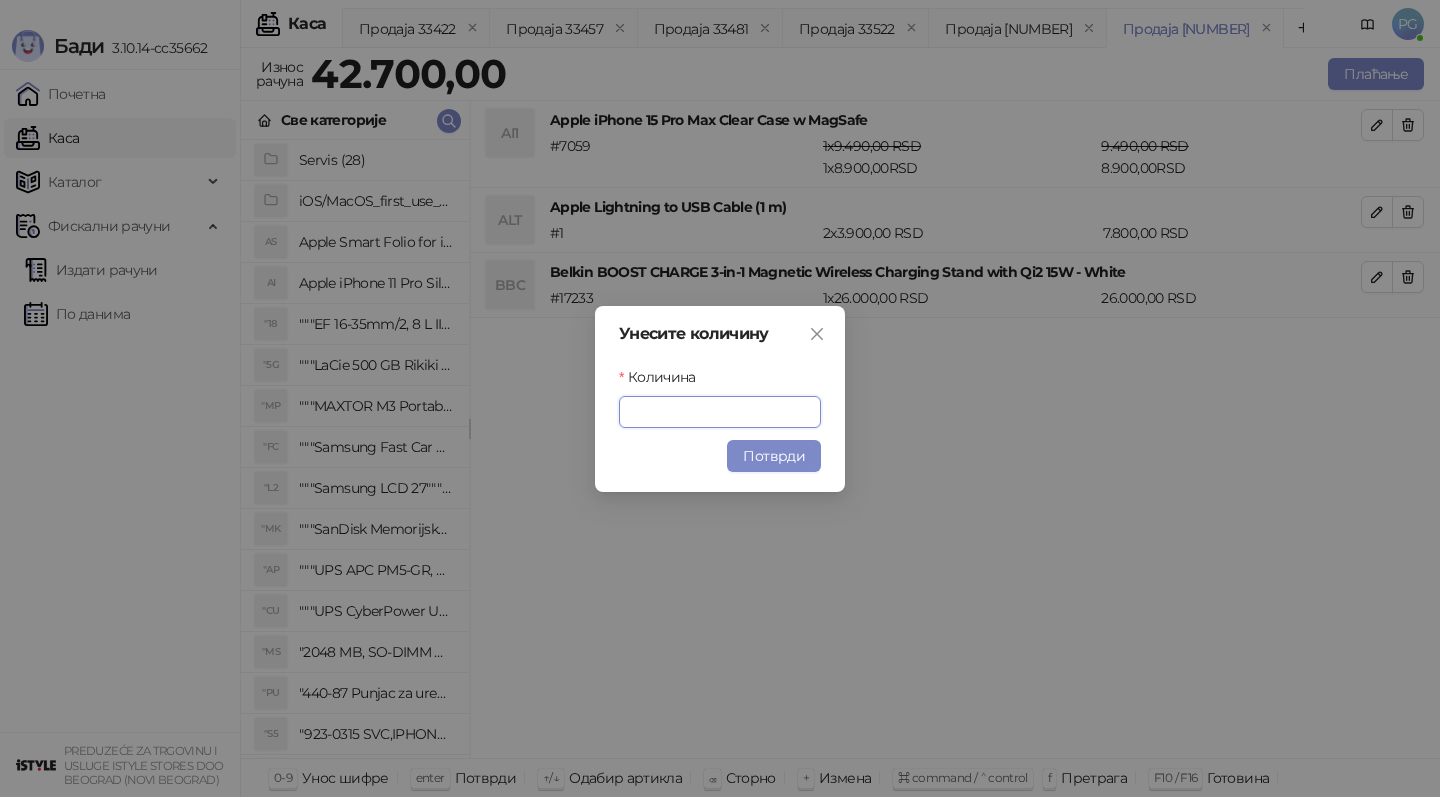type on "*" 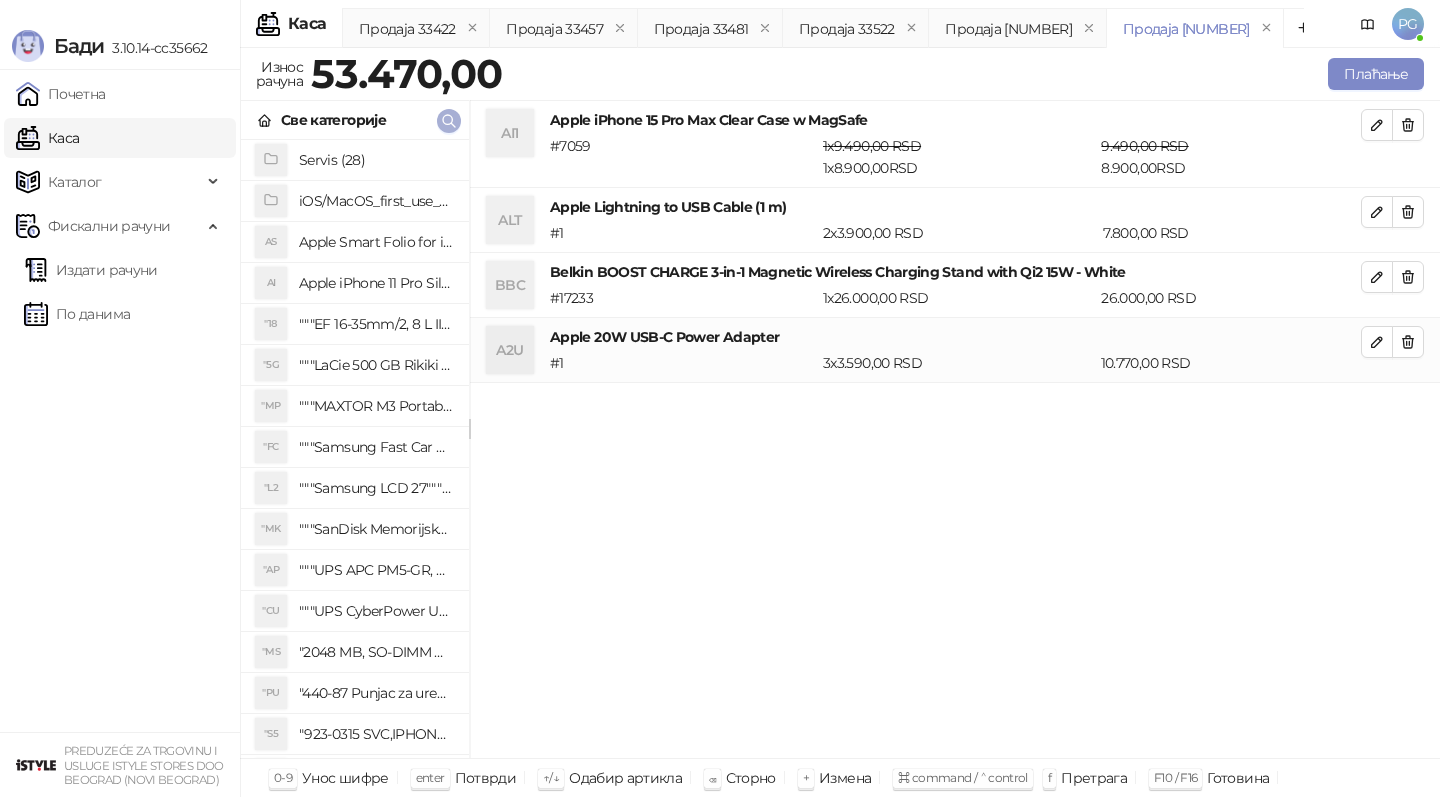 click at bounding box center [449, 121] 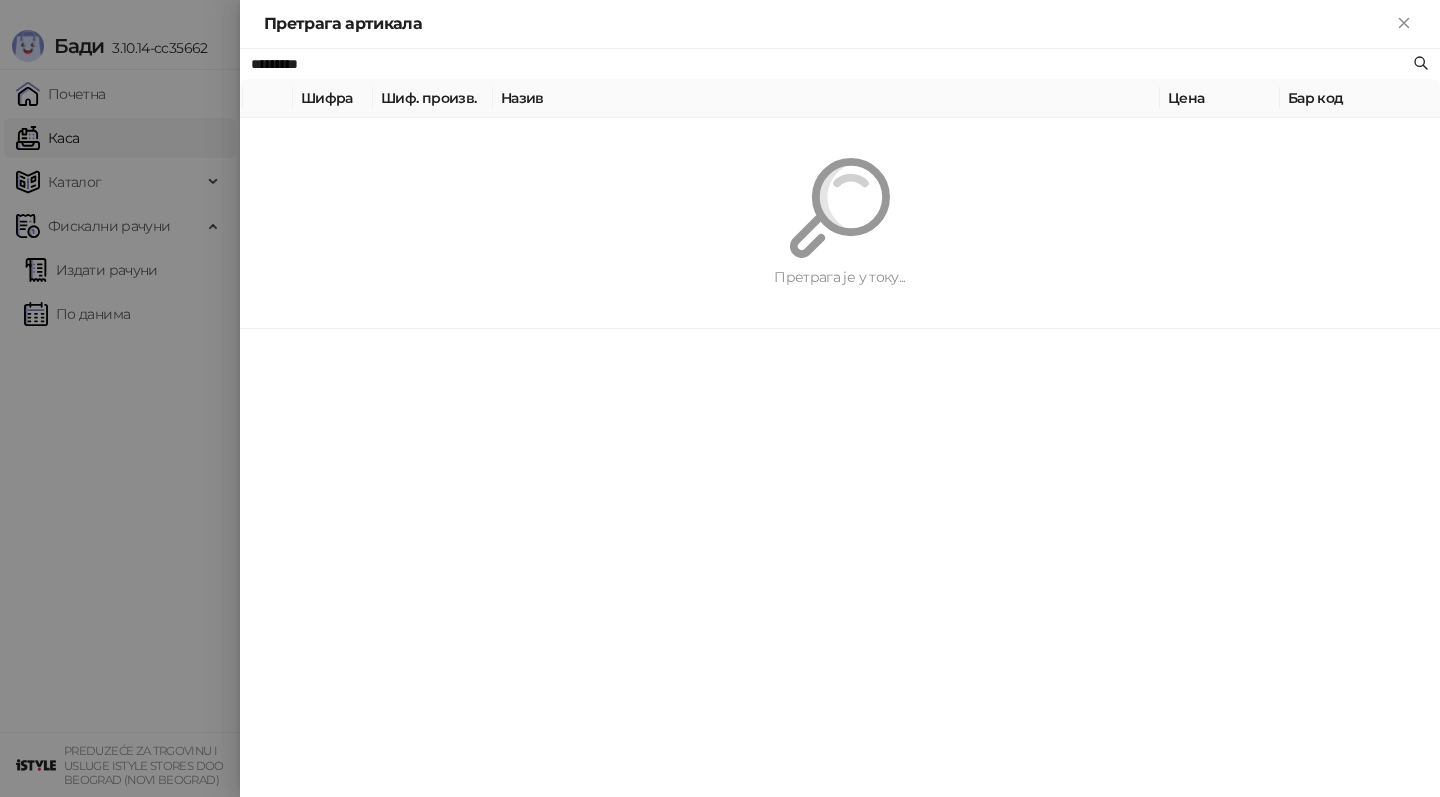 paste 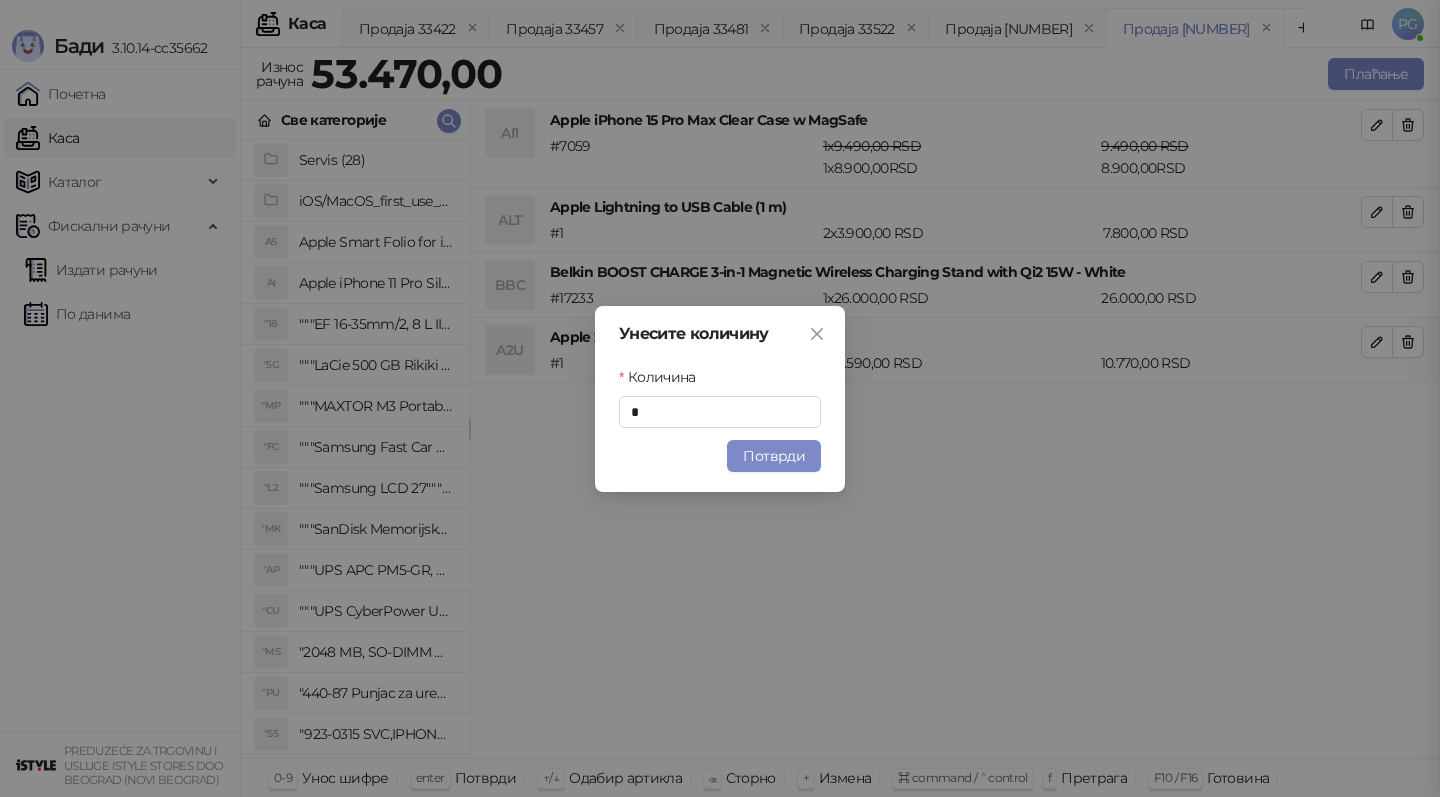 click on "Потврди" at bounding box center (774, 456) 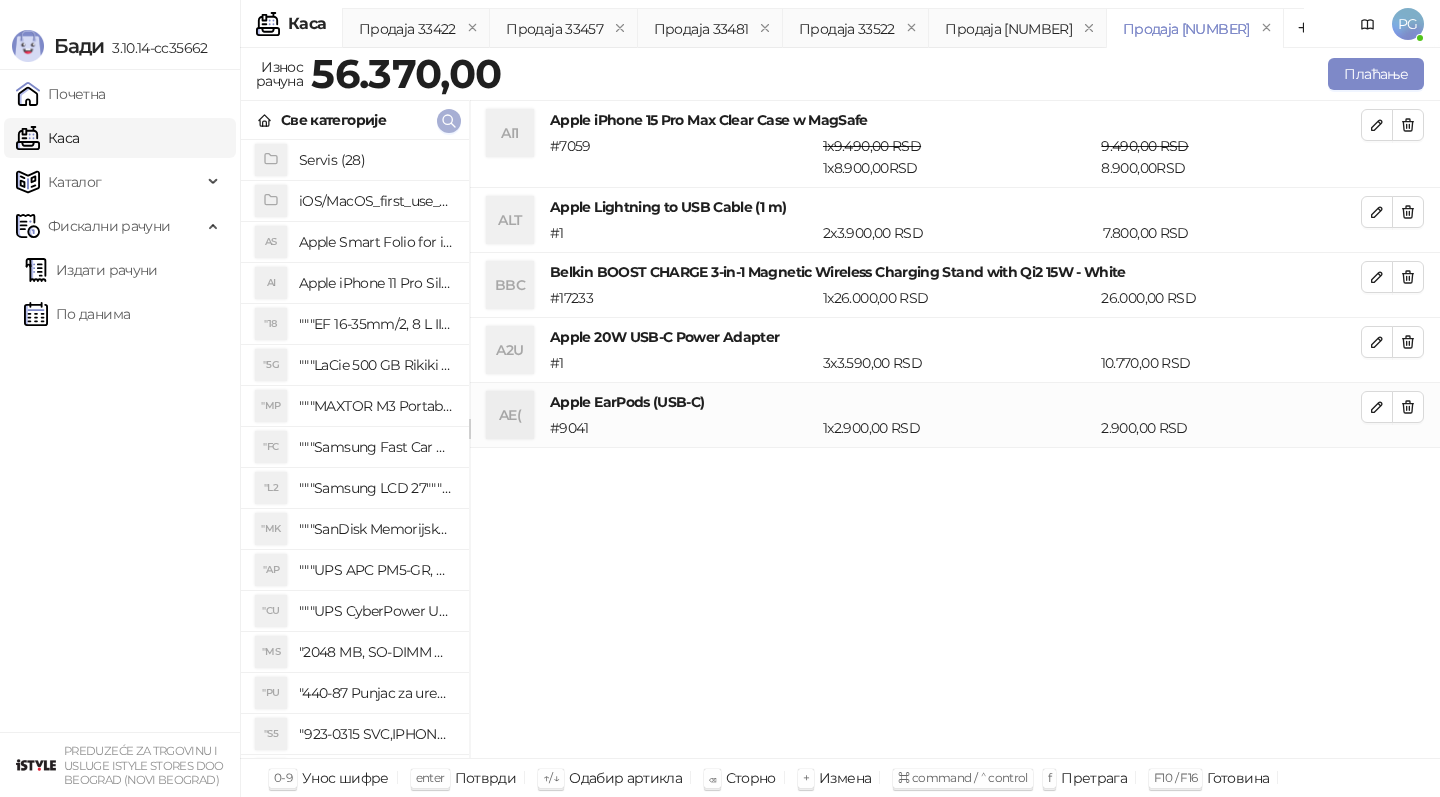 click 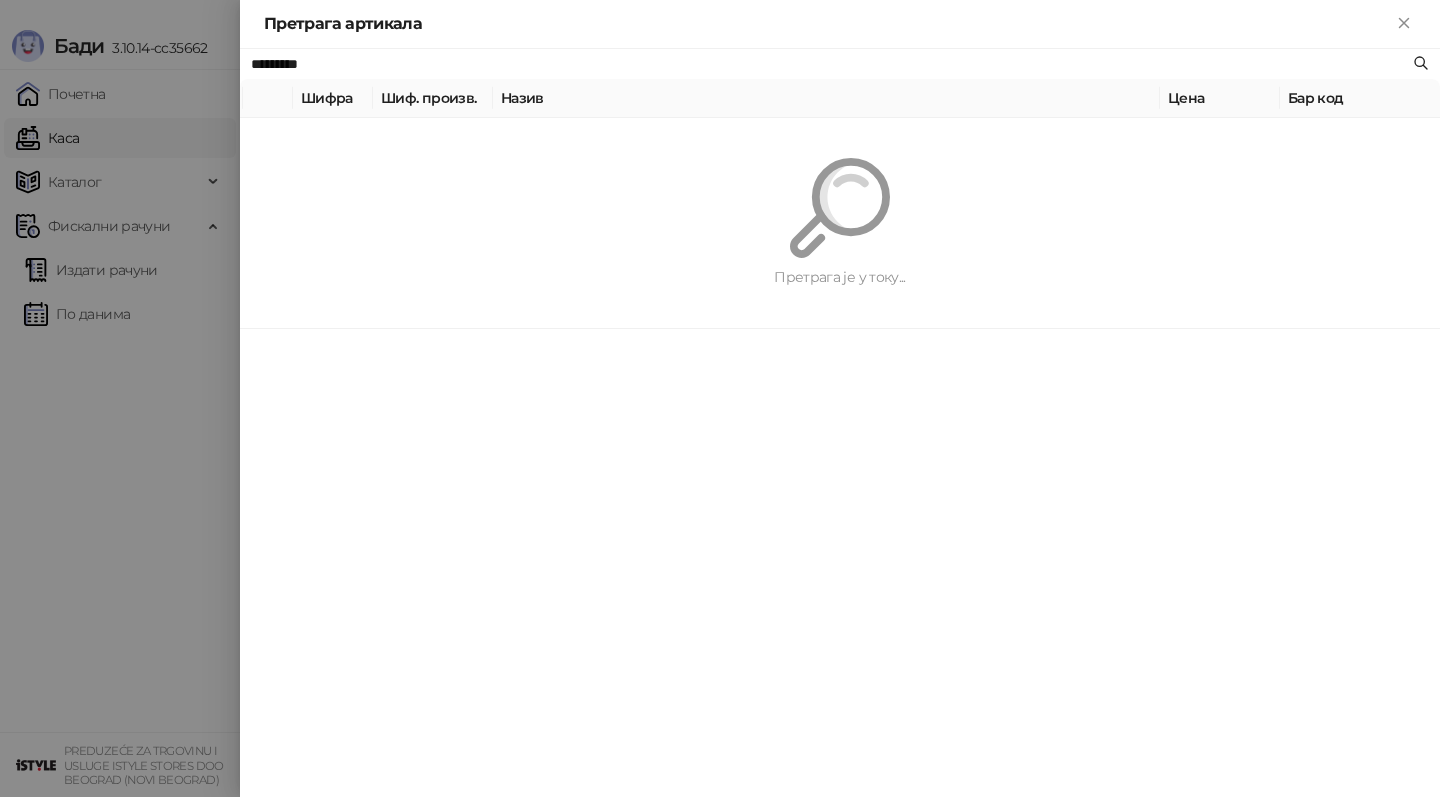 paste 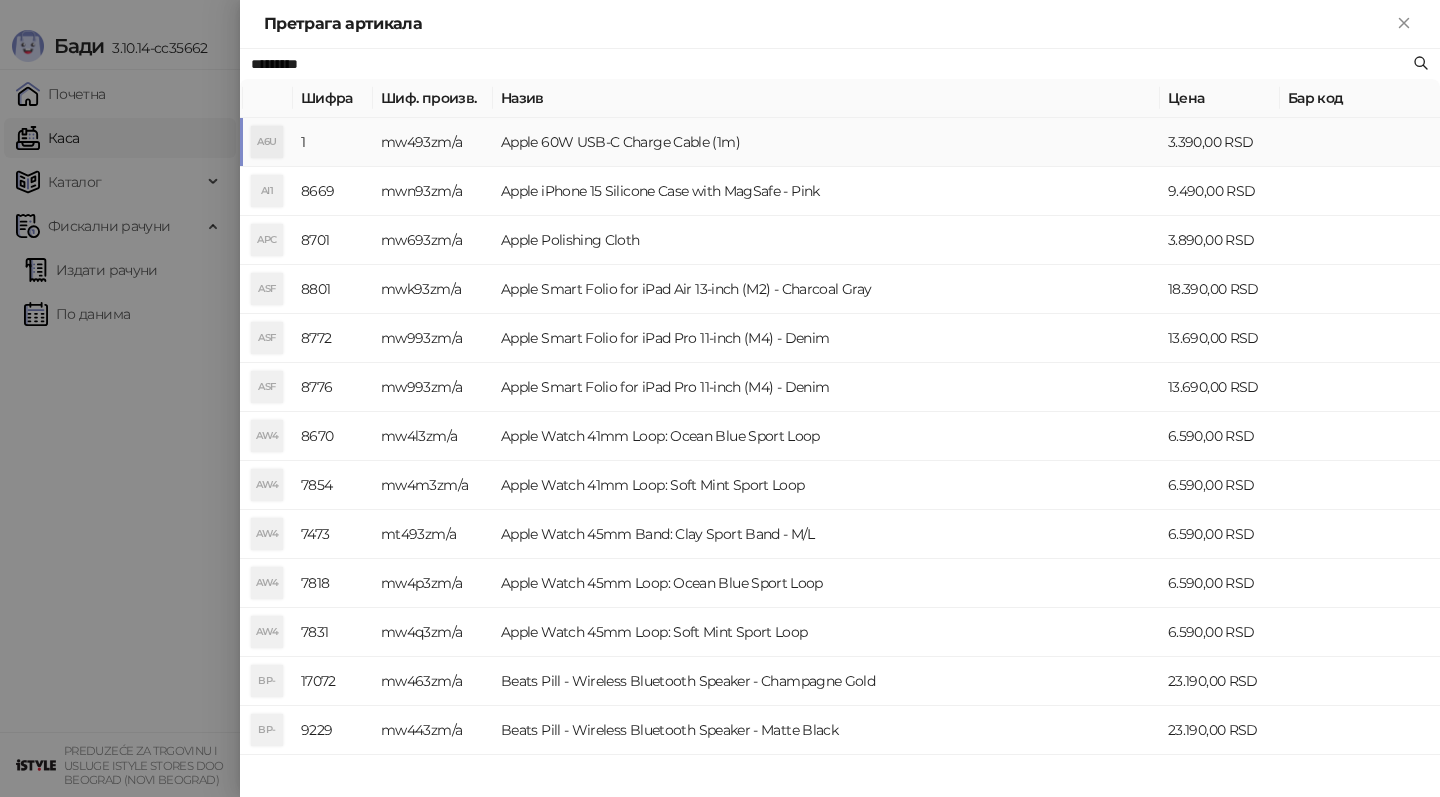click on "Apple 60W USB-C Charge Cable (1m)" at bounding box center [826, 142] 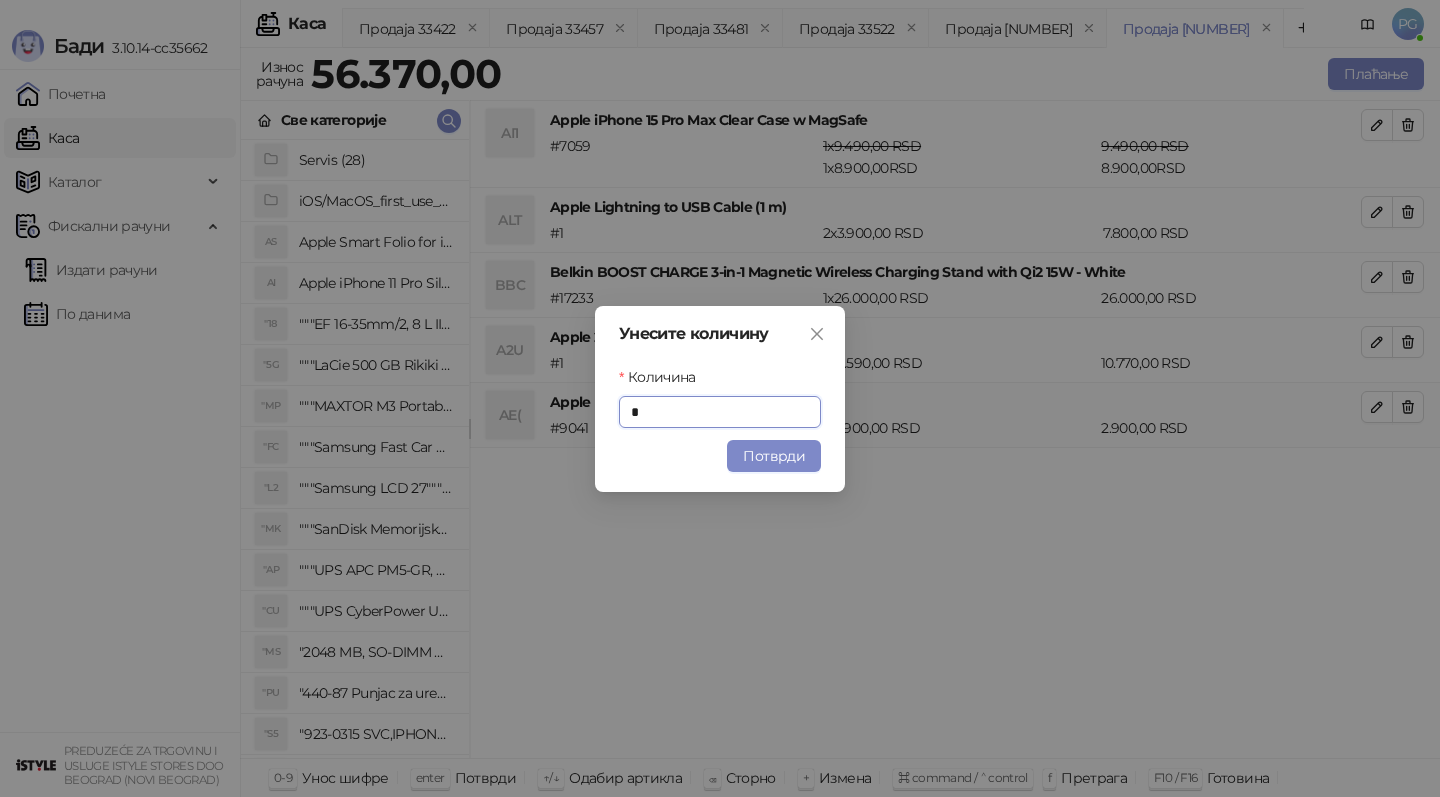 click on "Потврди" at bounding box center [774, 456] 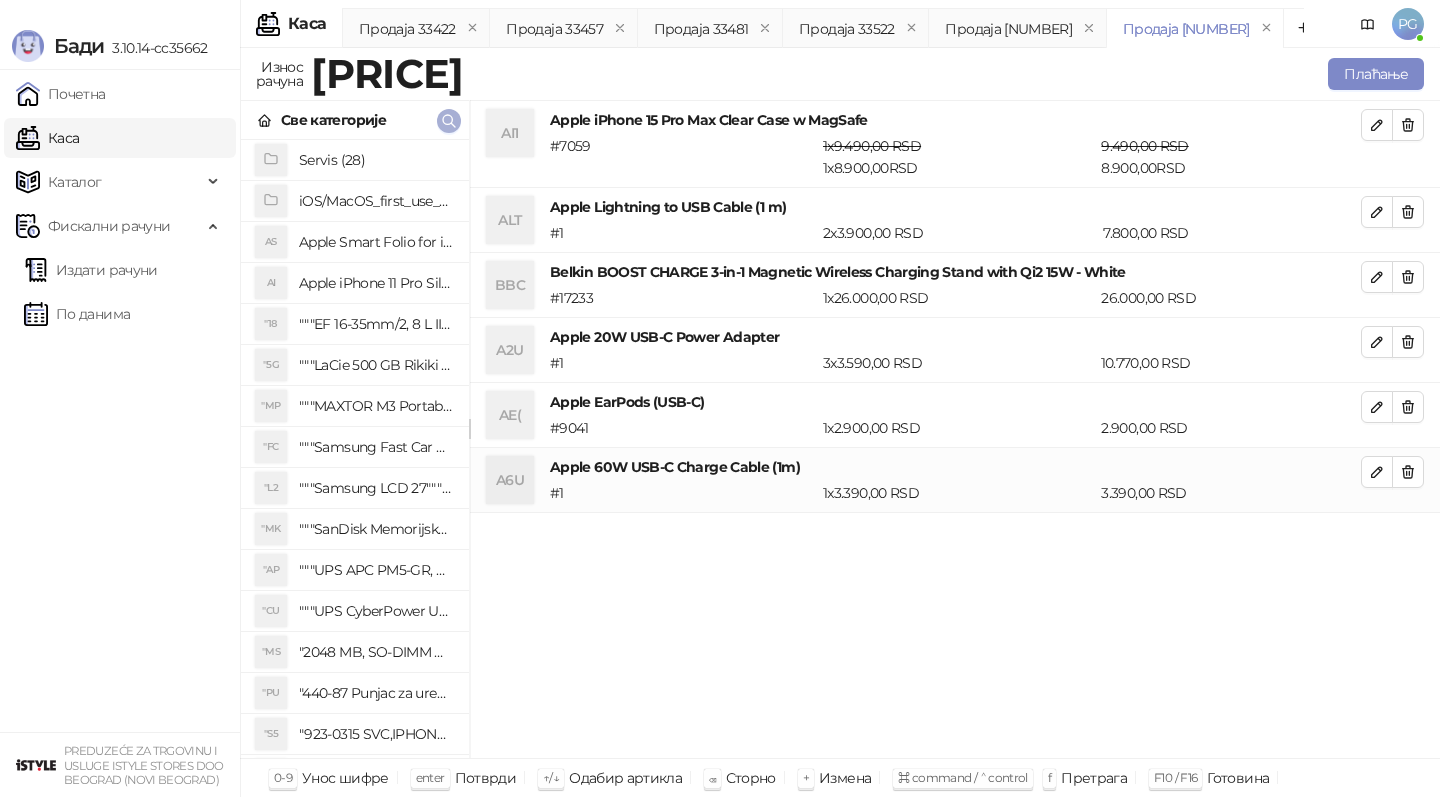 click 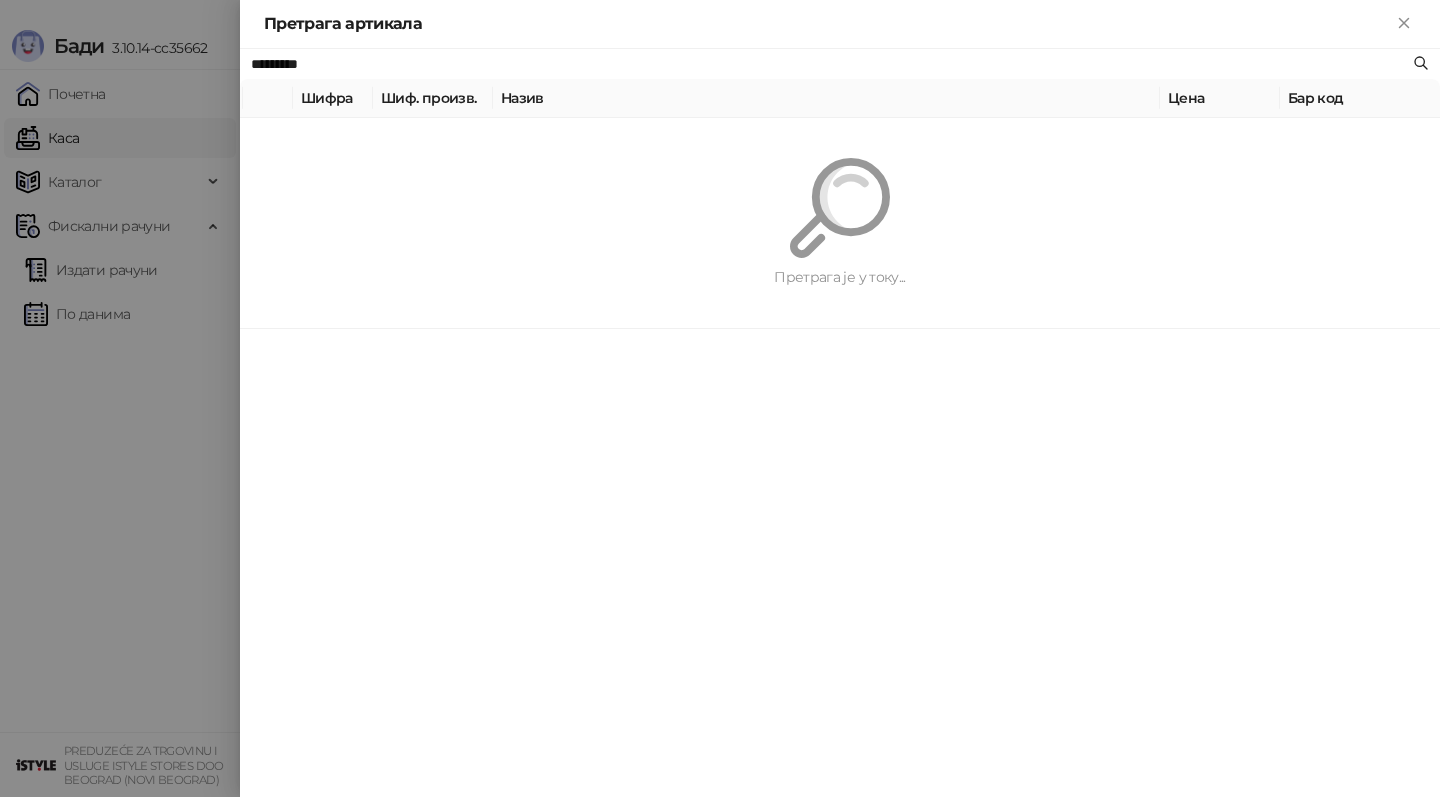paste 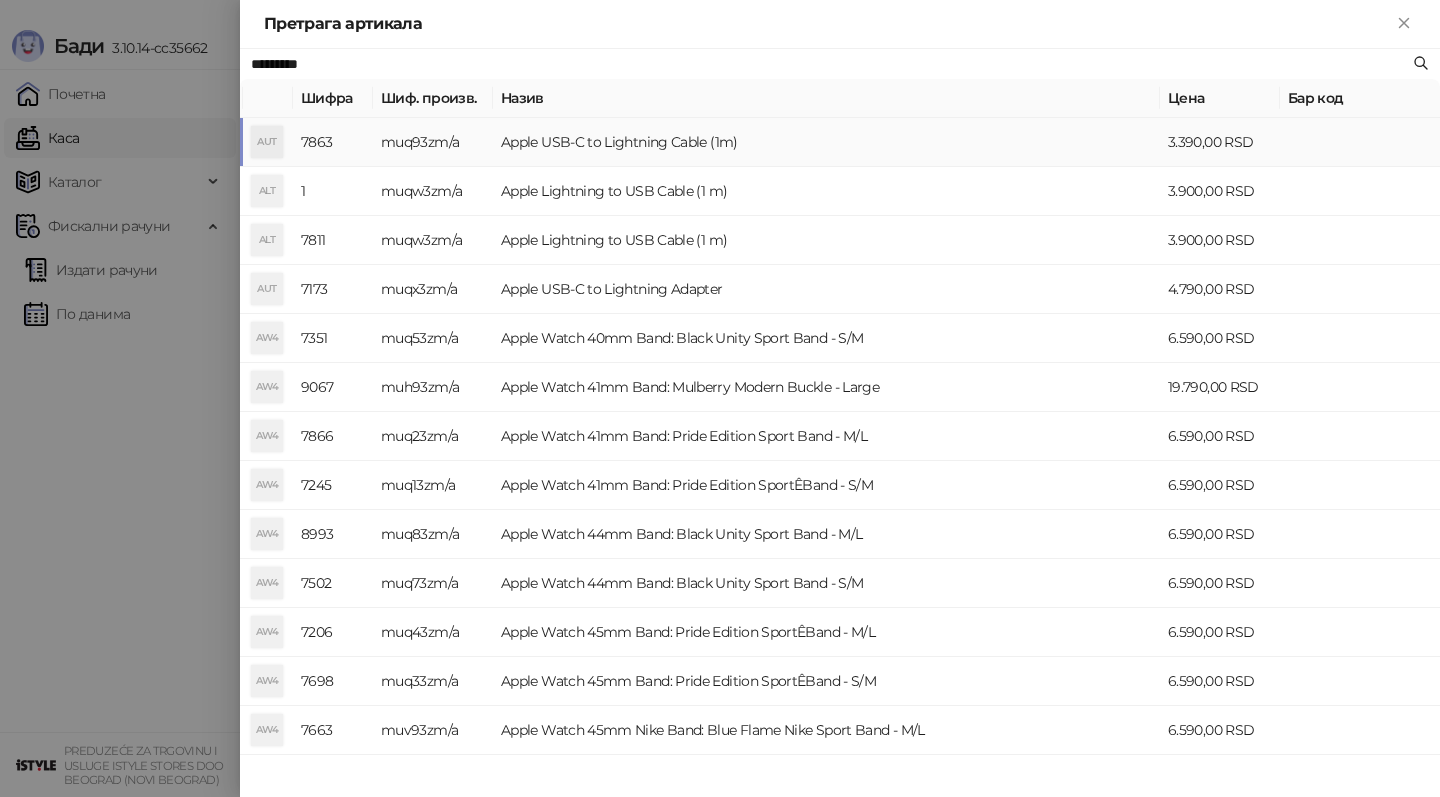 click on "Apple USB-C to Lightning Cable (1m)" at bounding box center (826, 142) 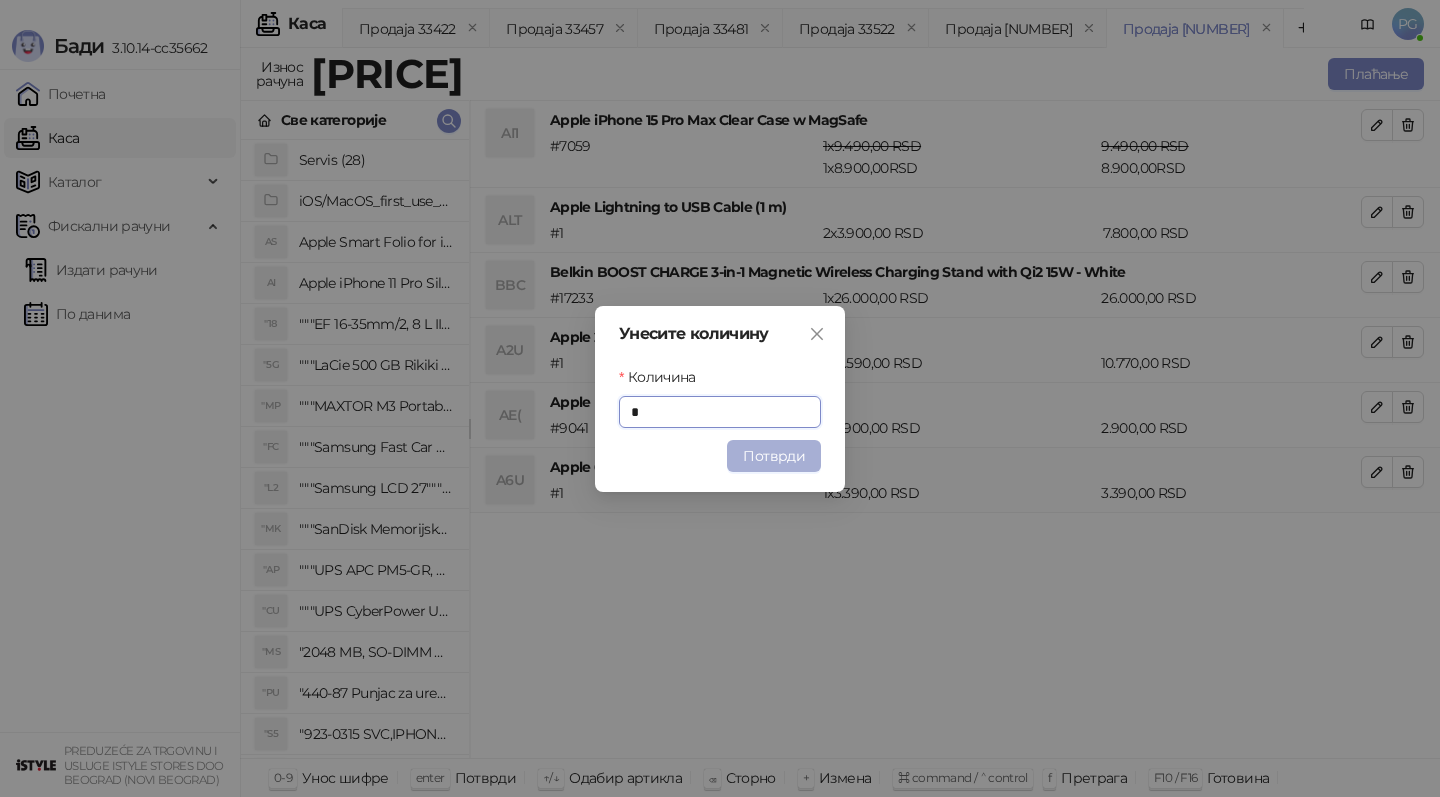 click on "Потврди" at bounding box center [774, 456] 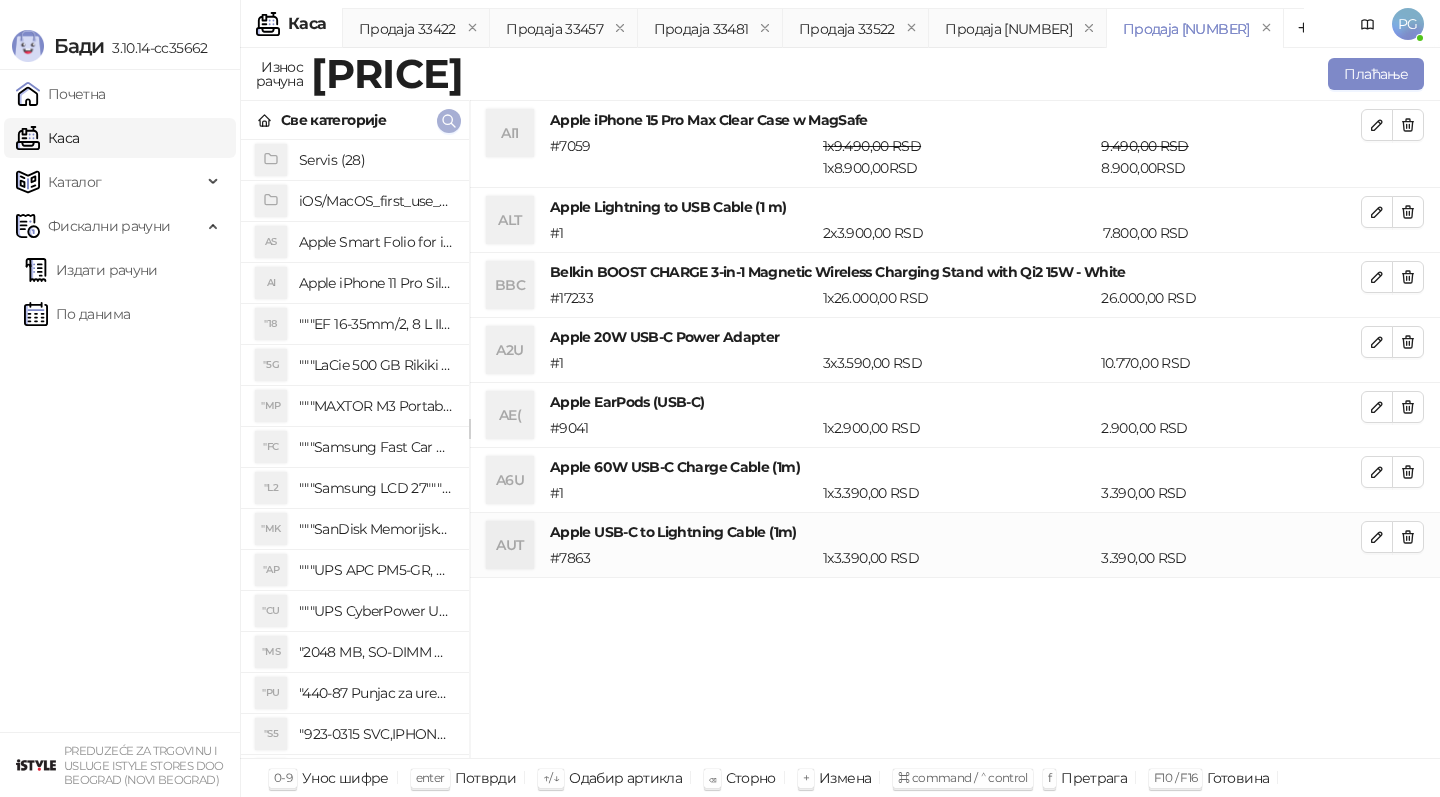 click 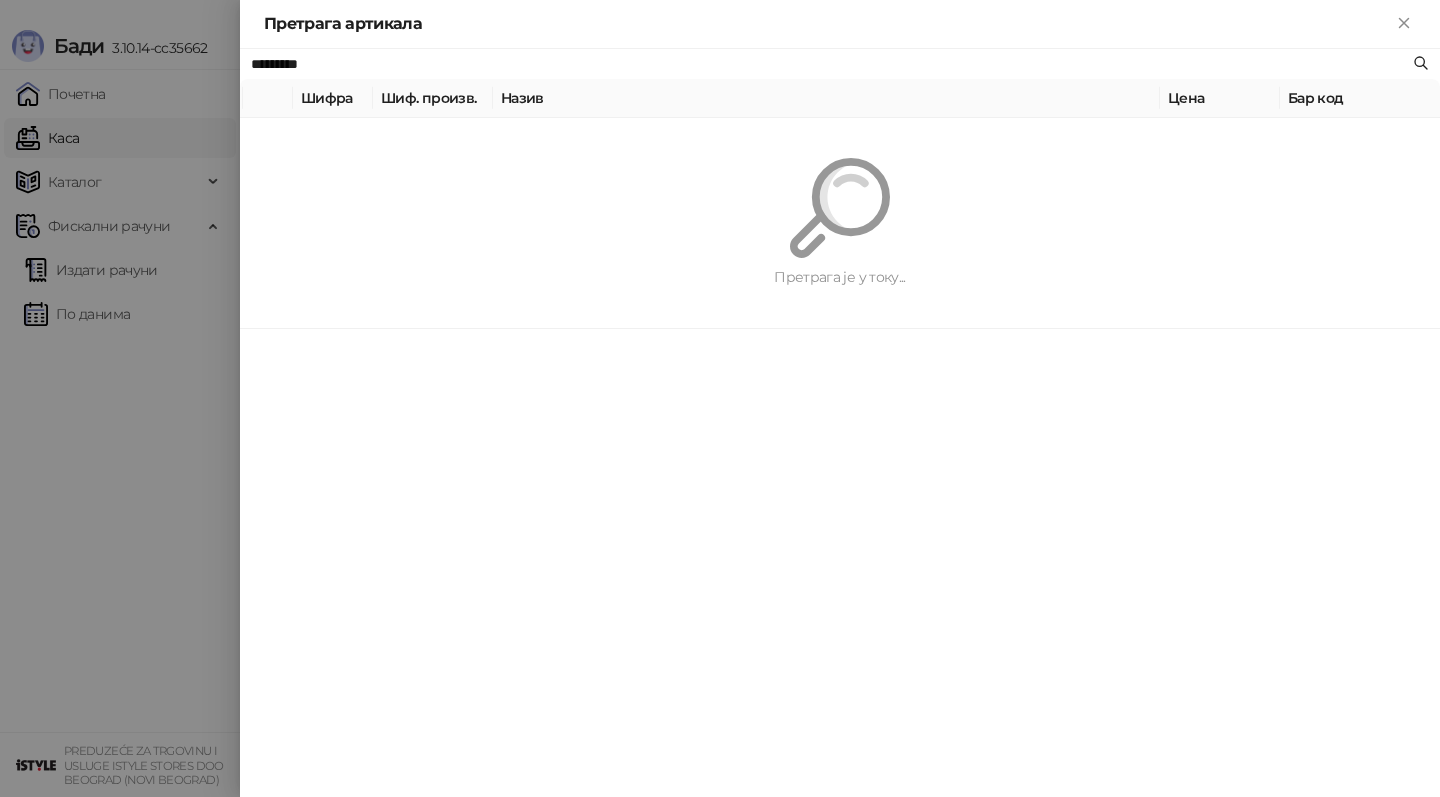 paste 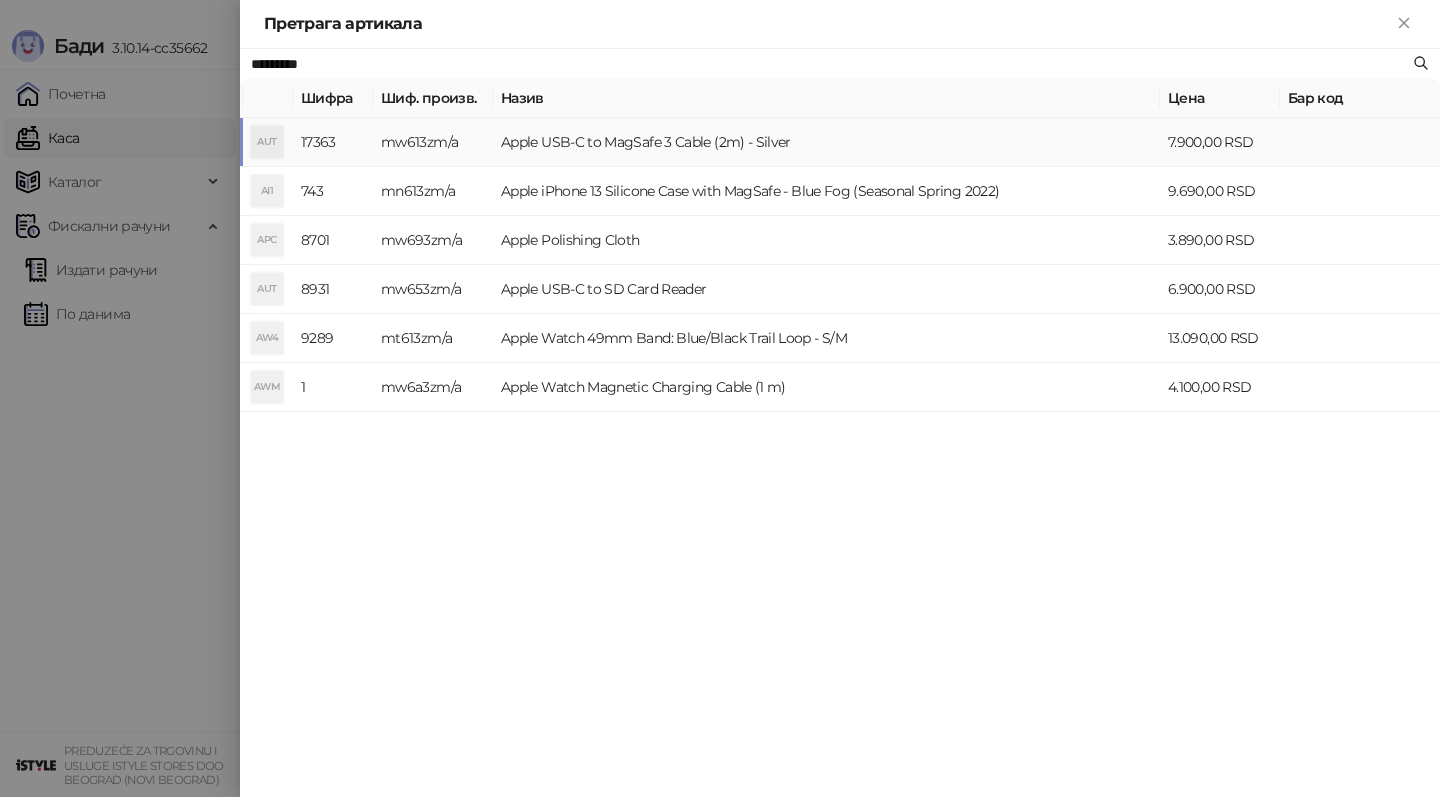 click on "Apple USB-C to MagSafe 3 Cable (2m) - Silver" at bounding box center (826, 142) 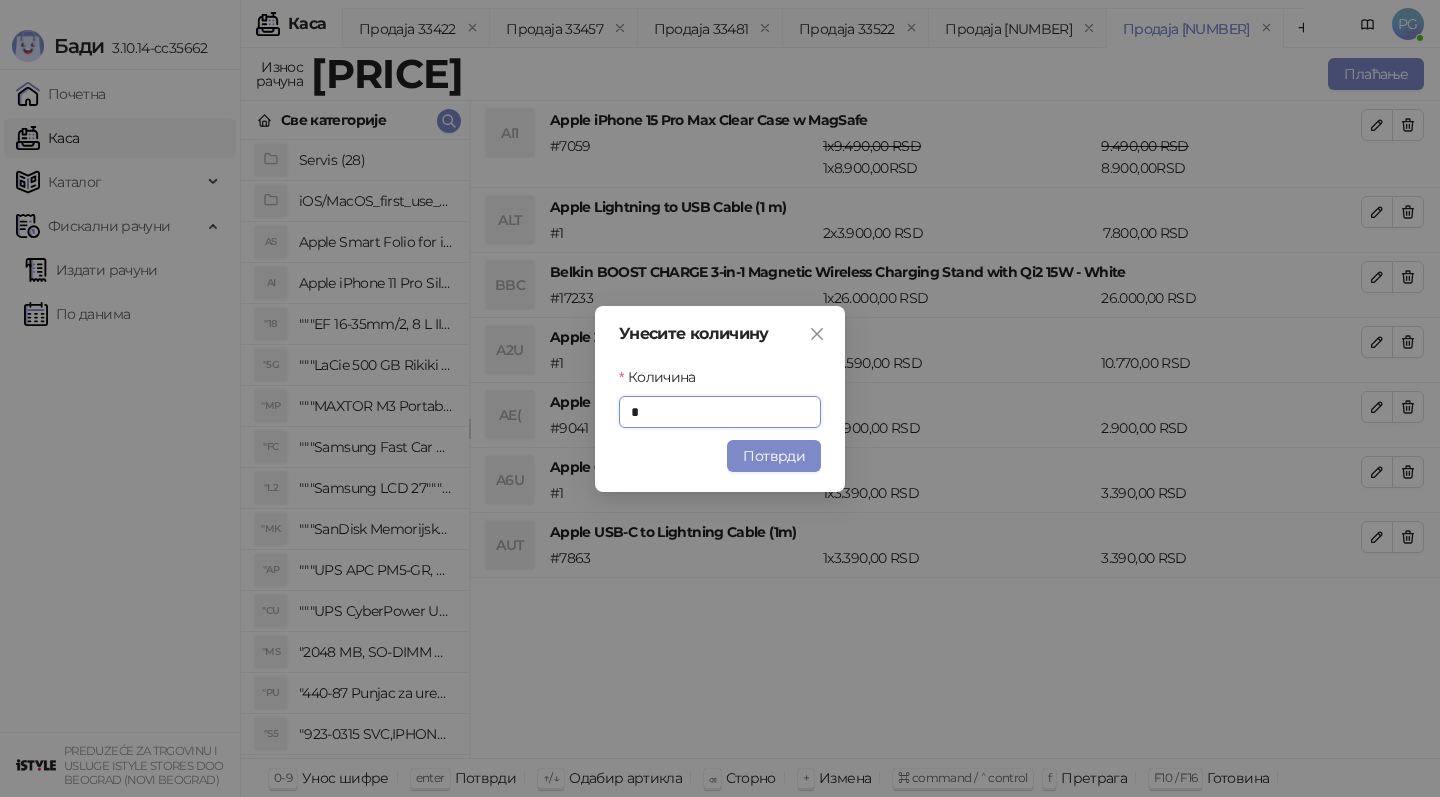 click on "Унесите количину Количина * Потврди" at bounding box center [720, 399] 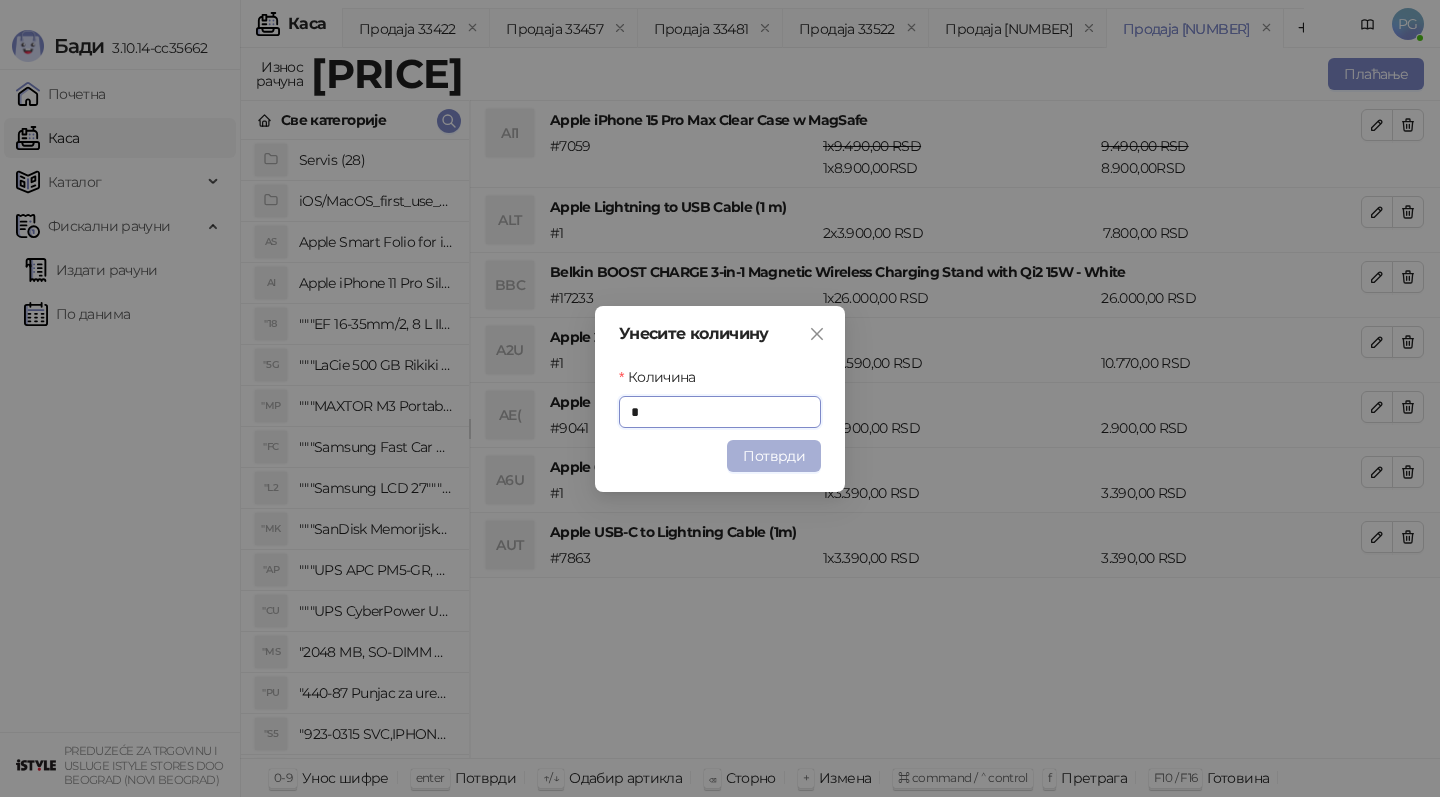 click on "Потврди" at bounding box center (774, 456) 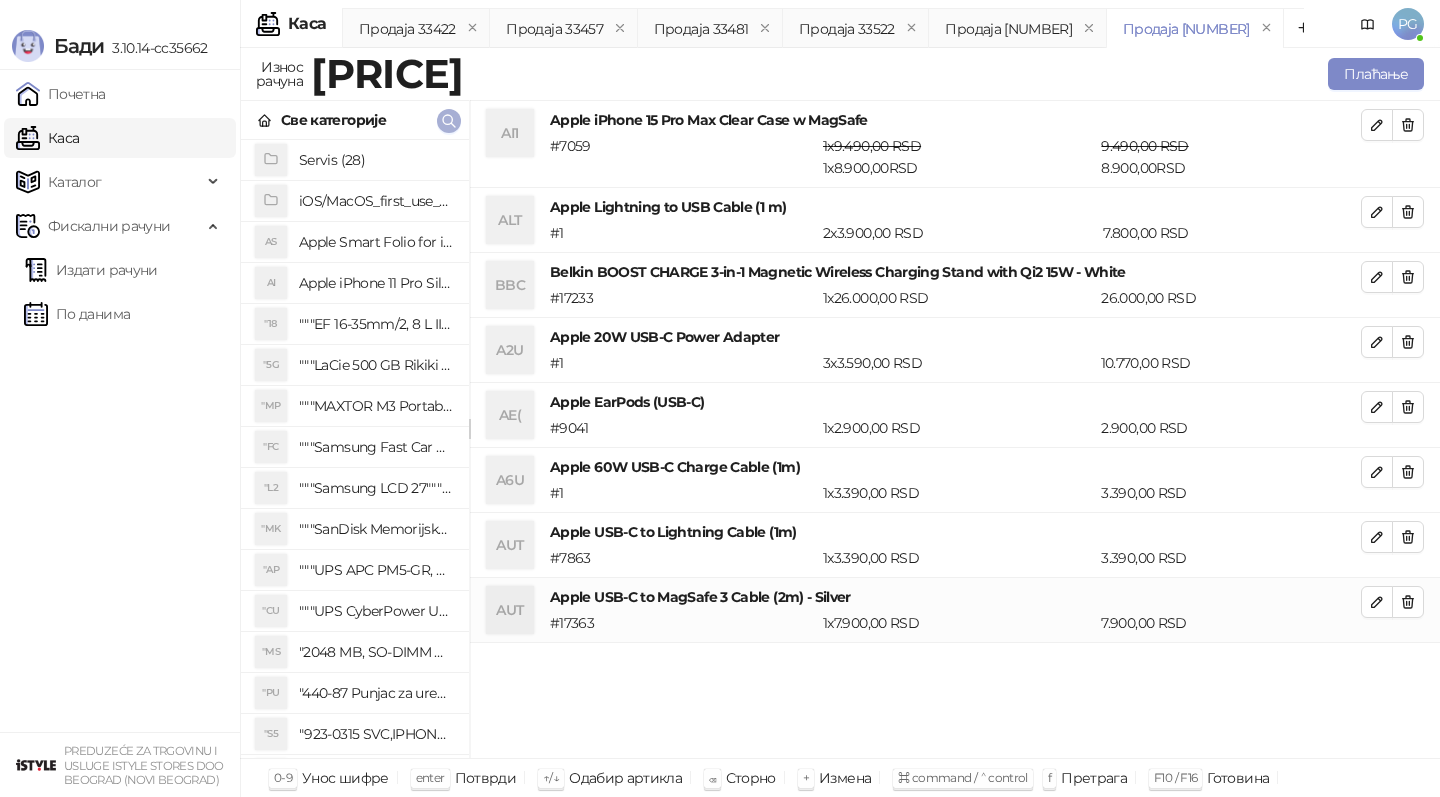 click 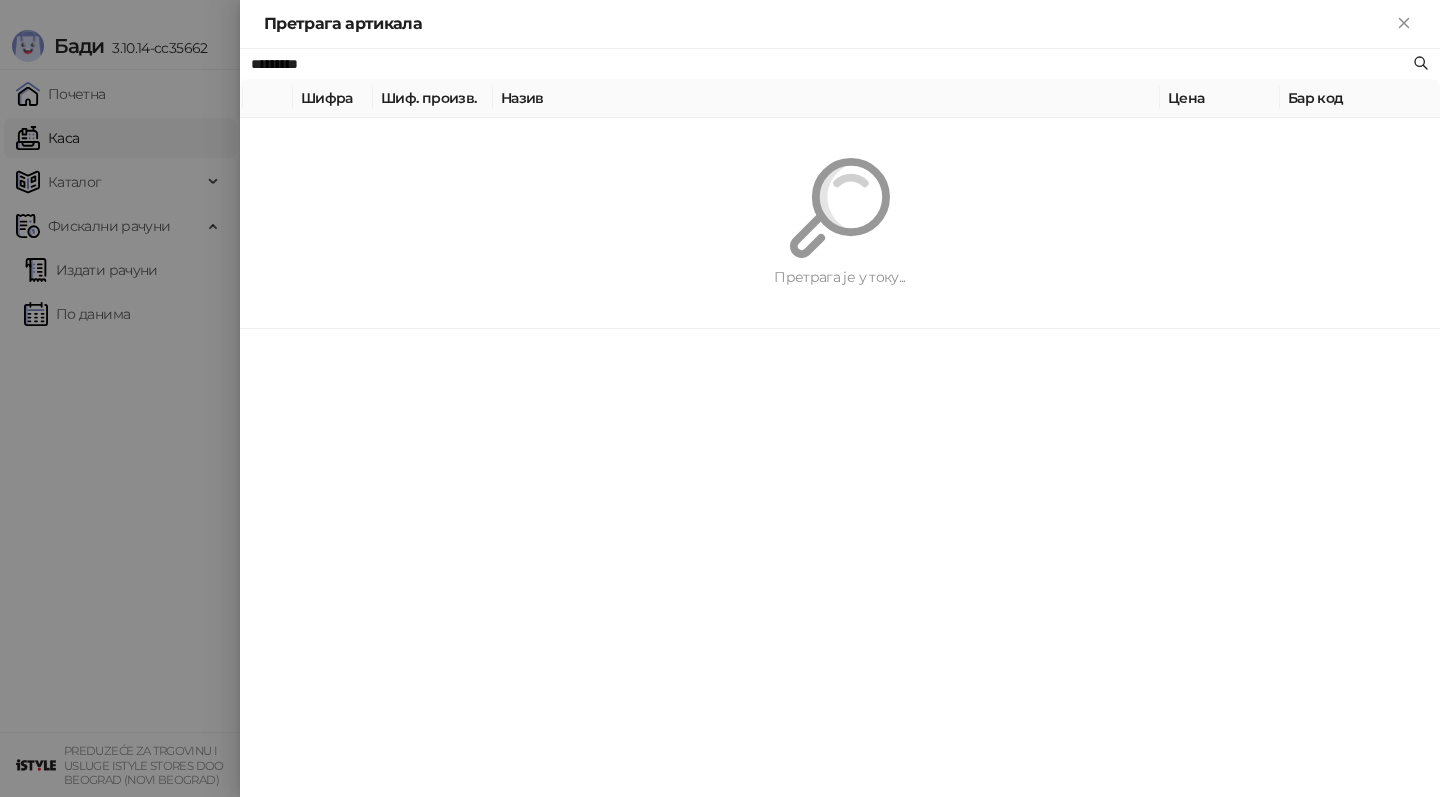 paste 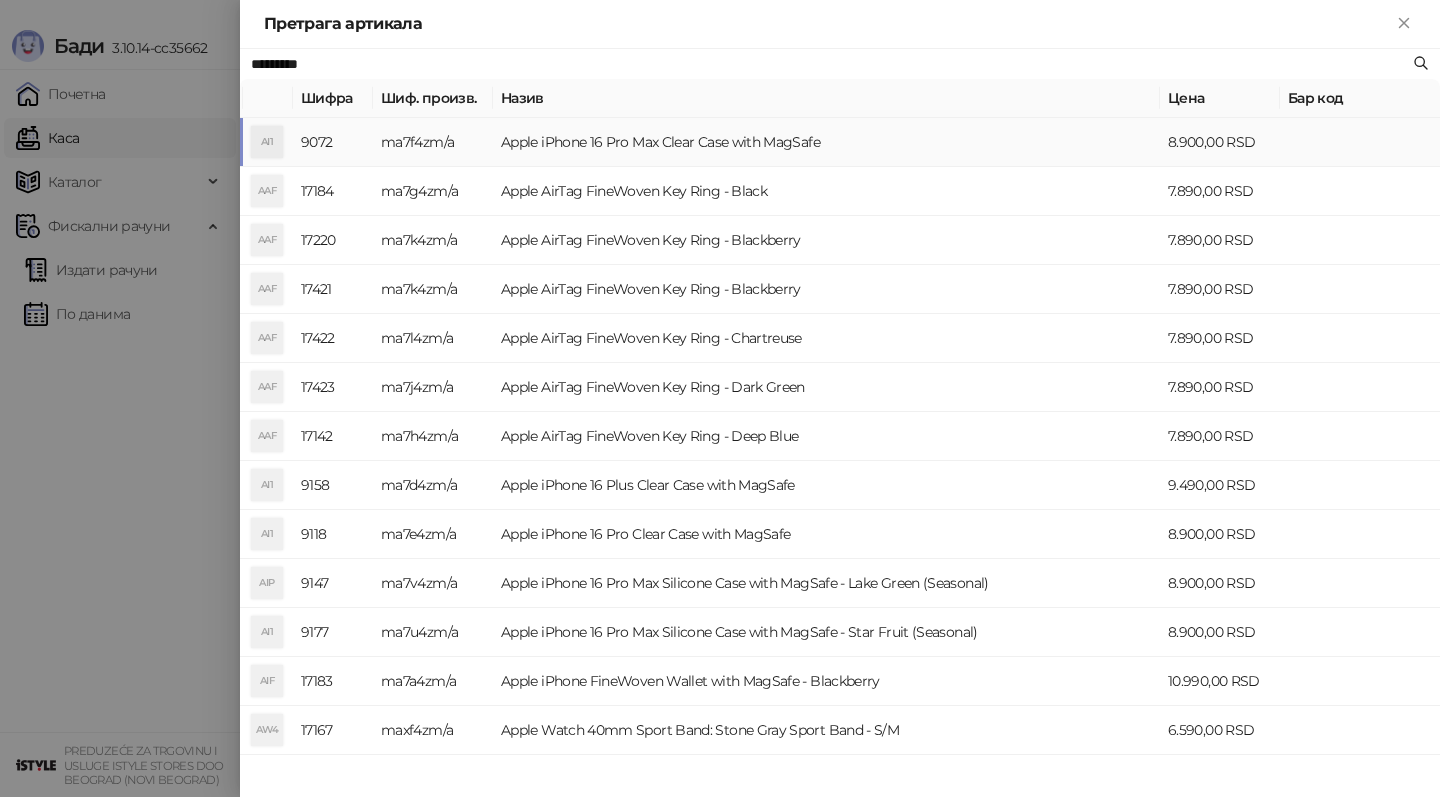 click on "Apple iPhone 16 Pro Max Clear Case with MagSafe" at bounding box center (826, 142) 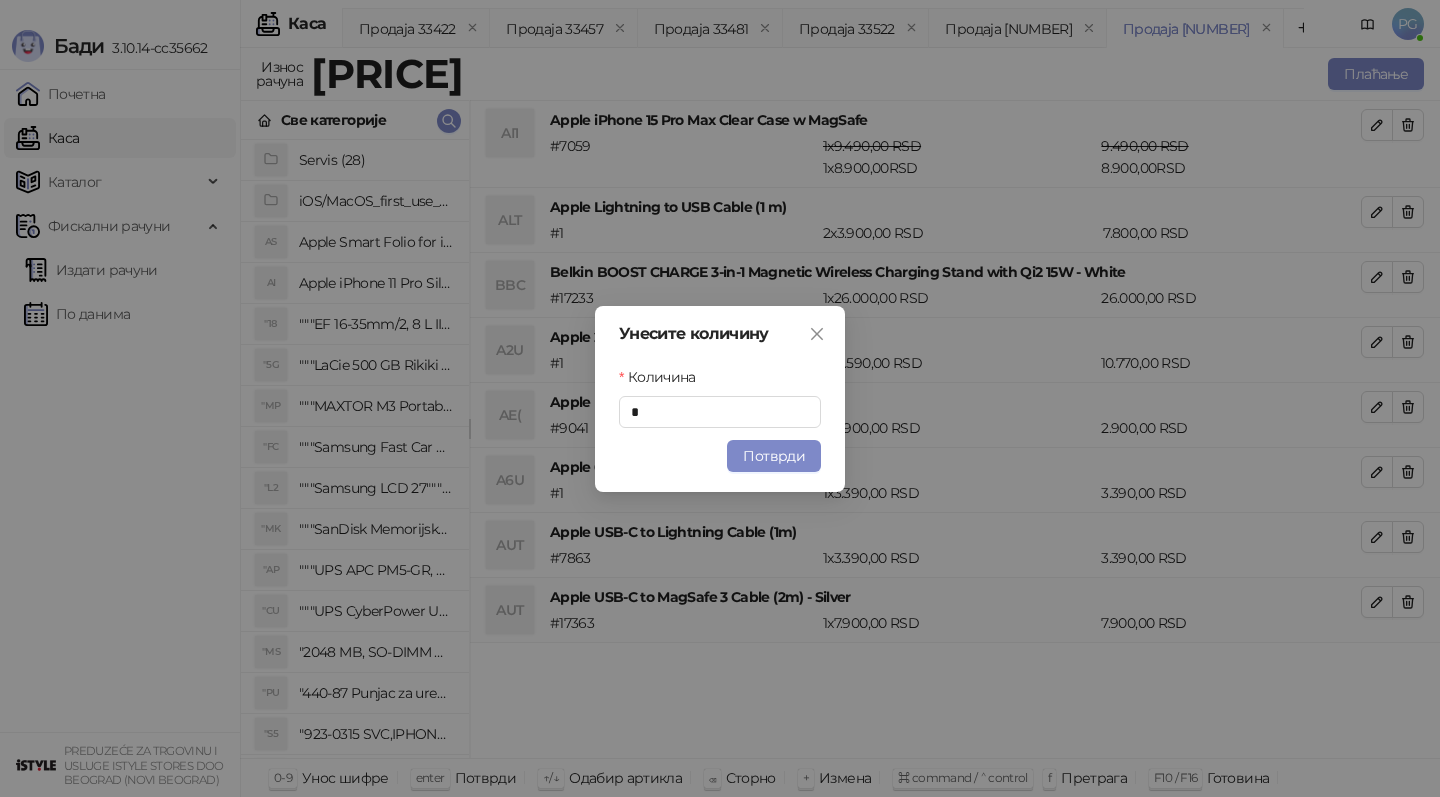 click on "Потврди" at bounding box center [774, 456] 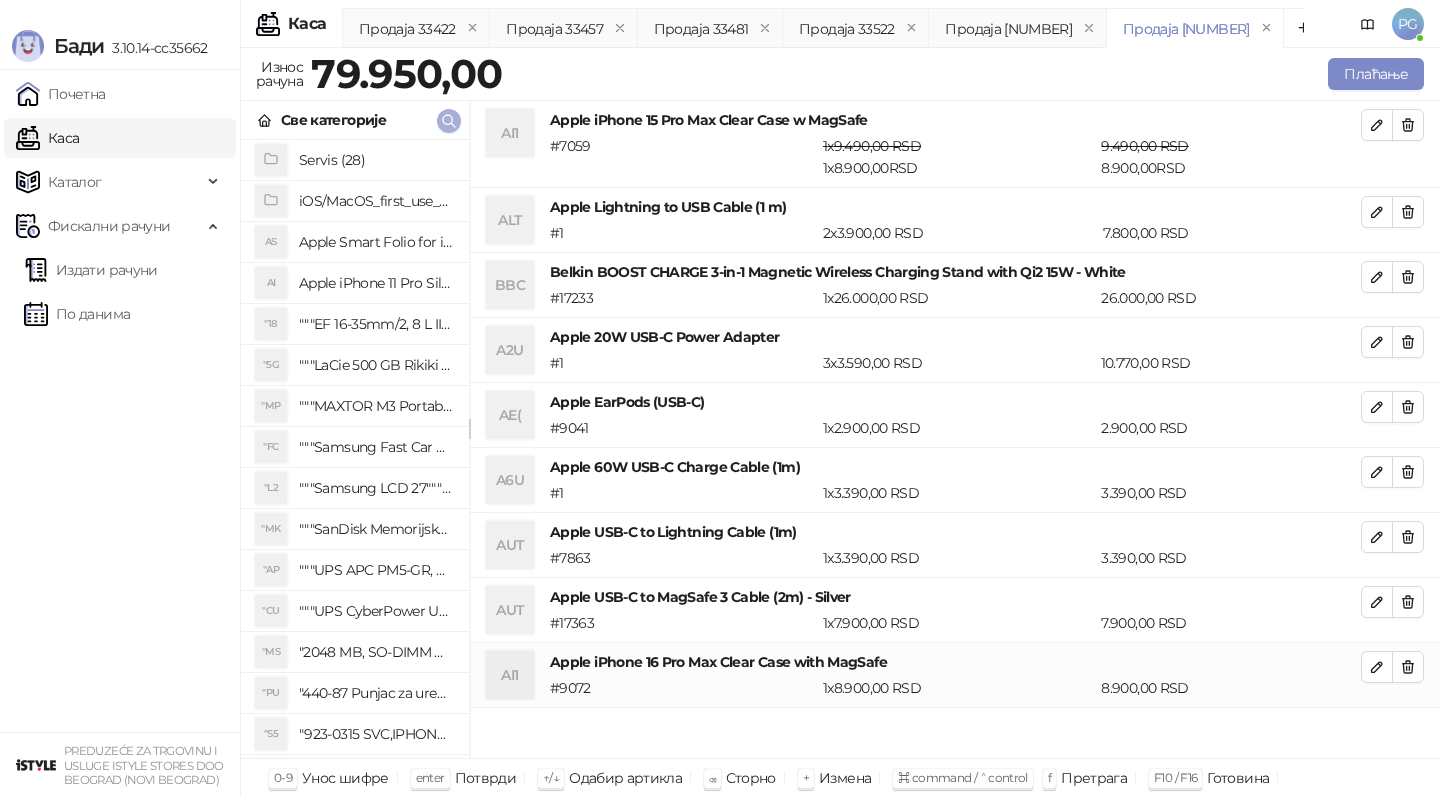 click 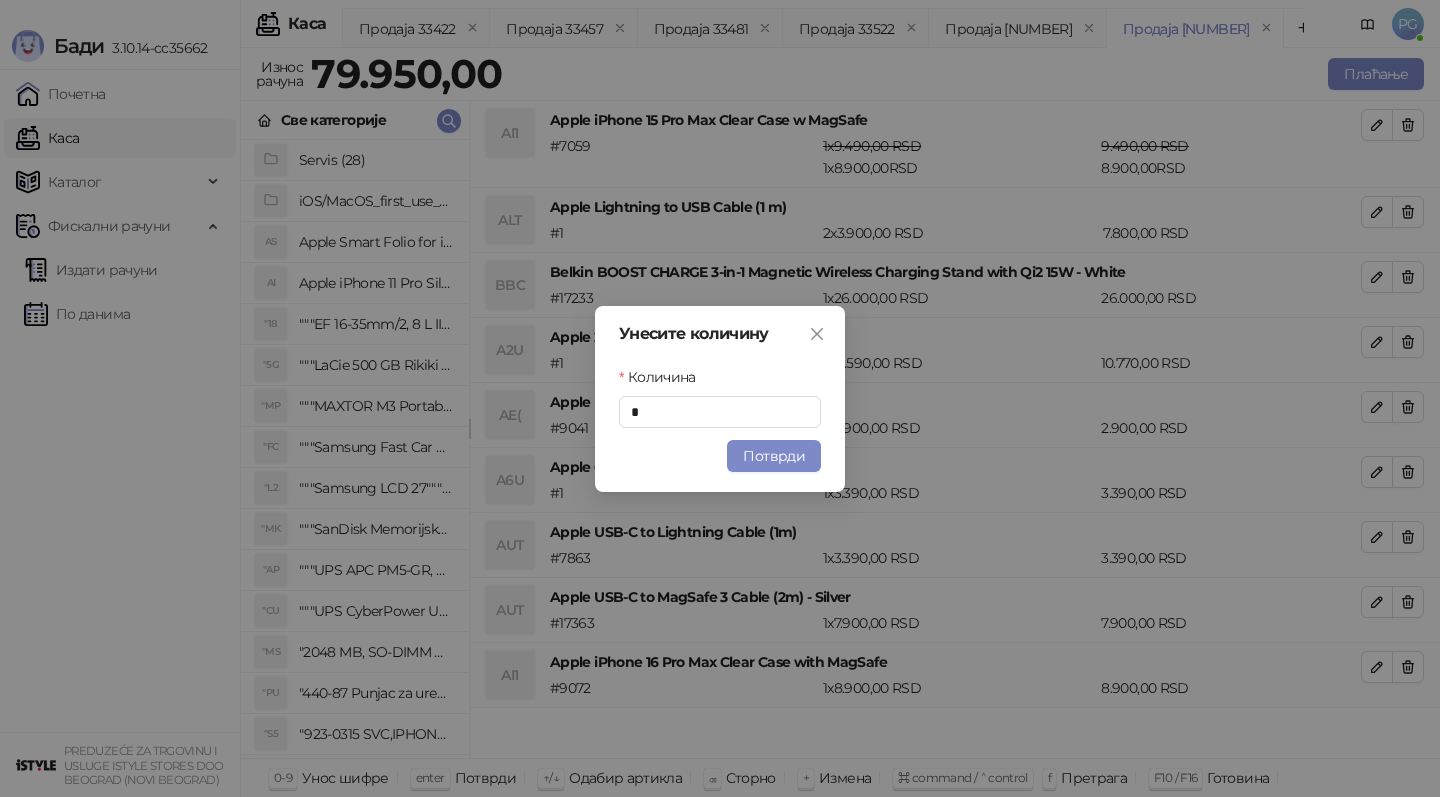 click on "Потврди" at bounding box center [774, 456] 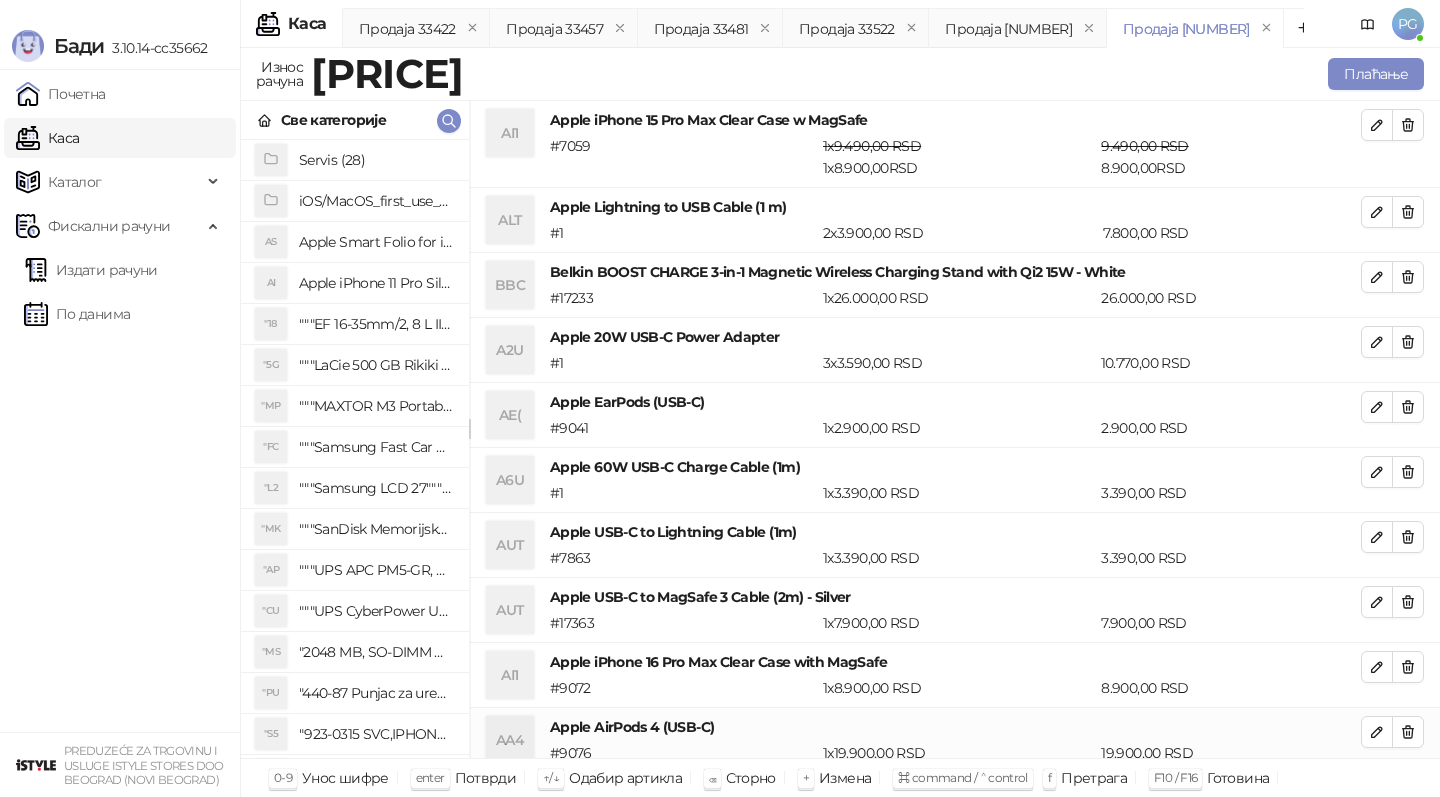 scroll, scrollTop: 1, scrollLeft: 0, axis: vertical 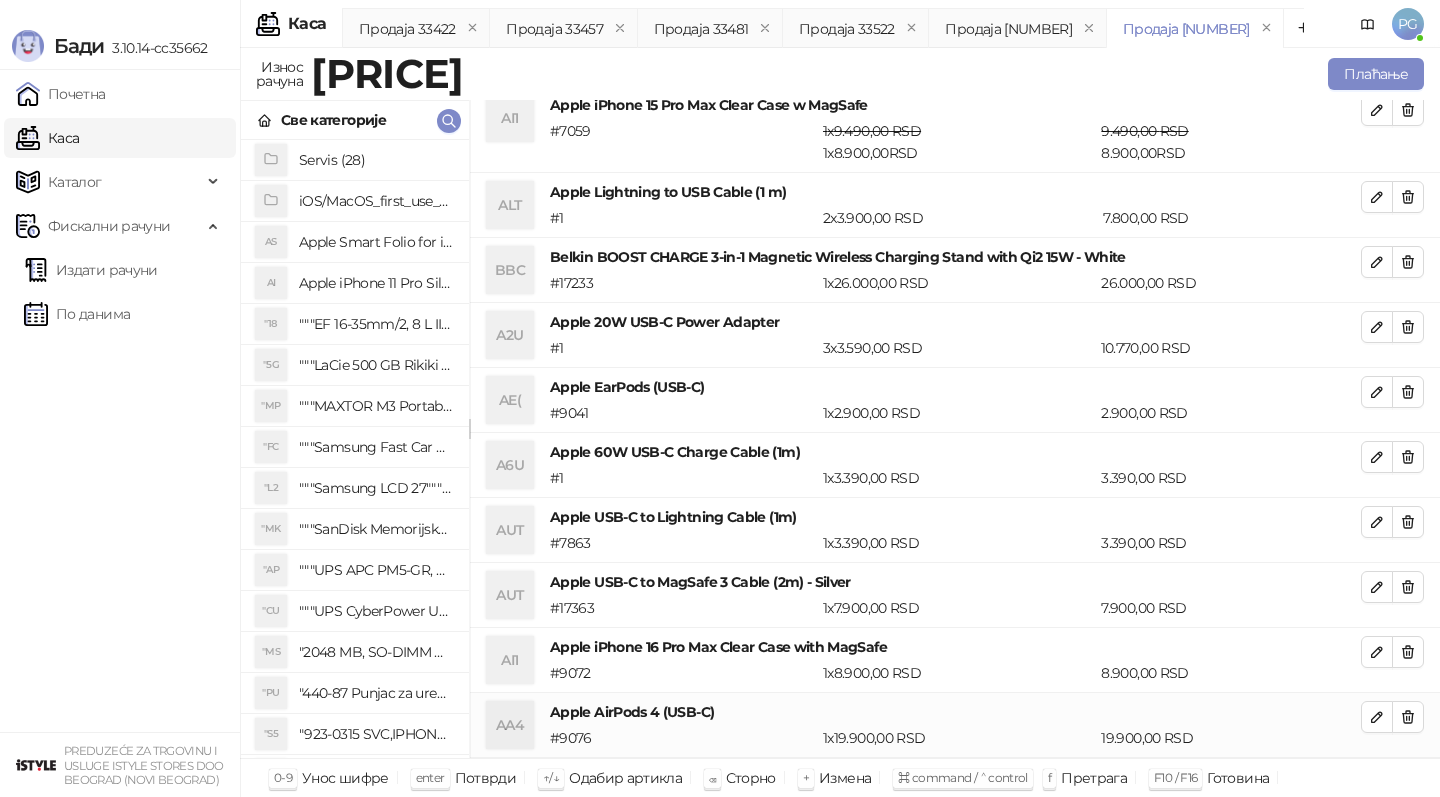 click on "Све категорије" at bounding box center (355, 120) 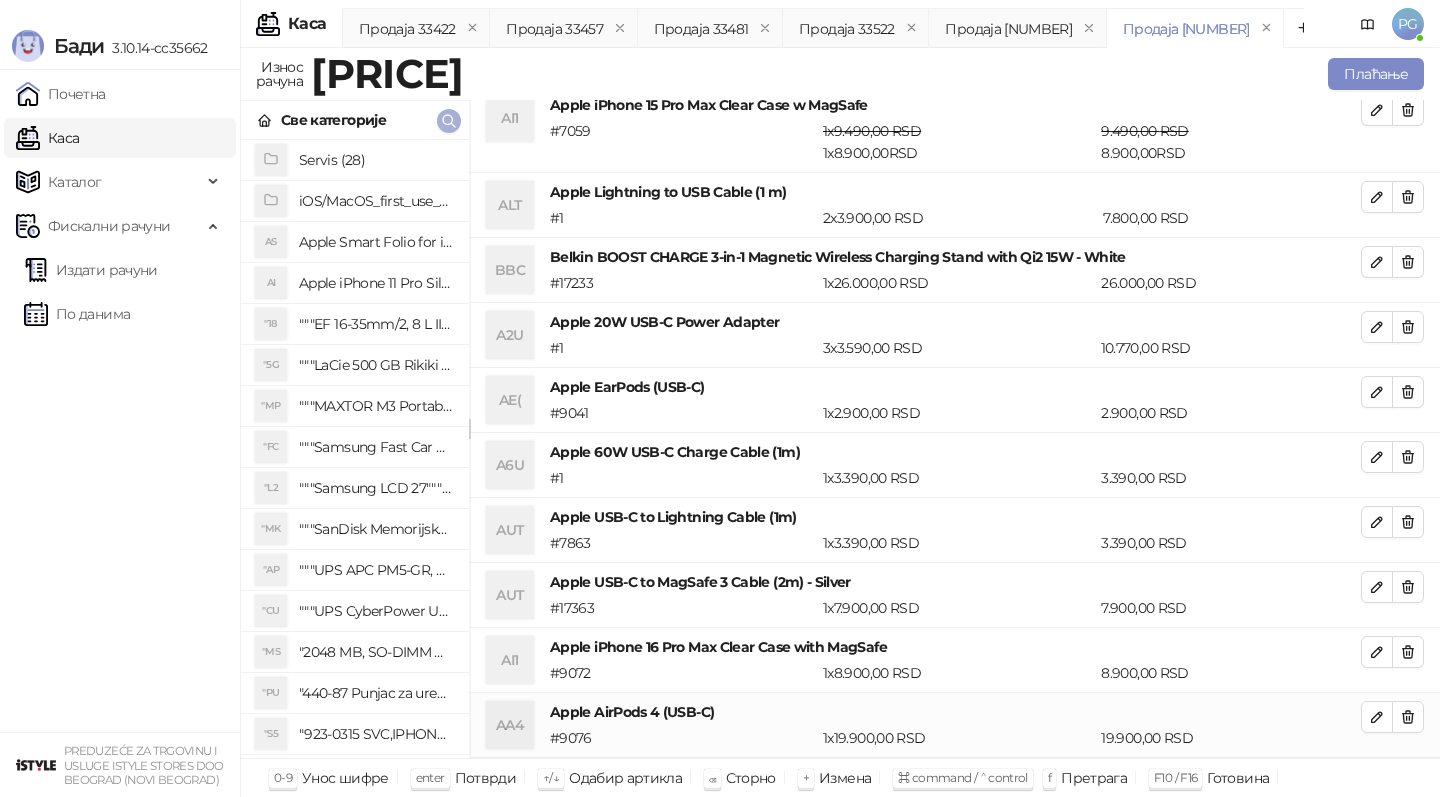 click at bounding box center (449, 120) 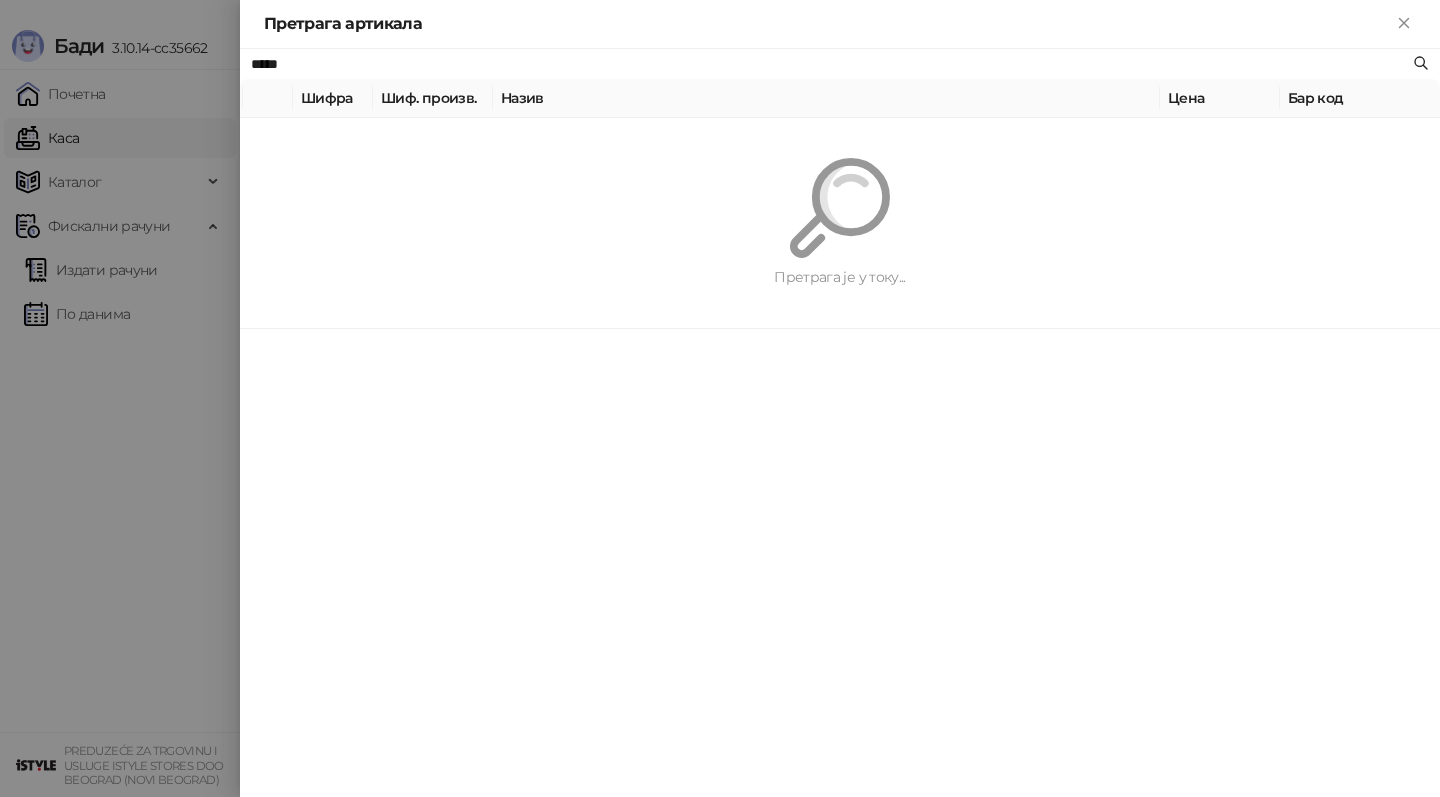 paste on "****" 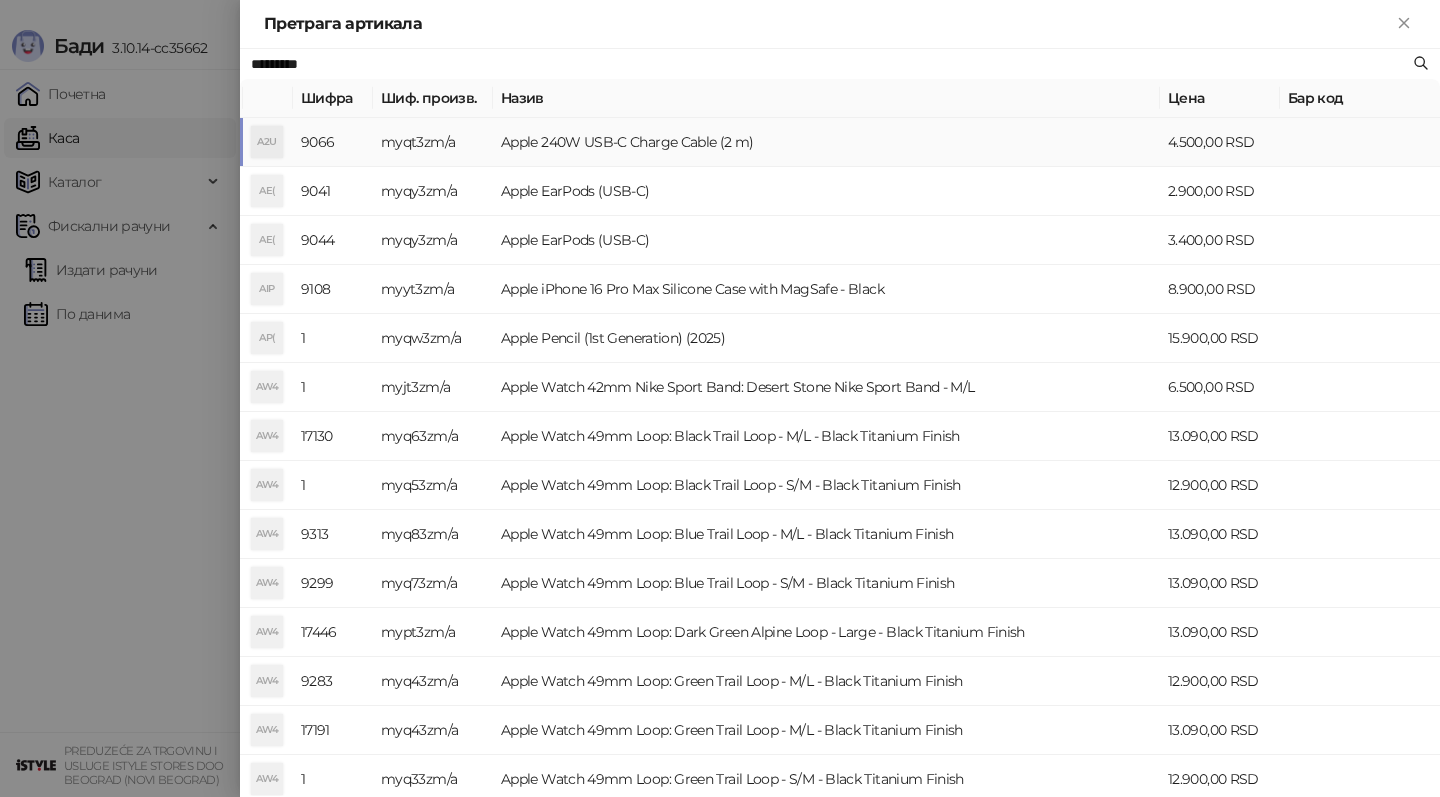 type on "*********" 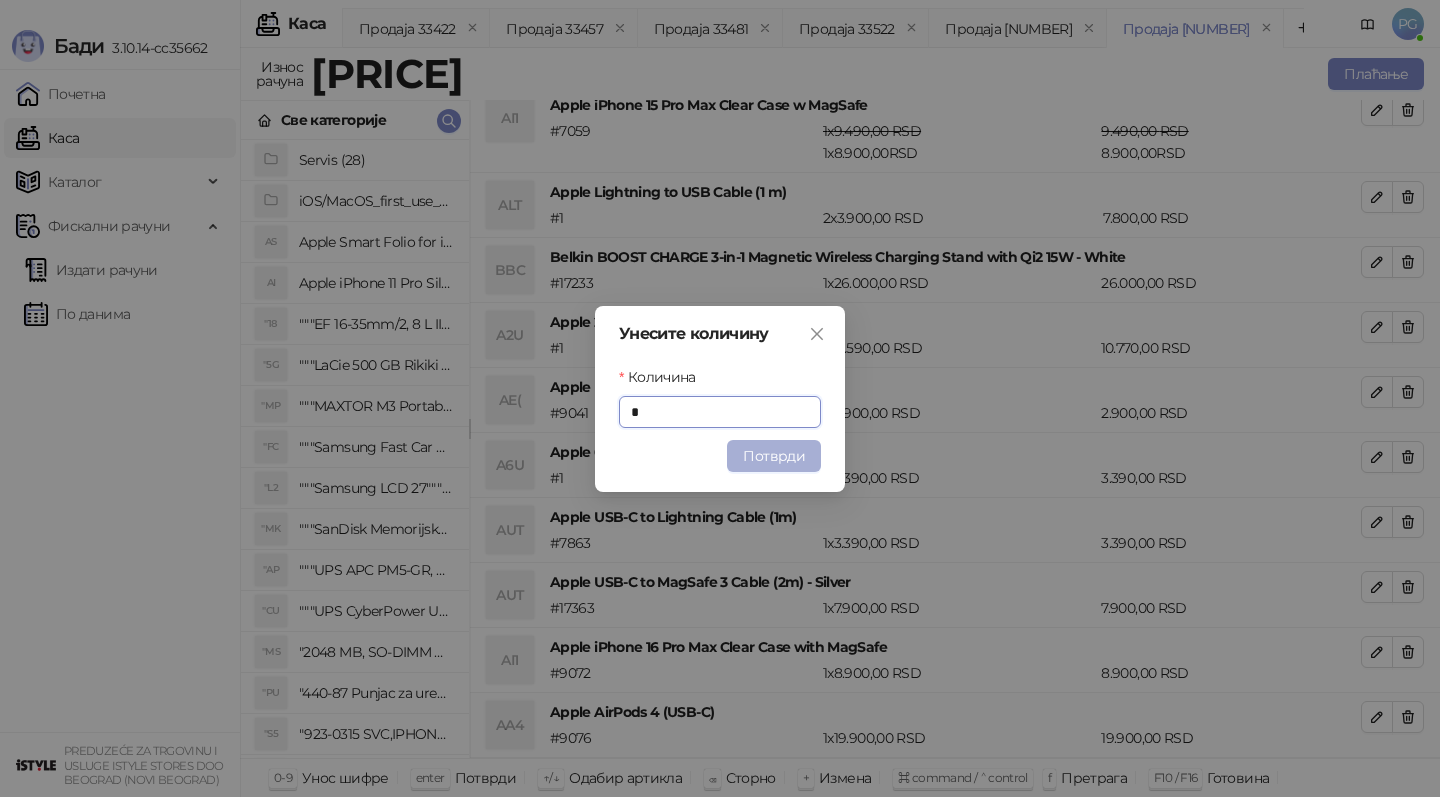 click on "Потврди" at bounding box center (774, 456) 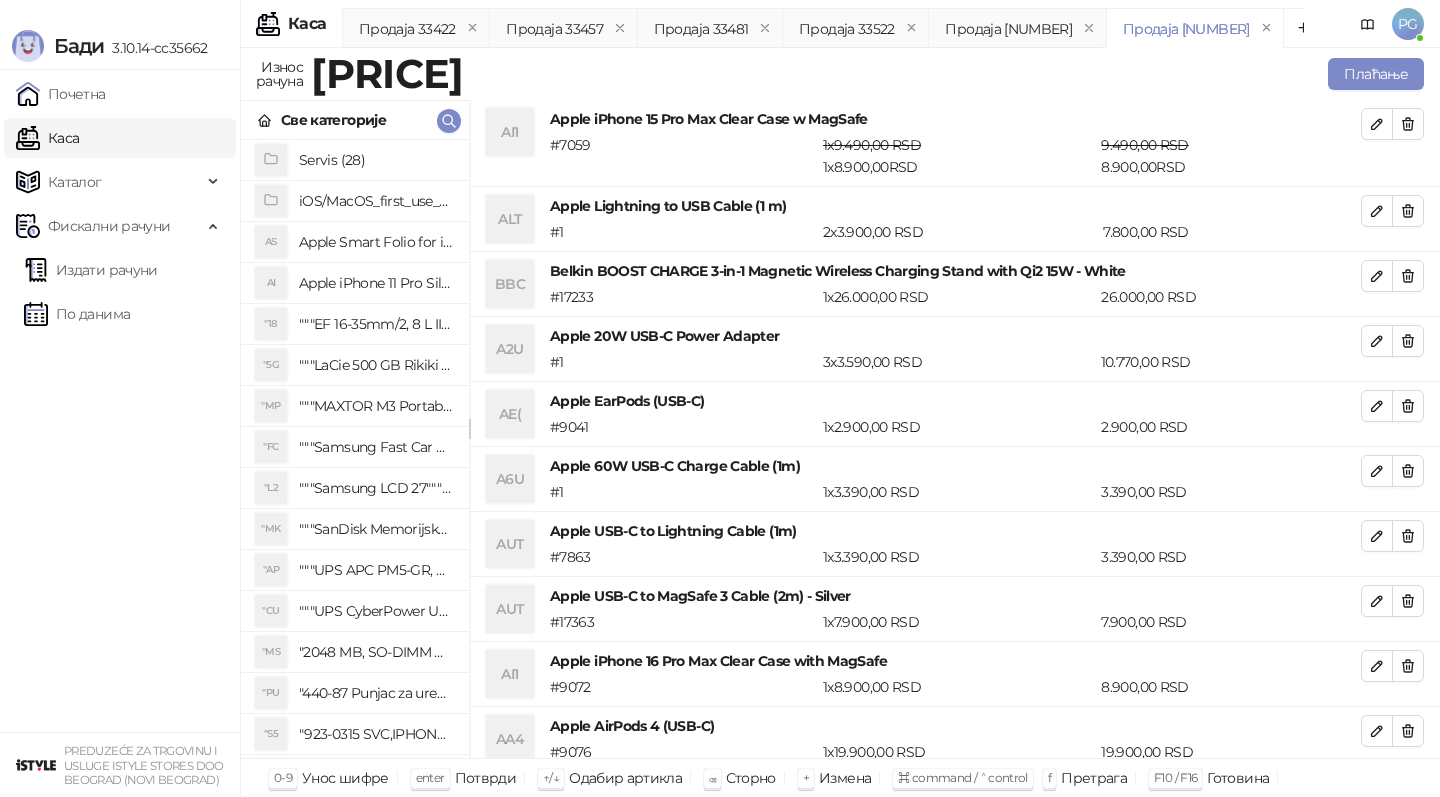 scroll, scrollTop: 79, scrollLeft: 0, axis: vertical 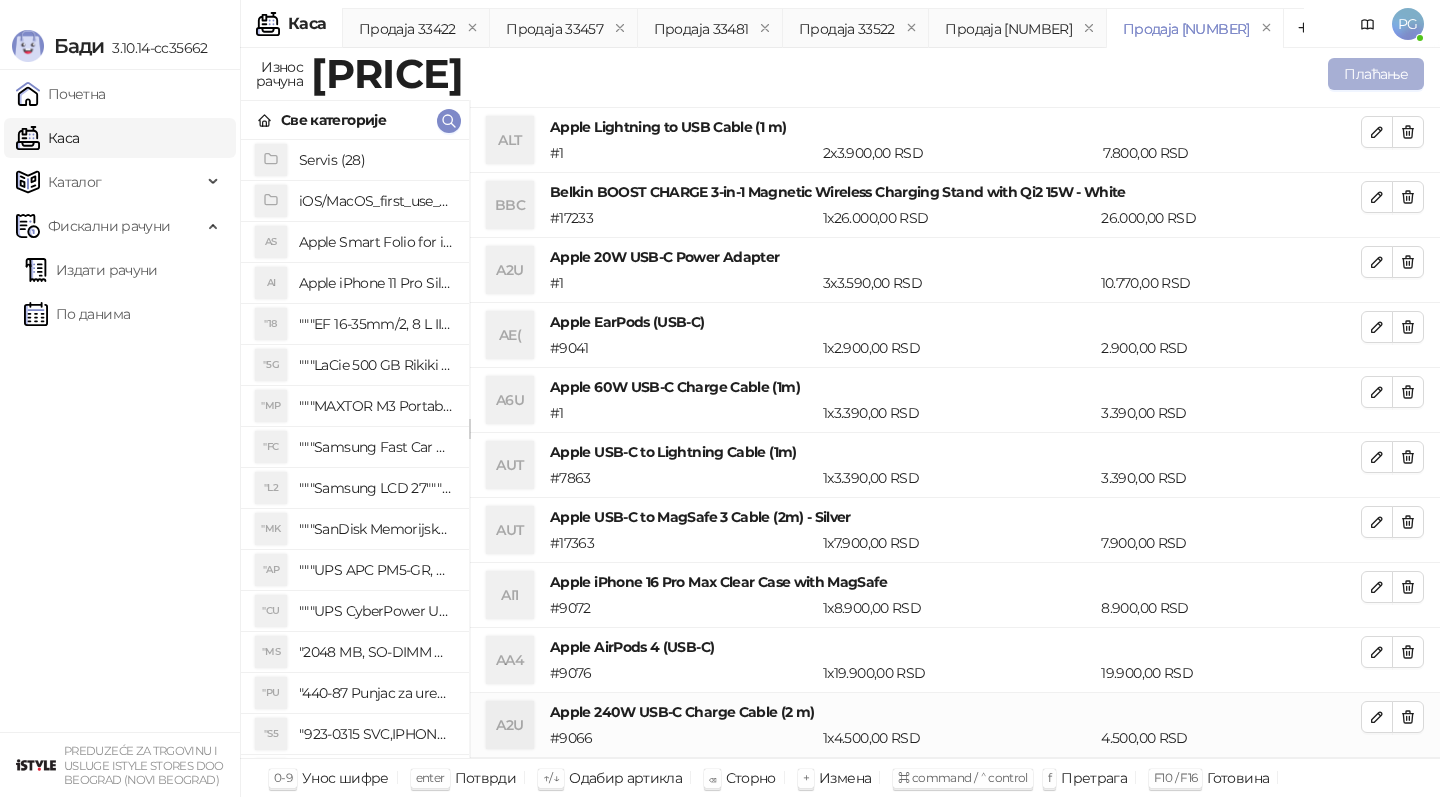 click on "Плаћање" at bounding box center [1376, 74] 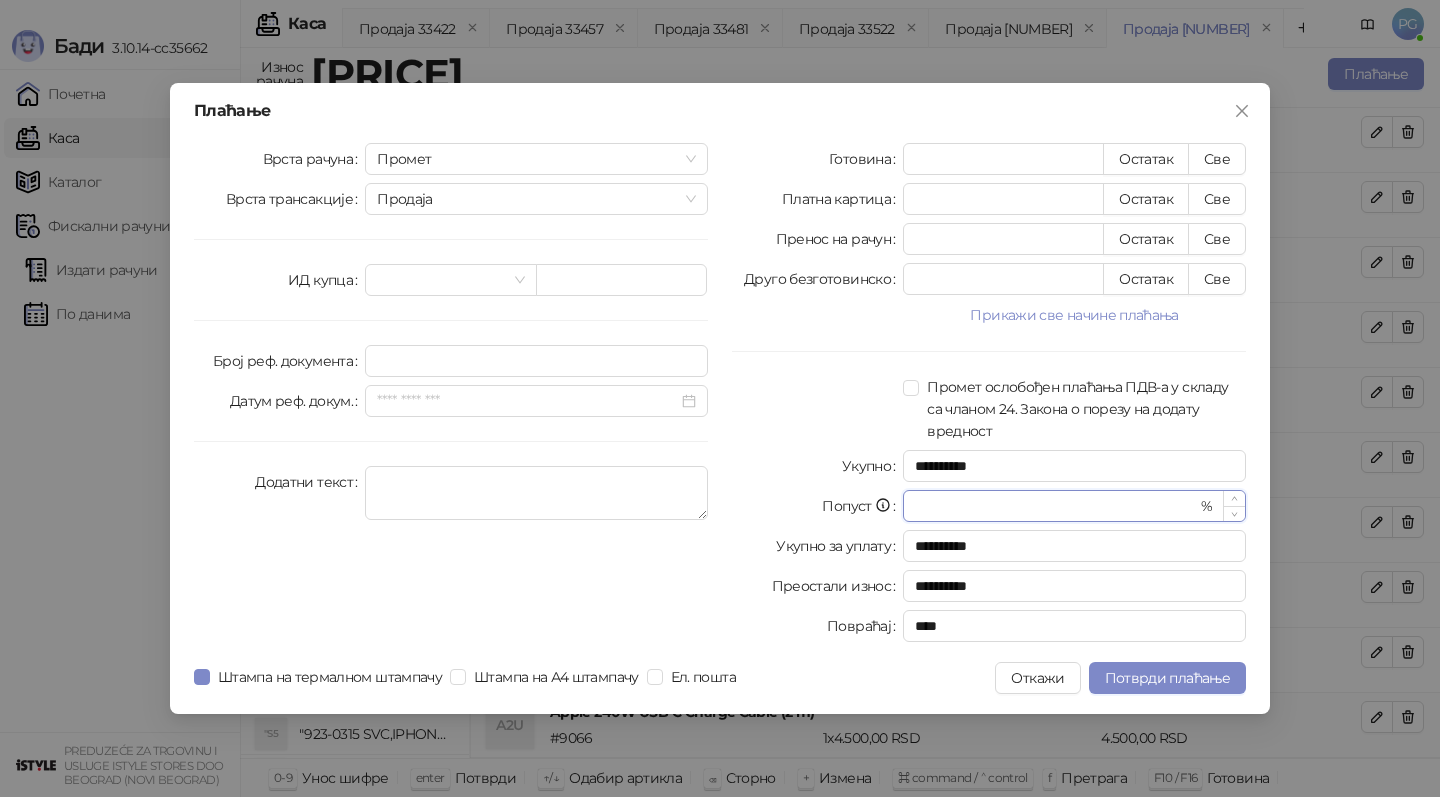 click on "*" at bounding box center (1055, 506) 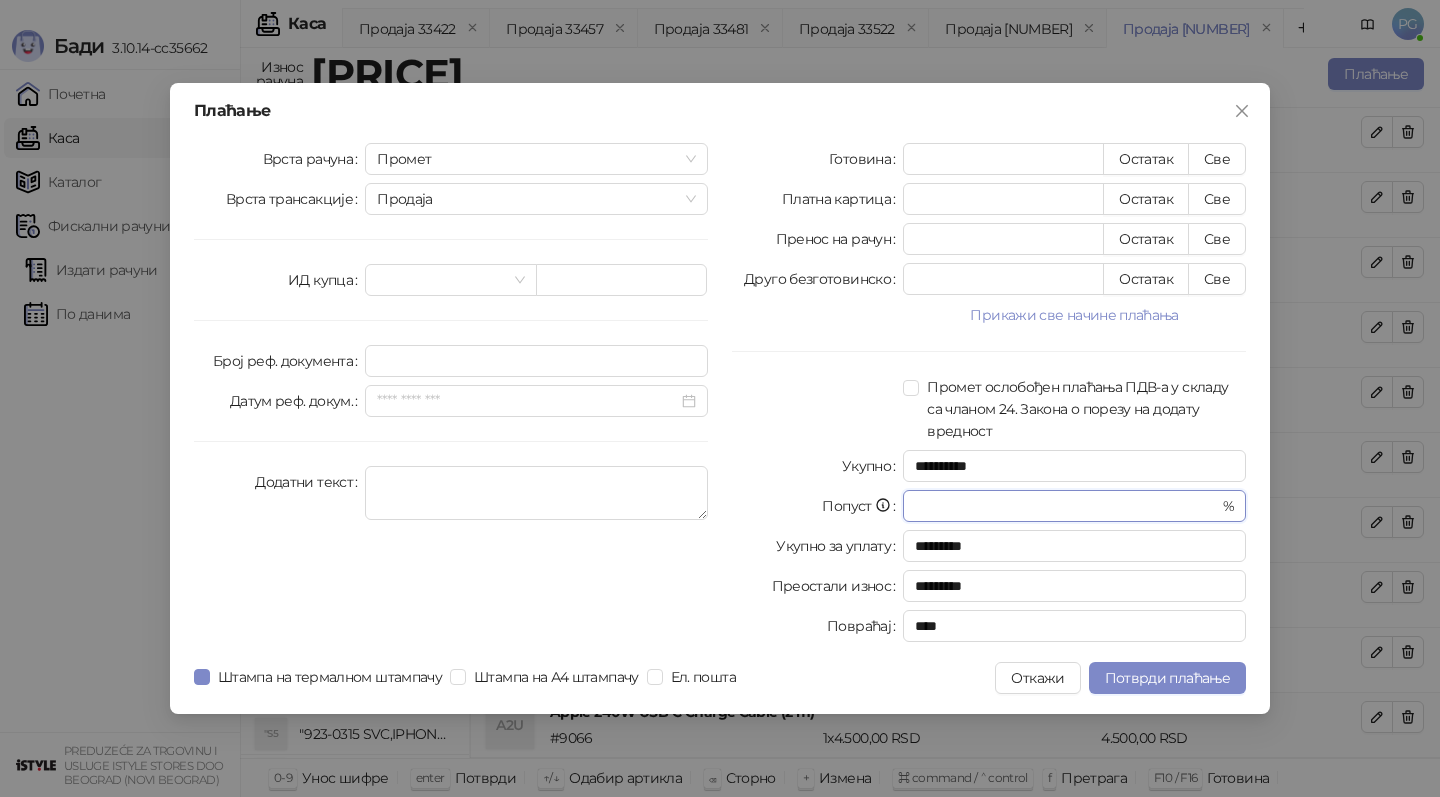 type on "**" 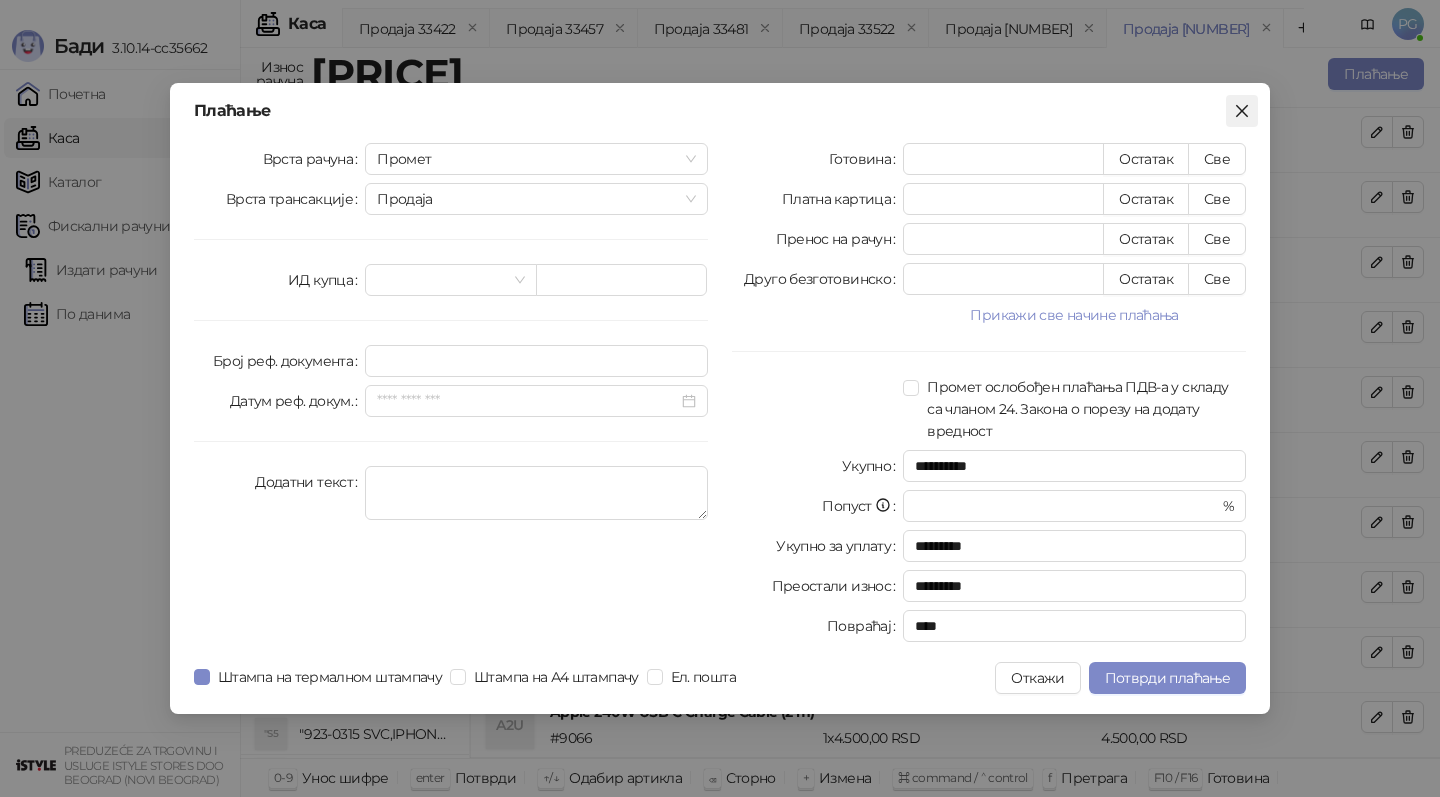 click 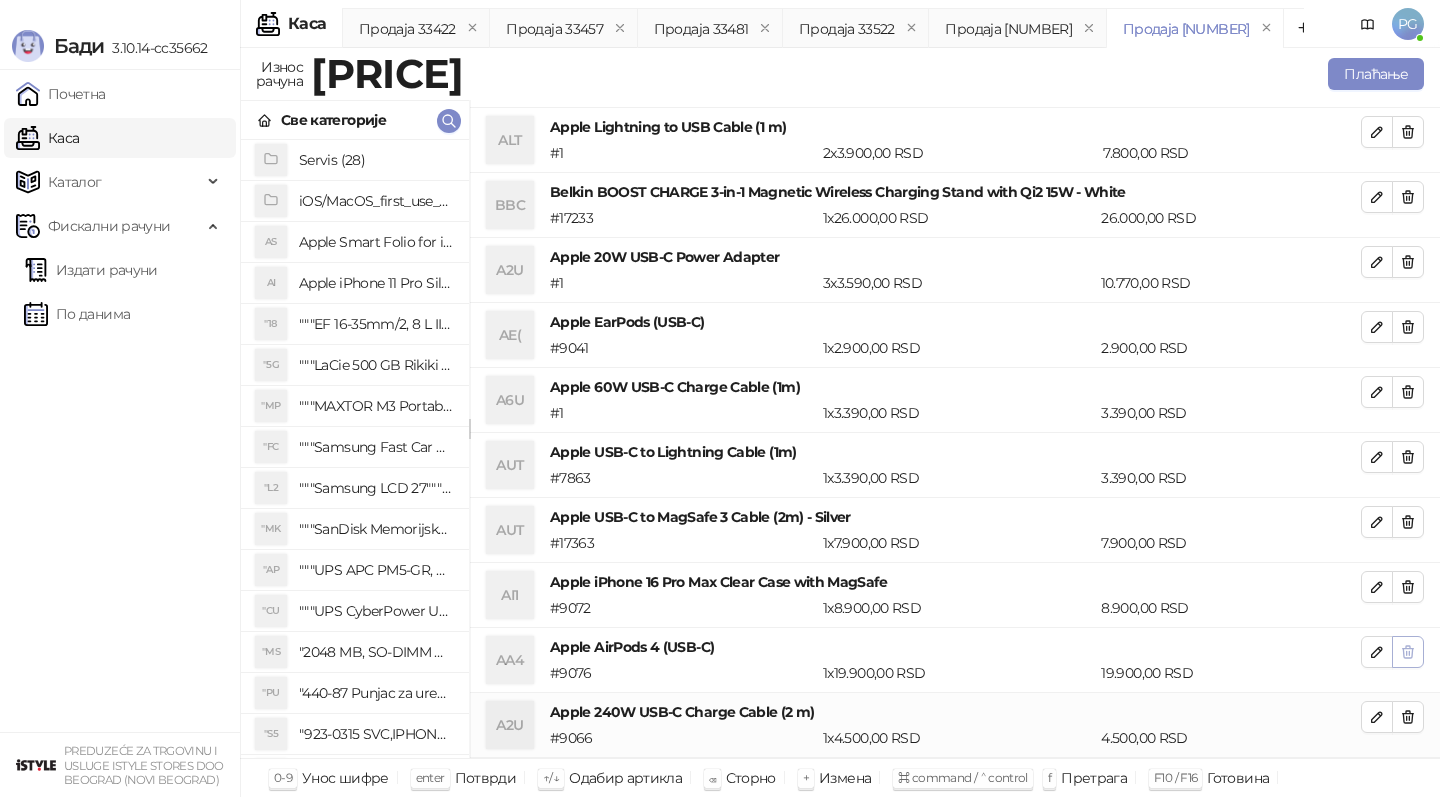 click 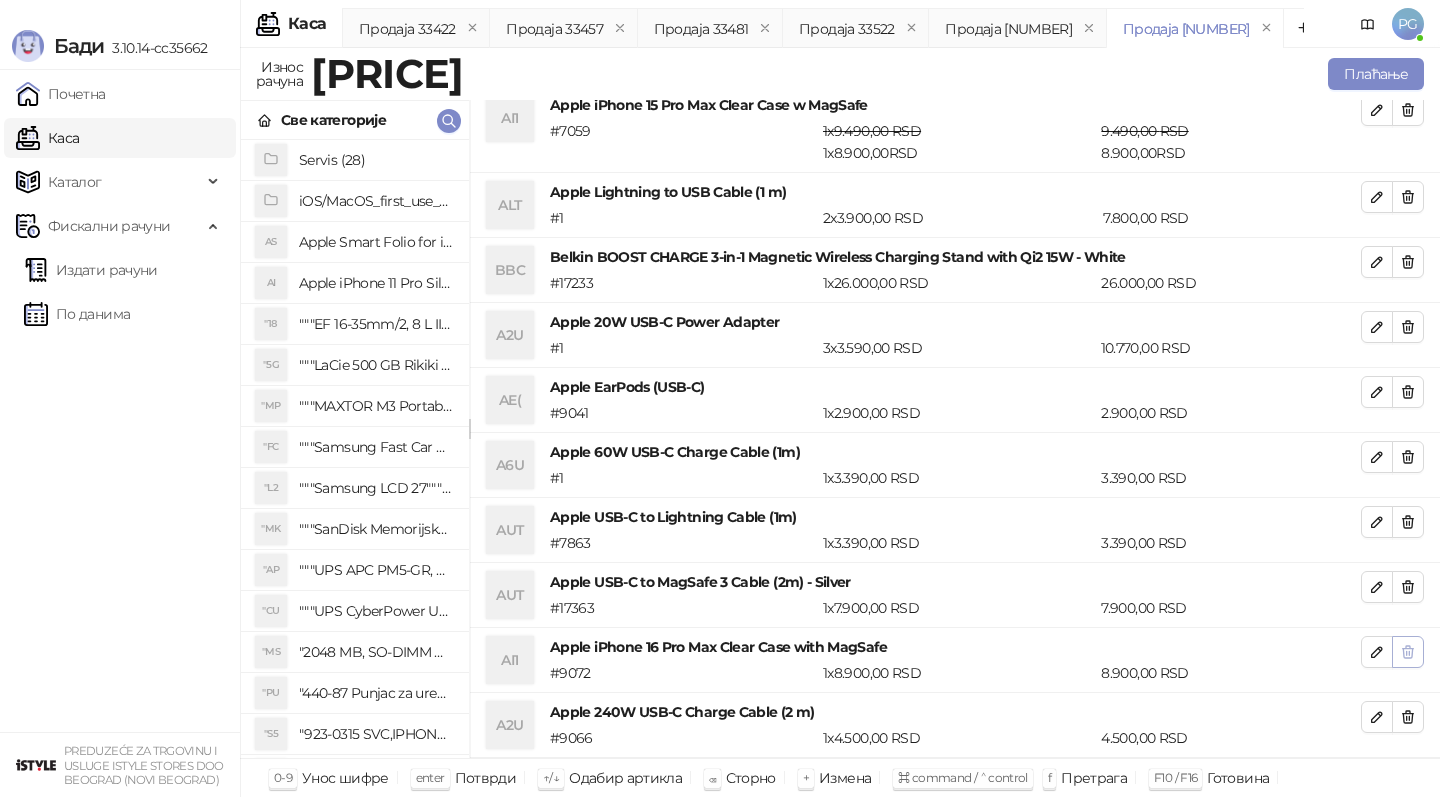 scroll, scrollTop: 14, scrollLeft: 0, axis: vertical 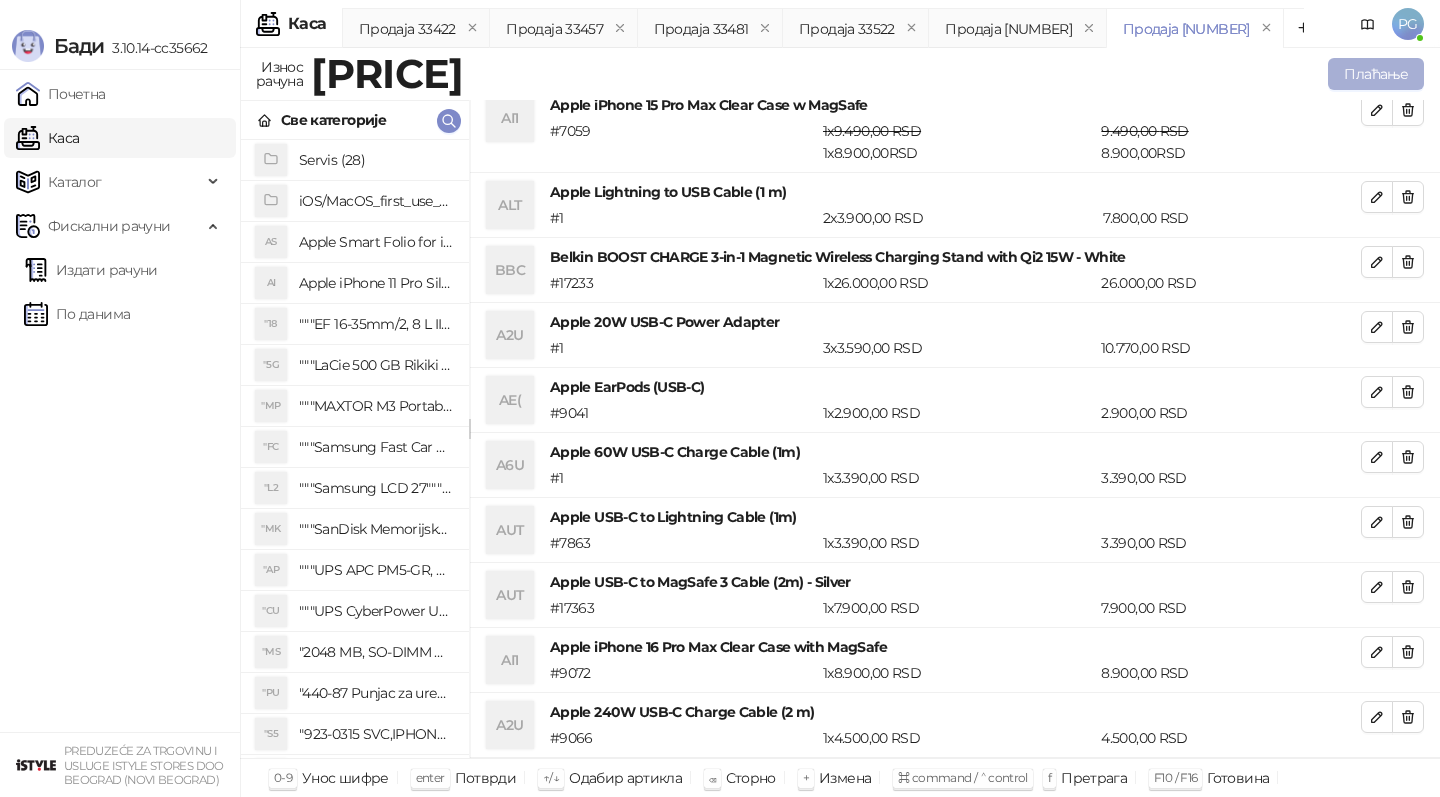 click on "Плаћање" at bounding box center [1376, 74] 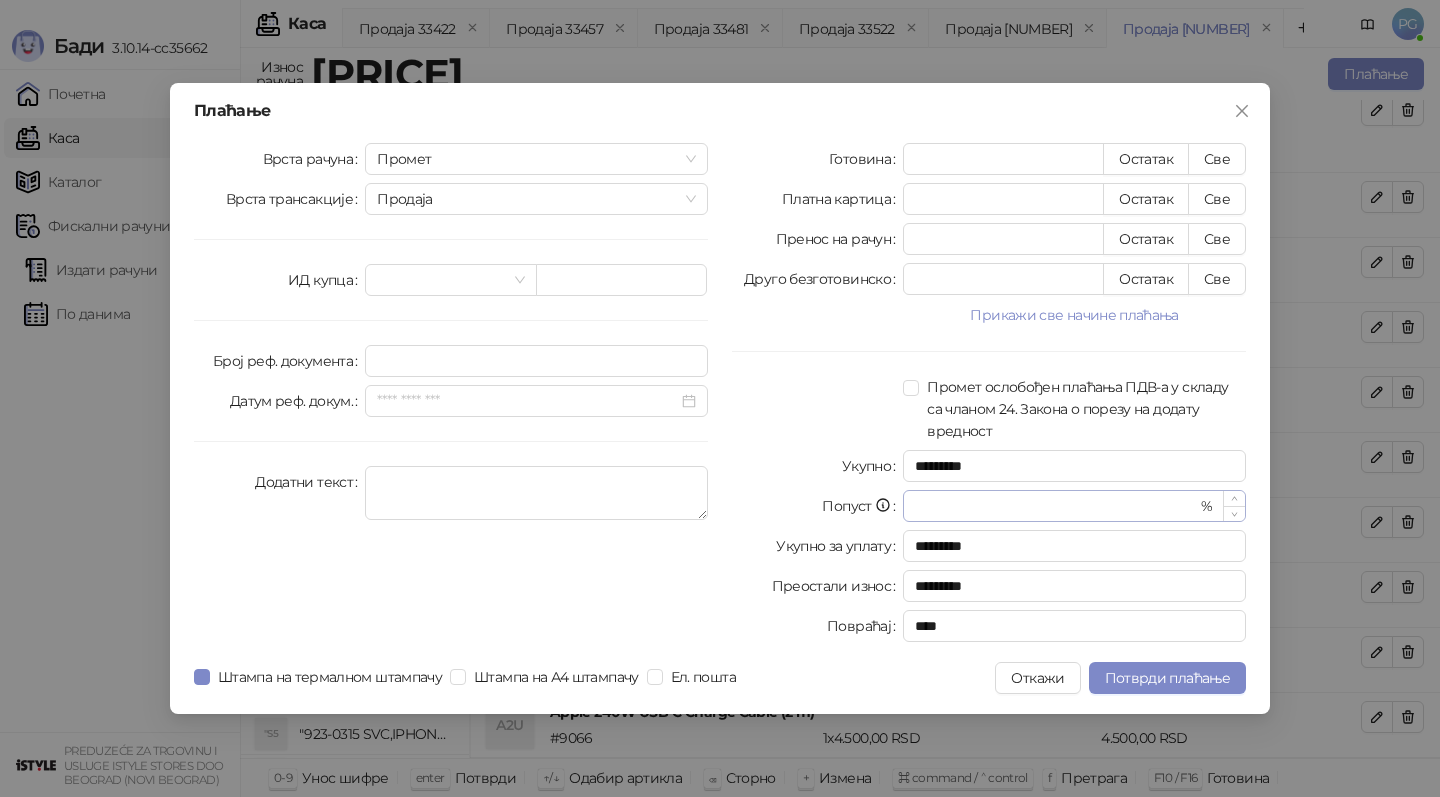 click on "* %" at bounding box center (1074, 506) 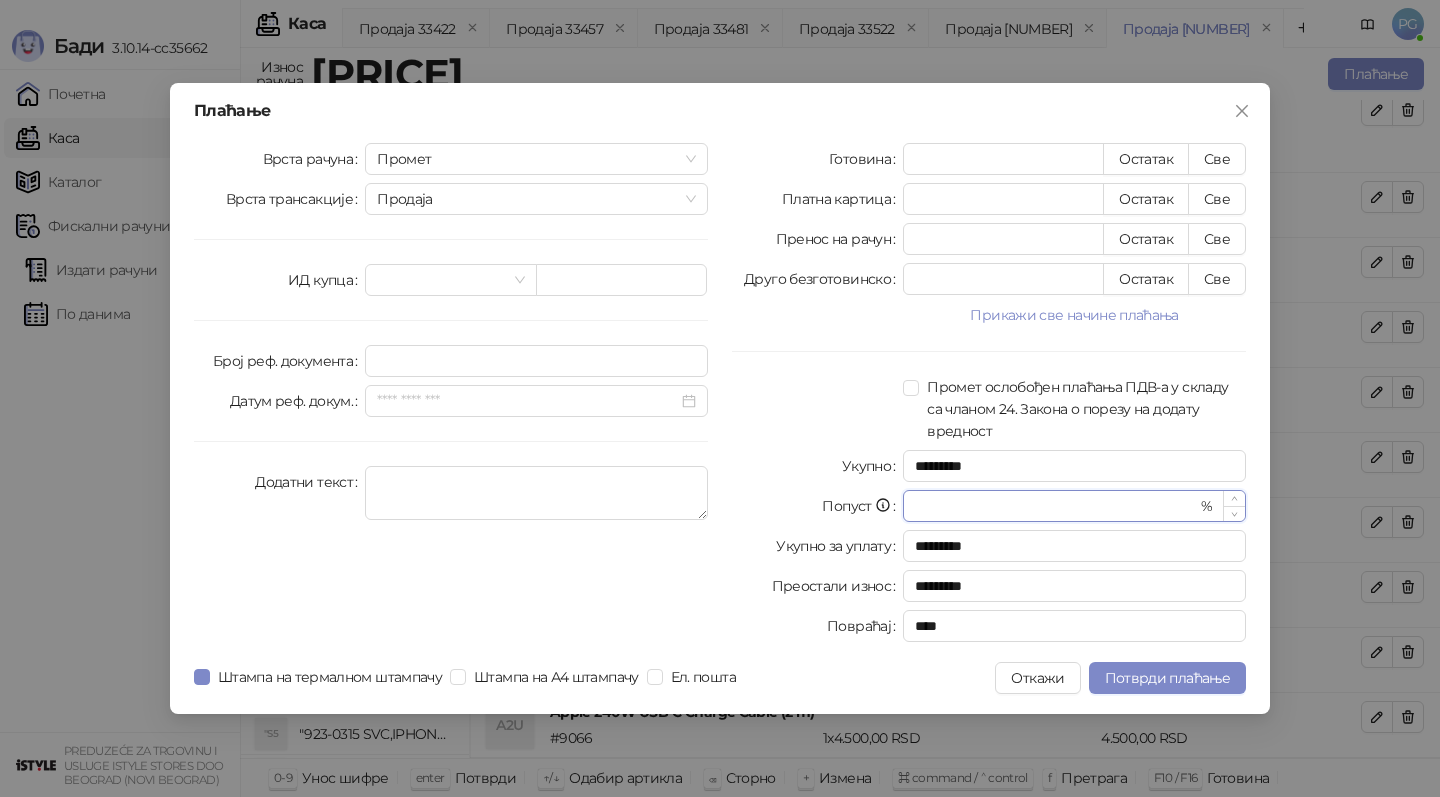 type on "**" 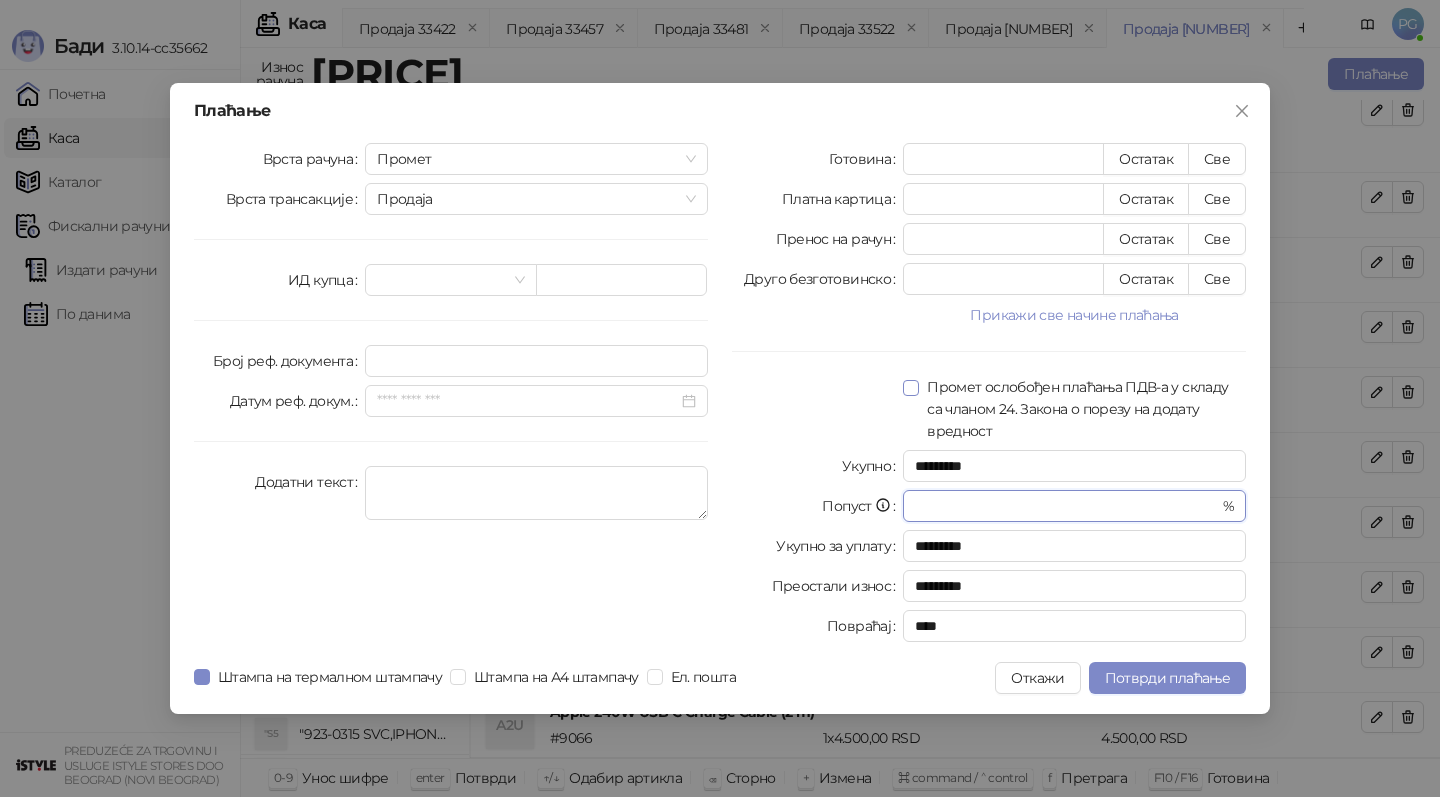 type on "**" 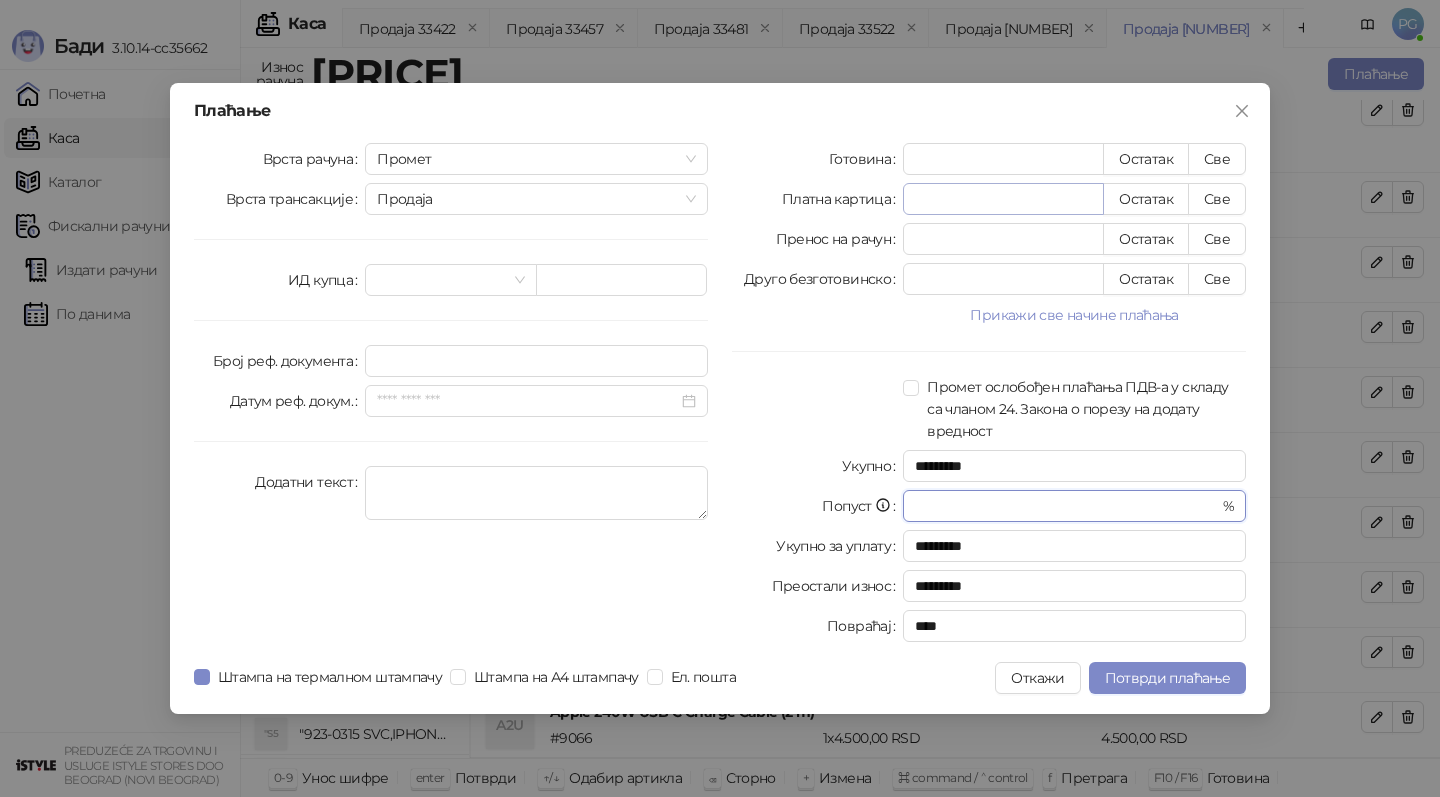 type on "**" 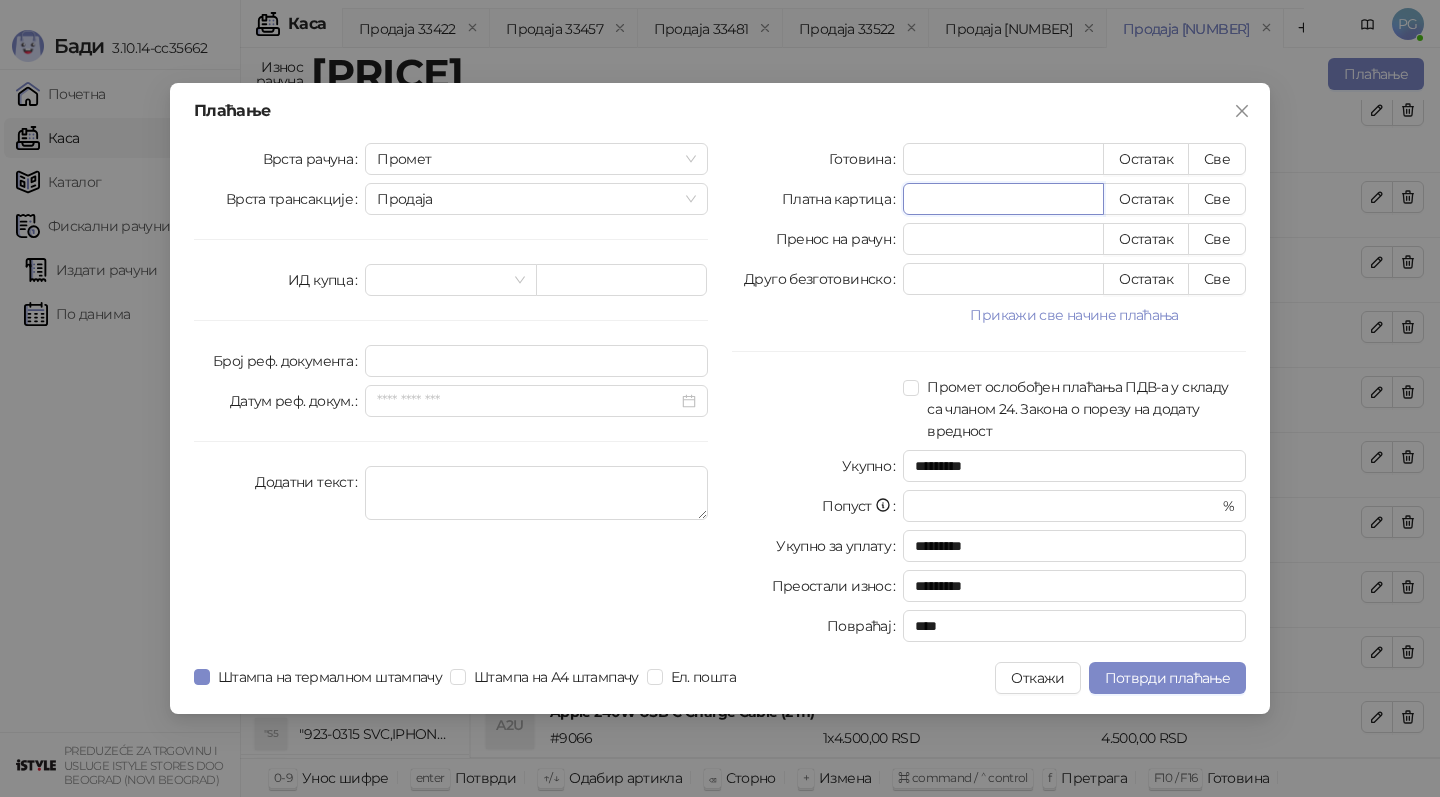 click on "*" at bounding box center [1003, 199] 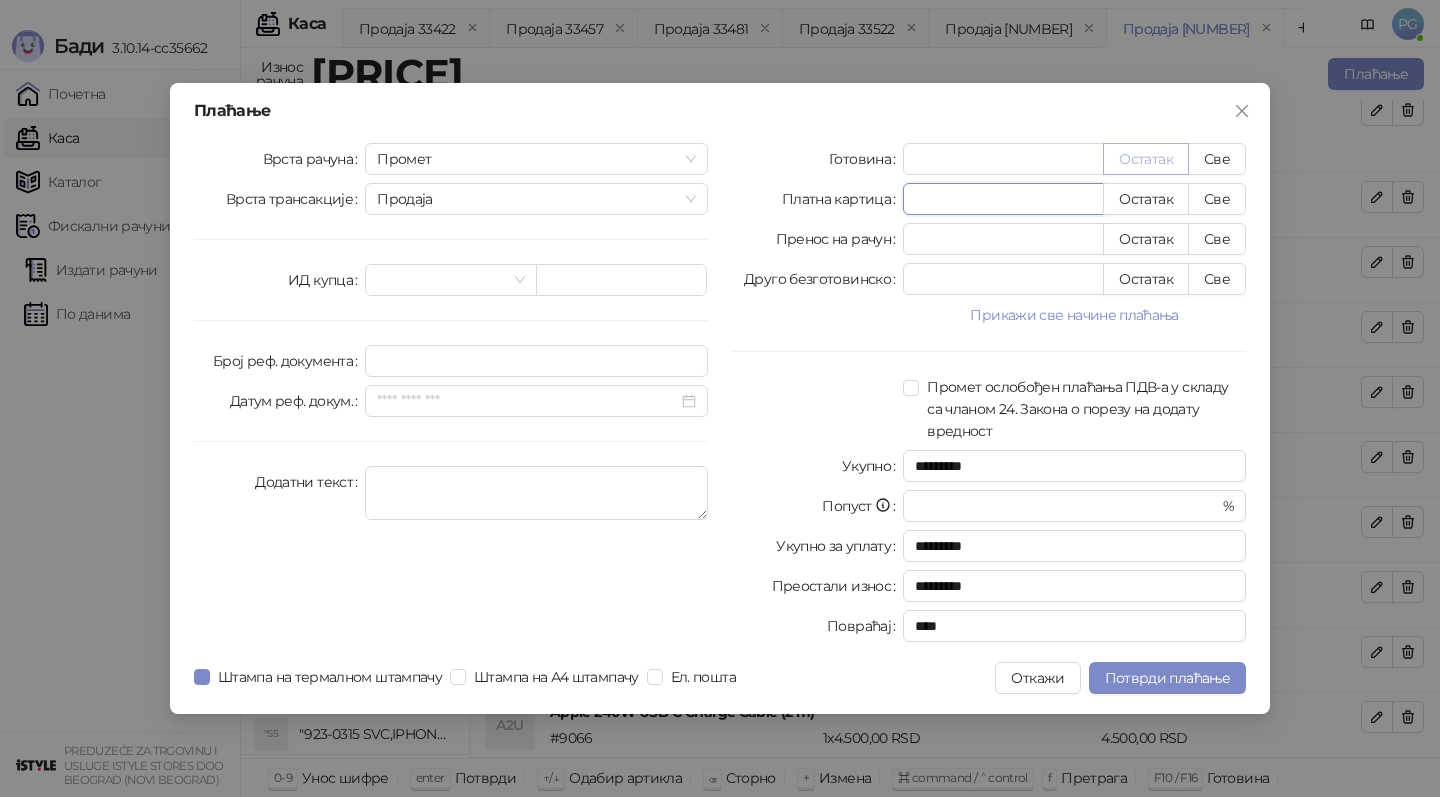type on "*****" 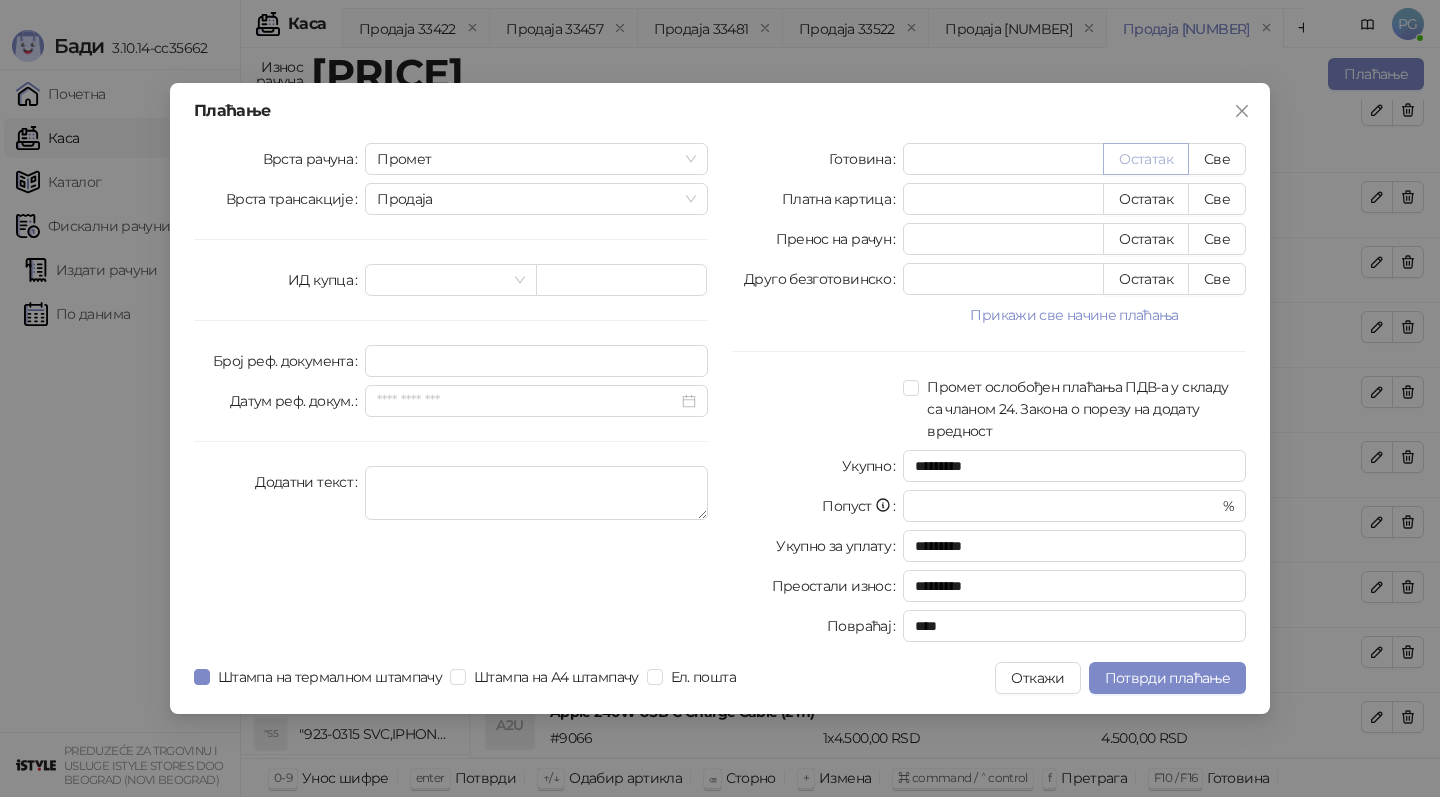 click on "Остатак" at bounding box center (1146, 159) 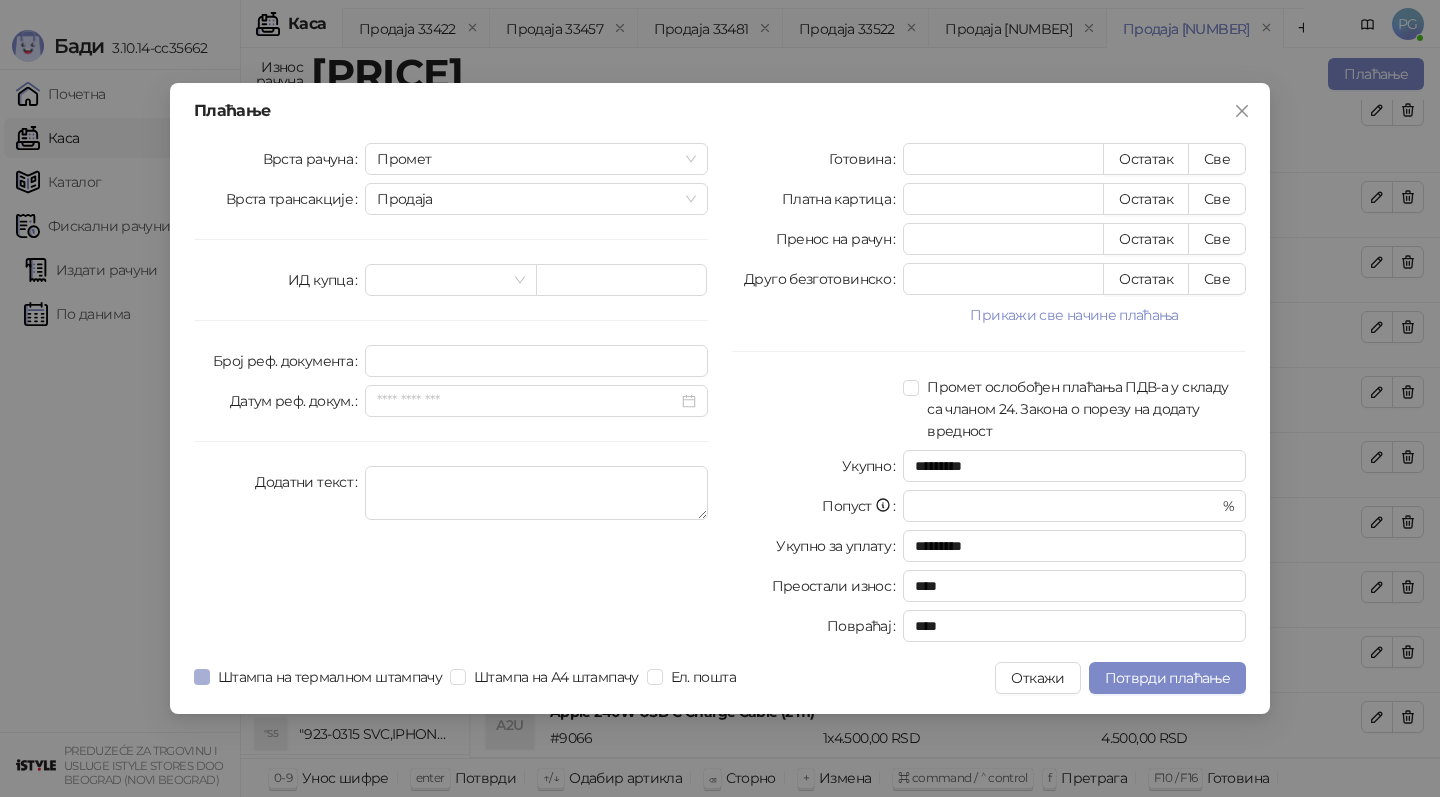 click on "Штампа на термалном штампачу" at bounding box center (330, 677) 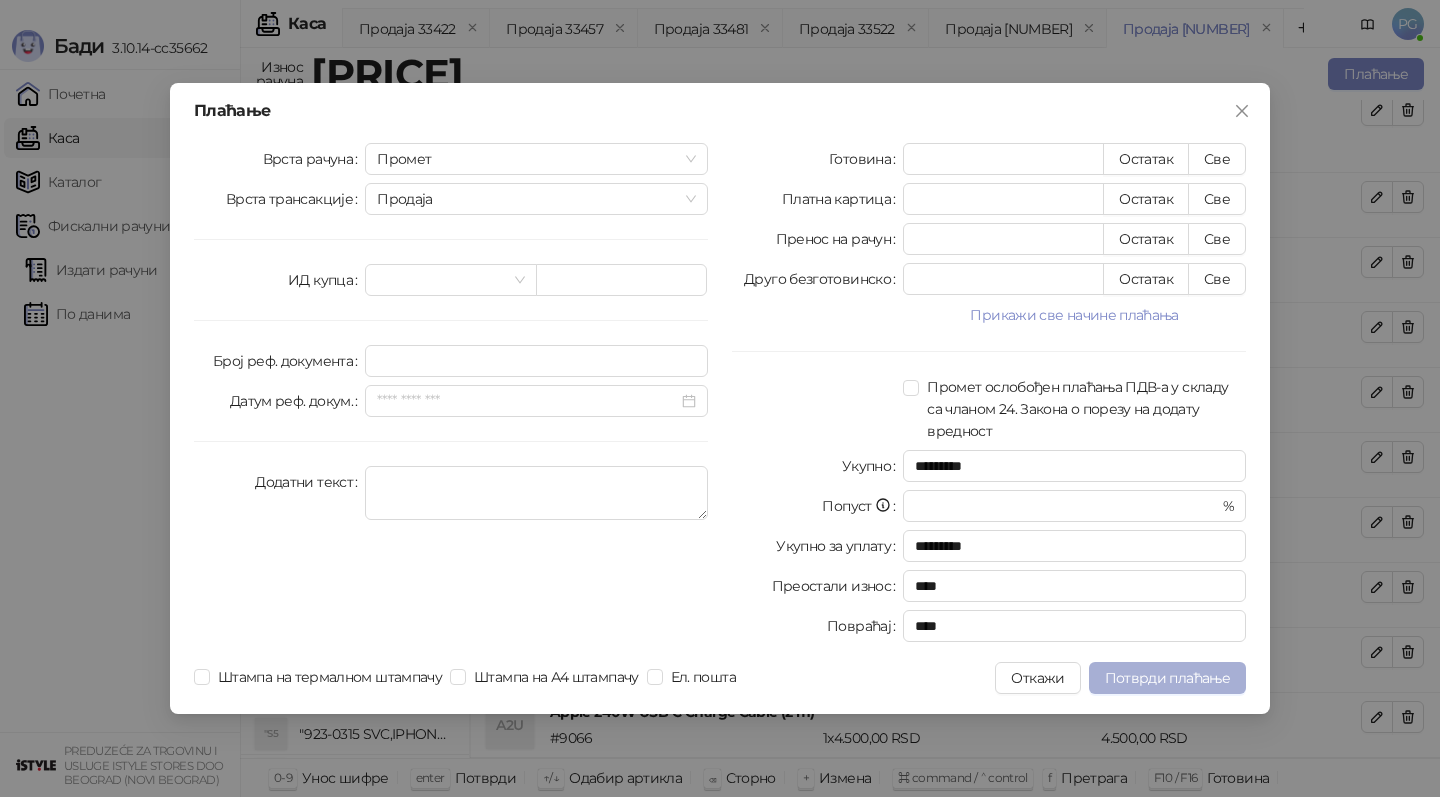 click on "Потврди плаћање" at bounding box center (1167, 678) 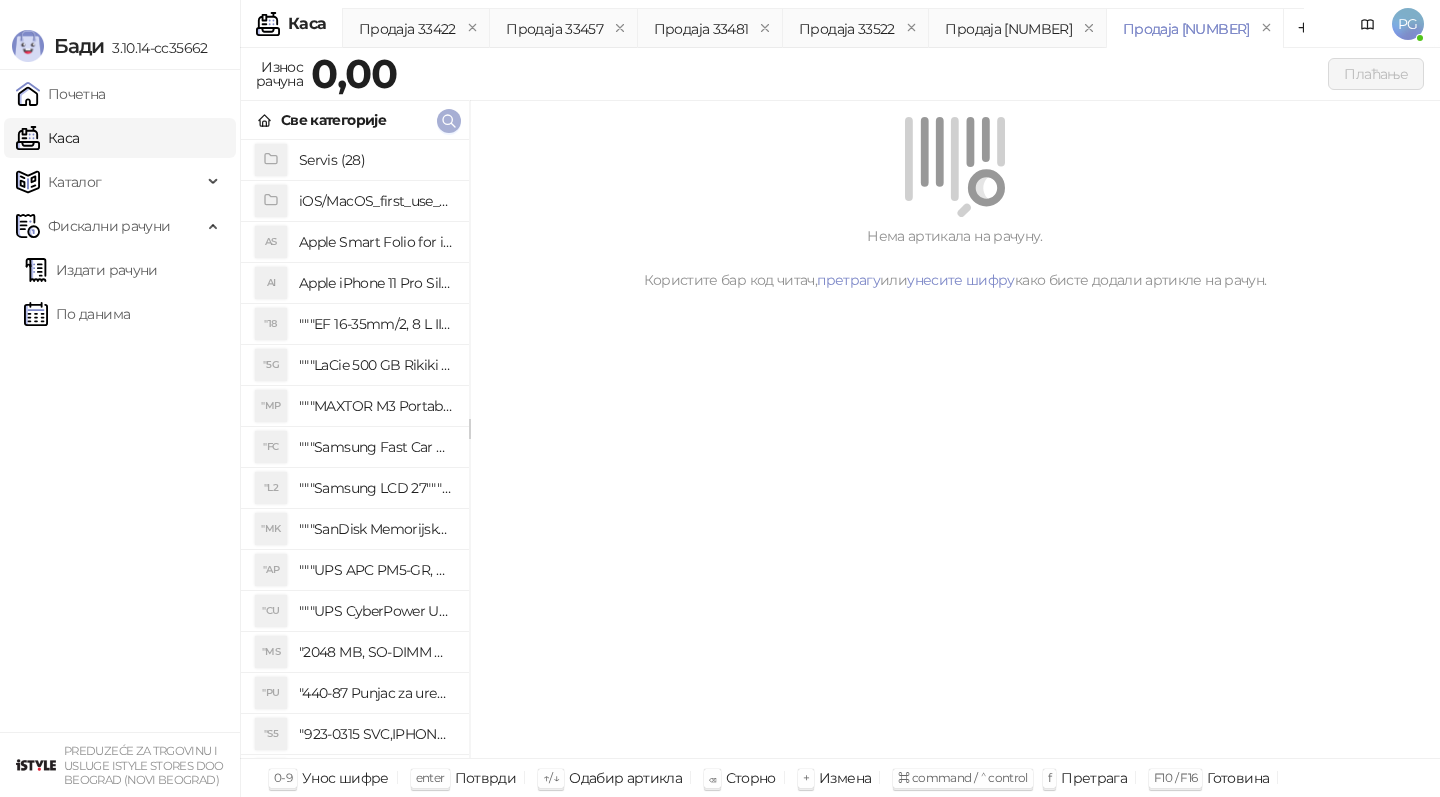 click 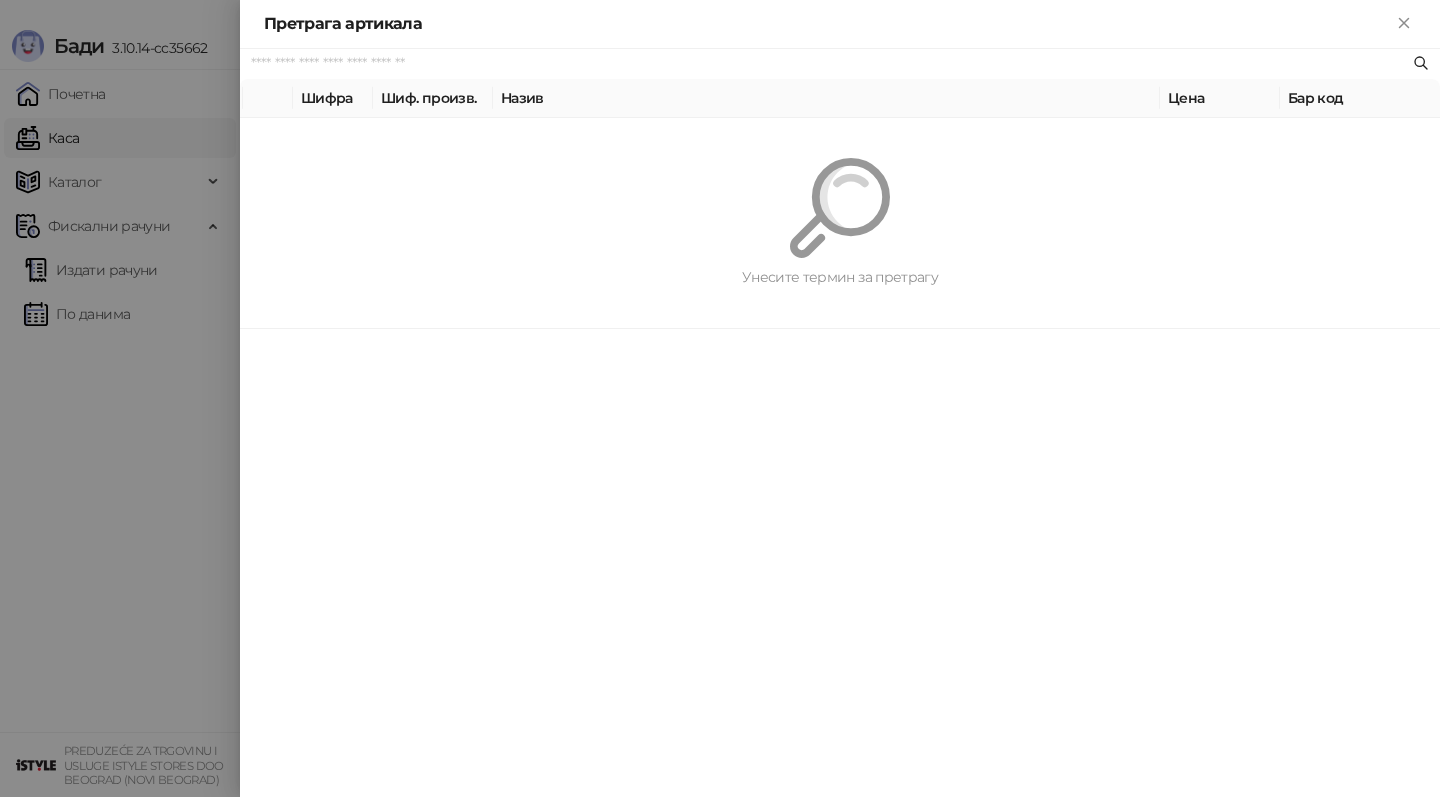 paste on "*********" 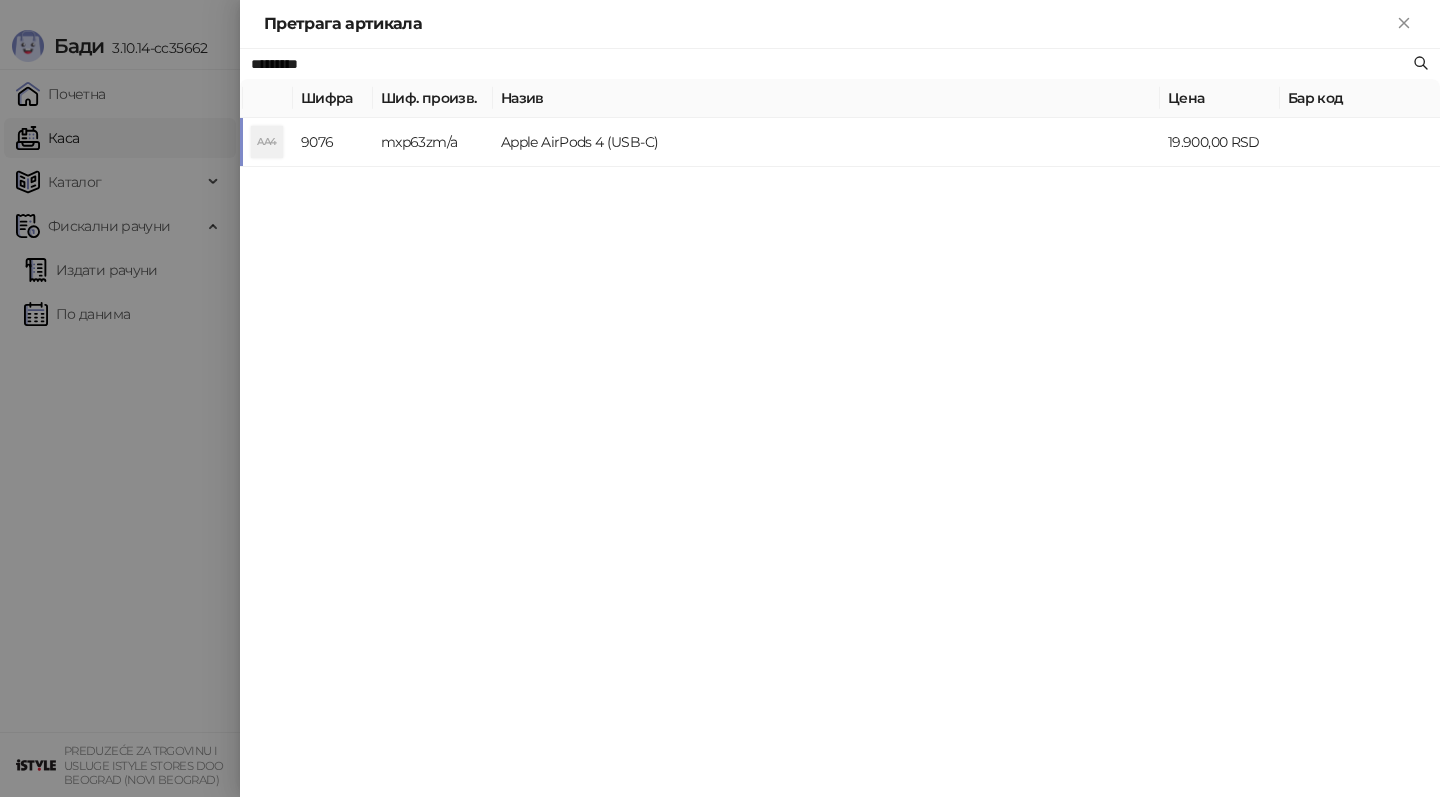 type on "*********" 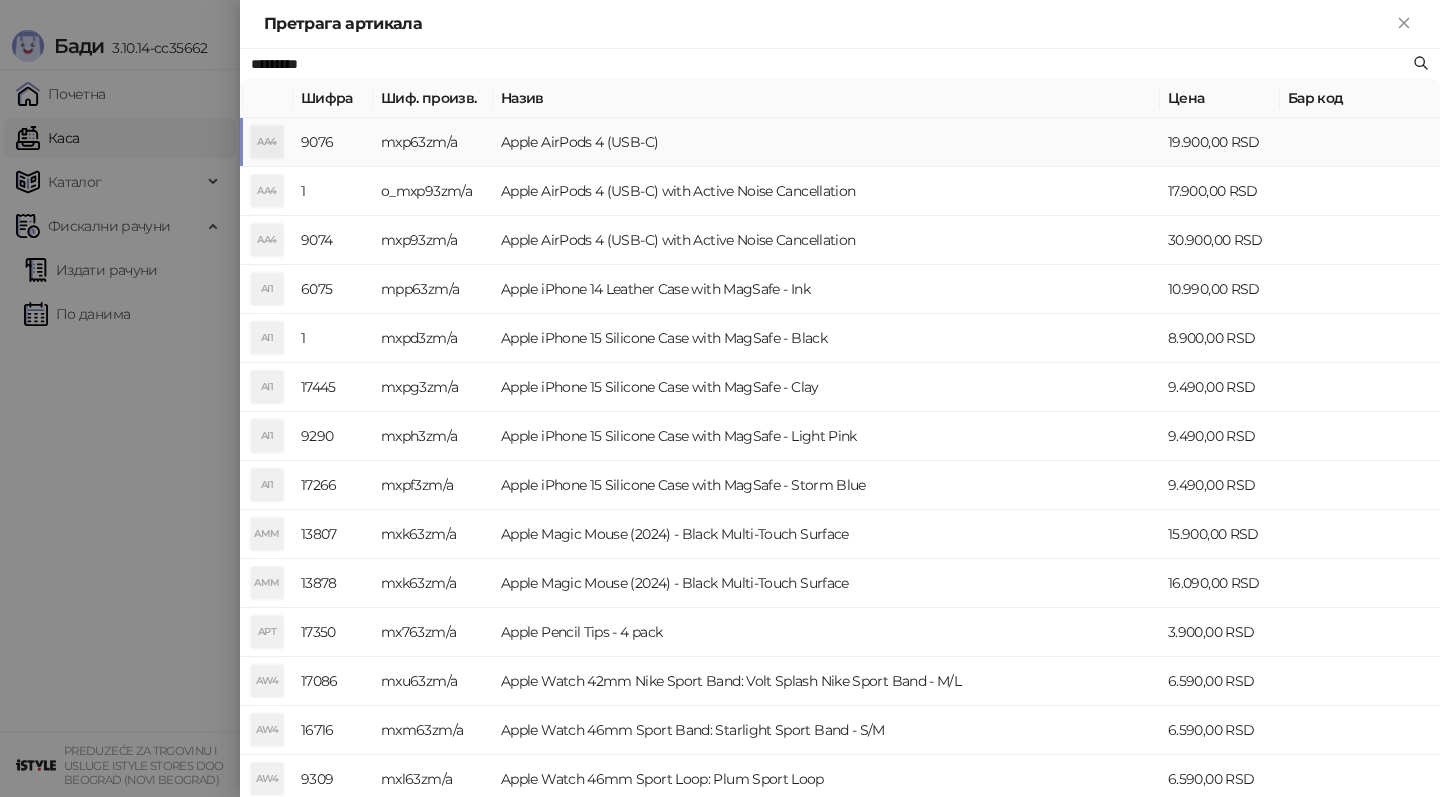 click on "Apple AirPods 4 (USB-C)" at bounding box center (826, 142) 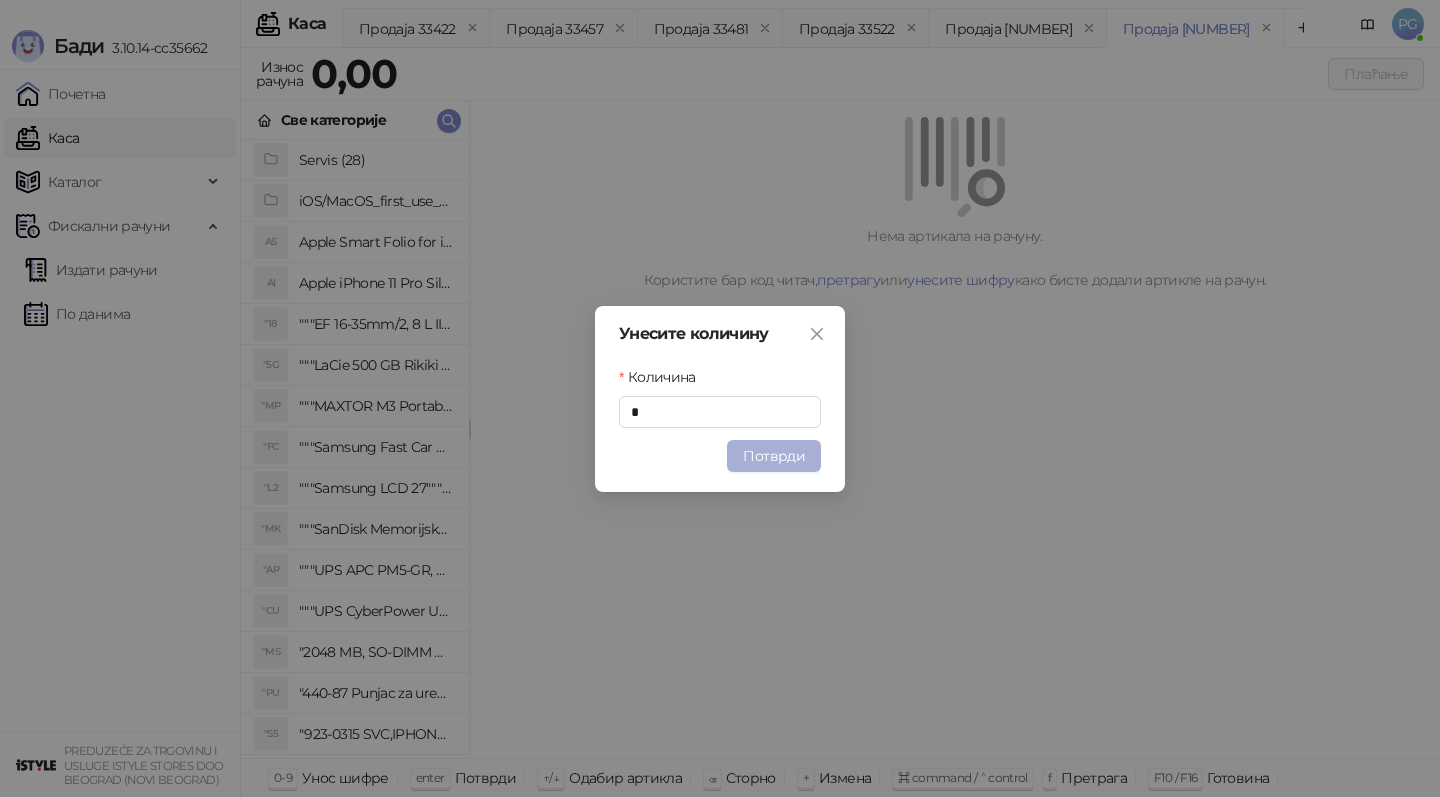 click on "Потврди" at bounding box center [774, 456] 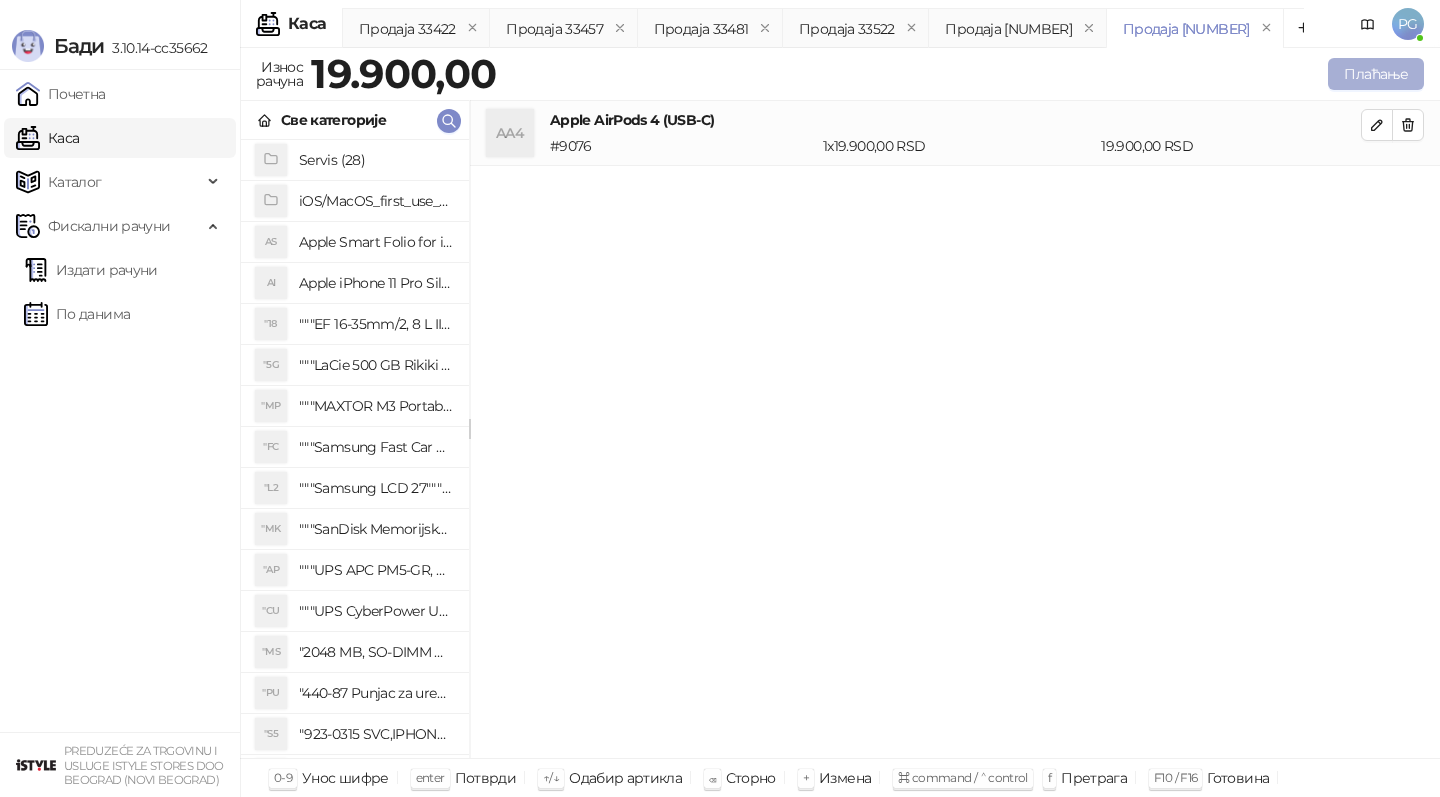 click on "Плаћање" at bounding box center (1376, 74) 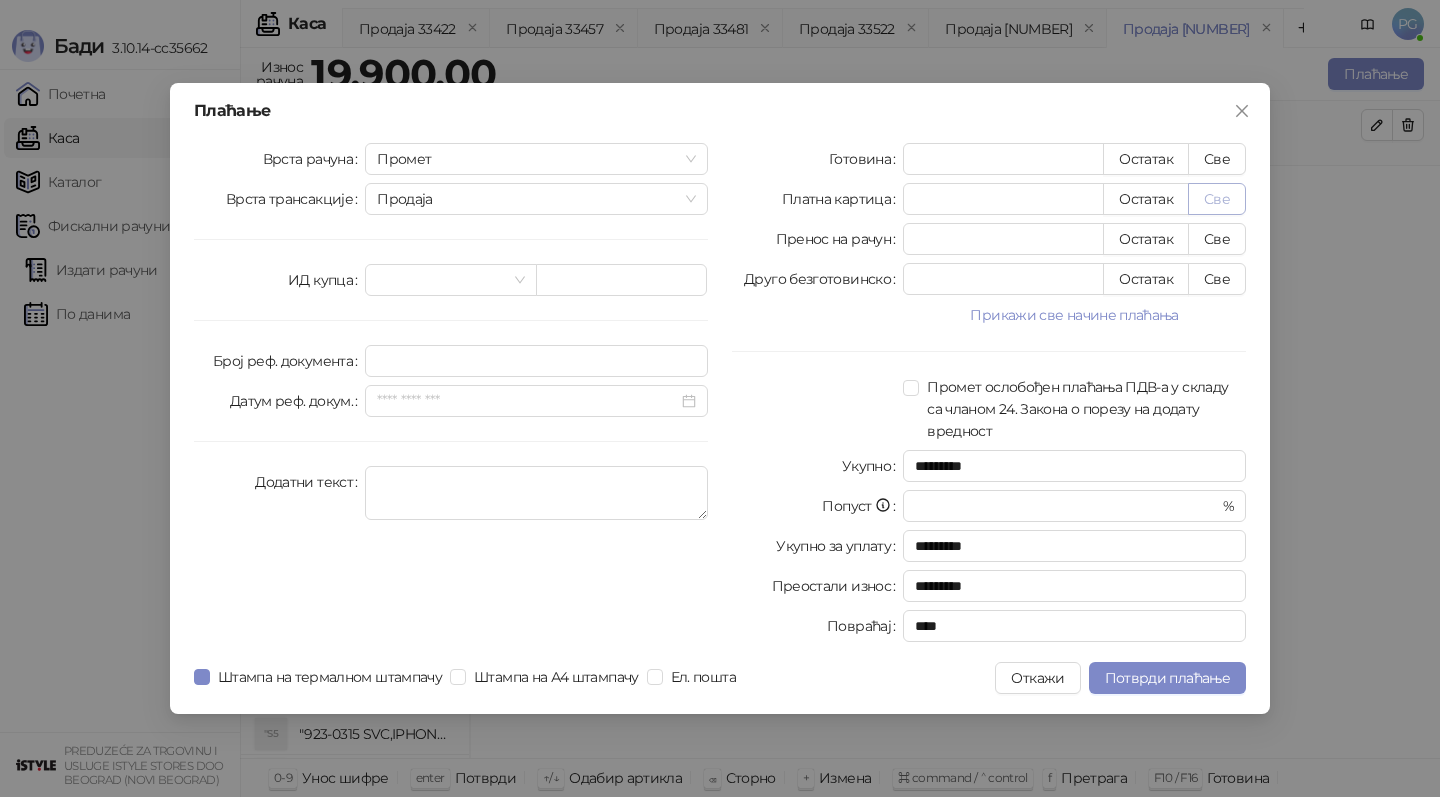 click on "Све" at bounding box center (1217, 199) 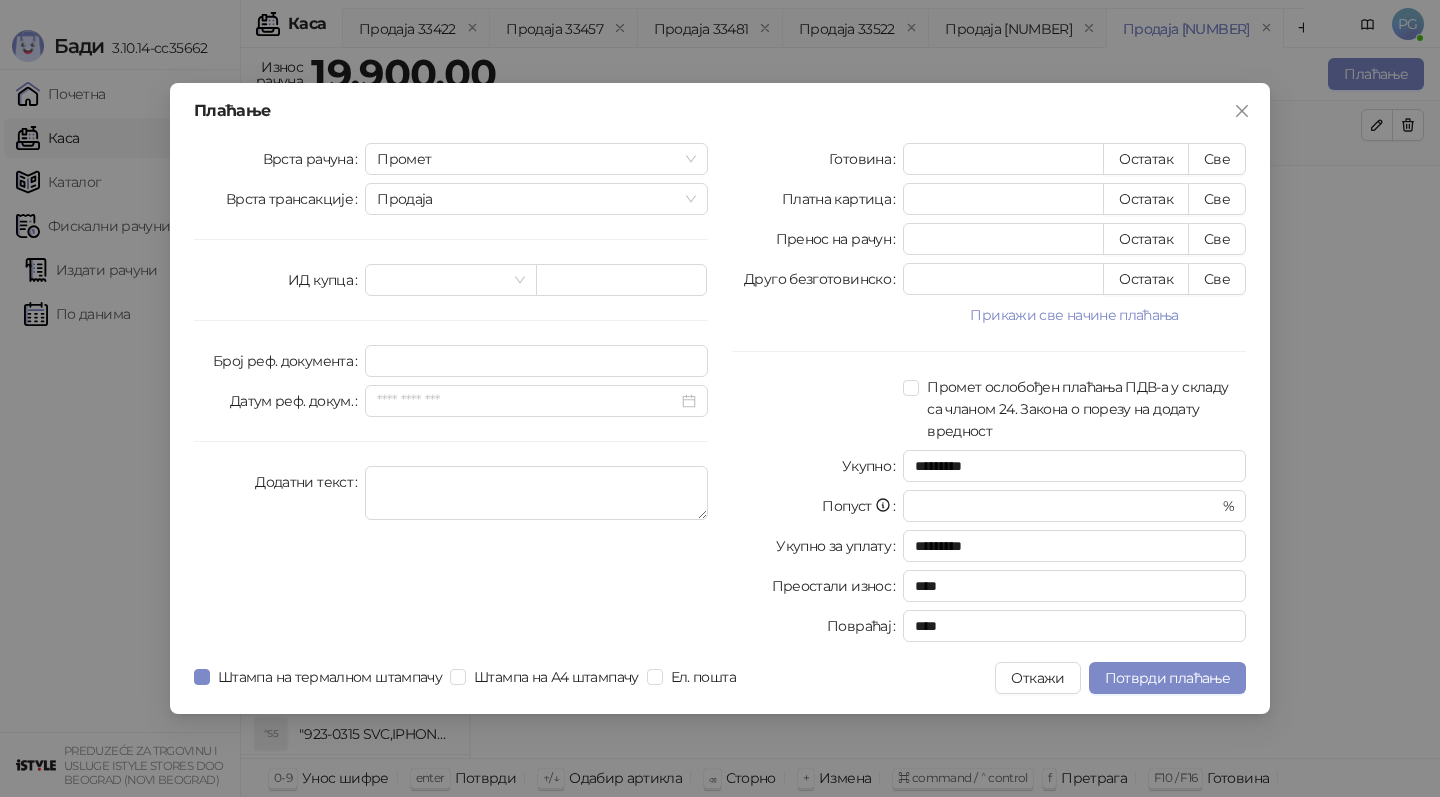 click on "Плаћање Врста рачуна Промет Врста трансакције Продаја ИД купца Број реф. документа Датум реф. докум. Додатни текст Готовина * Остатак Све Платна картица ***** Остатак Све Пренос на рачун * Остатак Све Друго безготовинско * Остатак Све Прикажи све начине плаћања Чек * Остатак Све Ваучер * Остатак Све Инстант плаћање * Остатак Све   Промет ослобођен плаћања ПДВ-а у складу са чланом 24. Закона о порезу на додату вредност Укупно ********* Попуст   * % Укупно за уплату ********* Преостали износ **** Повраћај **** Штампа на термалном штампачу Штампа на А4 штампачу Ел. пошта Откажи" at bounding box center [720, 398] 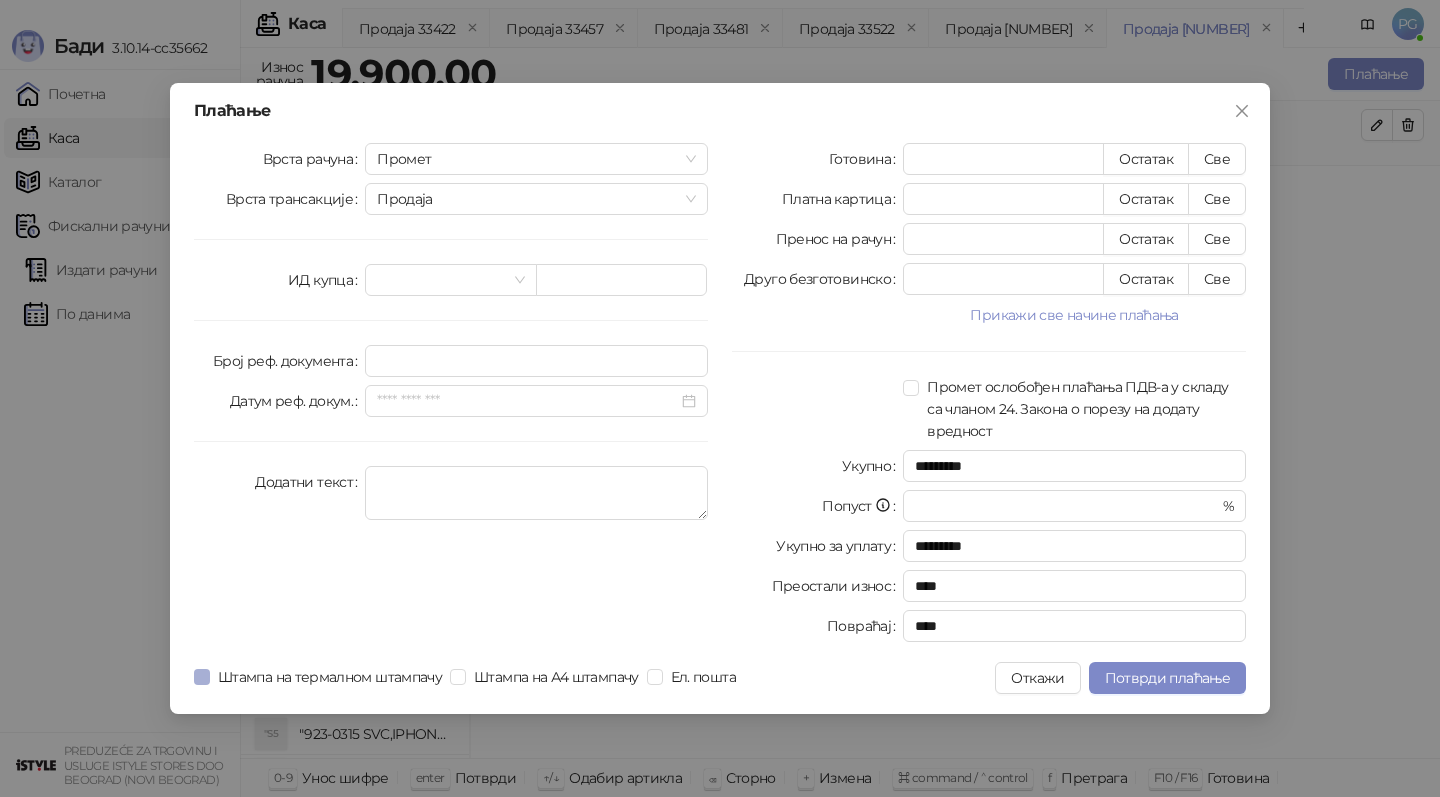 click on "Штампа на термалном штампачу" at bounding box center (330, 677) 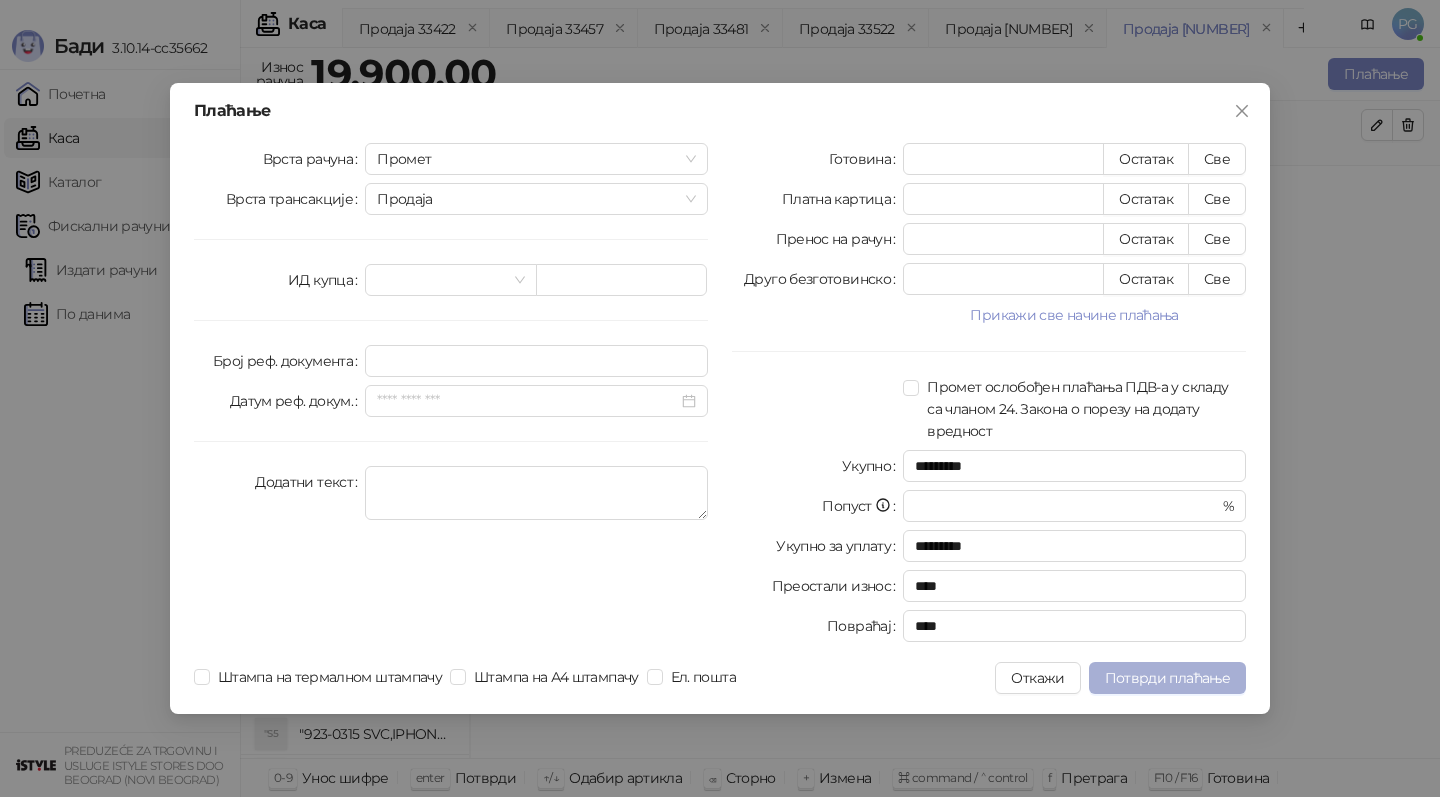 click on "Потврди плаћање" at bounding box center [1167, 678] 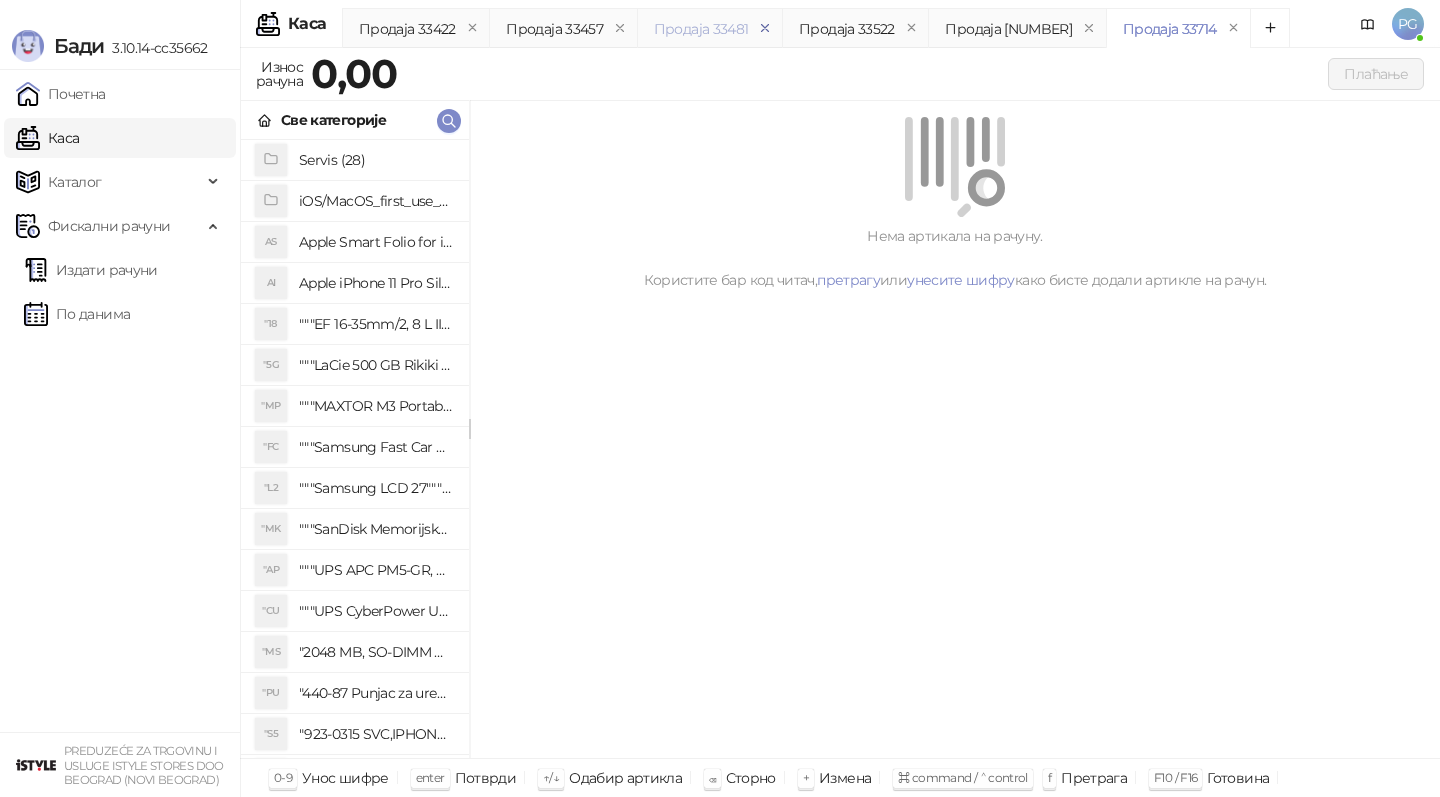 click 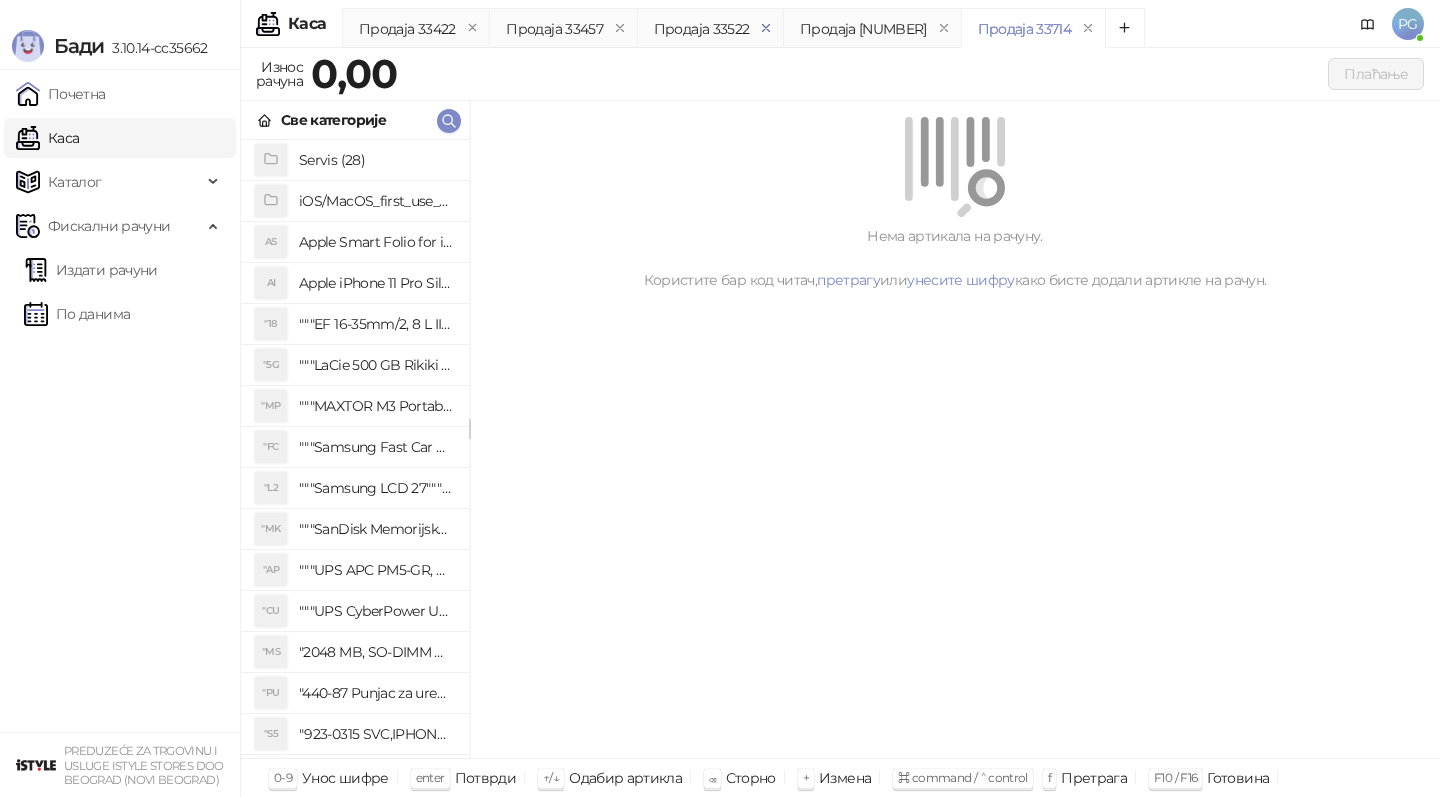 click 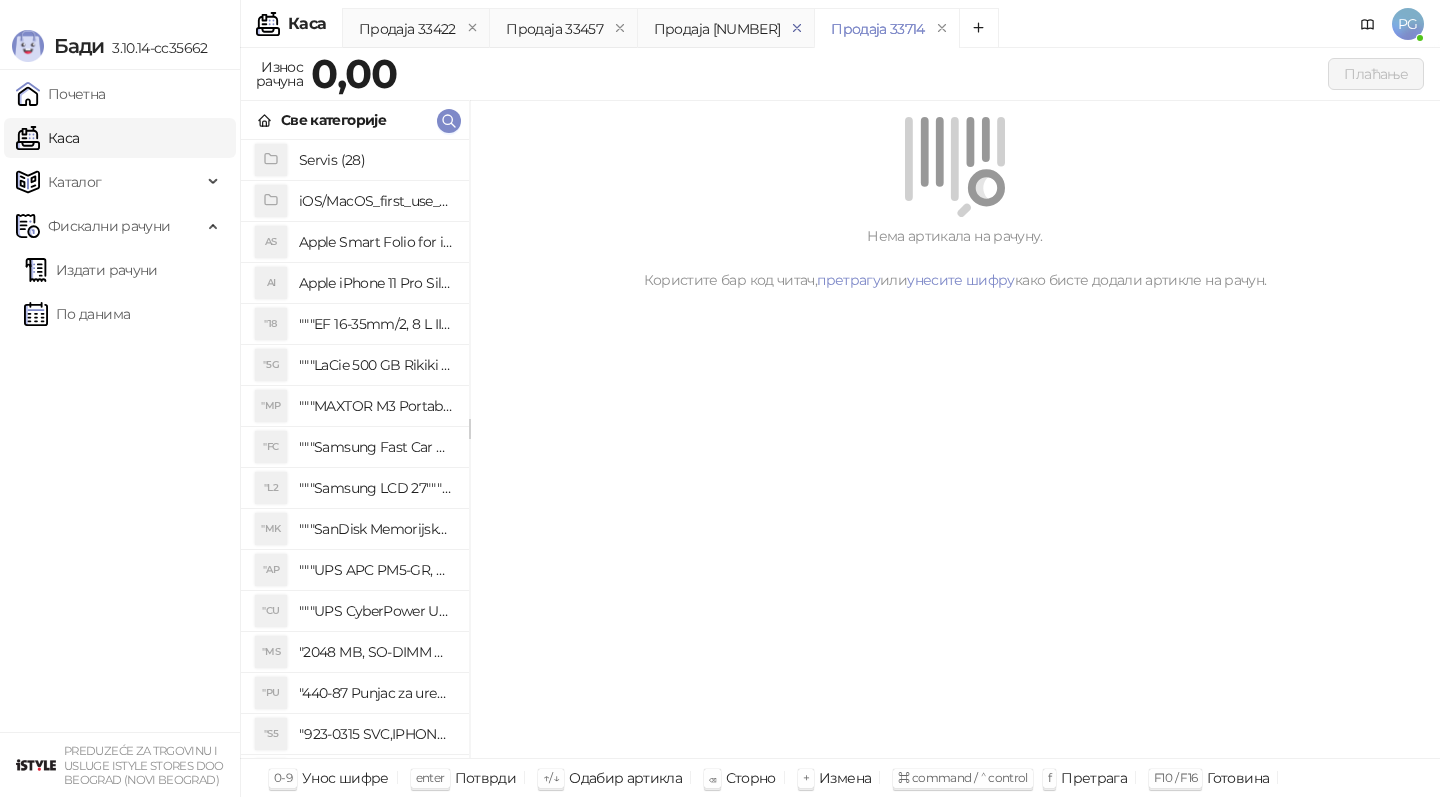 click 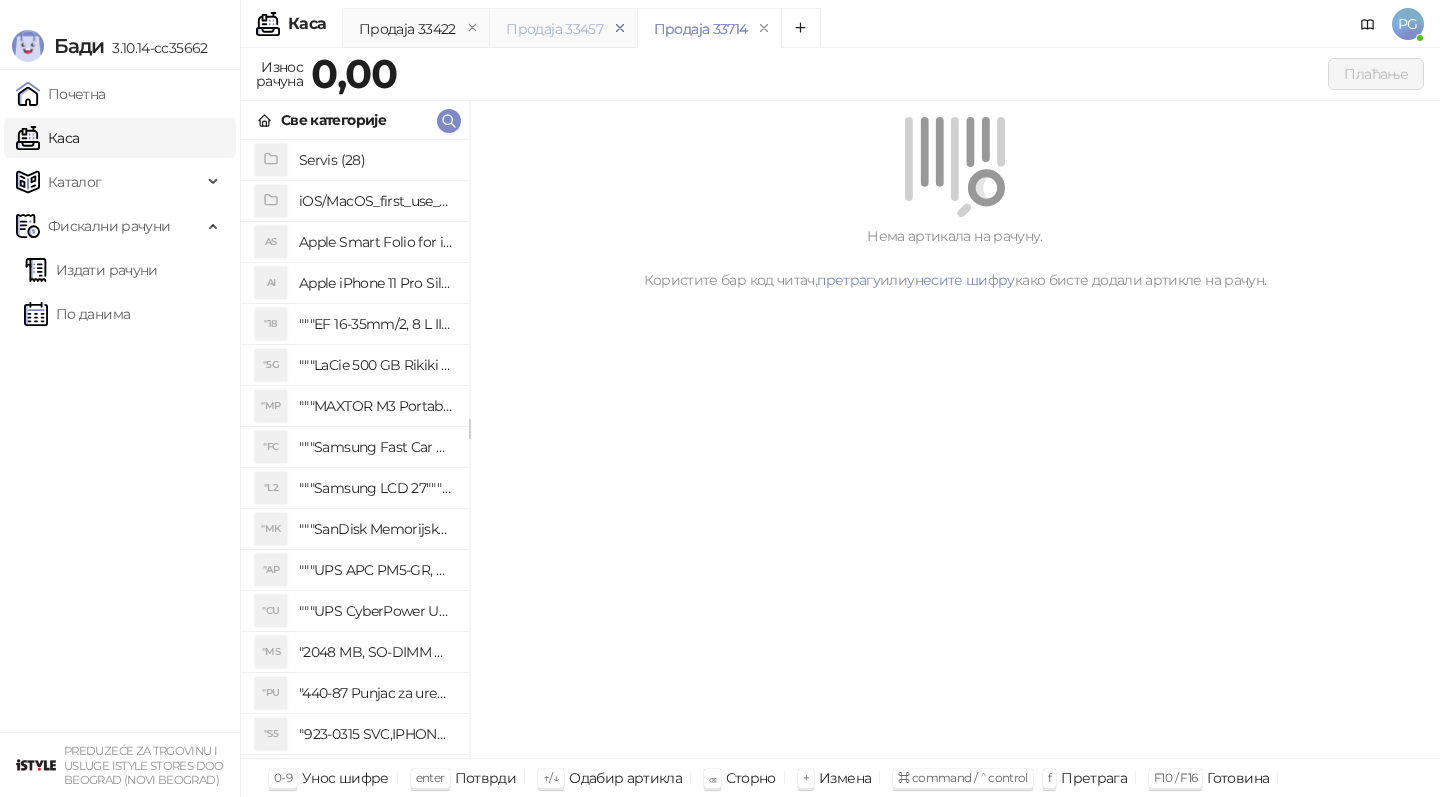 click 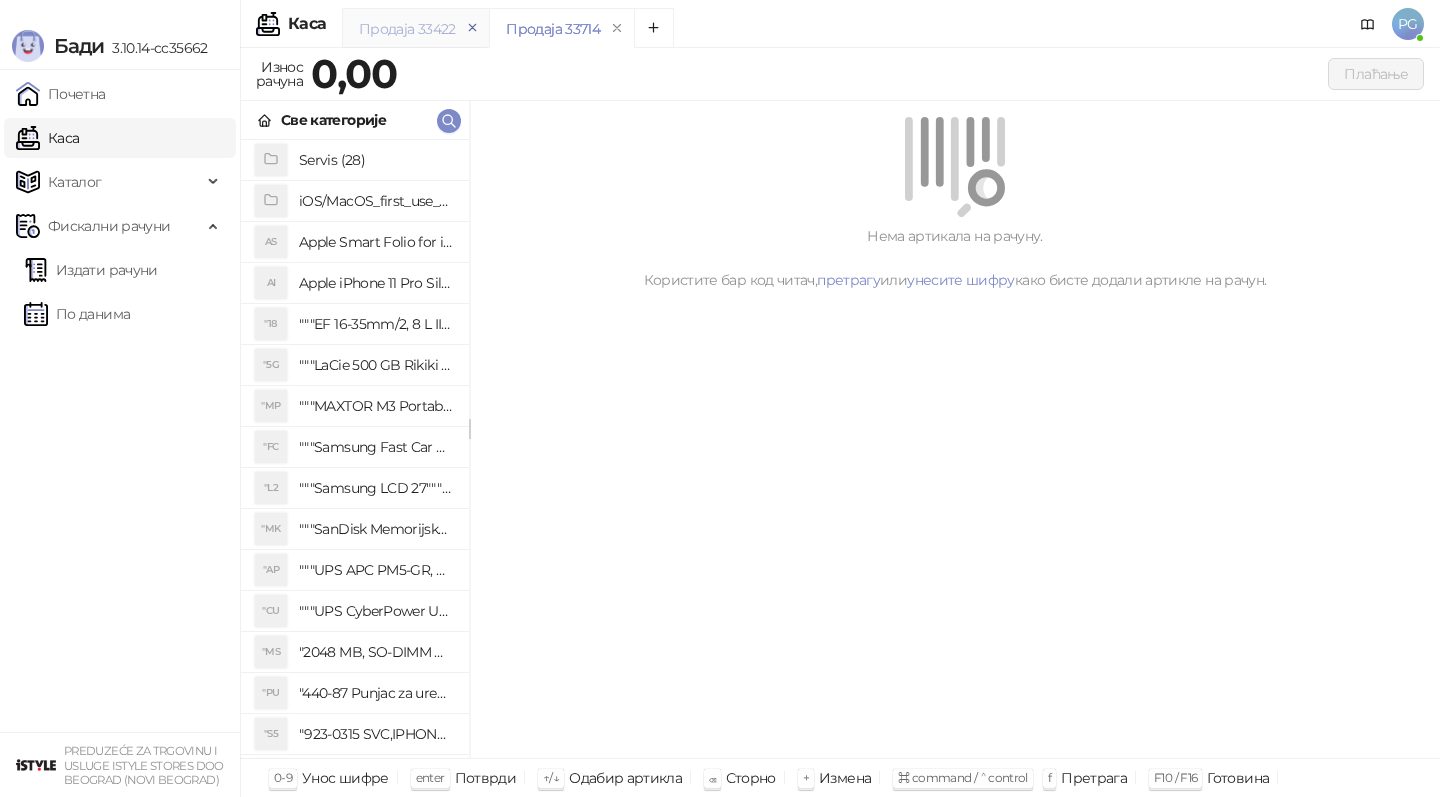 click 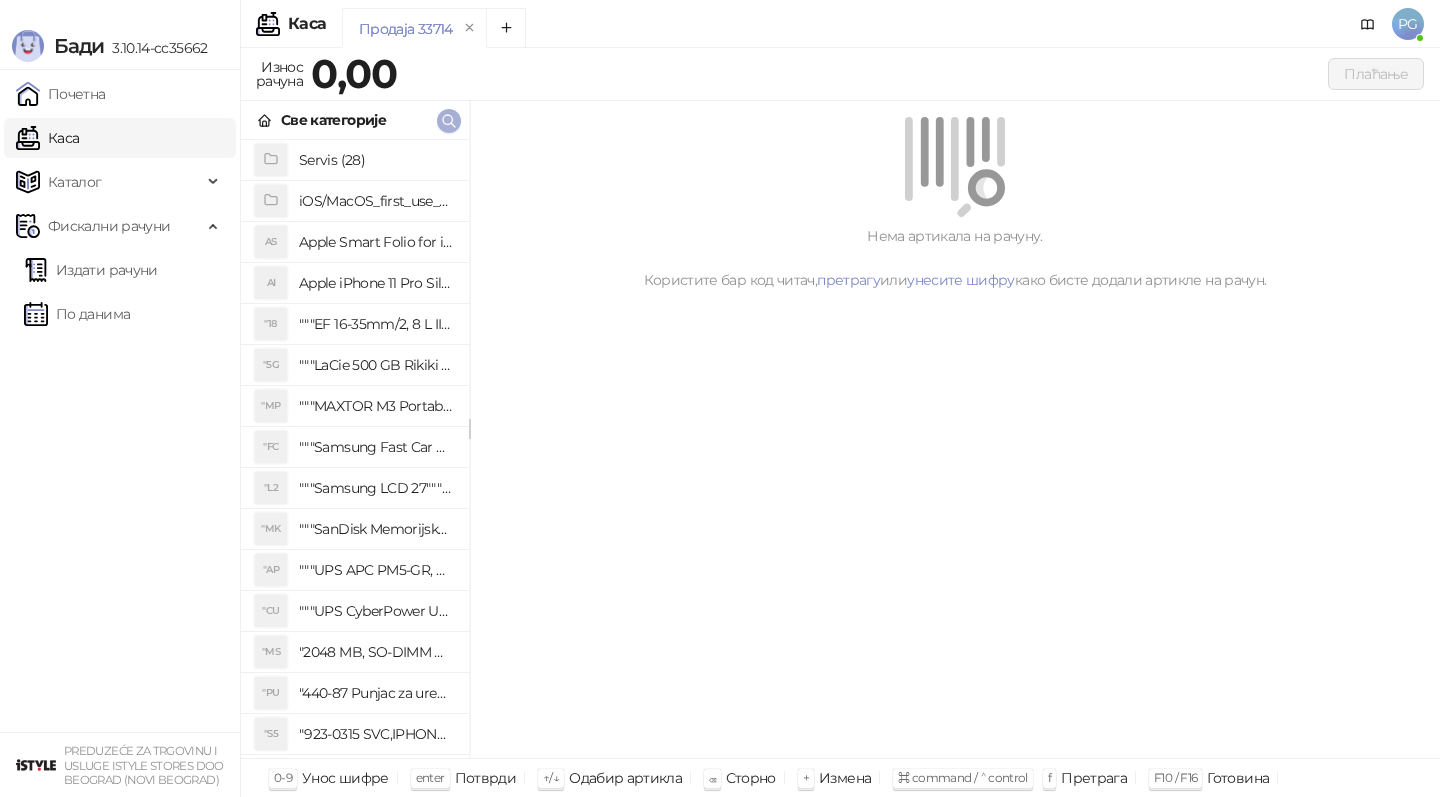click 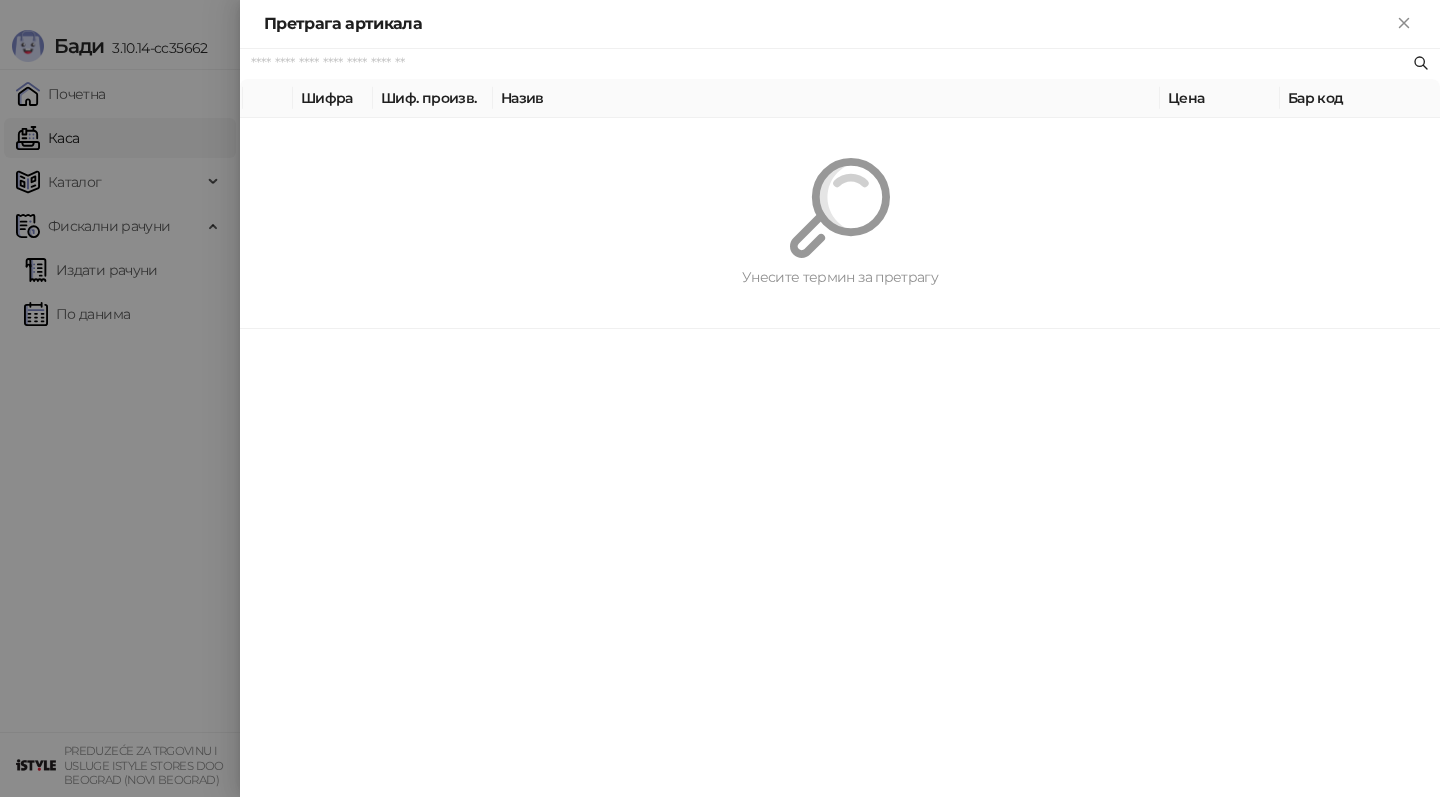 click at bounding box center (720, 398) 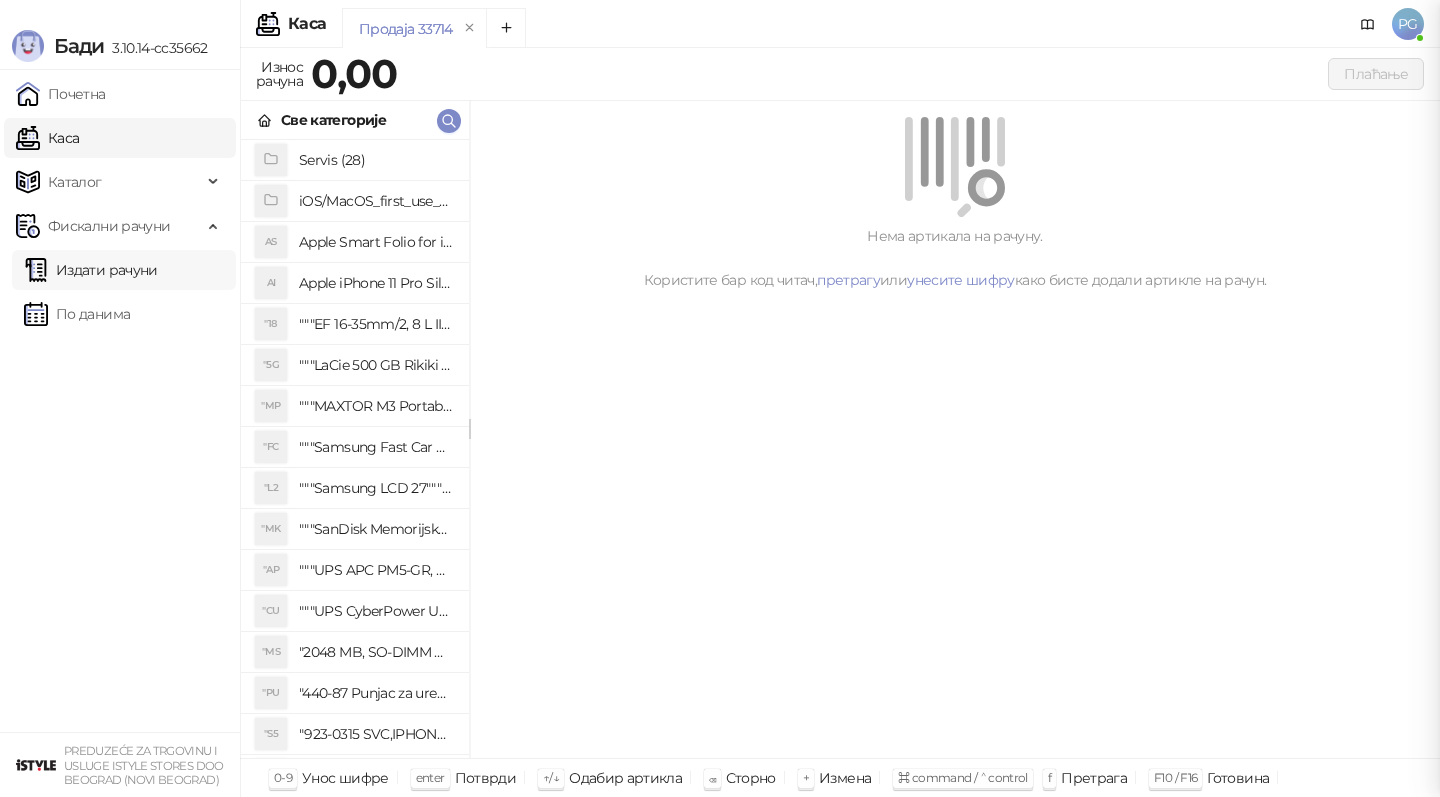 click on "Издати рачуни" at bounding box center [91, 270] 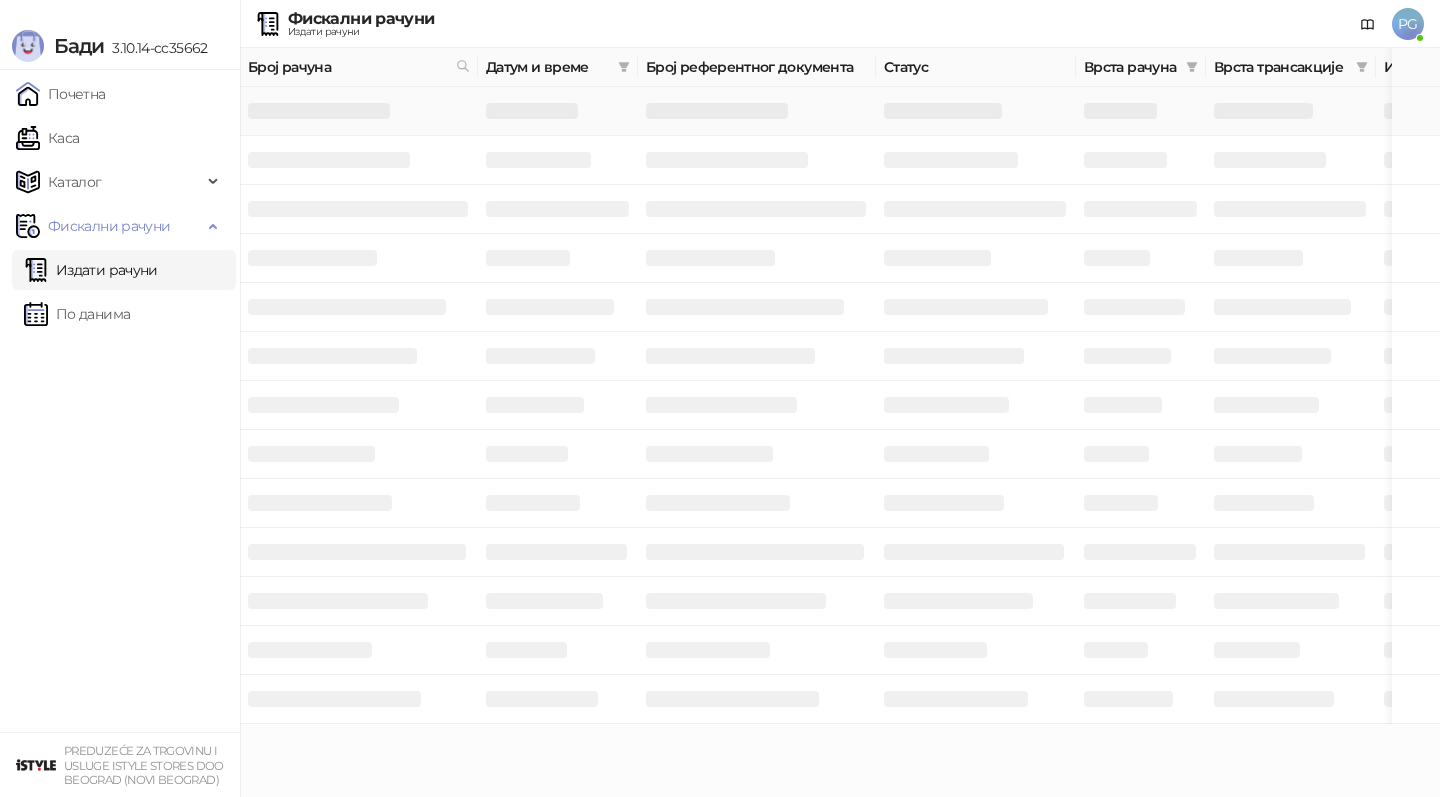 scroll, scrollTop: 0, scrollLeft: 600, axis: horizontal 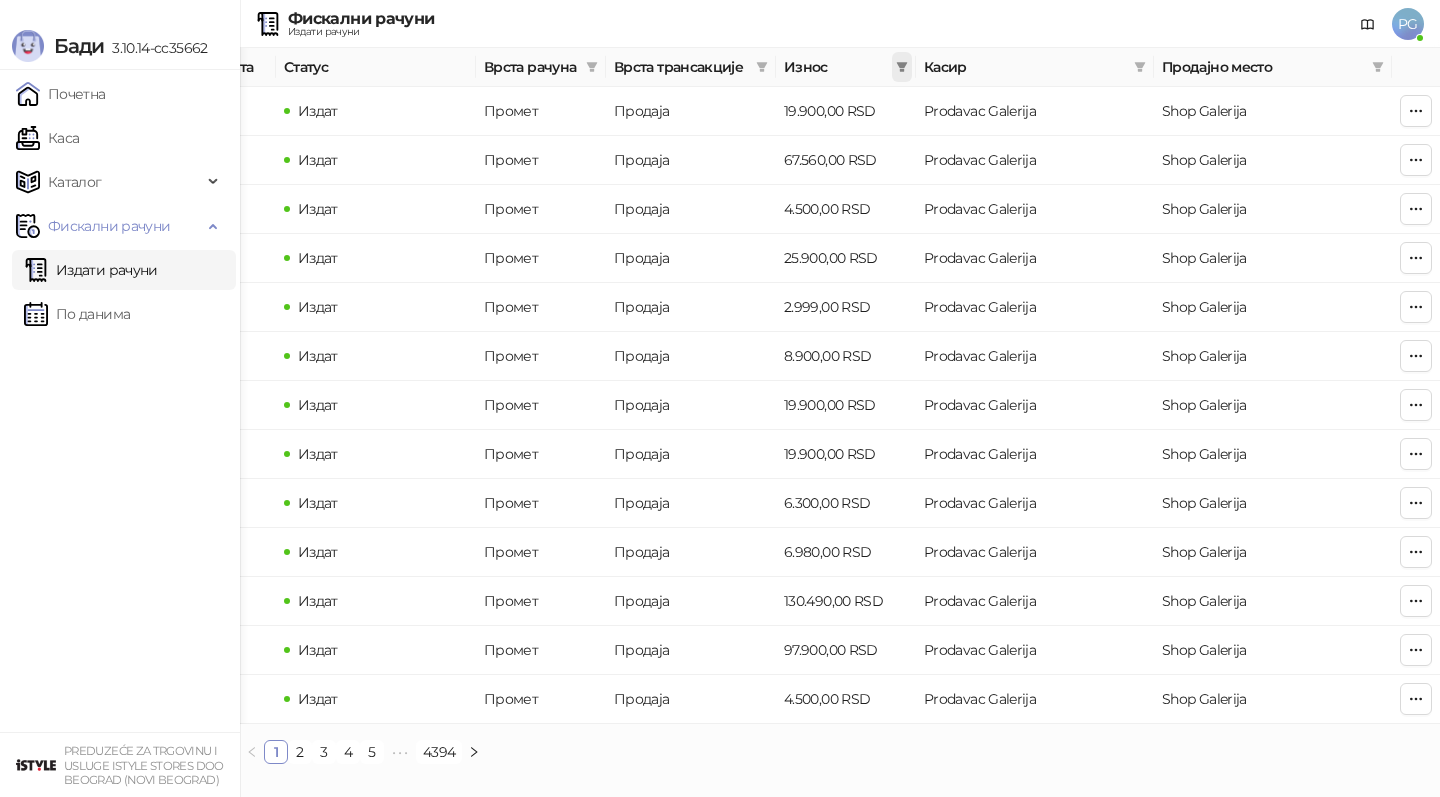 click at bounding box center (902, 67) 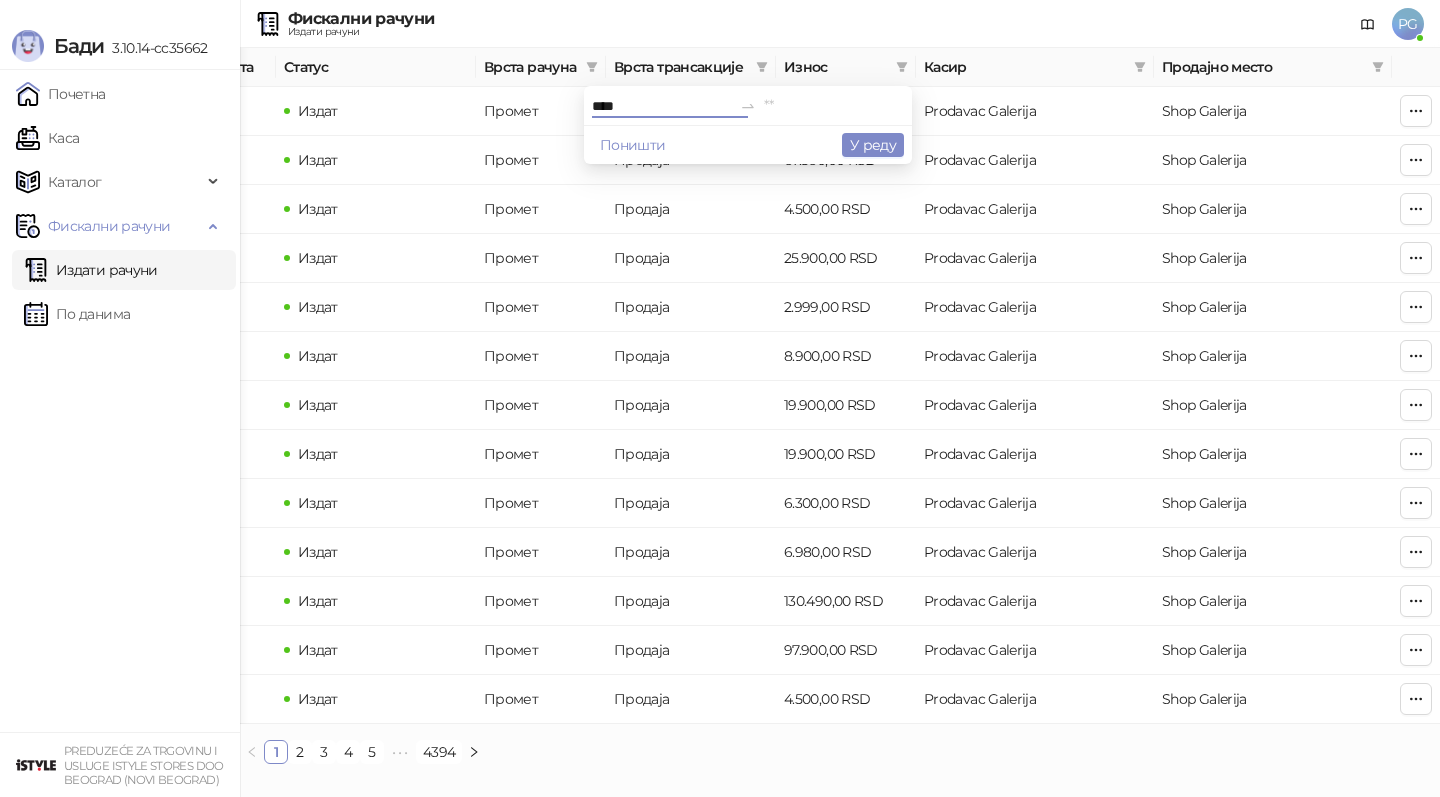type on "****" 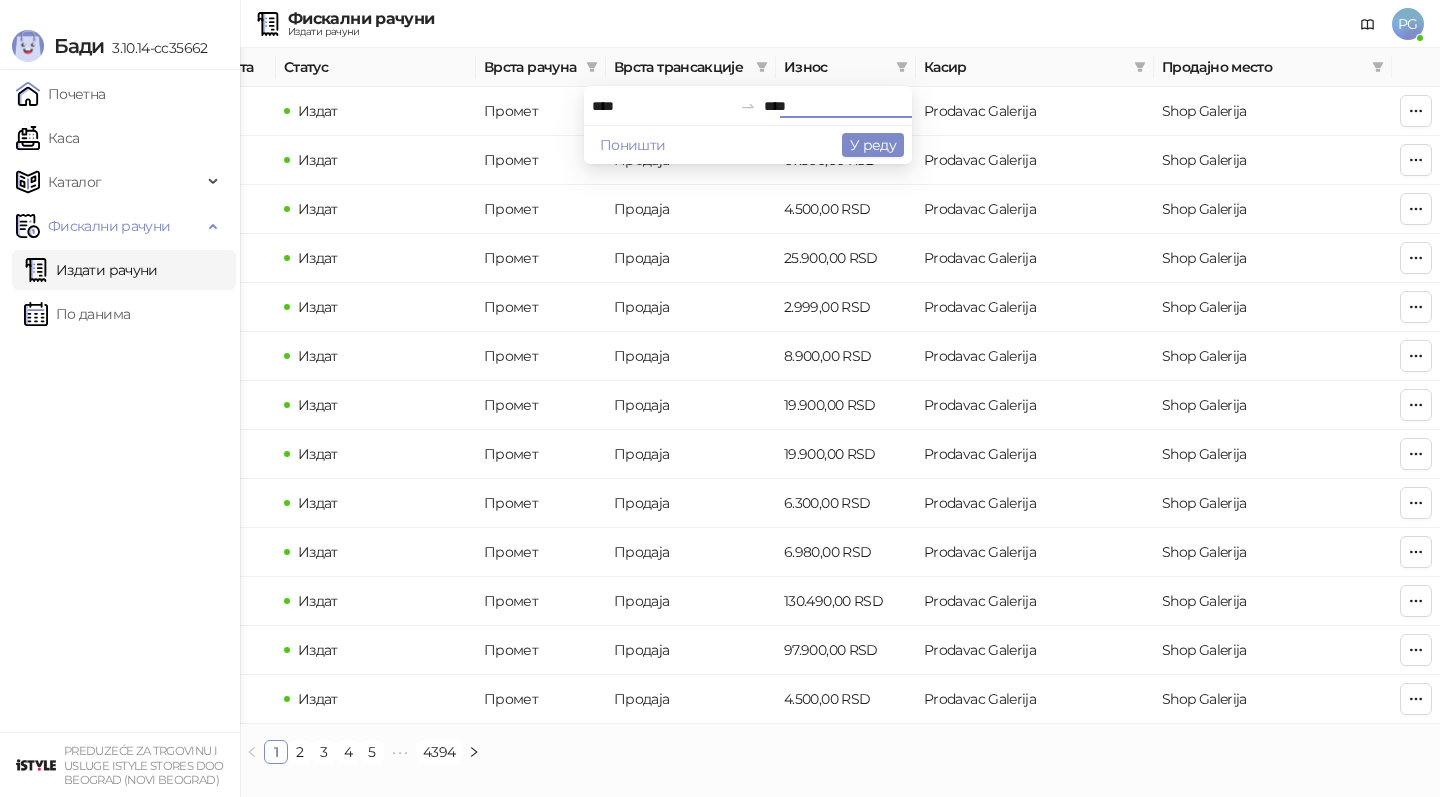 type on "****" 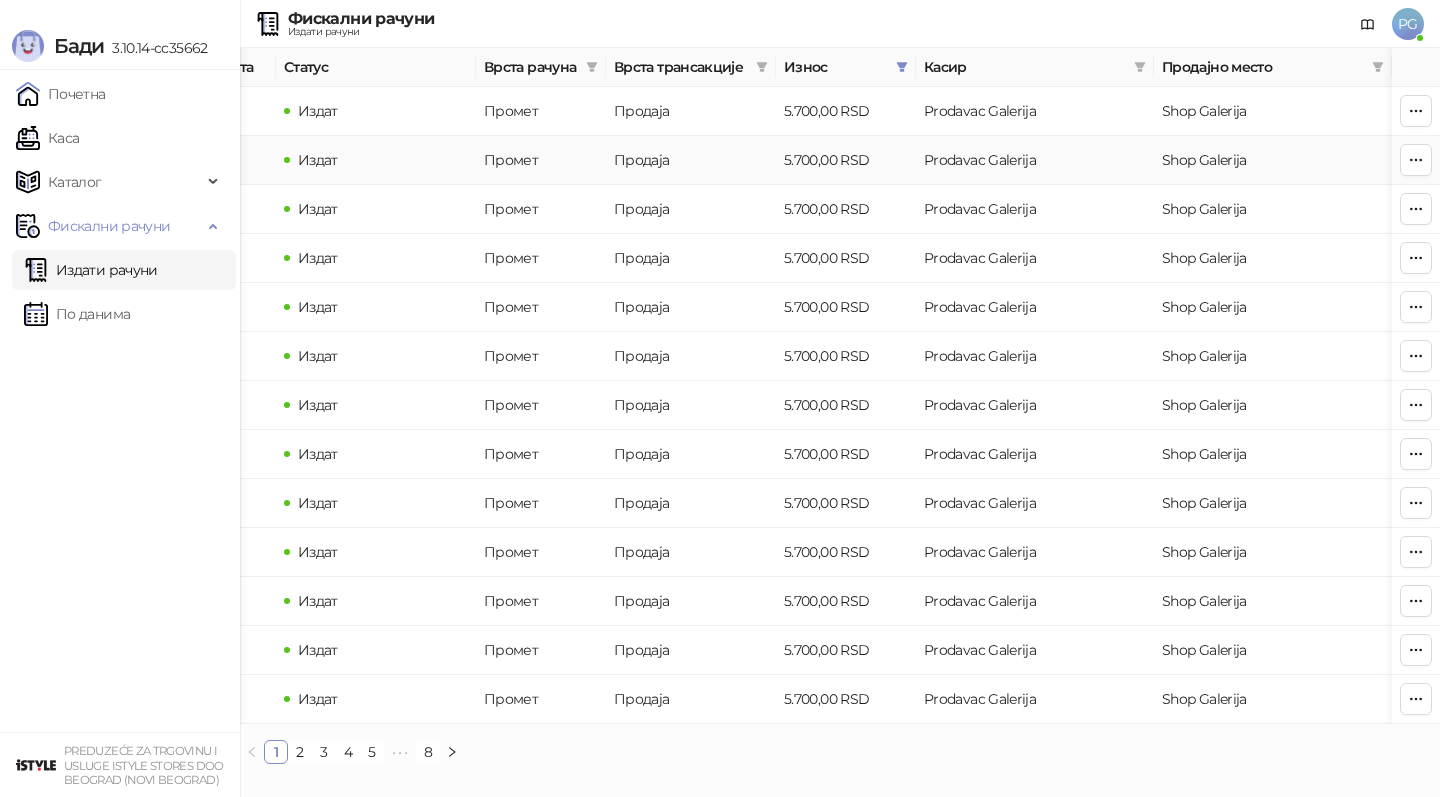 scroll, scrollTop: 0, scrollLeft: 0, axis: both 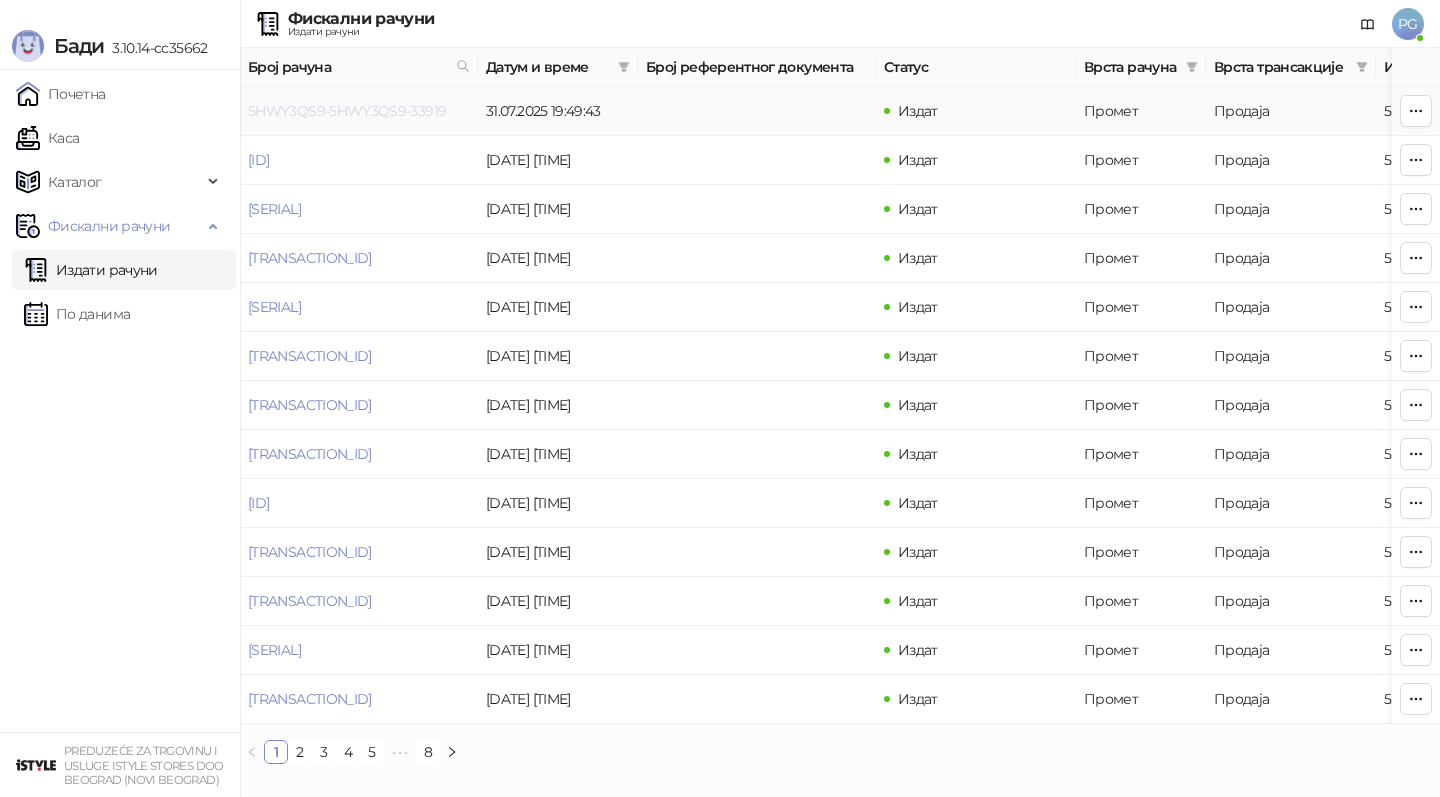 click on "5HWY3QS9-5HWY3QS9-33919" at bounding box center (347, 111) 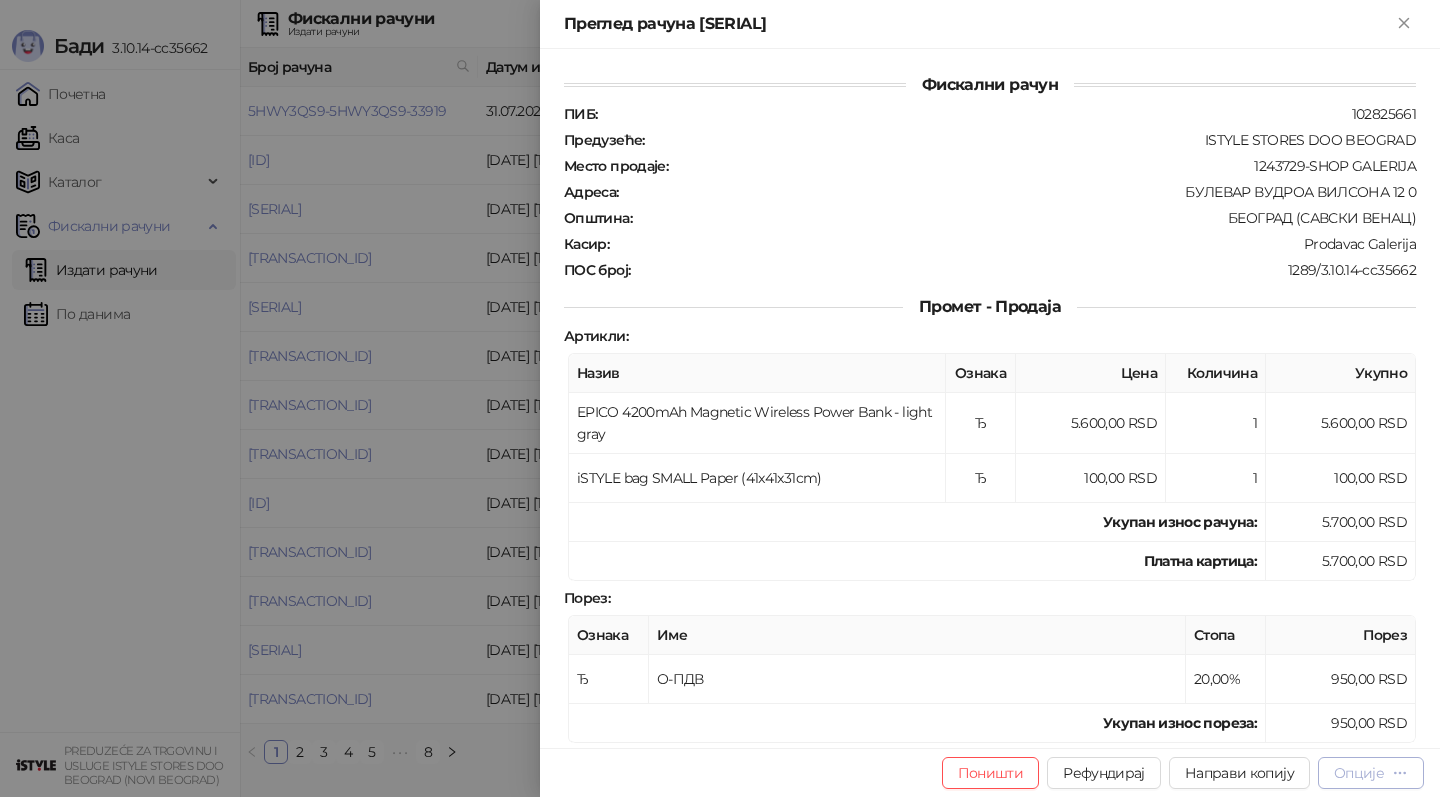 click on "Опције" at bounding box center [1359, 773] 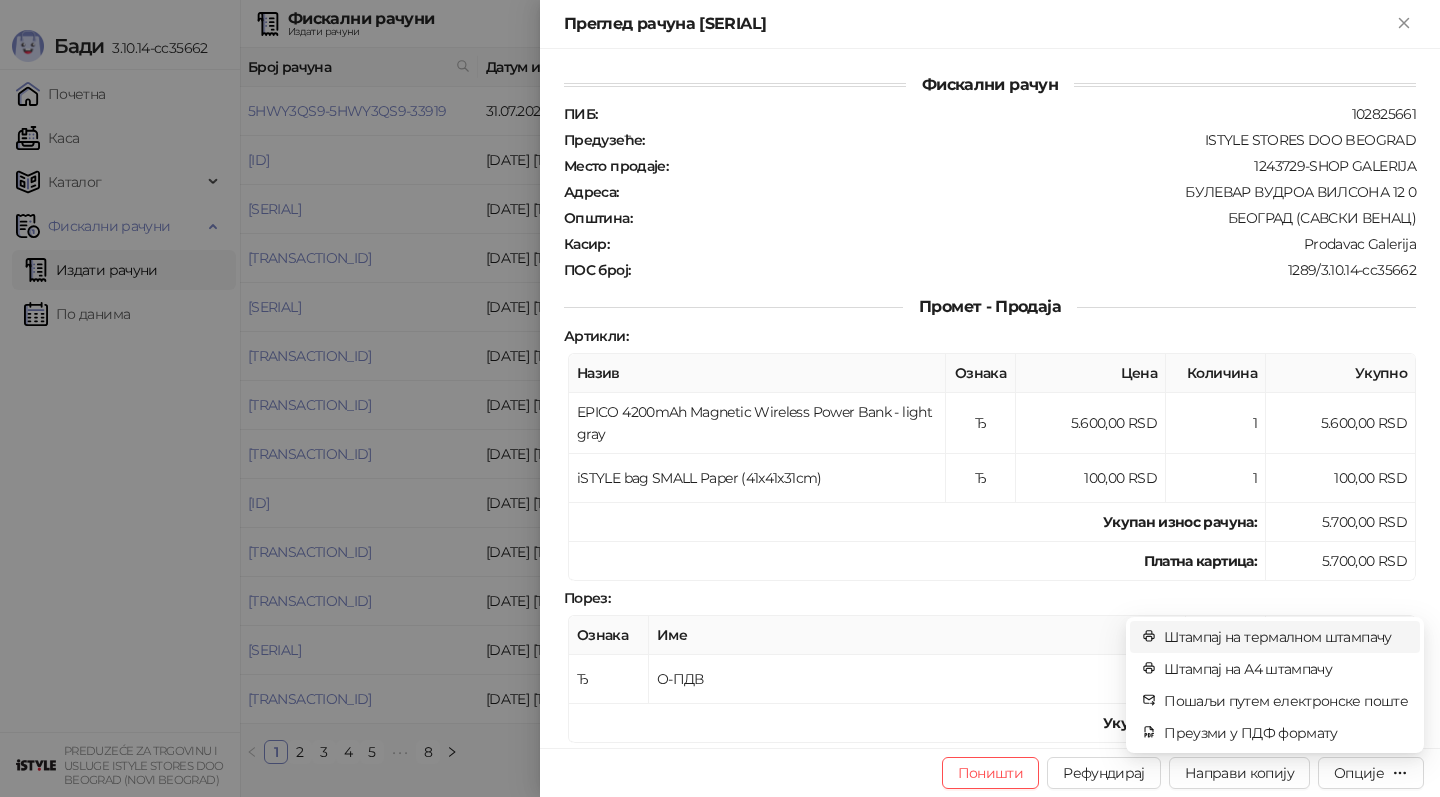 click on "Штампај на термалном штампачу" at bounding box center (1286, 637) 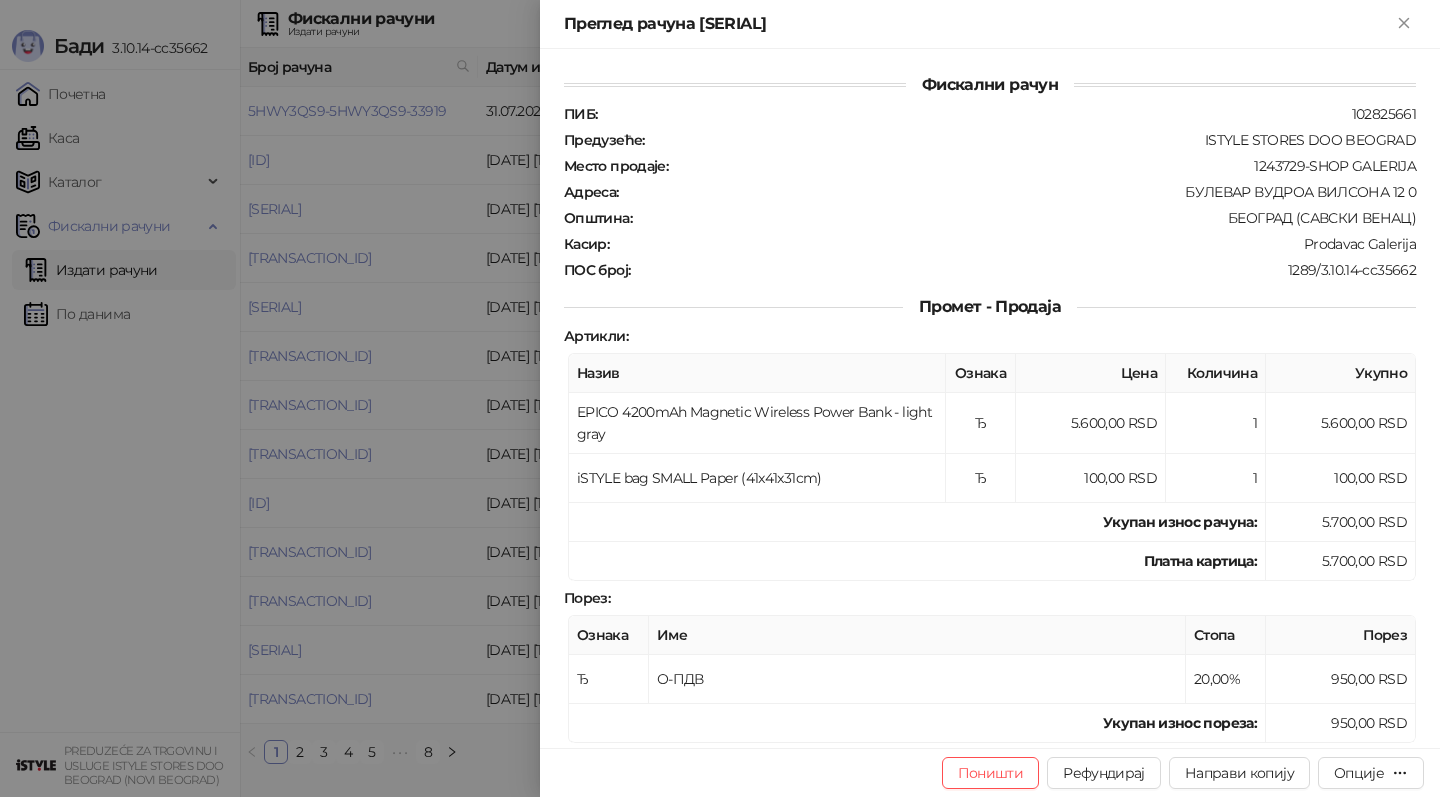 click at bounding box center [720, 398] 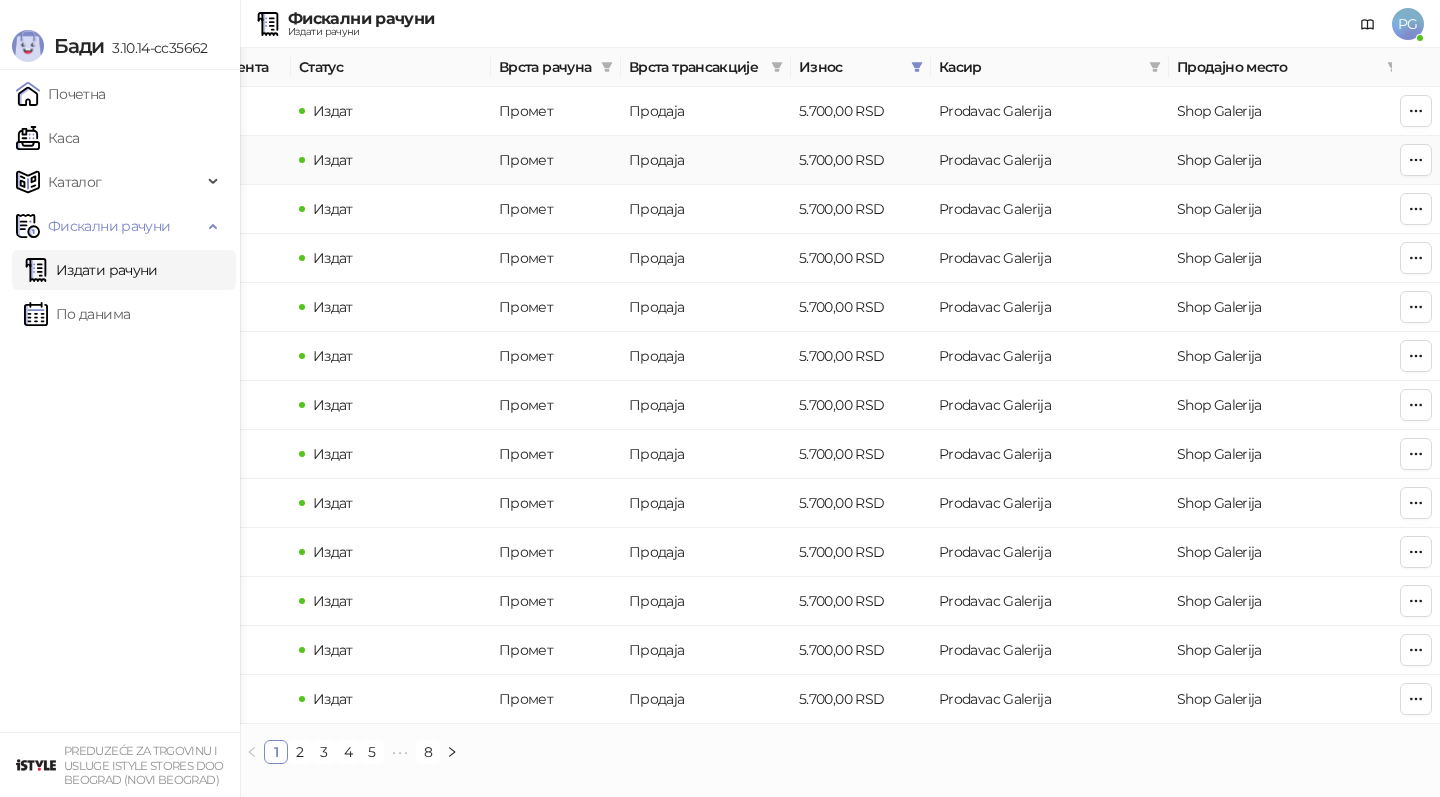 scroll, scrollTop: 0, scrollLeft: 600, axis: horizontal 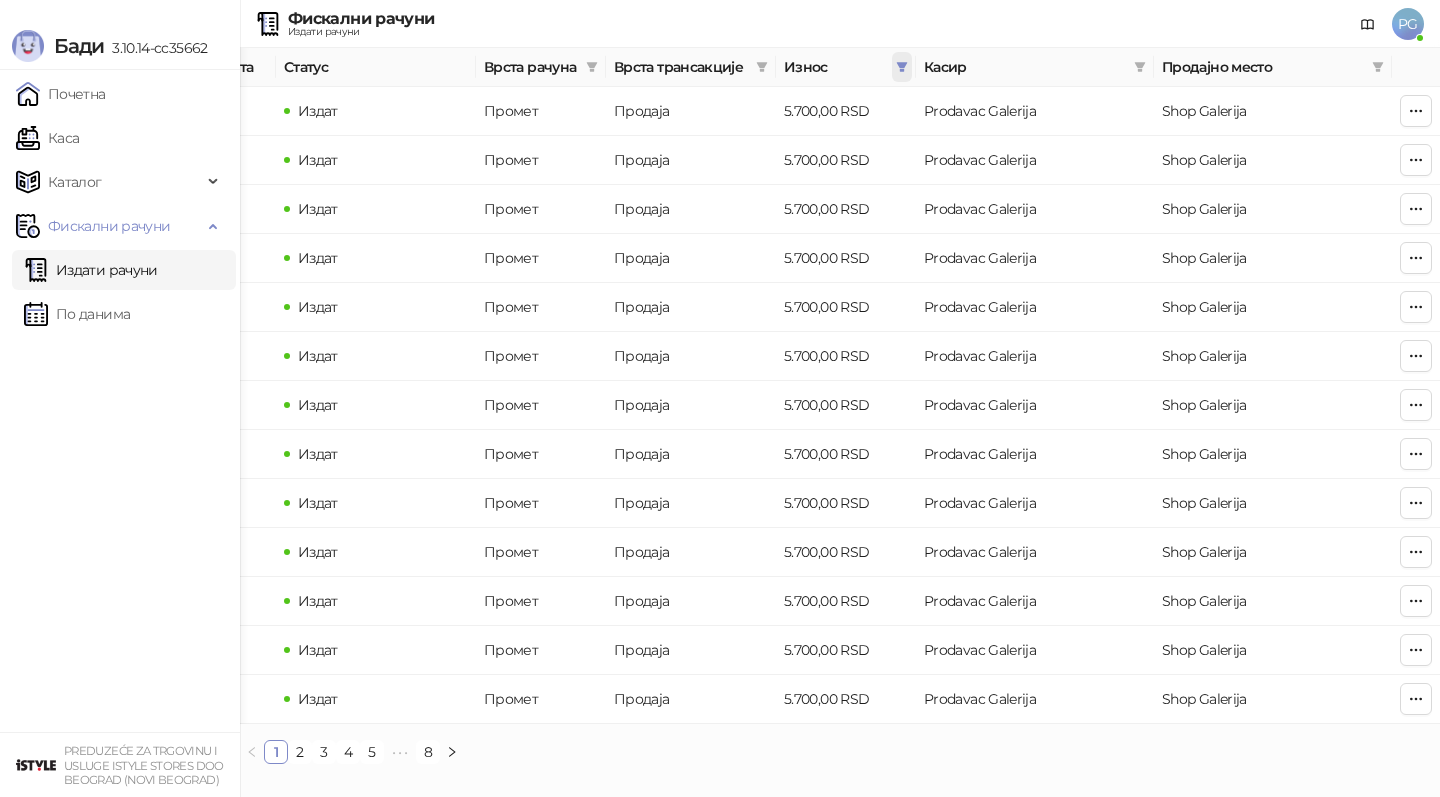 click at bounding box center [902, 67] 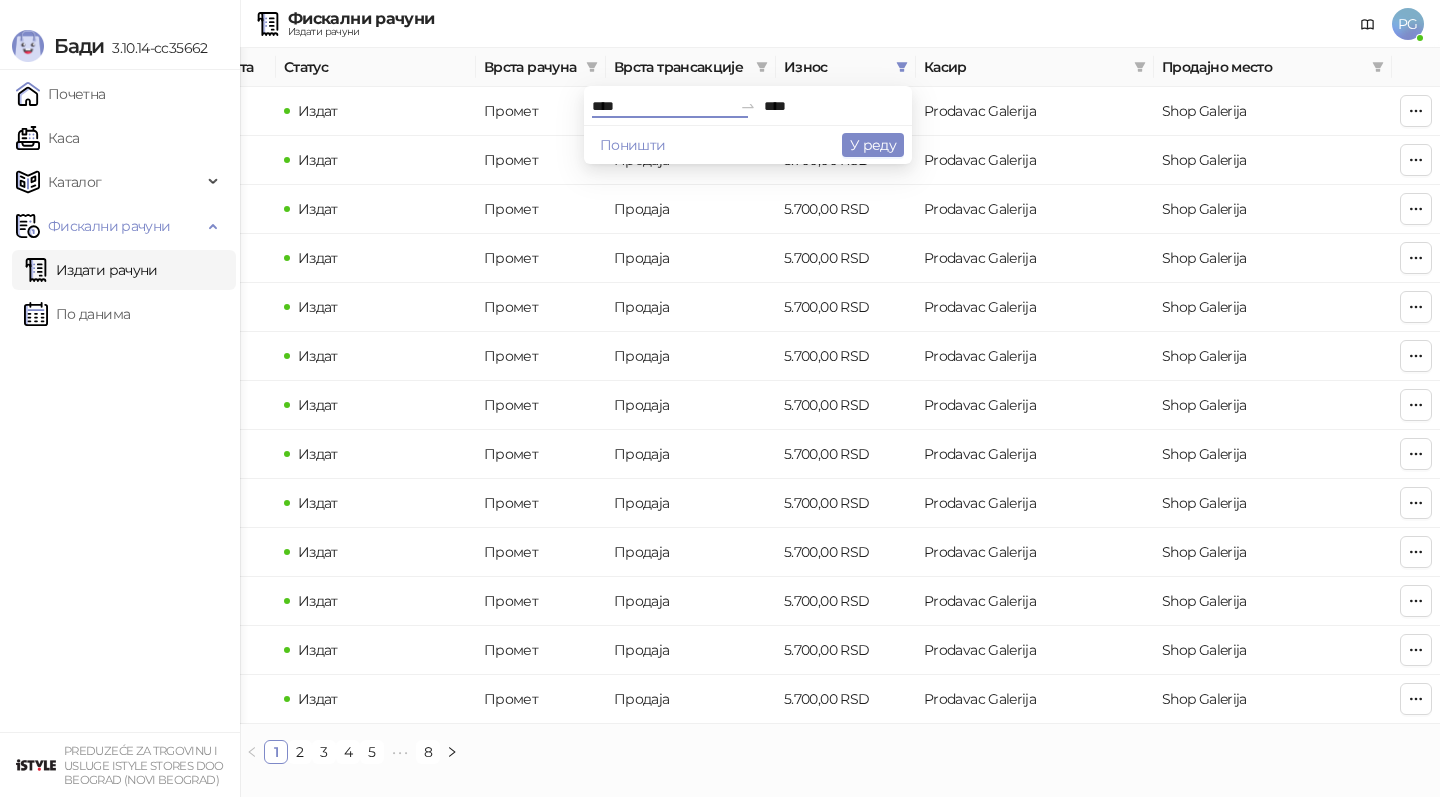 click on "****" at bounding box center (662, 106) 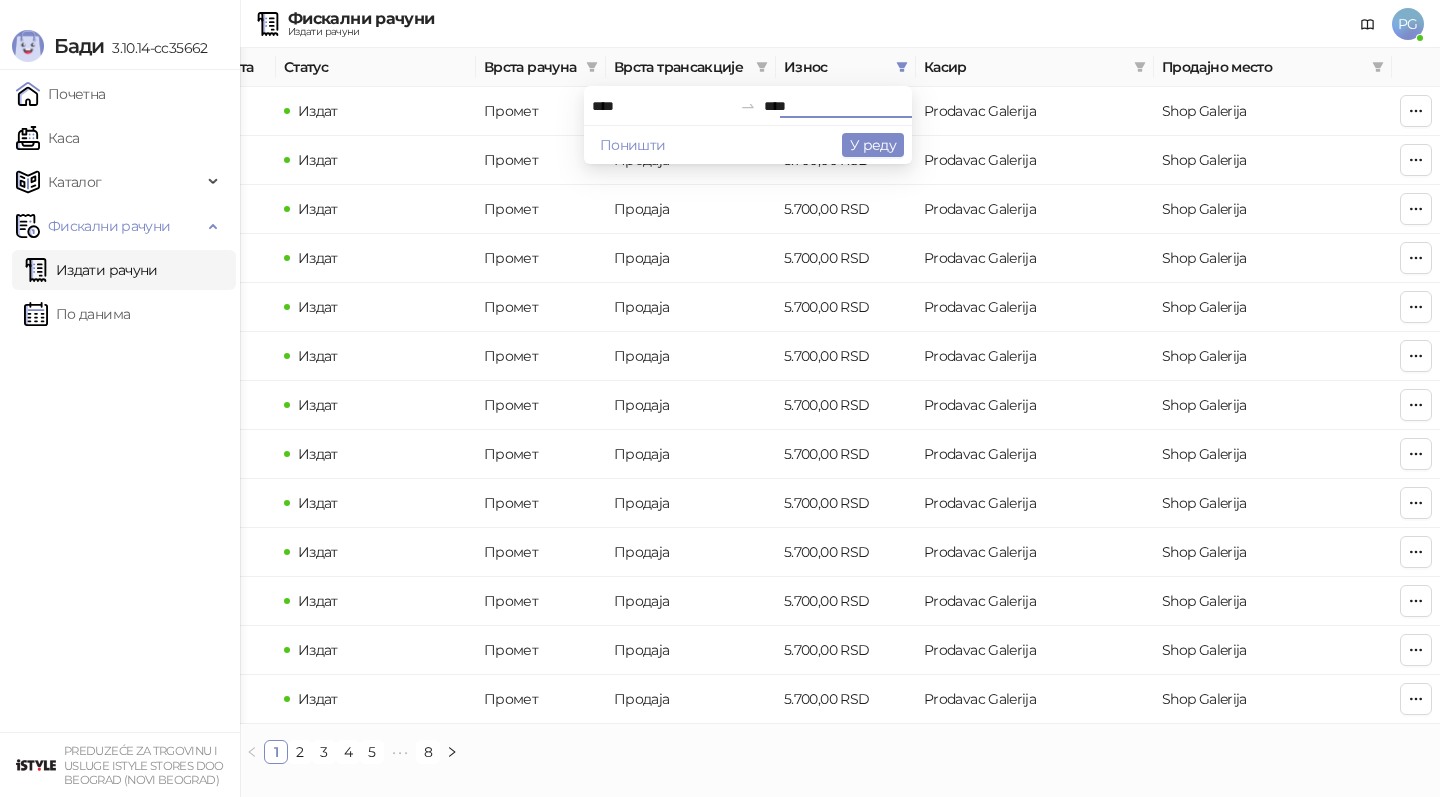 click on "****" at bounding box center (834, 106) 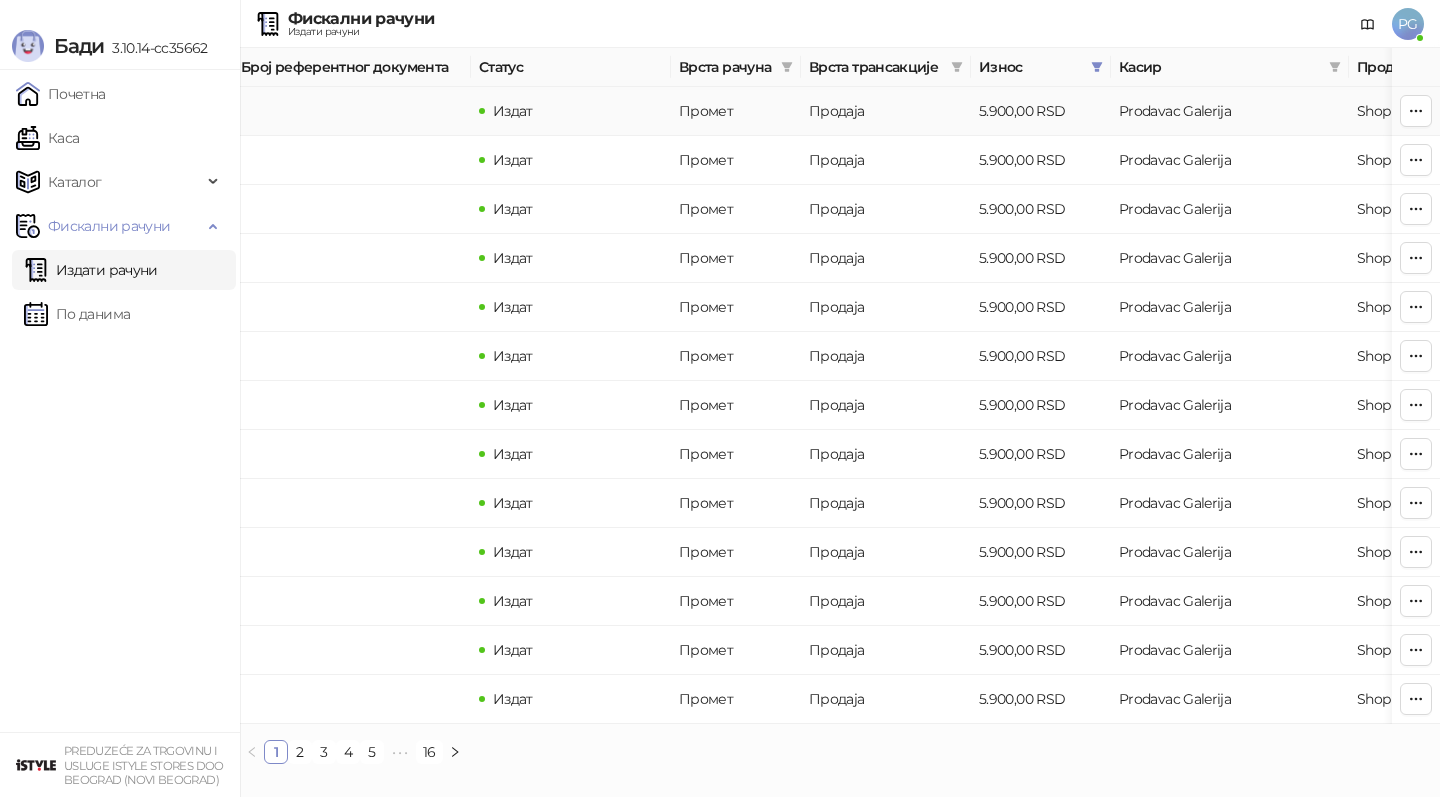 scroll, scrollTop: 0, scrollLeft: 0, axis: both 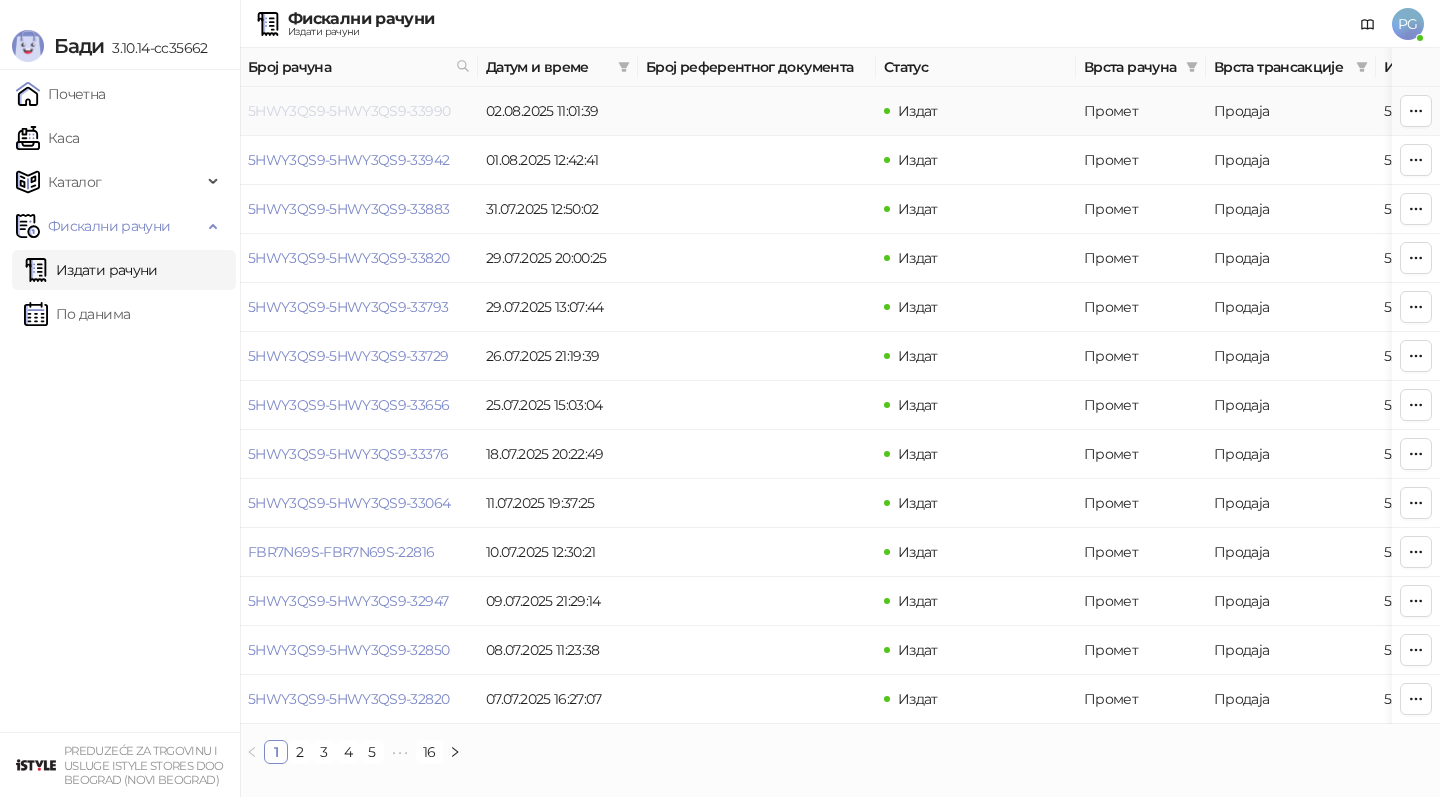 click on "5HWY3QS9-5HWY3QS9-33990" at bounding box center [349, 111] 